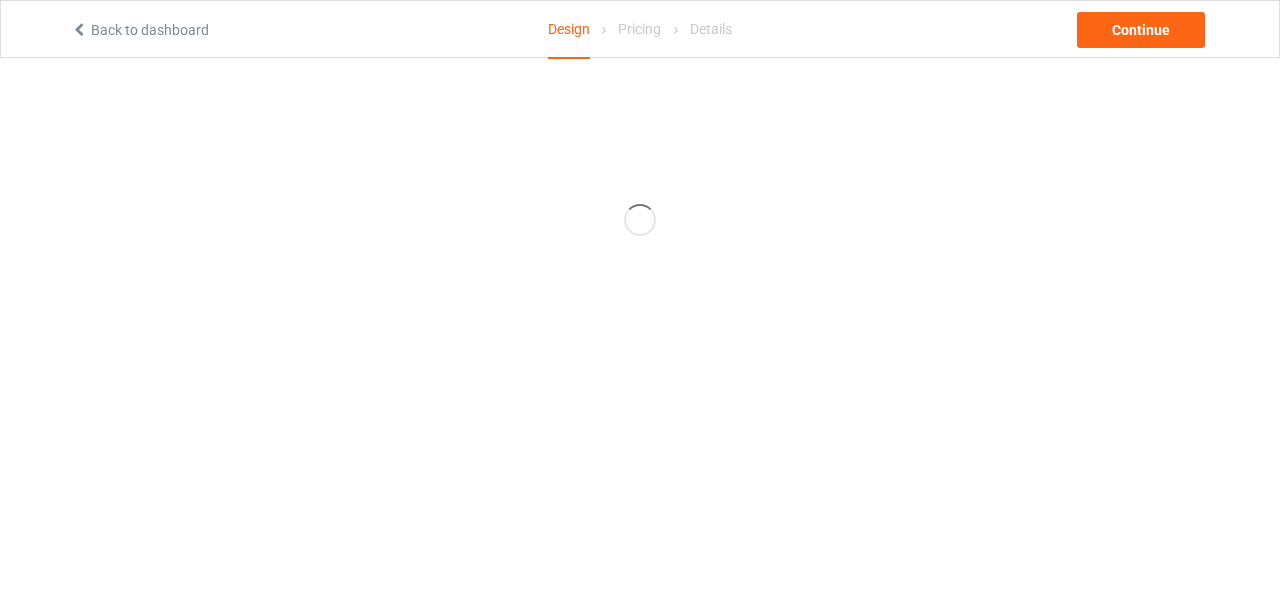 scroll, scrollTop: 0, scrollLeft: 0, axis: both 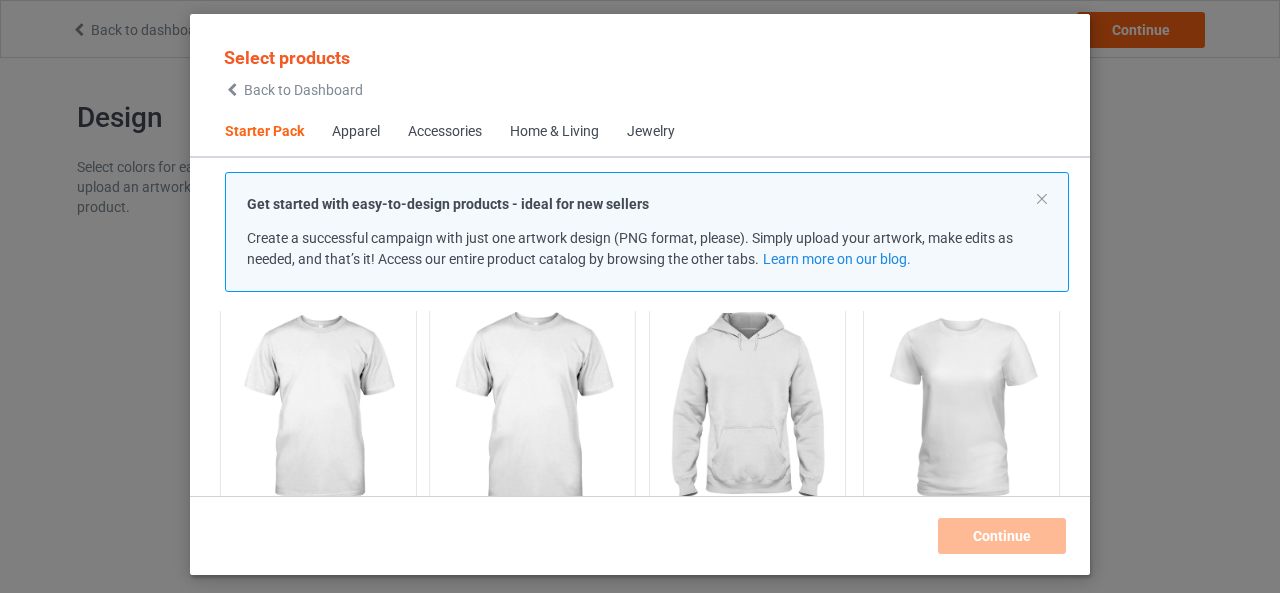click at bounding box center (533, 410) 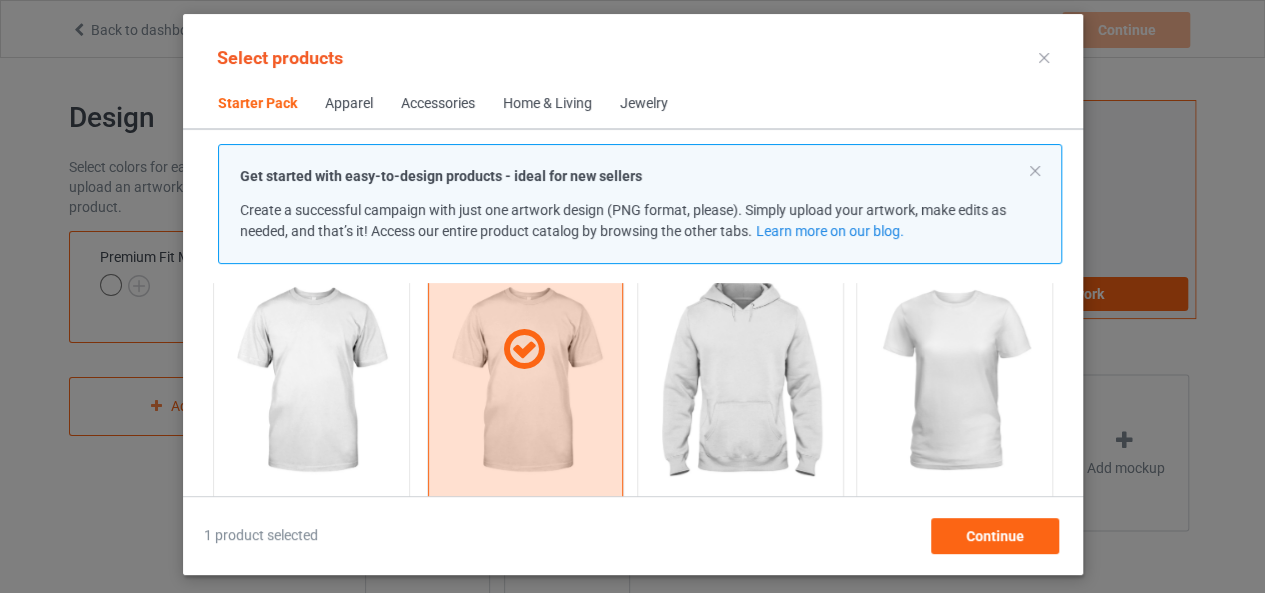 click at bounding box center [740, 382] 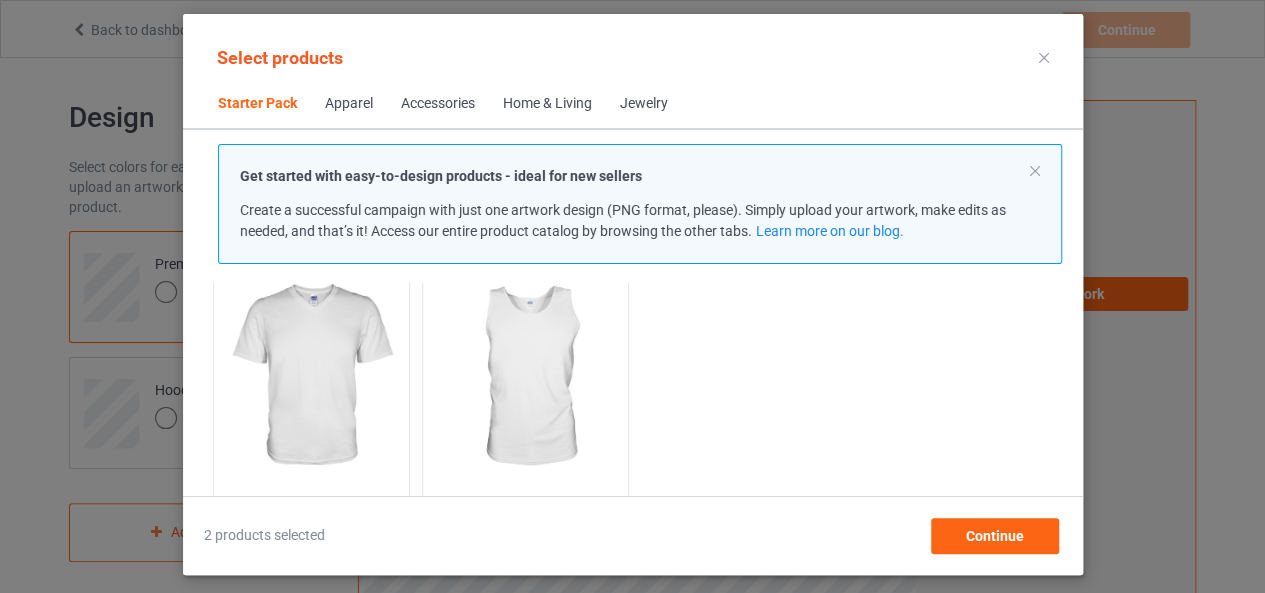 click at bounding box center [525, 377] 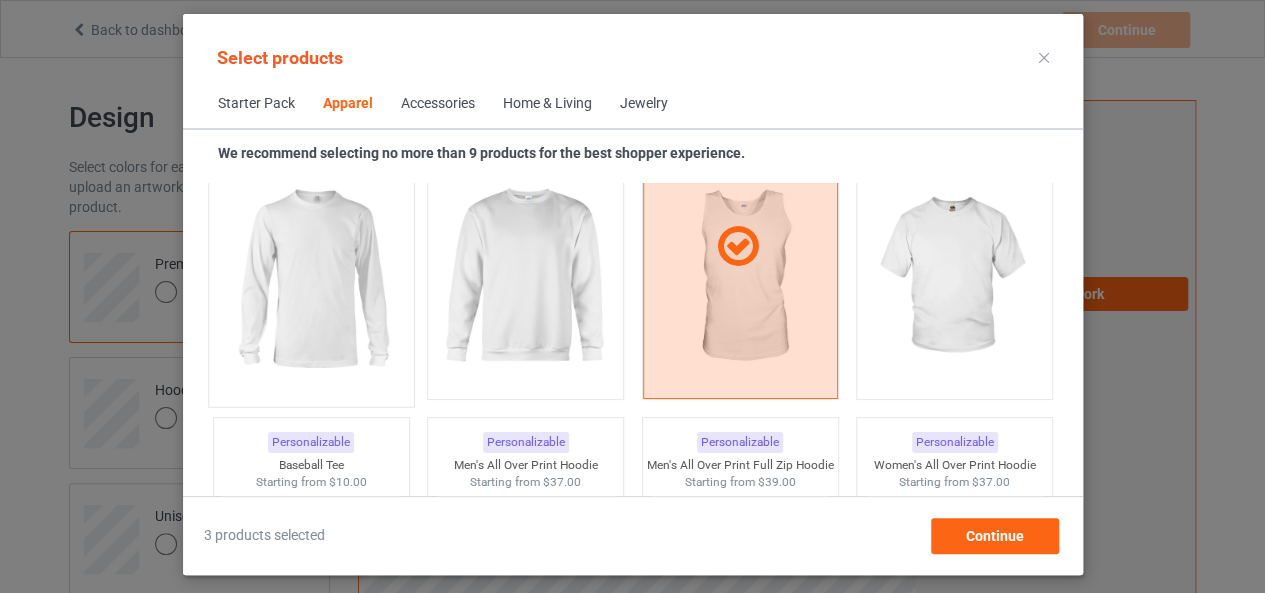 click at bounding box center [311, 278] 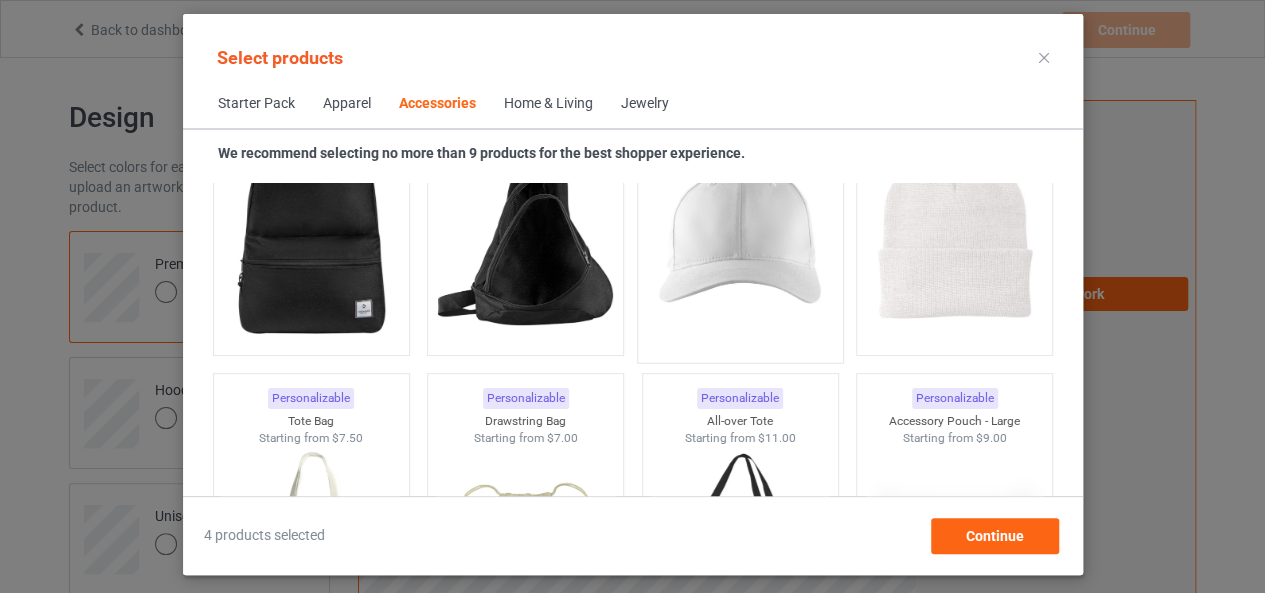 scroll, scrollTop: 5857, scrollLeft: 0, axis: vertical 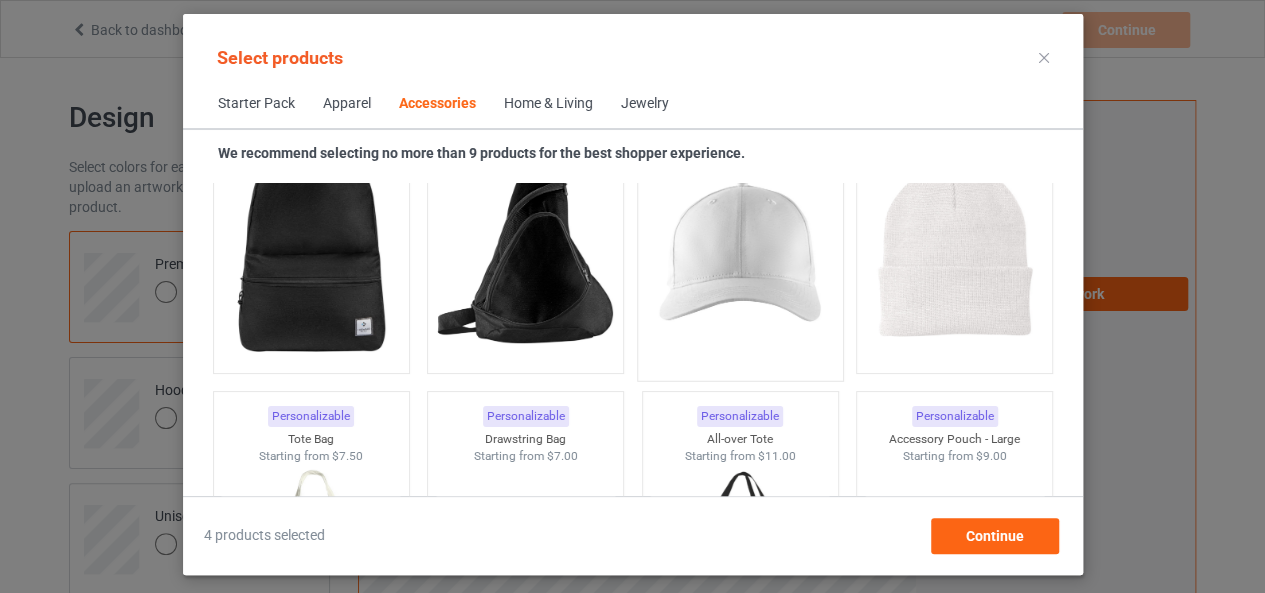 click at bounding box center (740, 252) 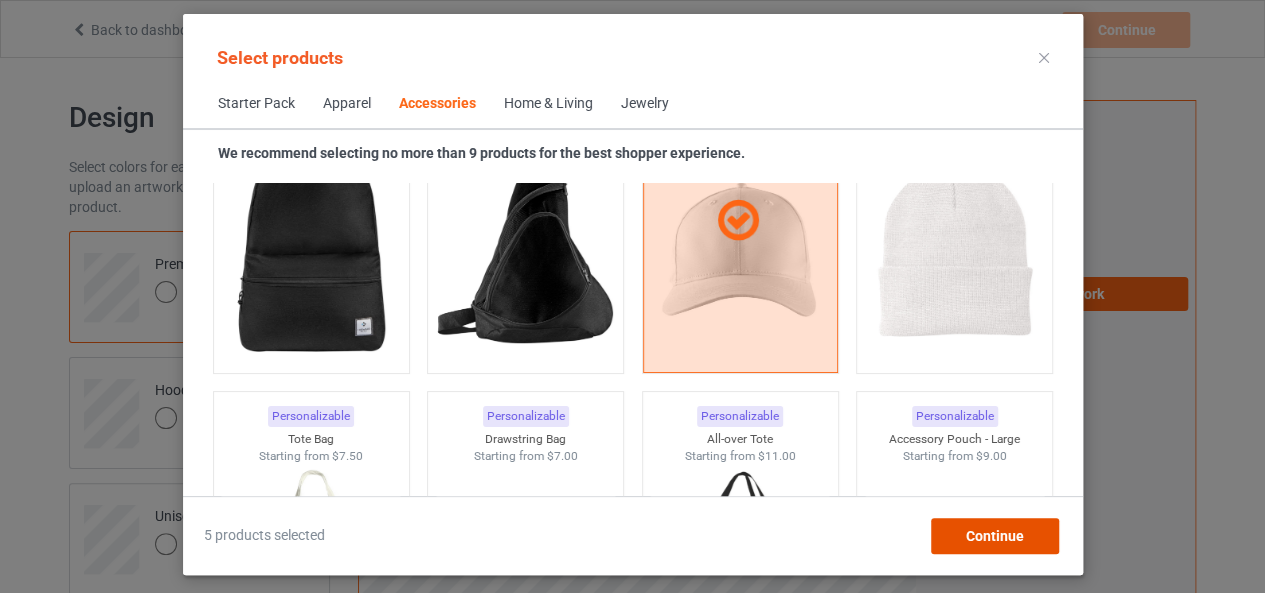 click on "Continue" at bounding box center [994, 536] 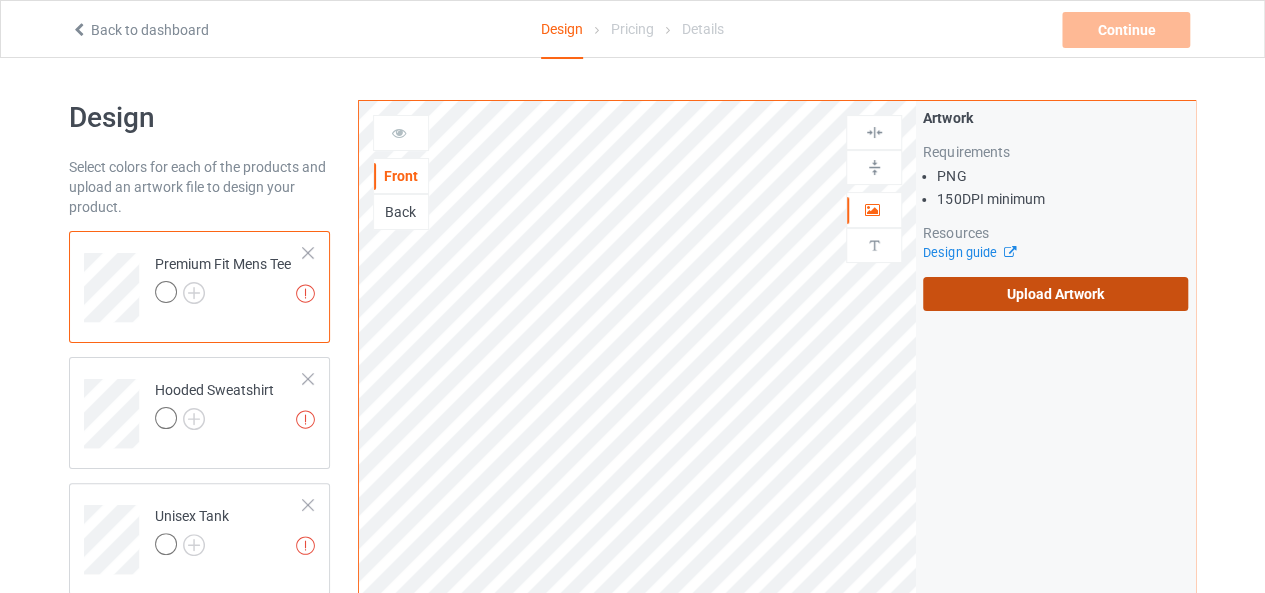 click on "Upload Artwork" at bounding box center [1055, 294] 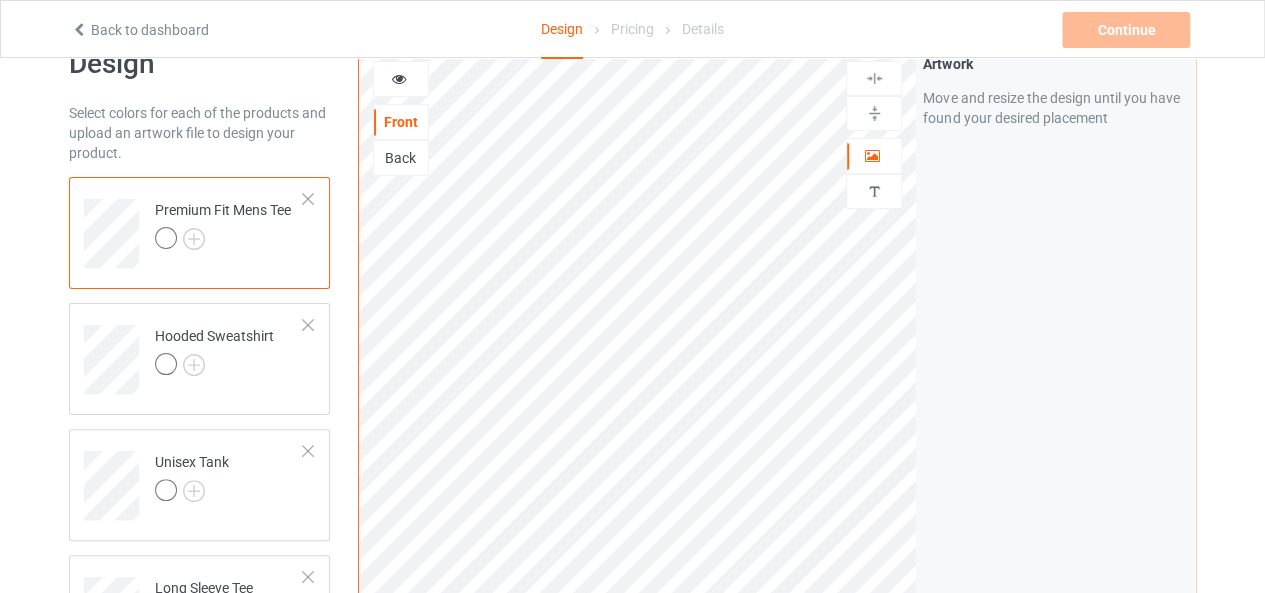 scroll, scrollTop: 48, scrollLeft: 0, axis: vertical 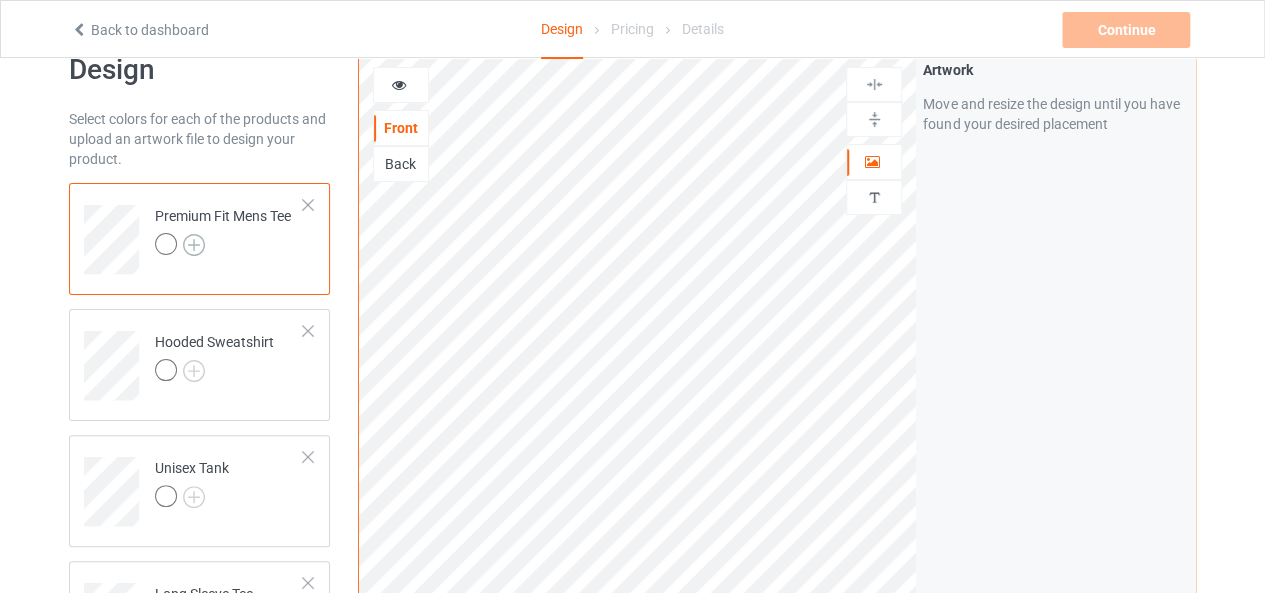 click at bounding box center (194, 245) 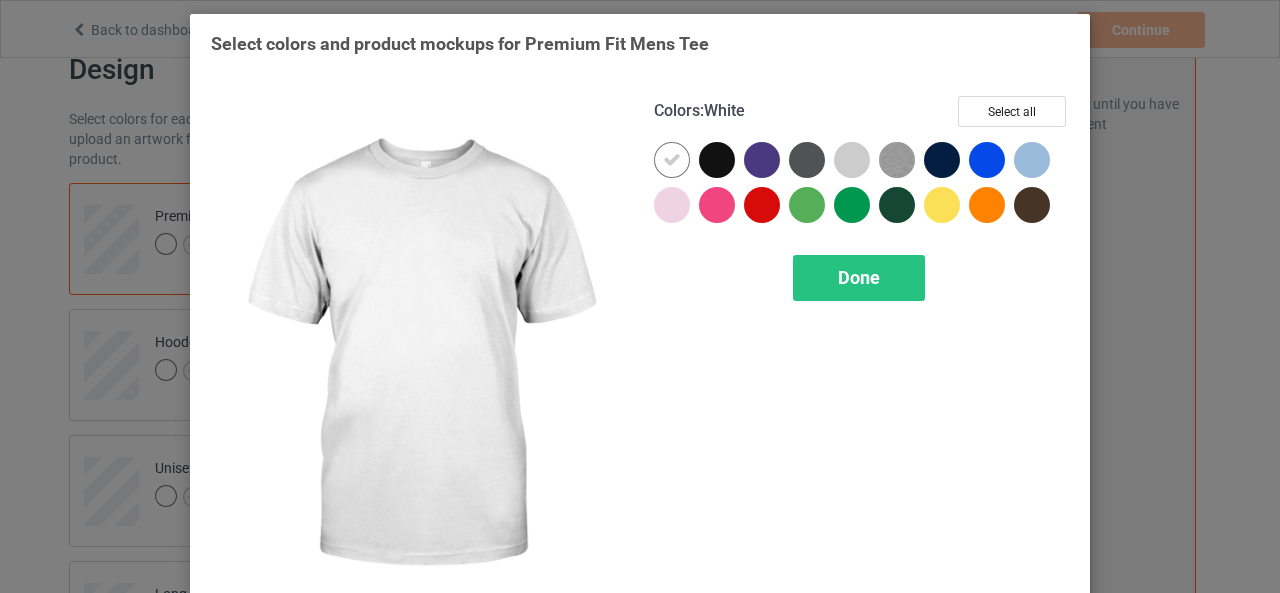 click on "Select colors and product mockups for Premium Fit Mens Tee Colors :  White Select all Done" at bounding box center [640, 296] 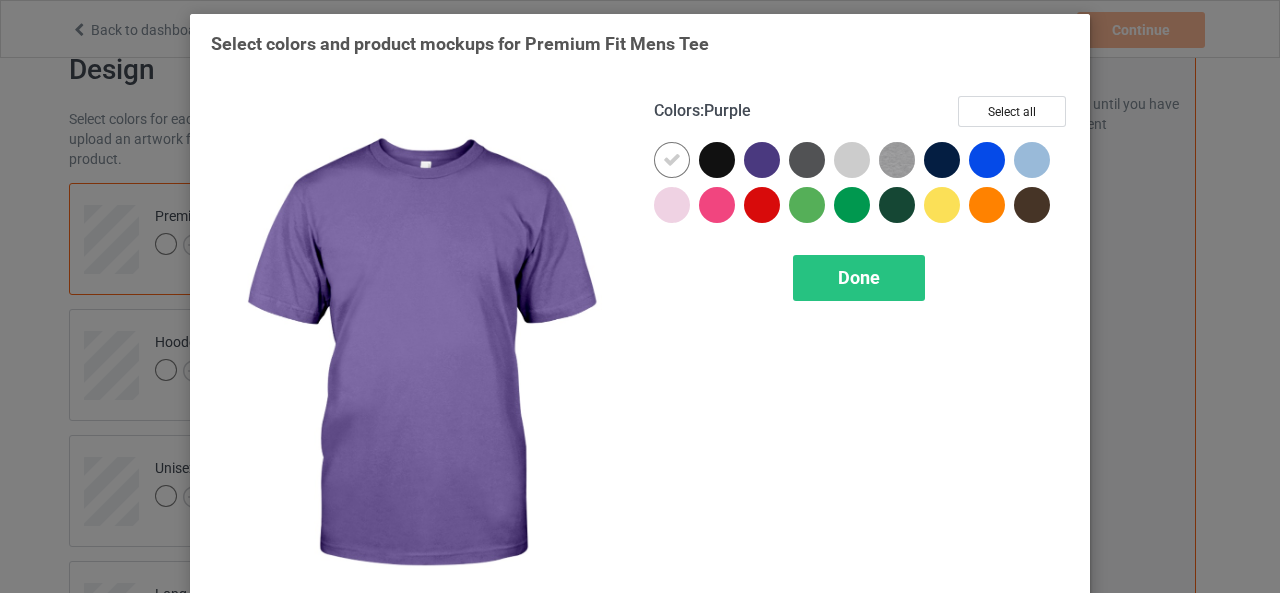 click at bounding box center [762, 160] 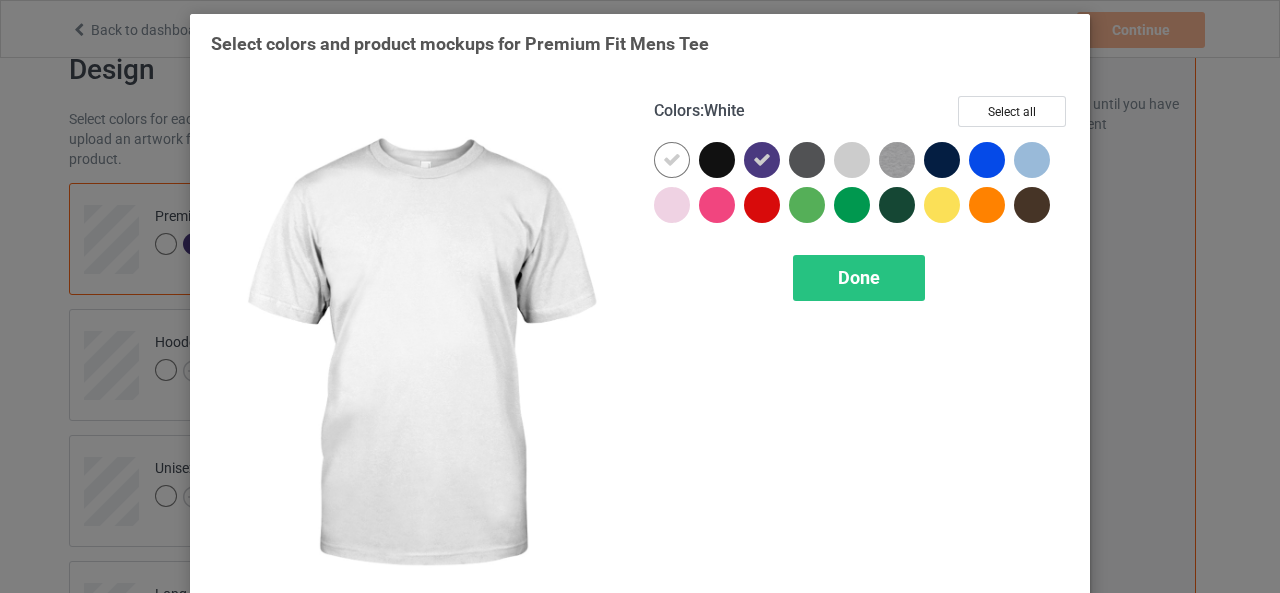 click at bounding box center (672, 160) 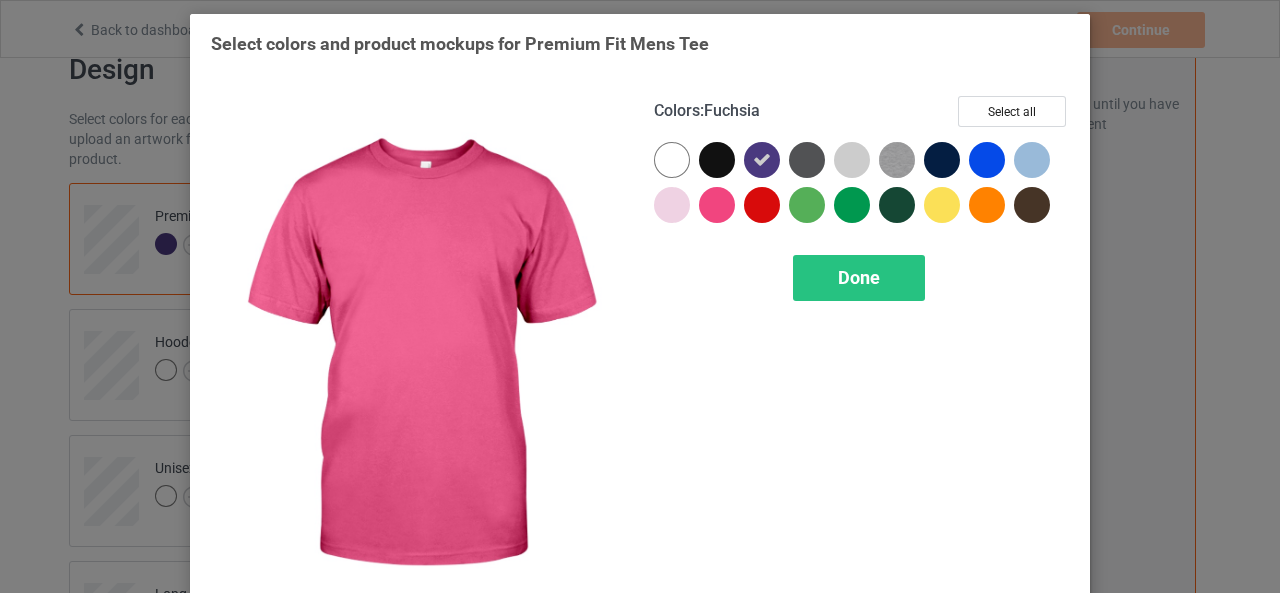 click at bounding box center [717, 205] 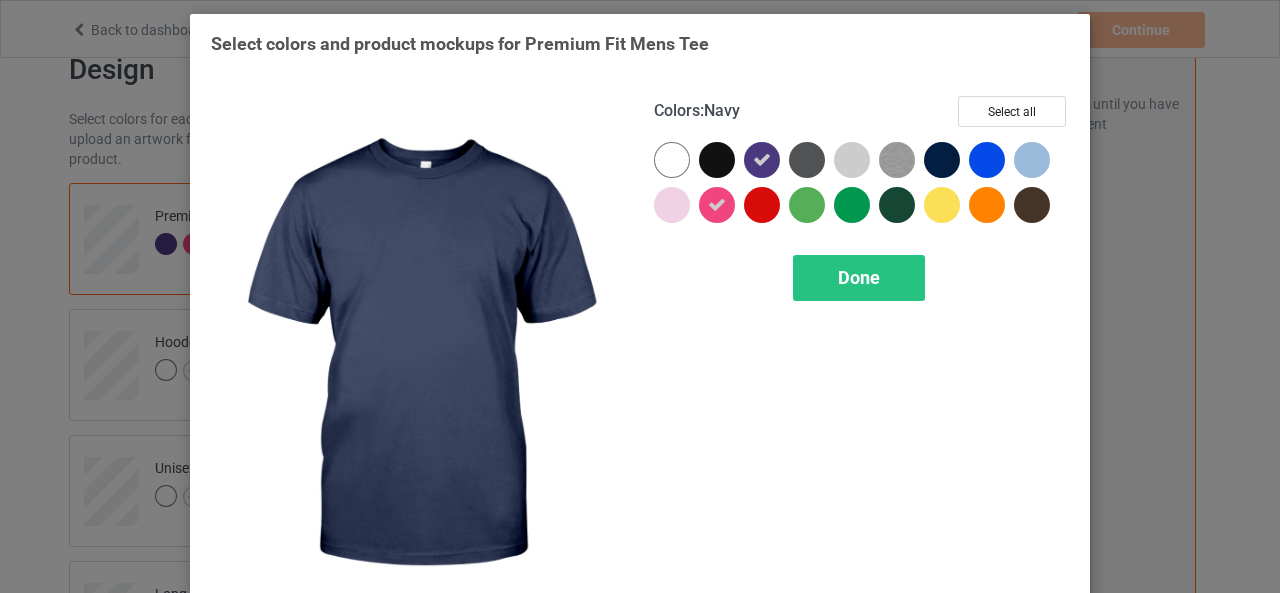 click at bounding box center (942, 160) 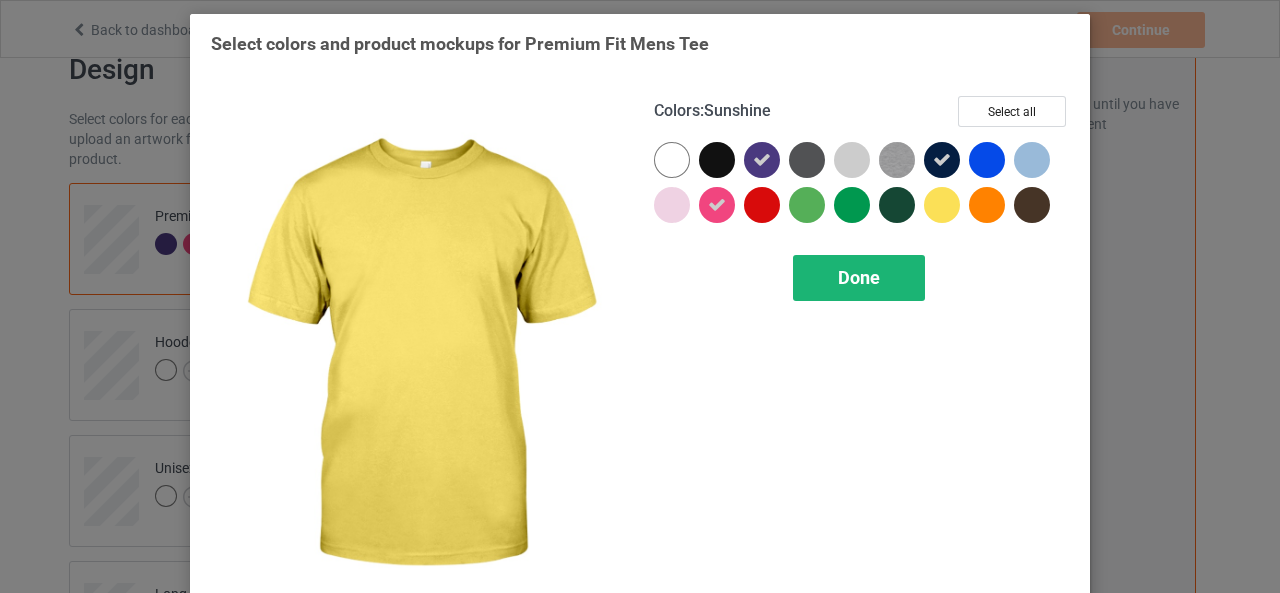 click on "Done" at bounding box center (859, 277) 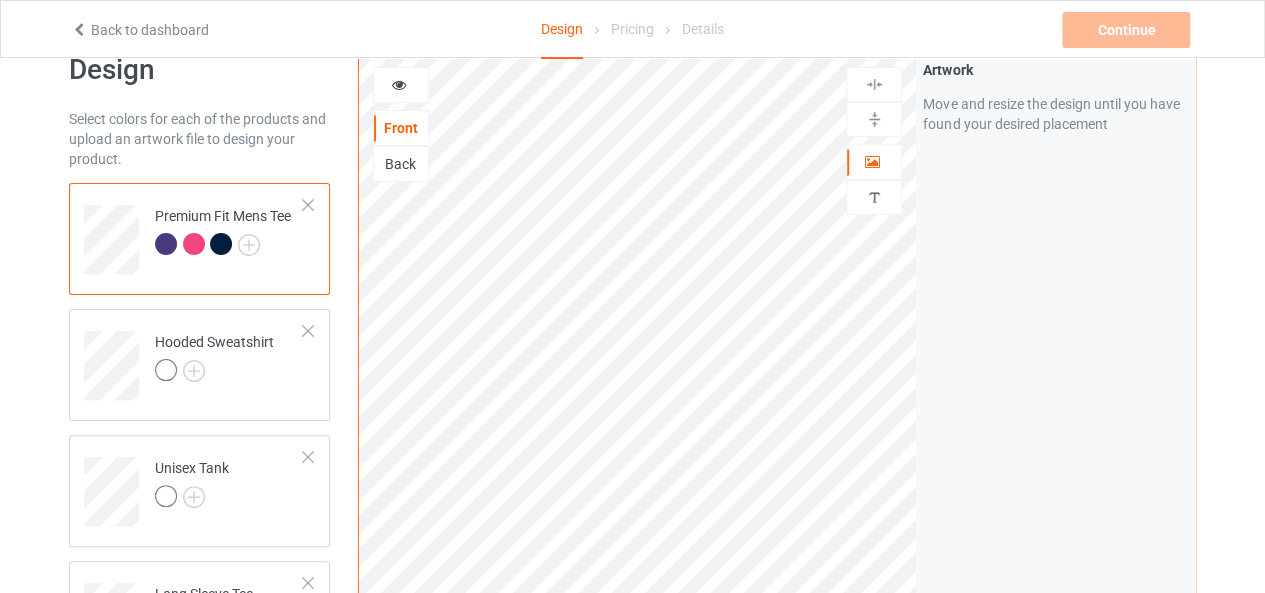 click on "Premium Fit Mens Tee" at bounding box center [199, 239] 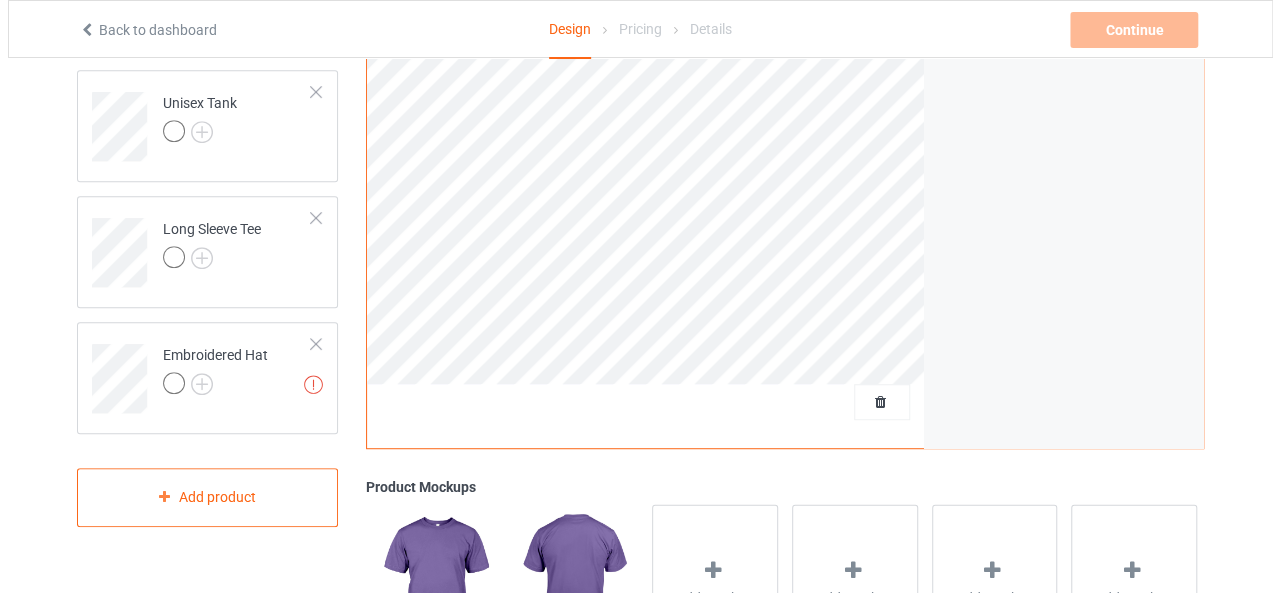 scroll, scrollTop: 411, scrollLeft: 0, axis: vertical 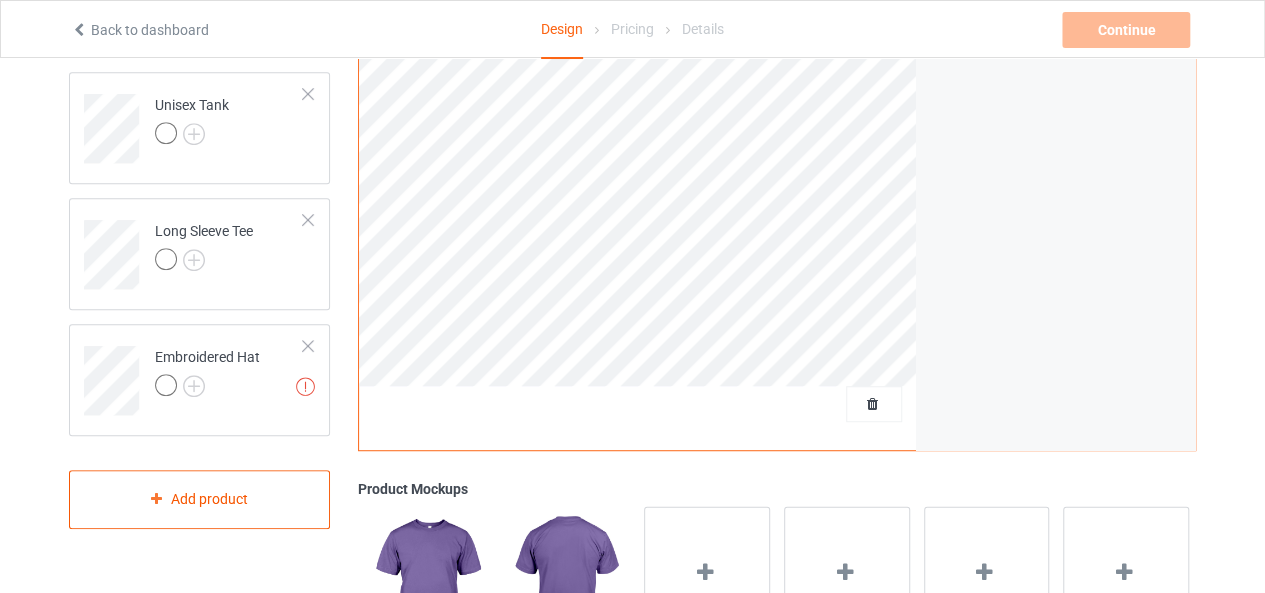 click on "Premium Fit Mens Tee Hooded Sweatshirt Unisex Tank Long Sleeve Tee Missing artworks Embroidered Hat Add product" at bounding box center (199, 174) 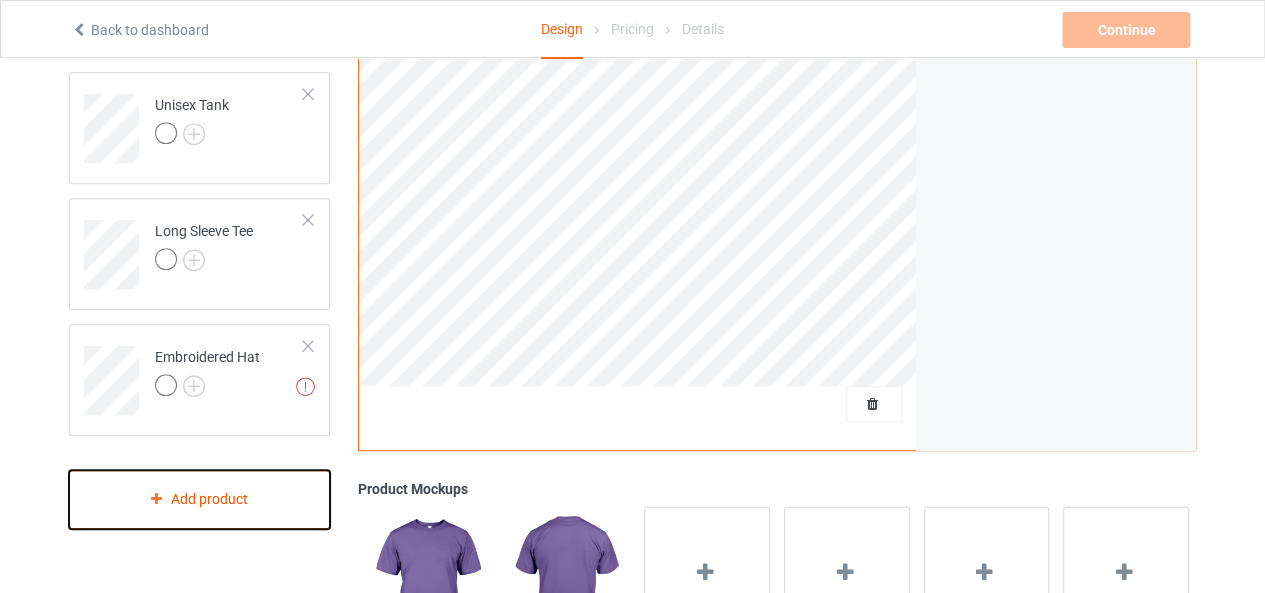 click on "Add product" at bounding box center (199, 499) 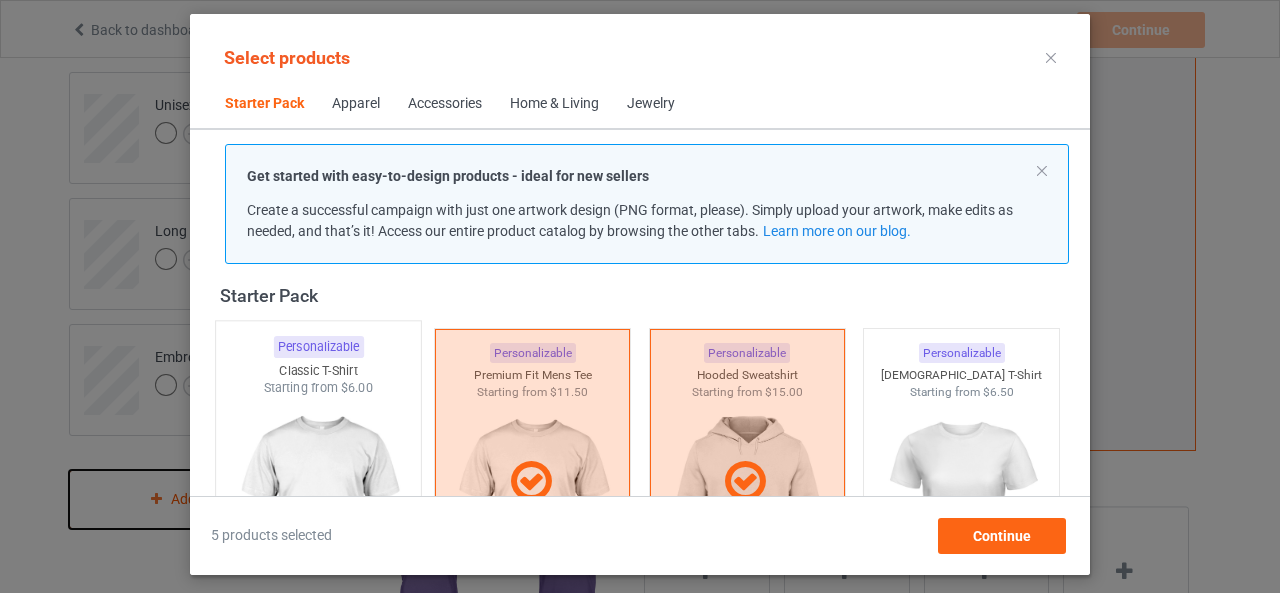 scroll, scrollTop: 159, scrollLeft: 0, axis: vertical 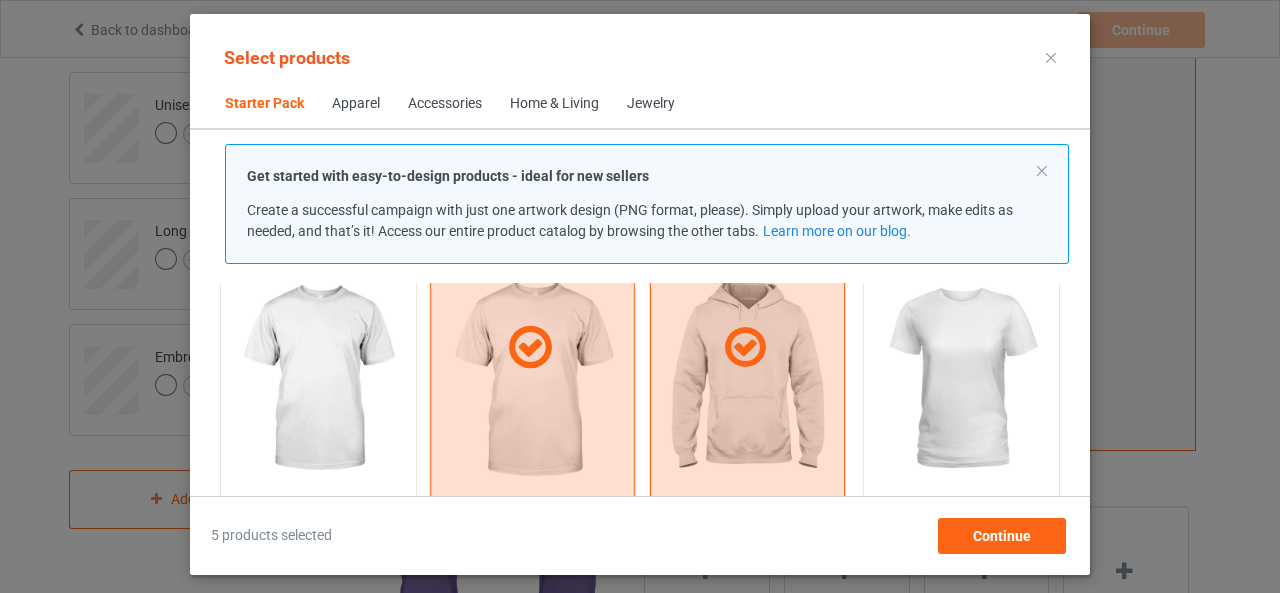 click at bounding box center (532, 348) 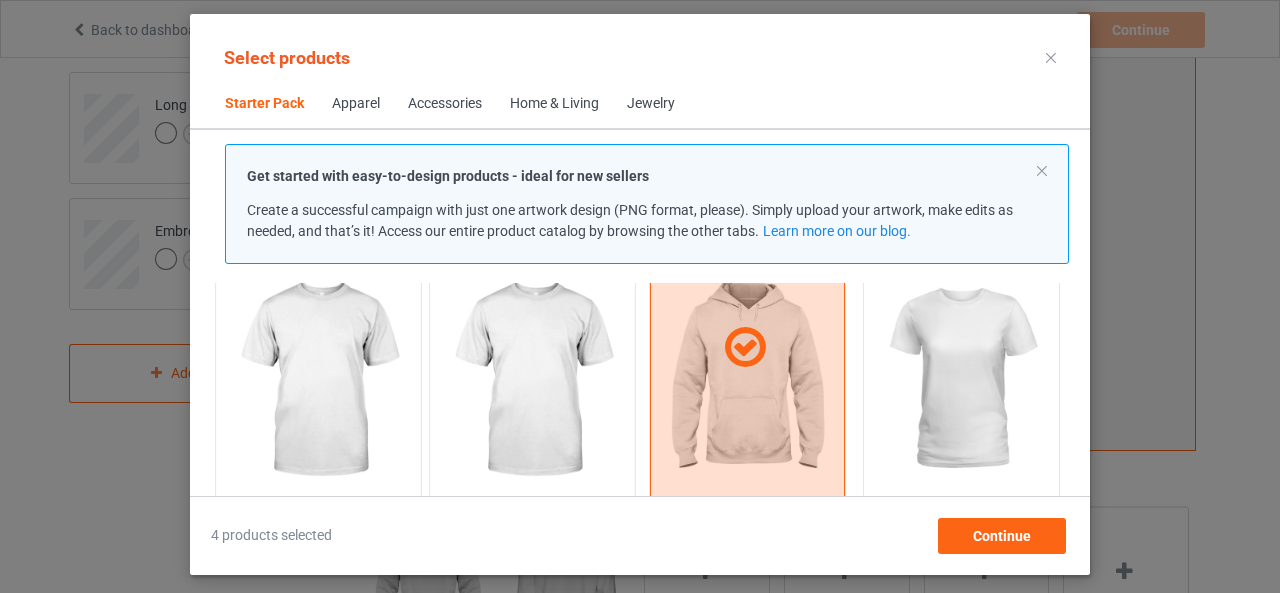 click at bounding box center (318, 380) 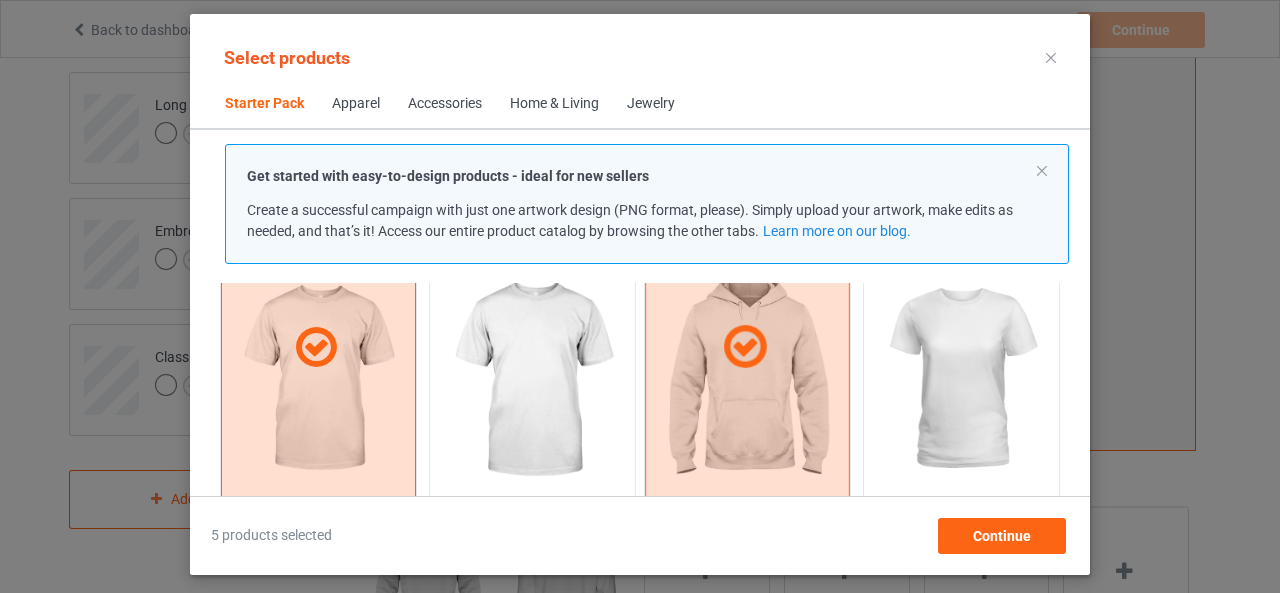 click at bounding box center (747, 347) 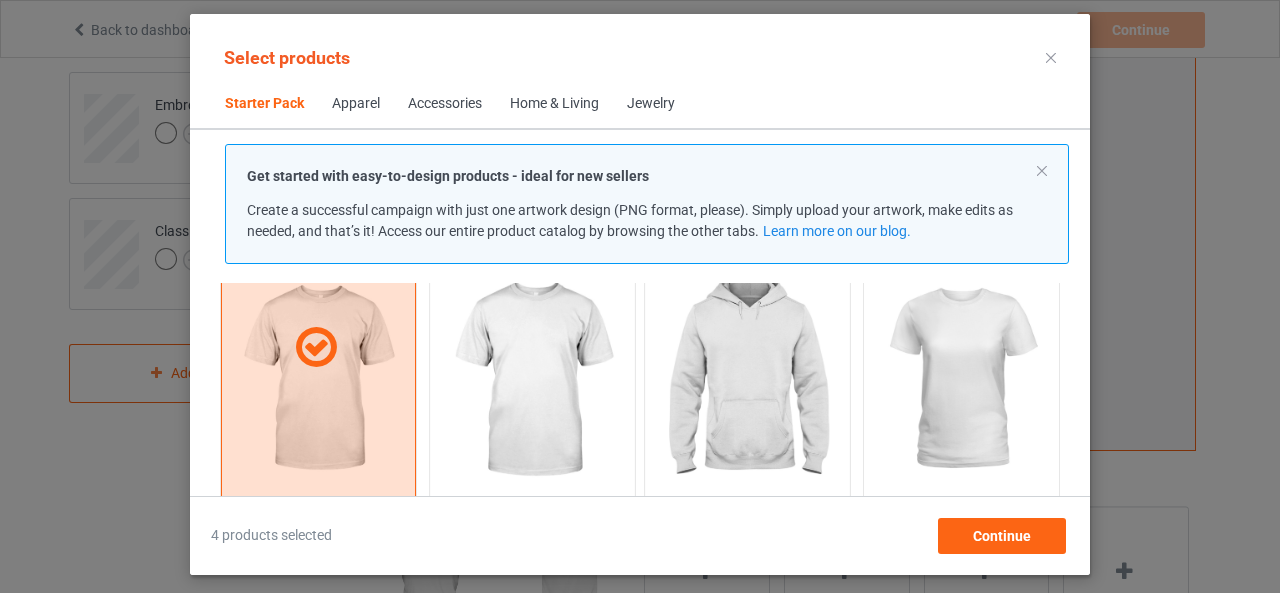 click at bounding box center (747, 380) 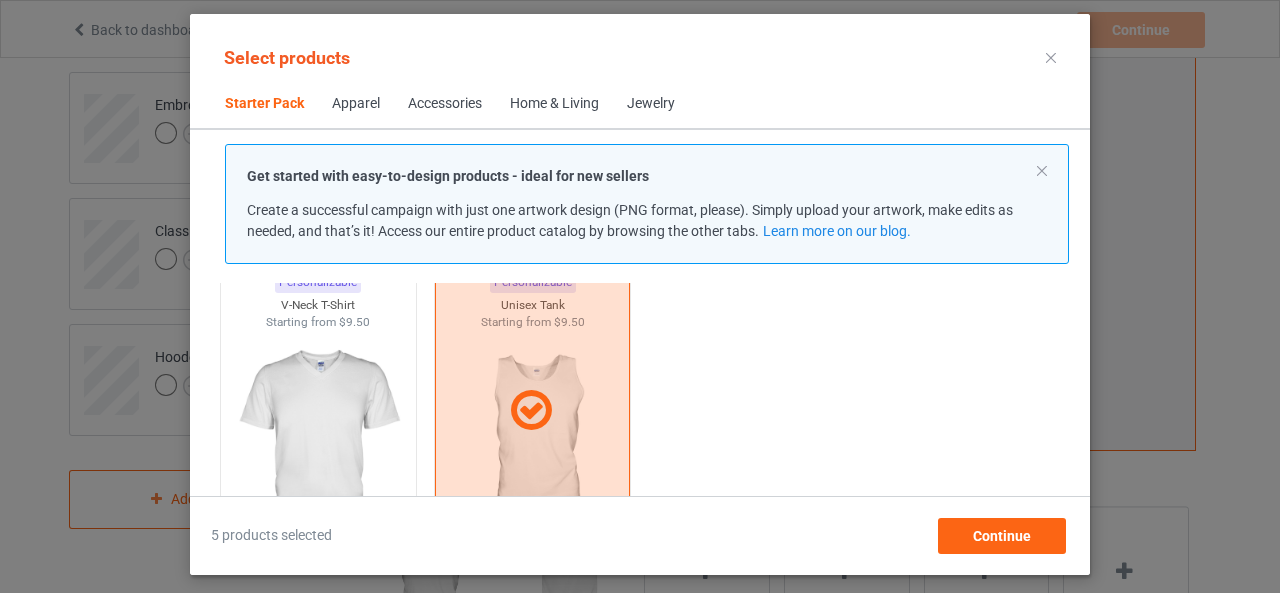 scroll, scrollTop: 423, scrollLeft: 0, axis: vertical 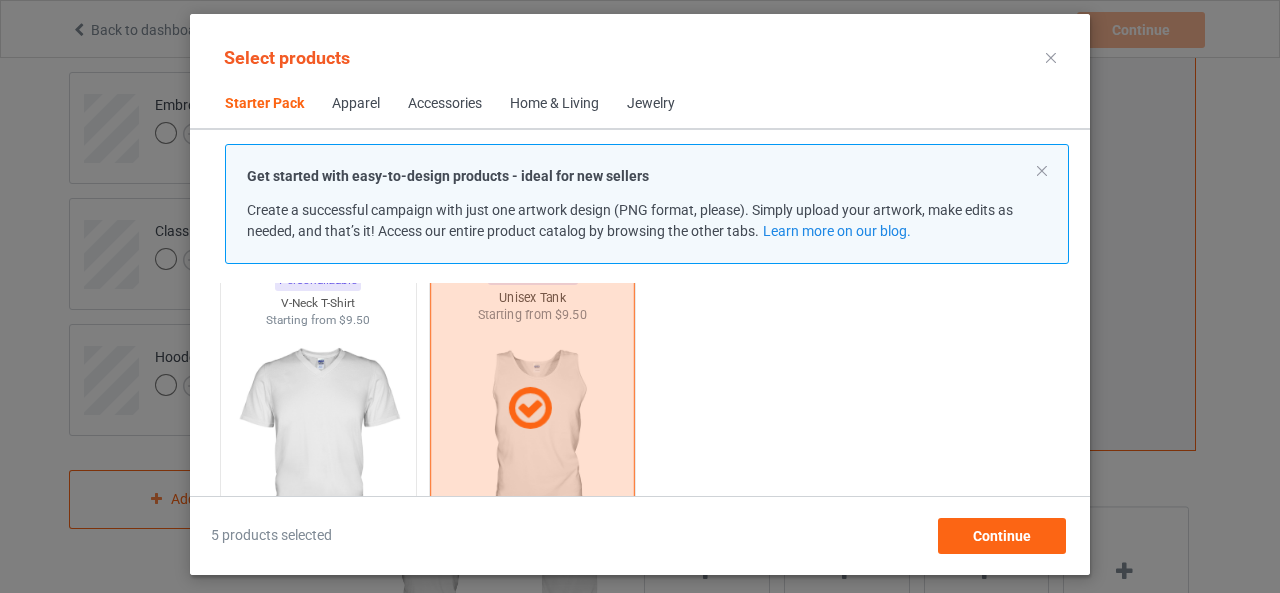 click at bounding box center [532, 409] 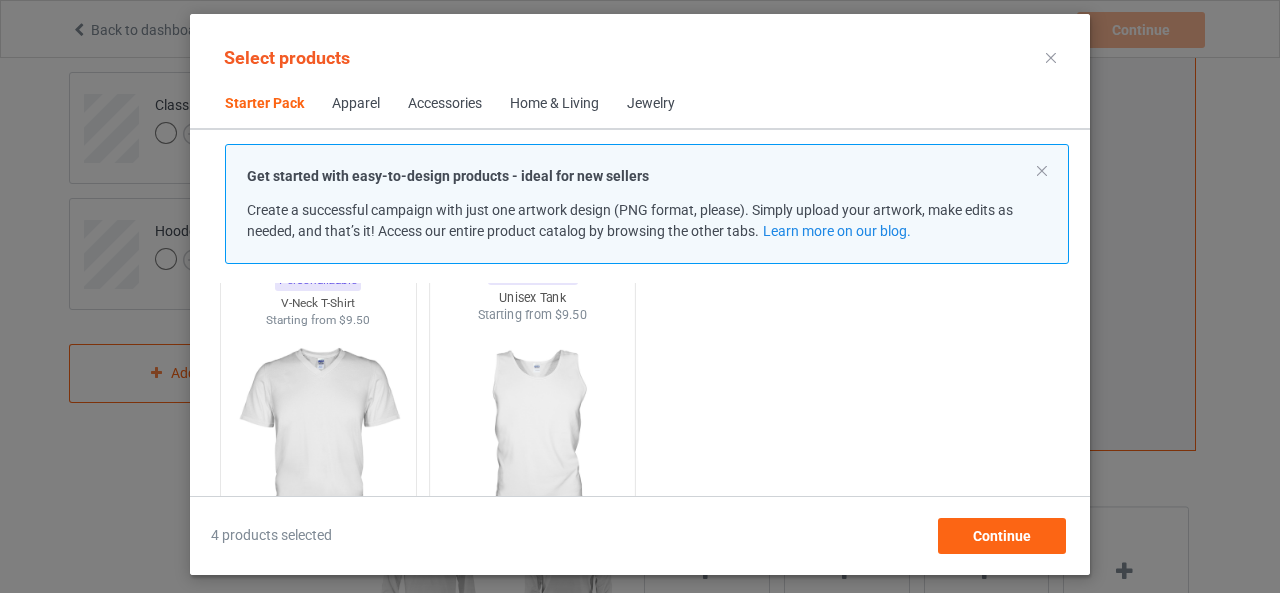 click at bounding box center (533, 441) 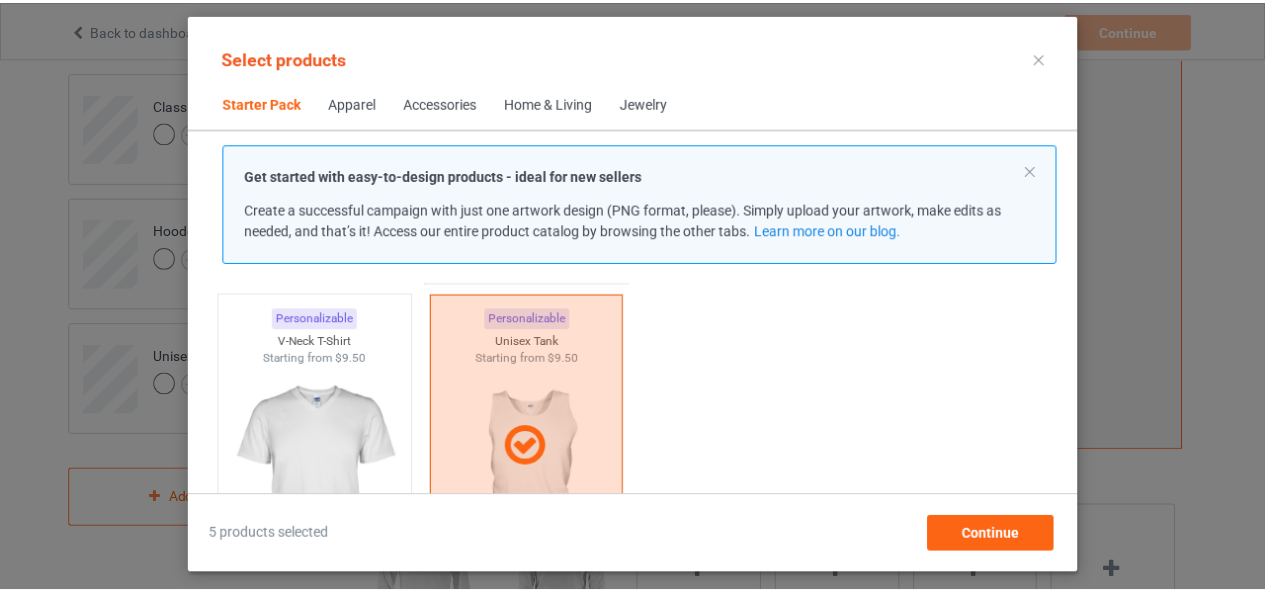 scroll, scrollTop: 361, scrollLeft: 0, axis: vertical 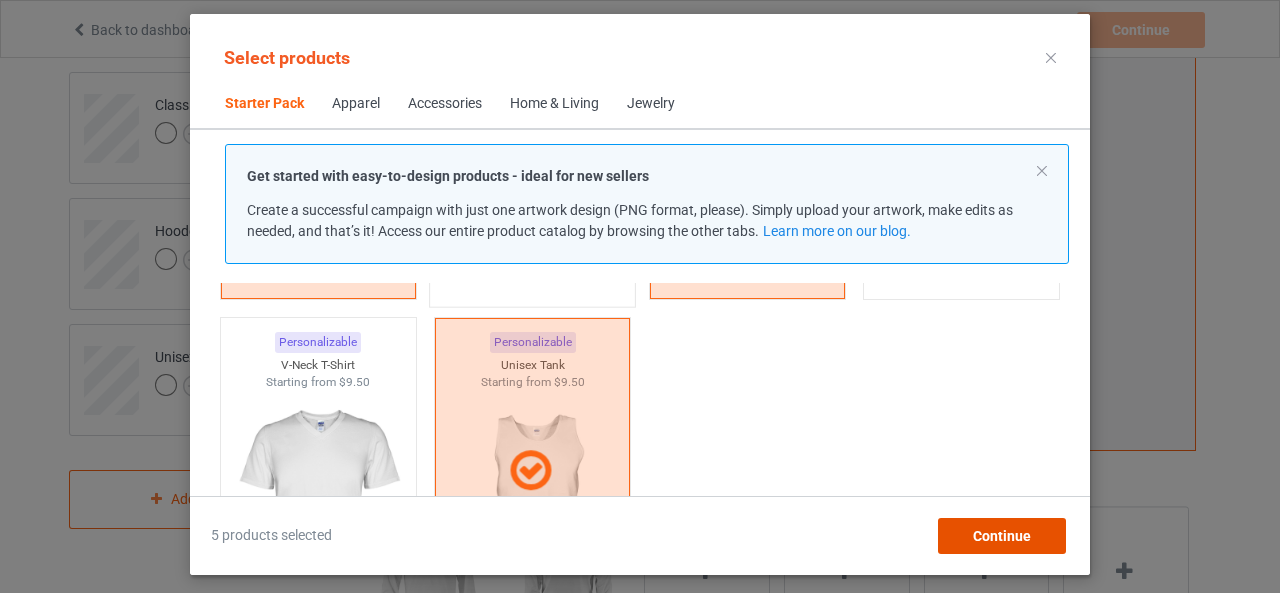 click on "Continue" at bounding box center [1002, 536] 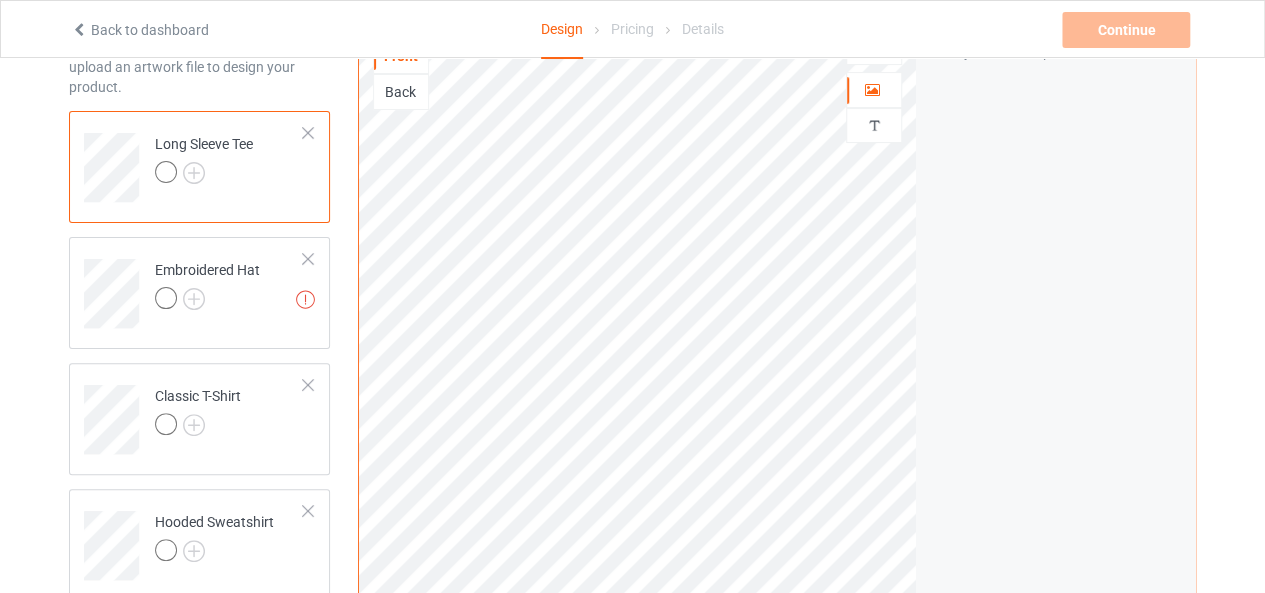 scroll, scrollTop: 236, scrollLeft: 0, axis: vertical 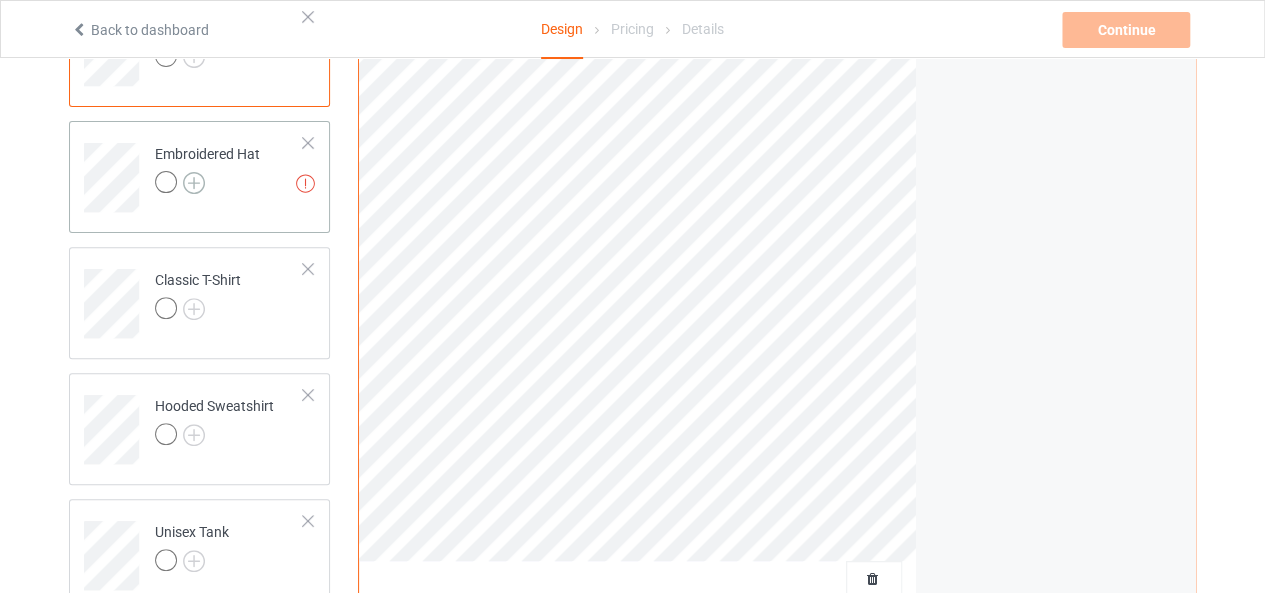 click at bounding box center (194, 183) 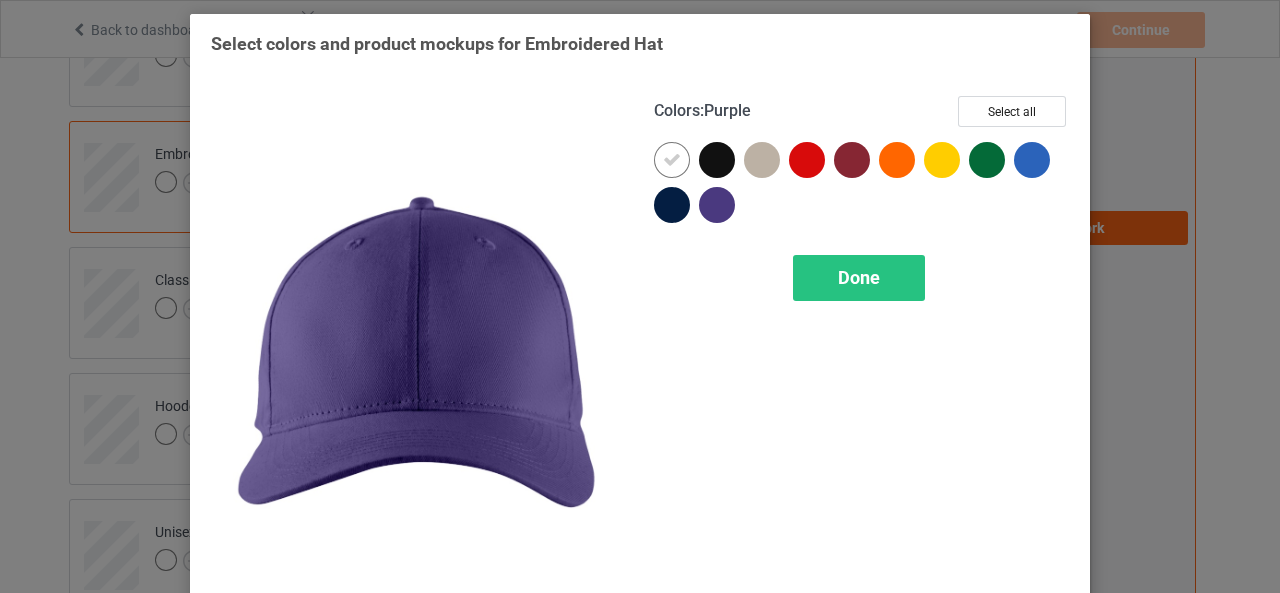 click at bounding box center [717, 205] 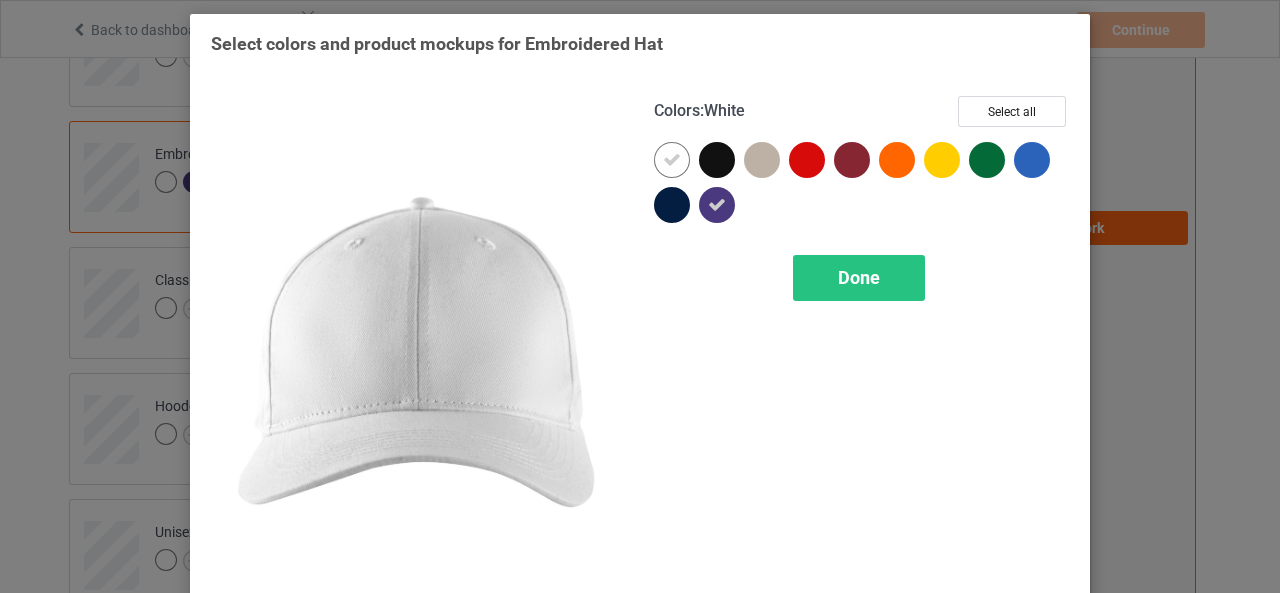 click at bounding box center (672, 160) 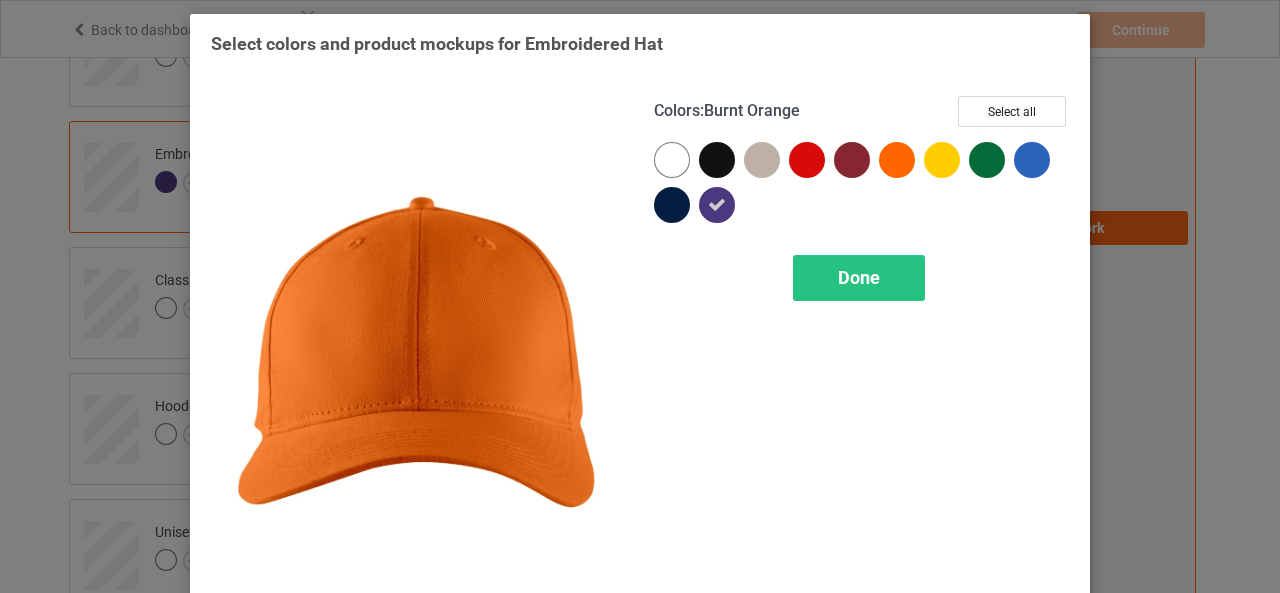 click at bounding box center [897, 160] 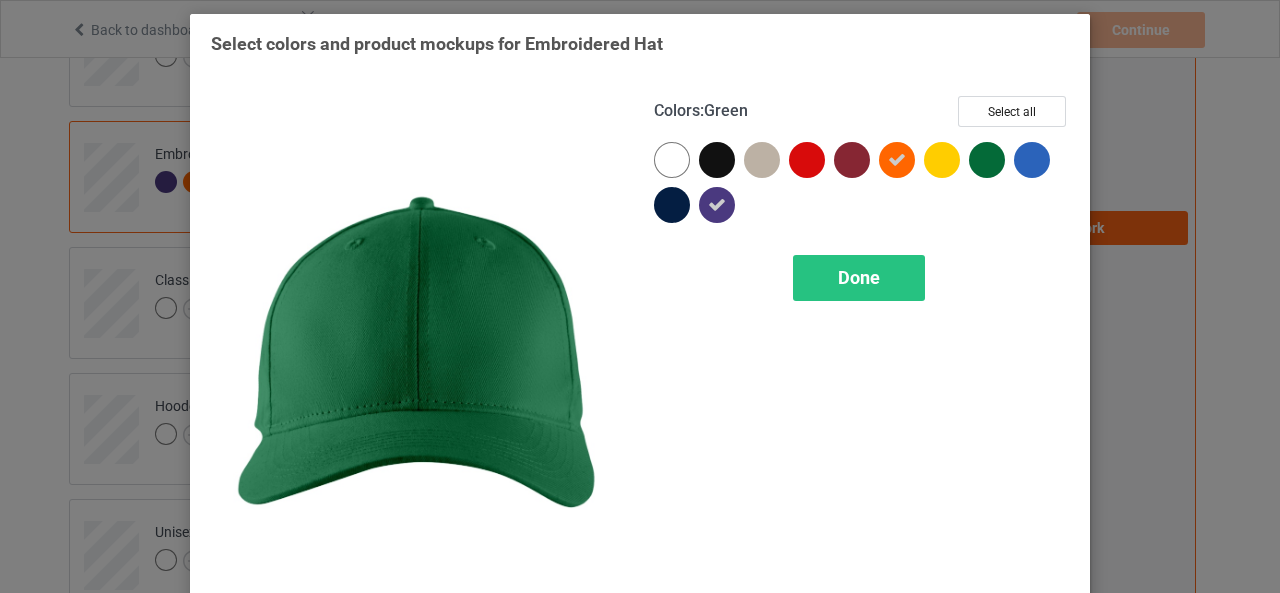 click at bounding box center [987, 160] 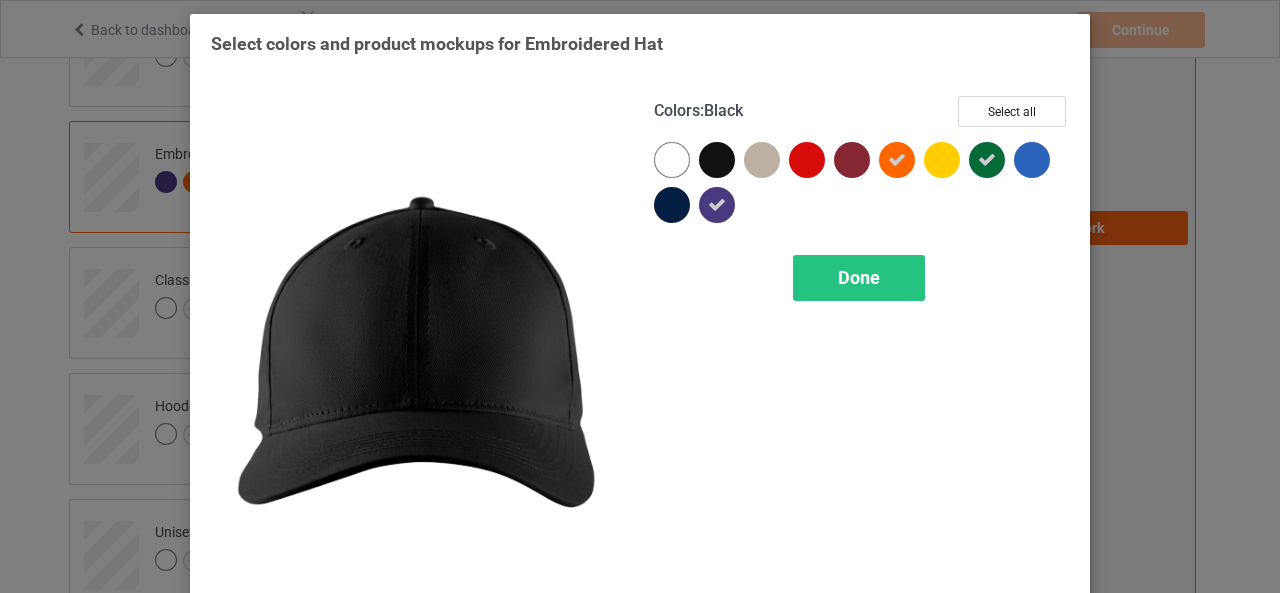 click at bounding box center (717, 160) 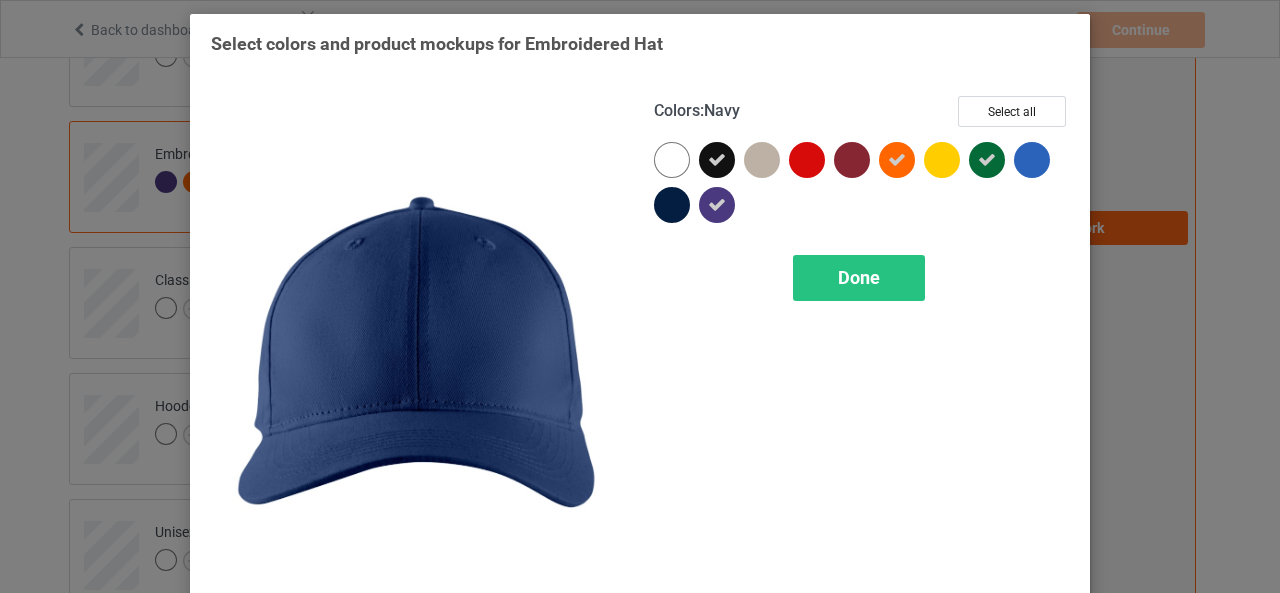 click at bounding box center [672, 205] 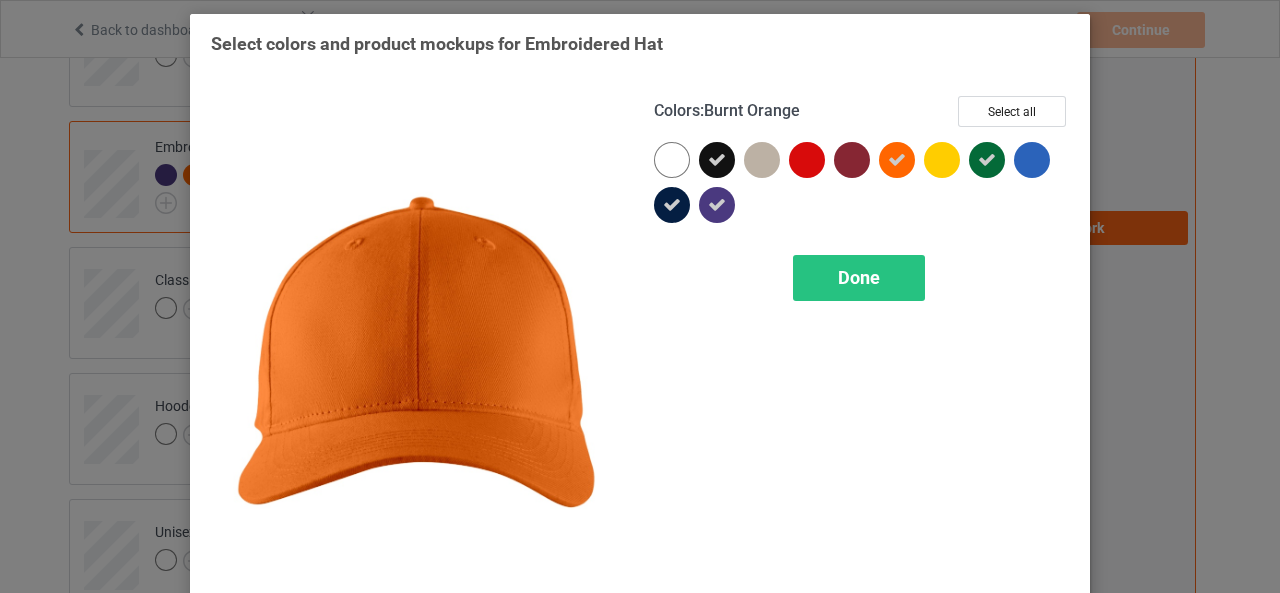 click at bounding box center [897, 160] 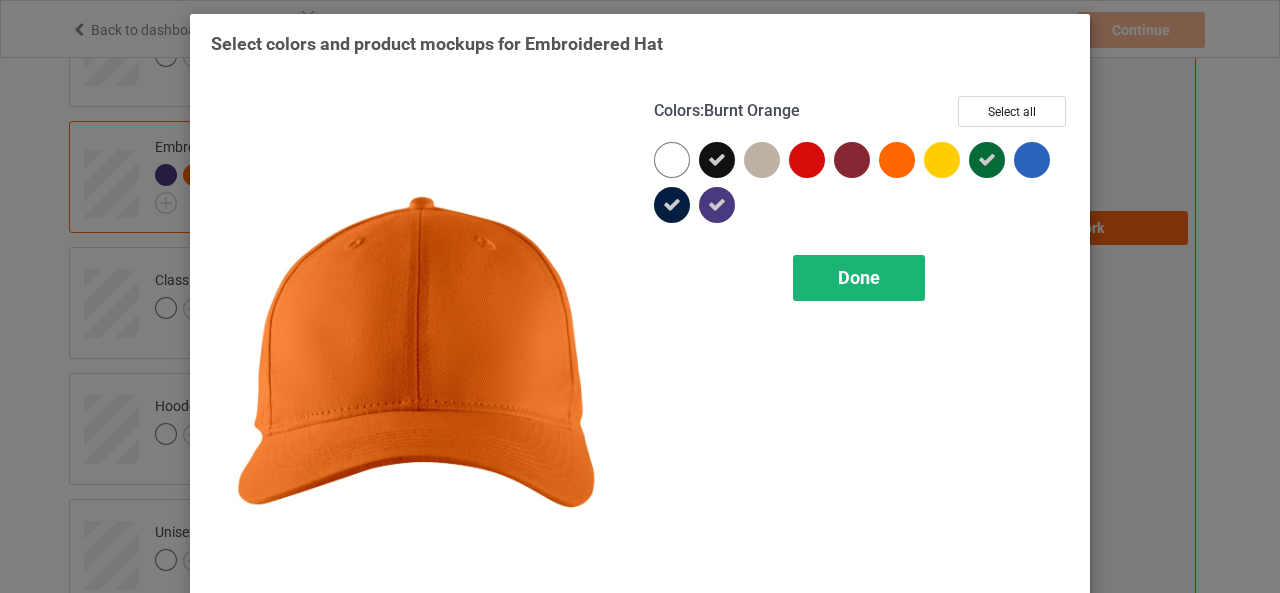click on "Done" at bounding box center (859, 278) 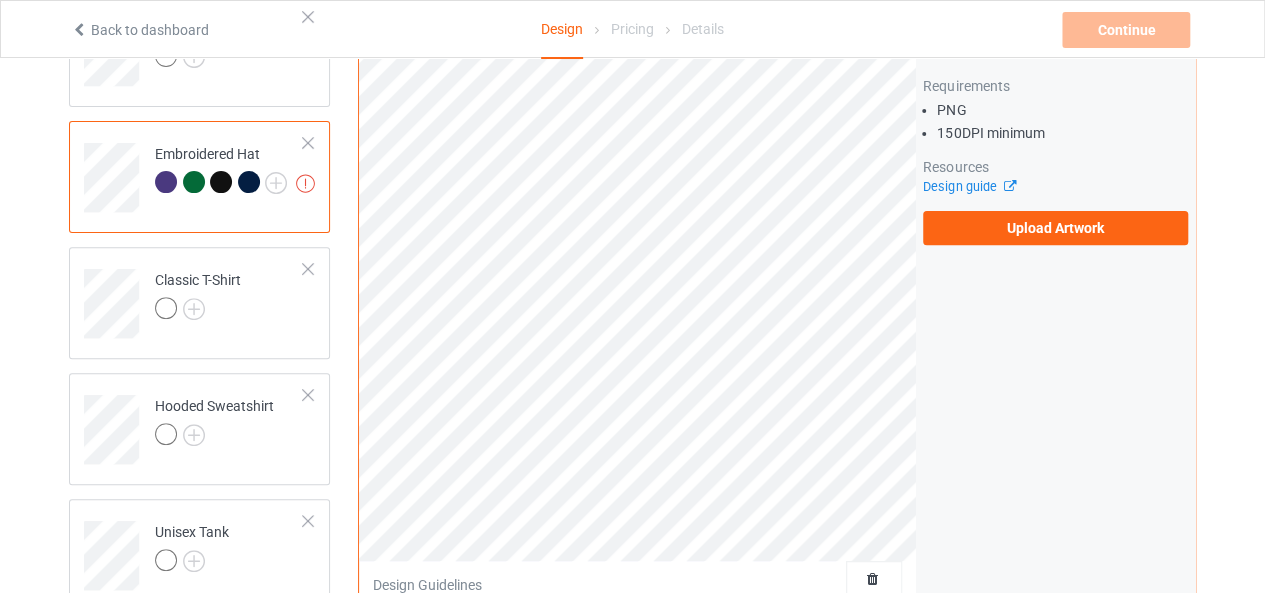 scroll, scrollTop: 0, scrollLeft: 0, axis: both 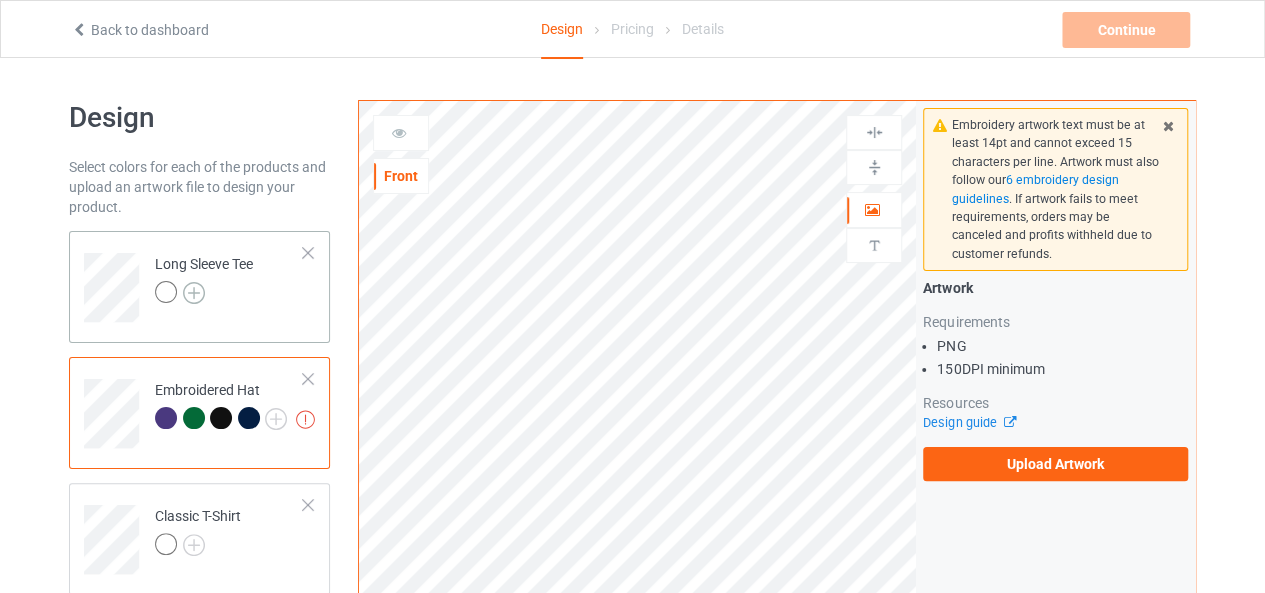 click at bounding box center [194, 293] 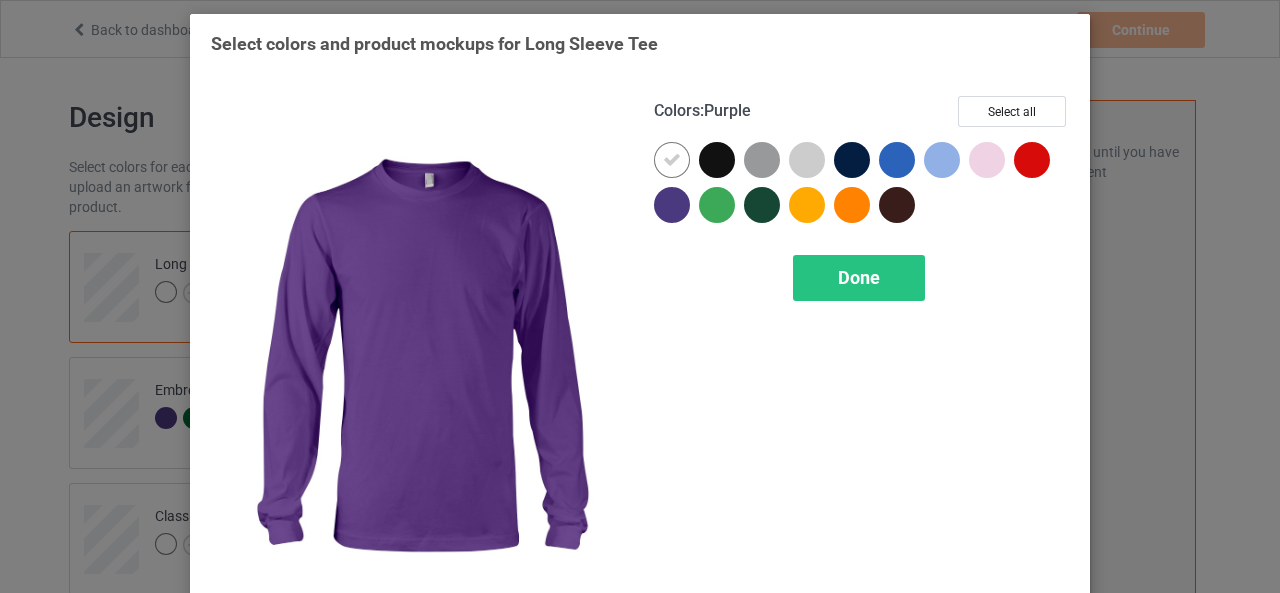 click at bounding box center [672, 205] 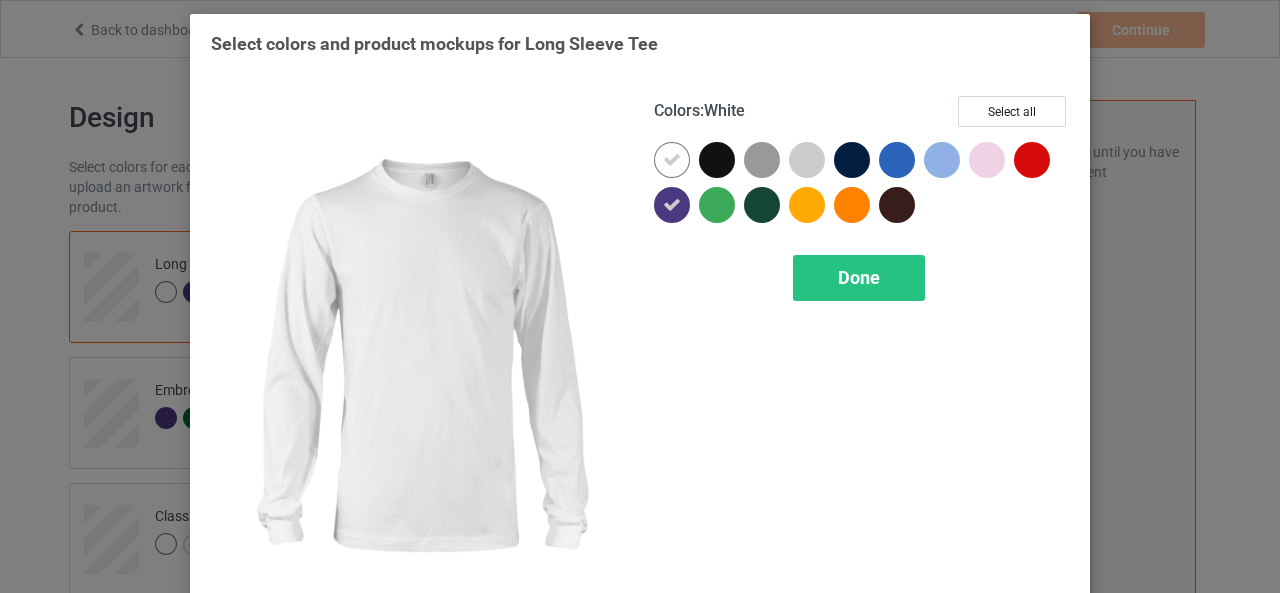 click at bounding box center (672, 160) 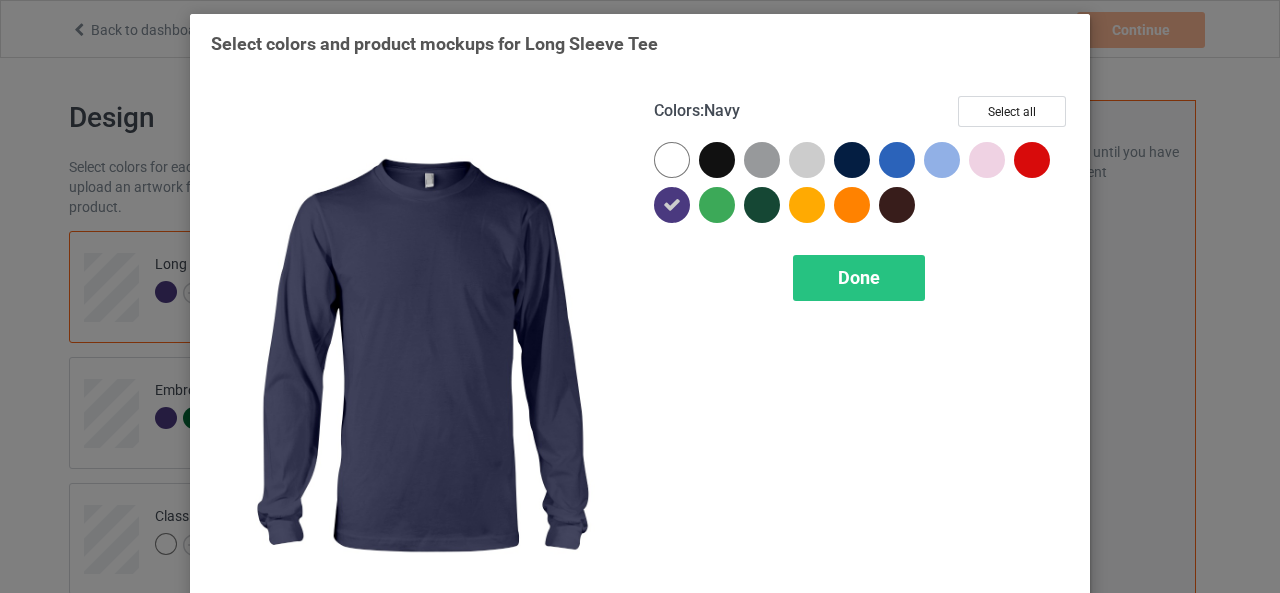 click at bounding box center (852, 160) 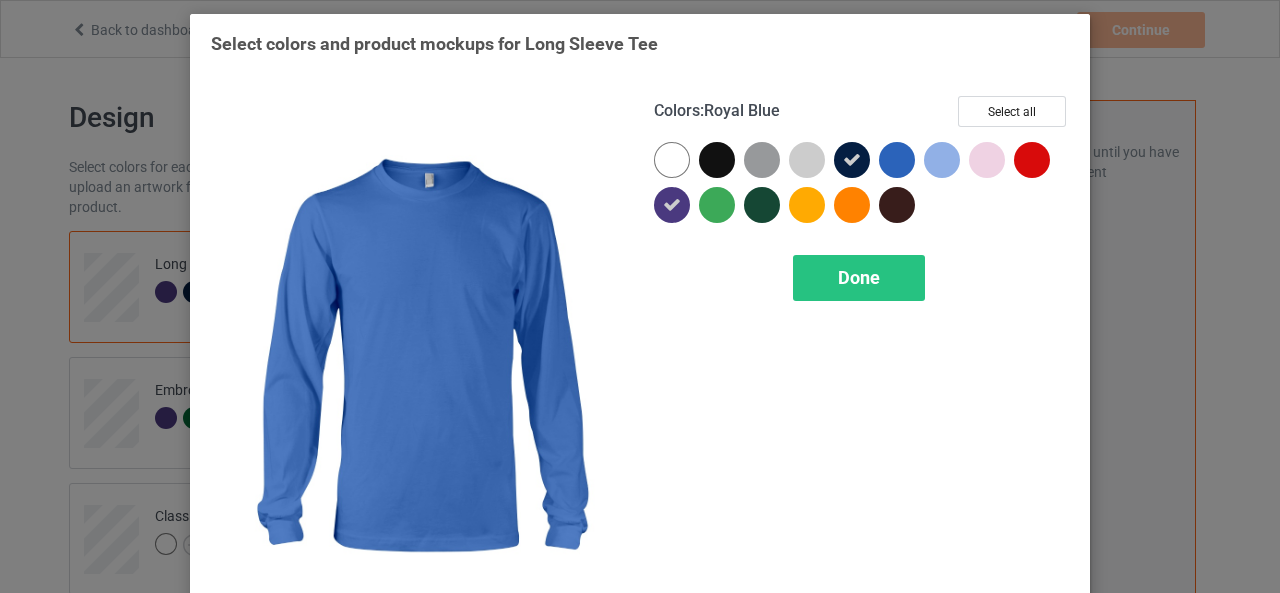 click at bounding box center (897, 160) 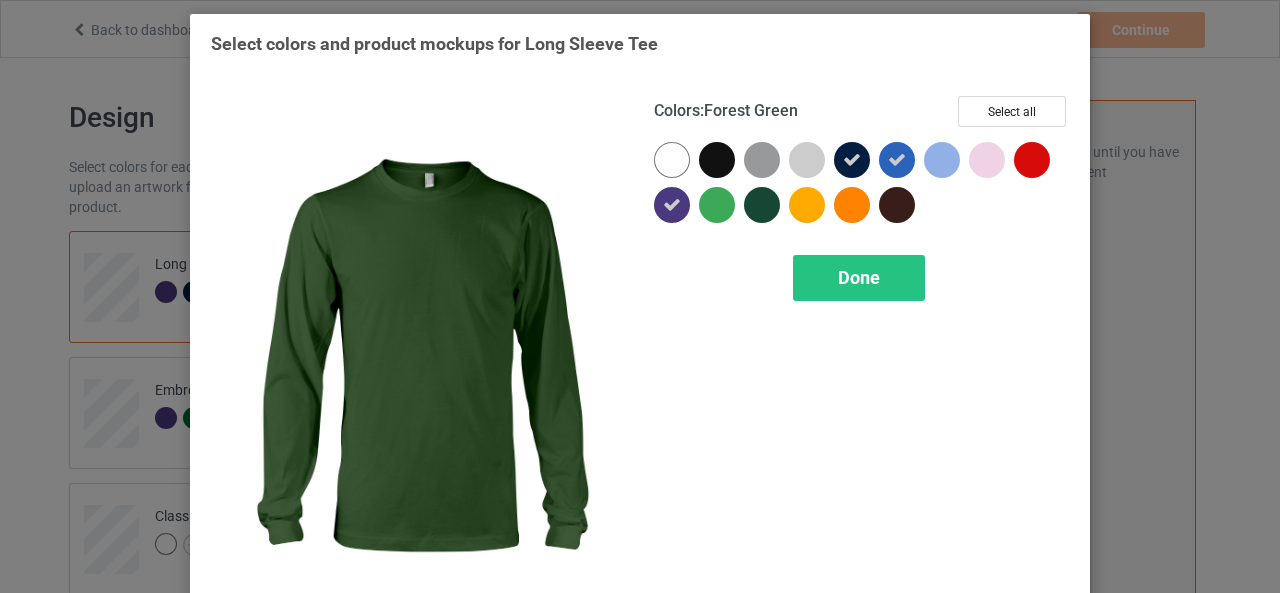 click at bounding box center [762, 205] 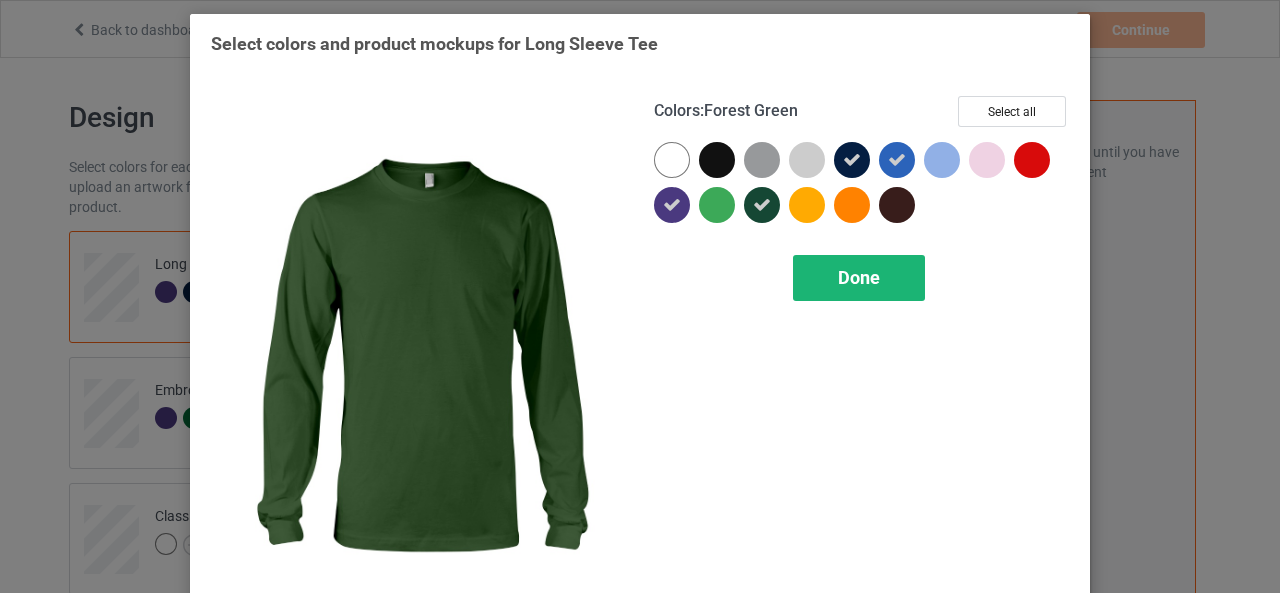 click on "Done" at bounding box center [859, 278] 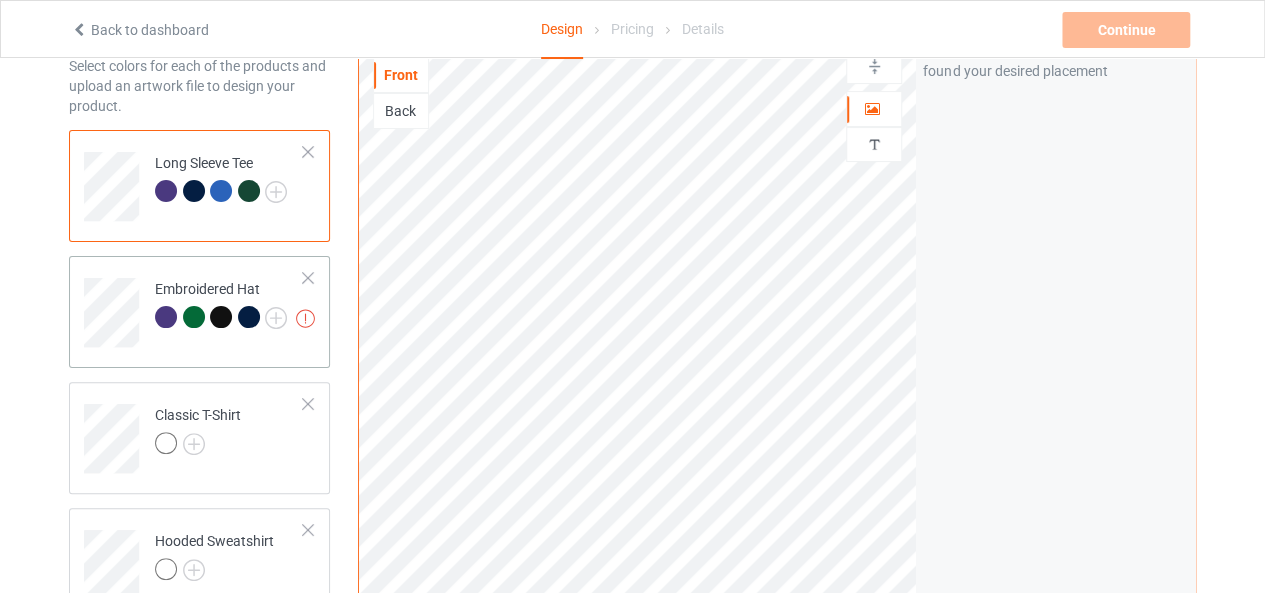 scroll, scrollTop: 105, scrollLeft: 0, axis: vertical 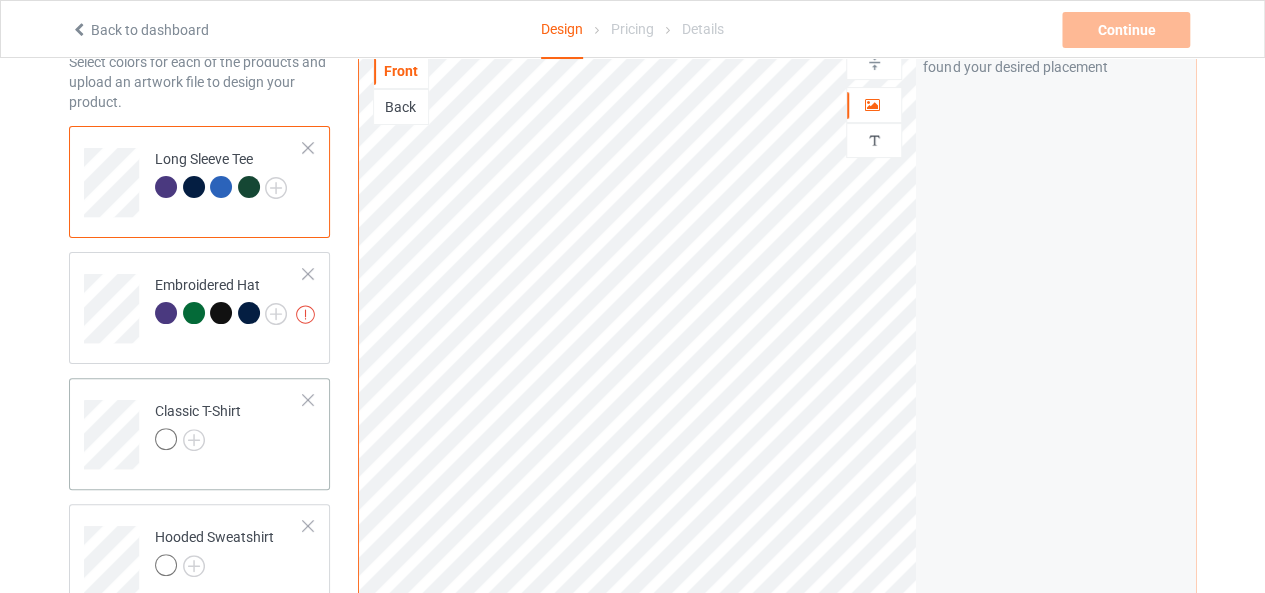 click at bounding box center [198, 442] 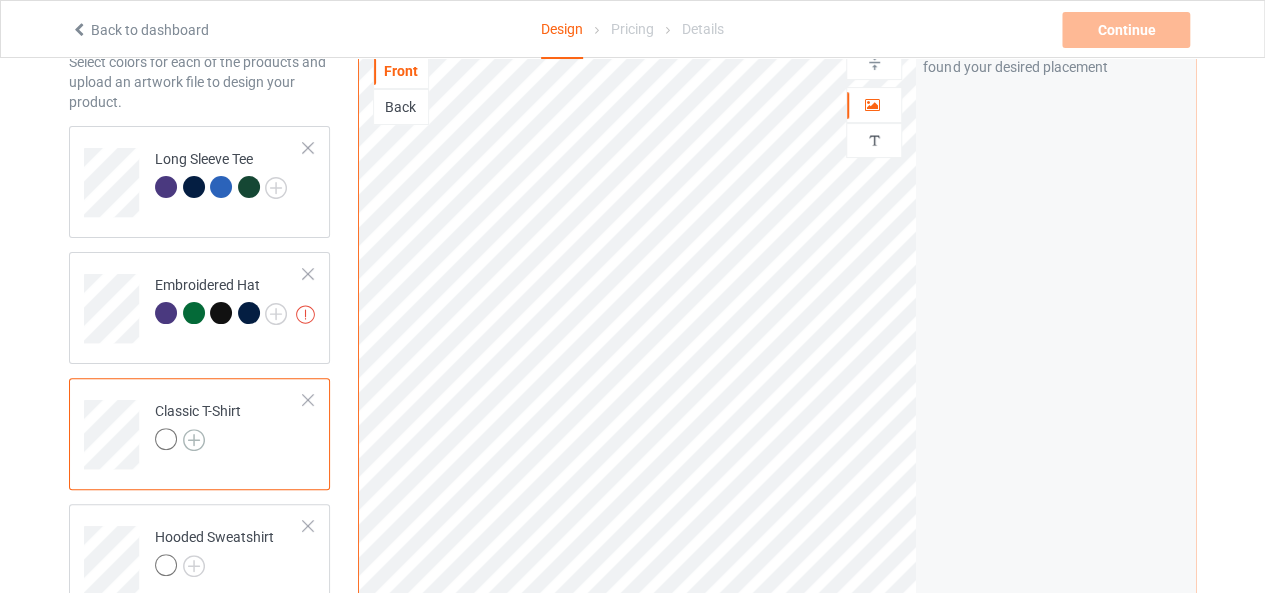 click at bounding box center [194, 440] 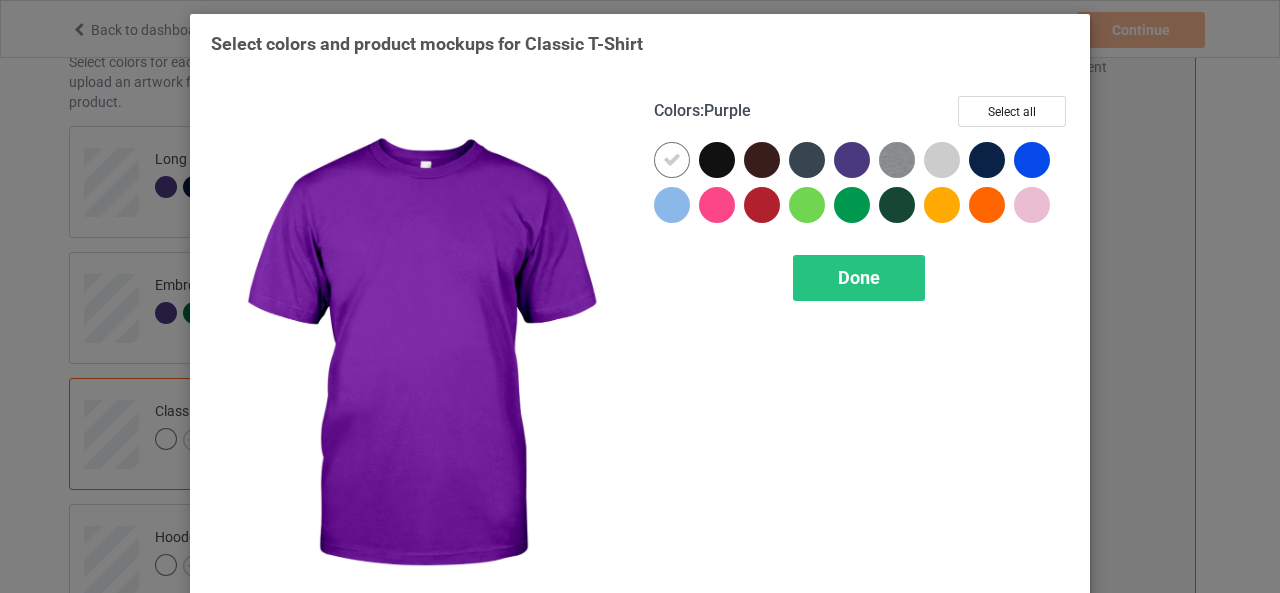 click at bounding box center [852, 160] 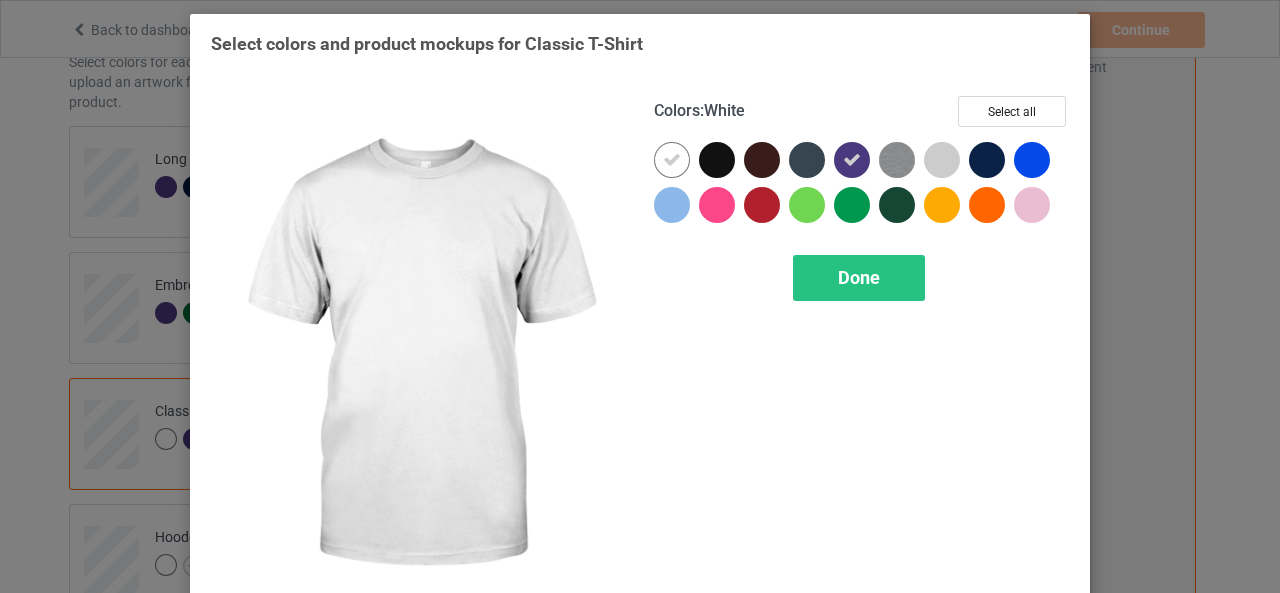 click at bounding box center (672, 160) 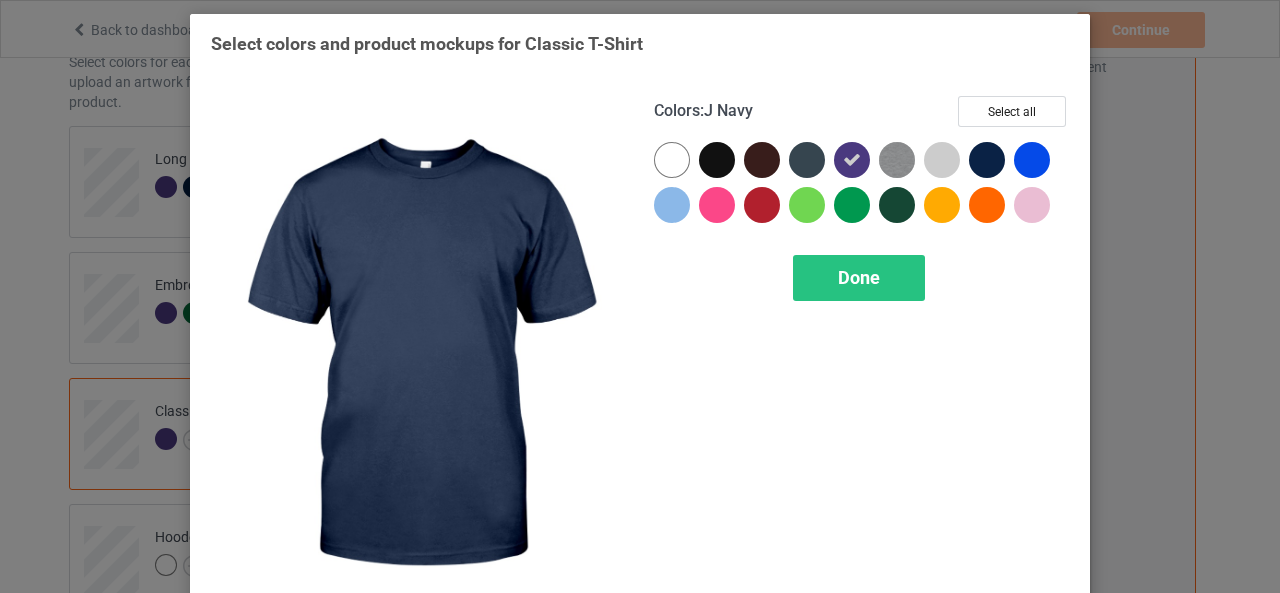 drag, startPoint x: 977, startPoint y: 151, endPoint x: 968, endPoint y: 170, distance: 21.023796 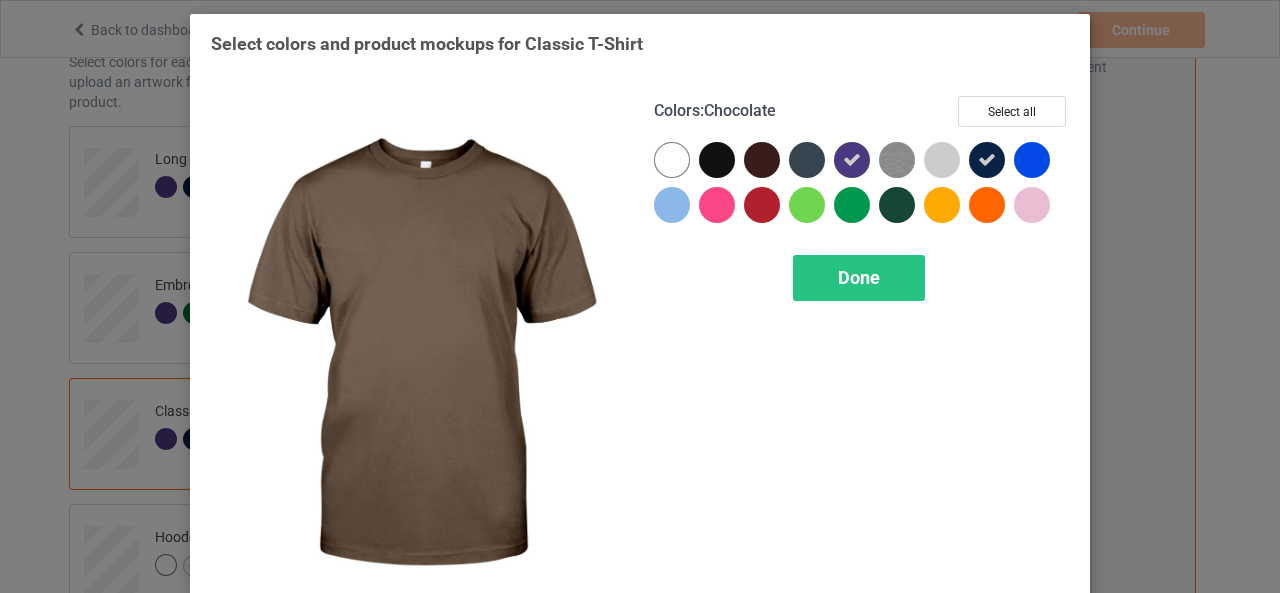 click at bounding box center (762, 160) 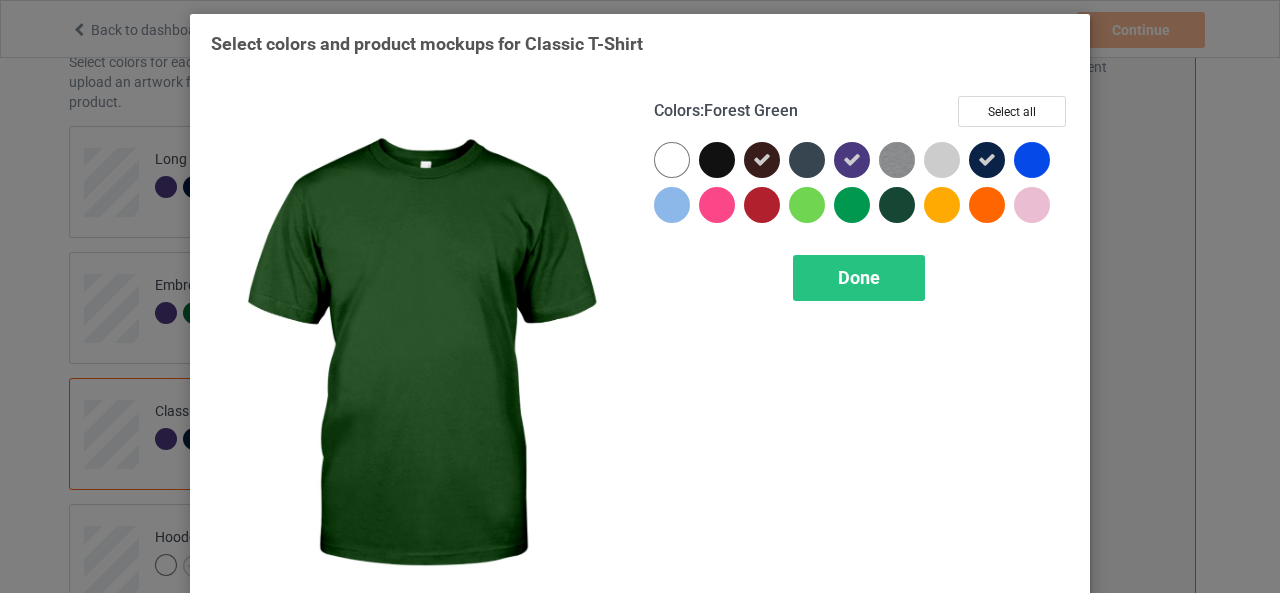 click at bounding box center (897, 205) 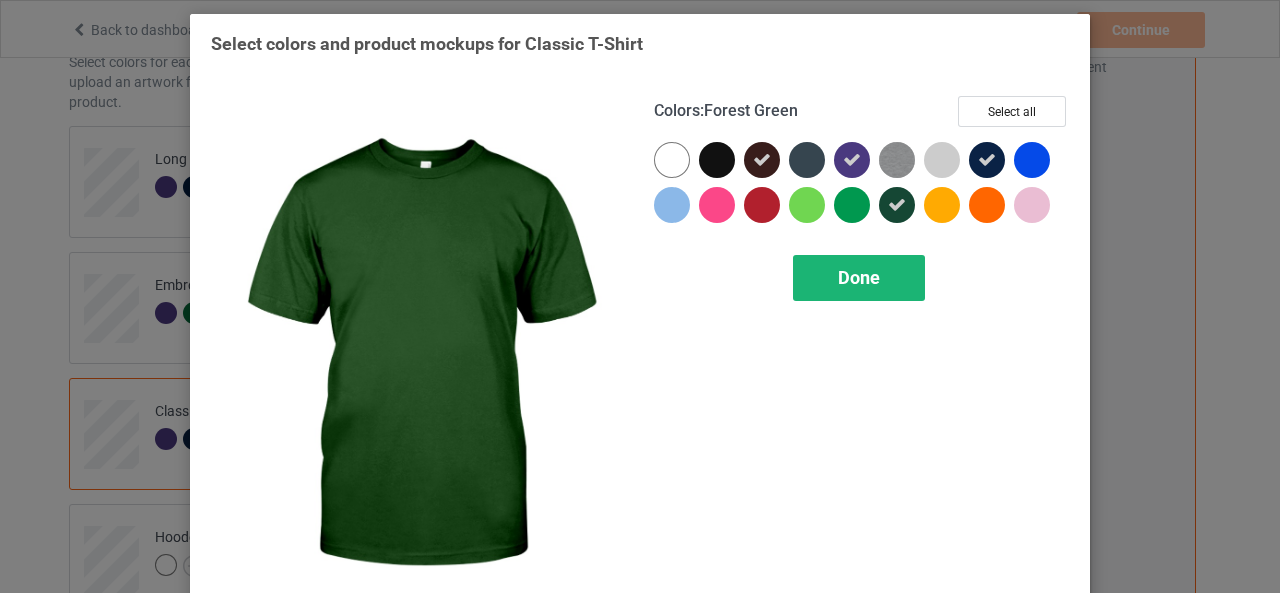 click on "Done" at bounding box center [859, 277] 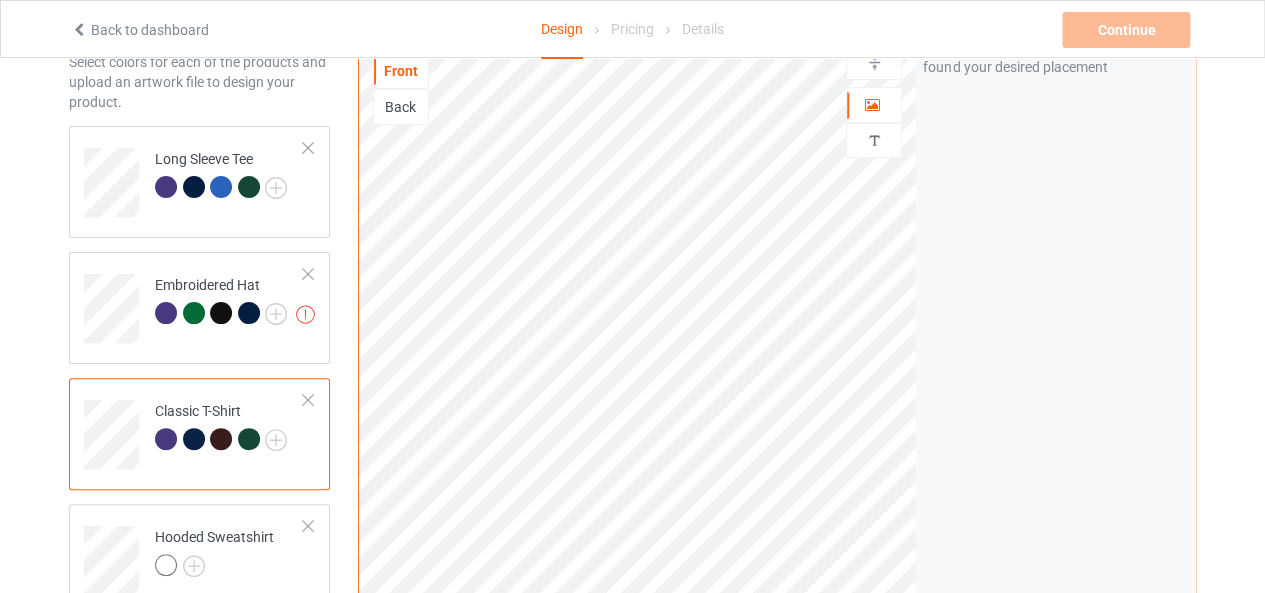 scroll, scrollTop: 339, scrollLeft: 0, axis: vertical 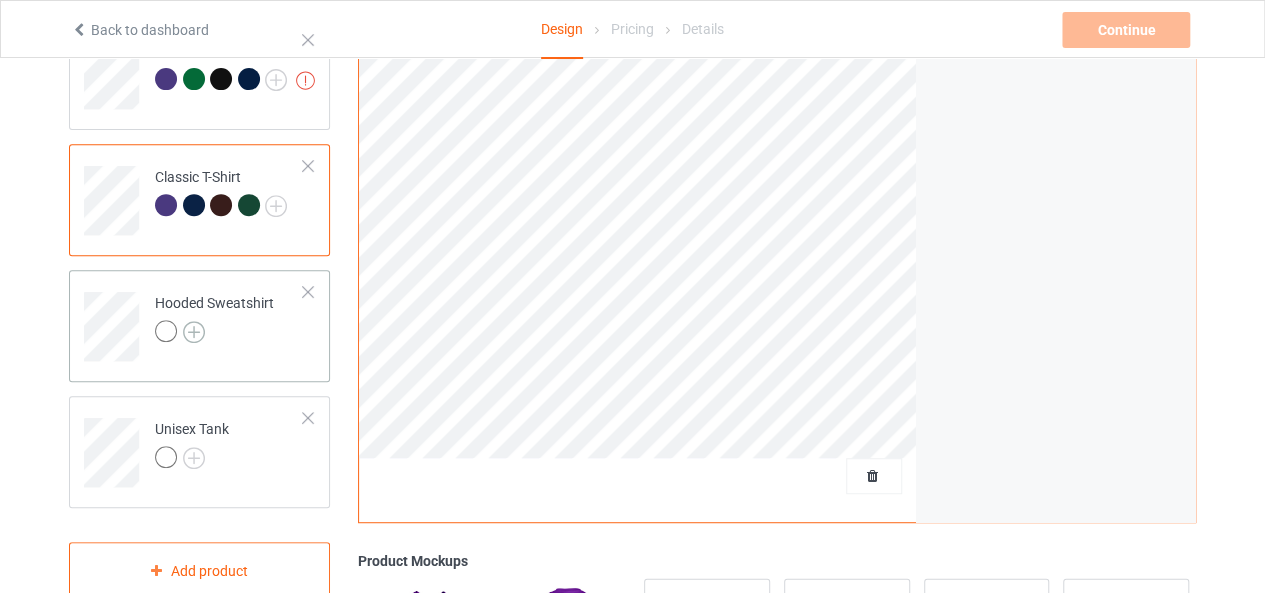 click at bounding box center (194, 332) 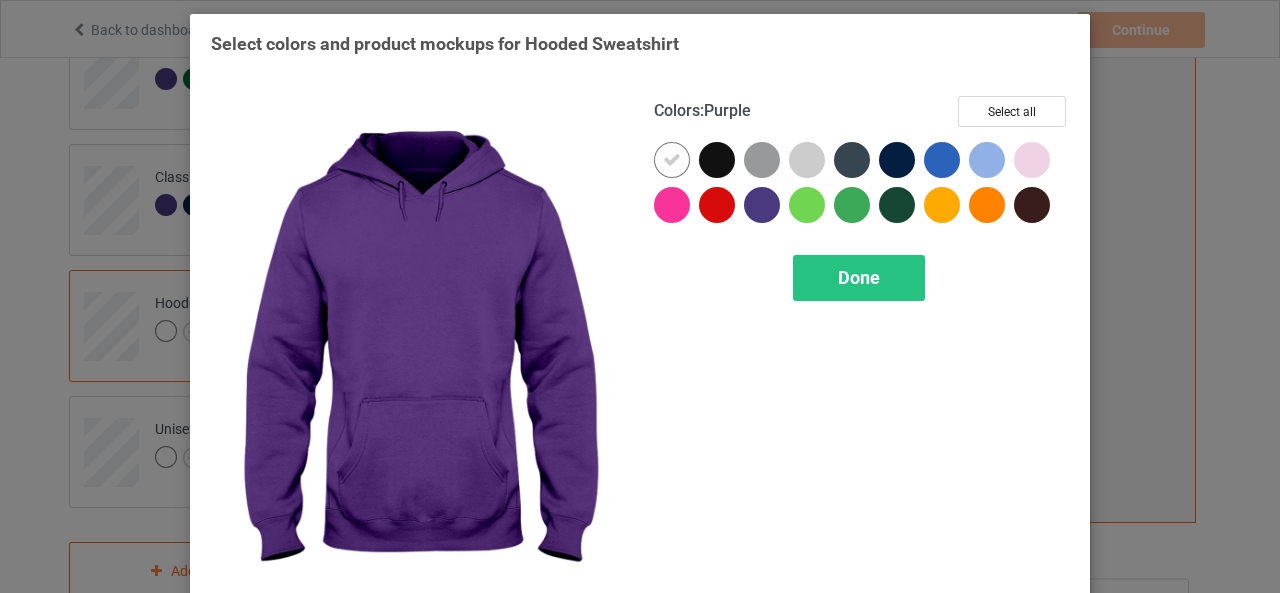 click at bounding box center (762, 205) 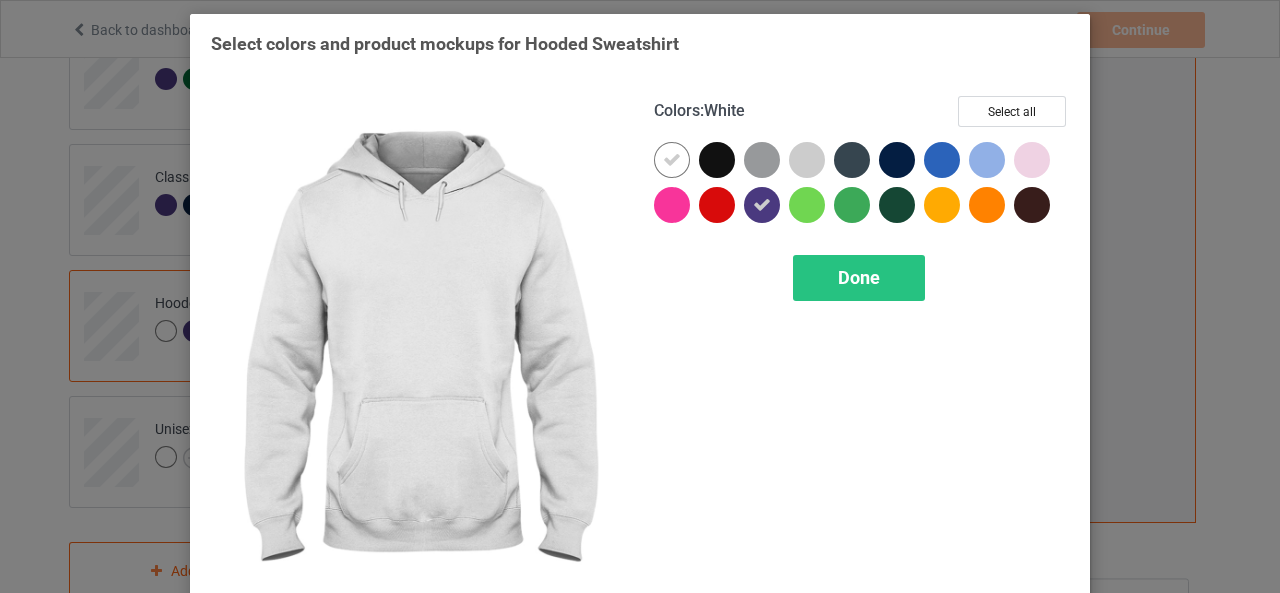 click at bounding box center (672, 160) 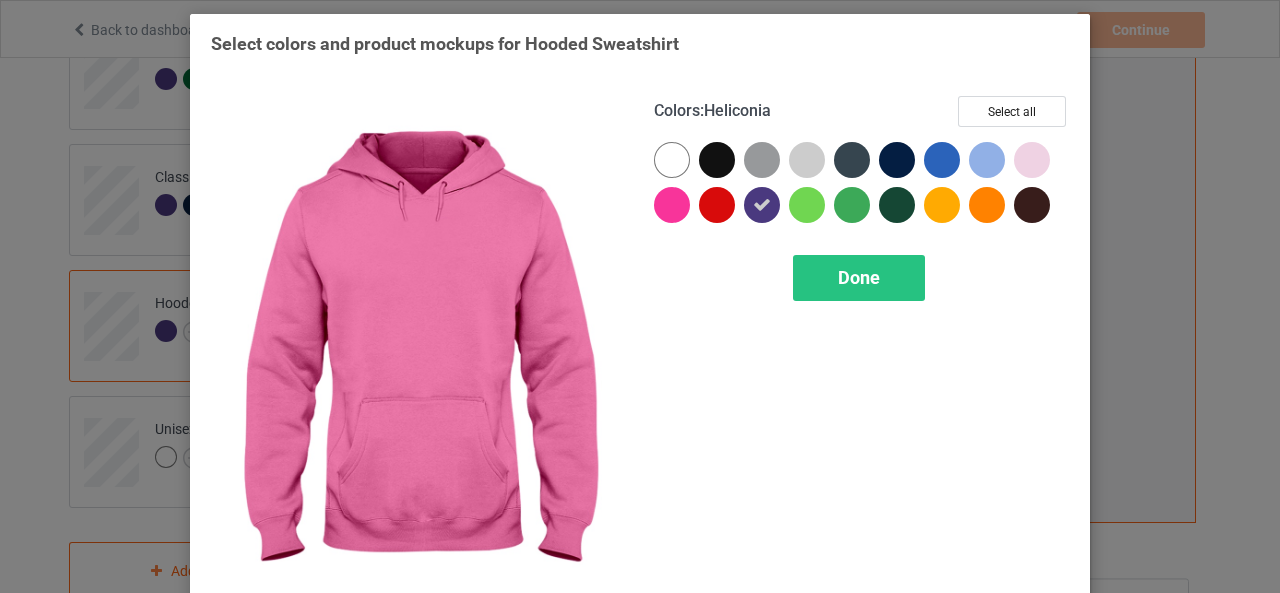 click at bounding box center (672, 205) 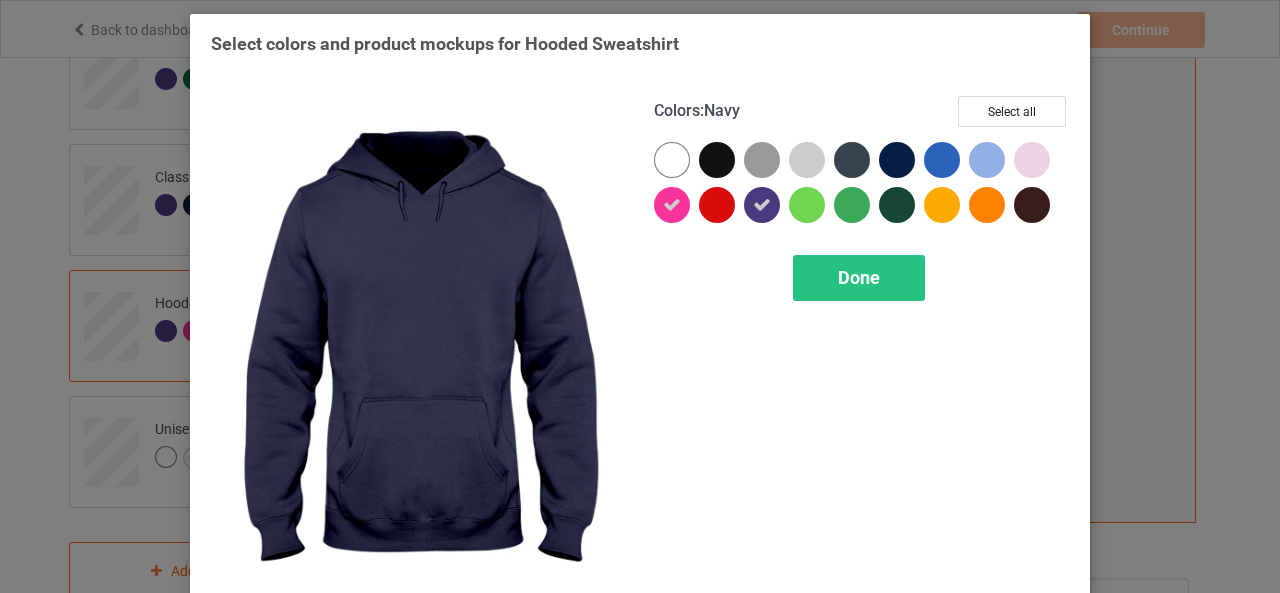 click at bounding box center (897, 160) 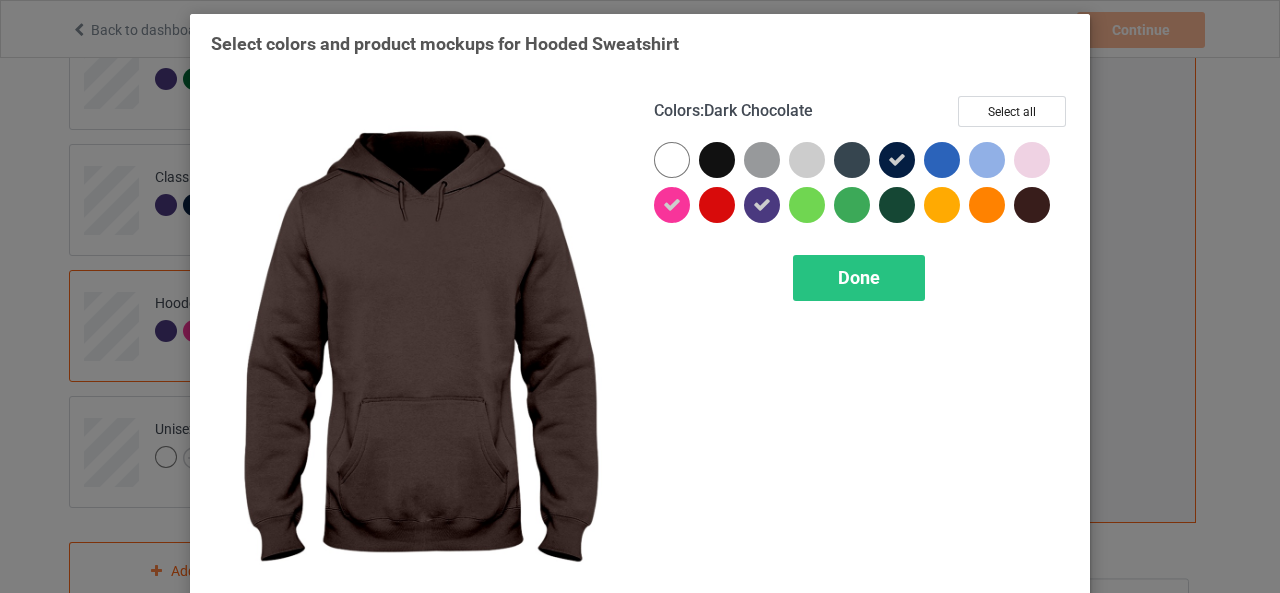click at bounding box center (1032, 205) 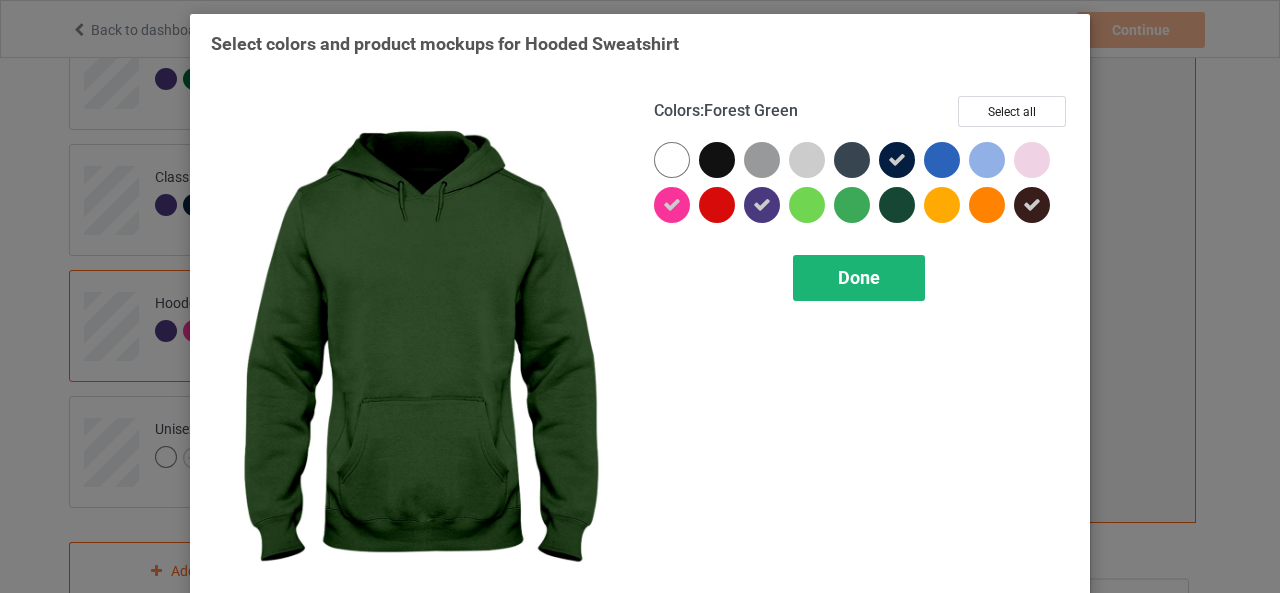 click on "Done" at bounding box center (859, 277) 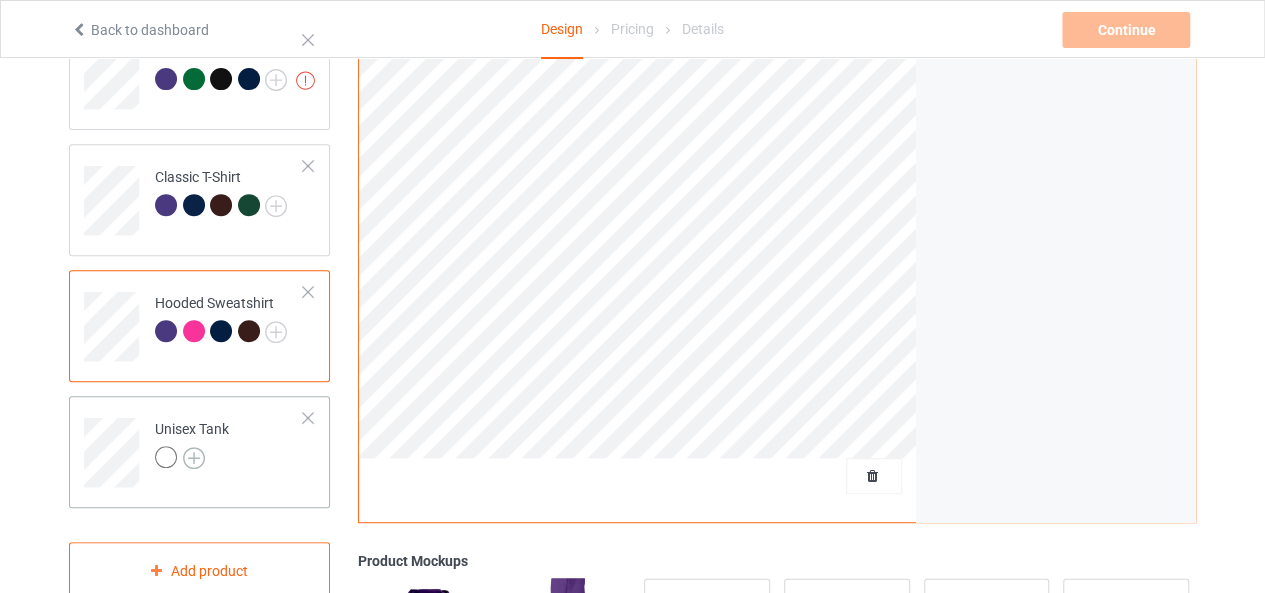 click at bounding box center (194, 458) 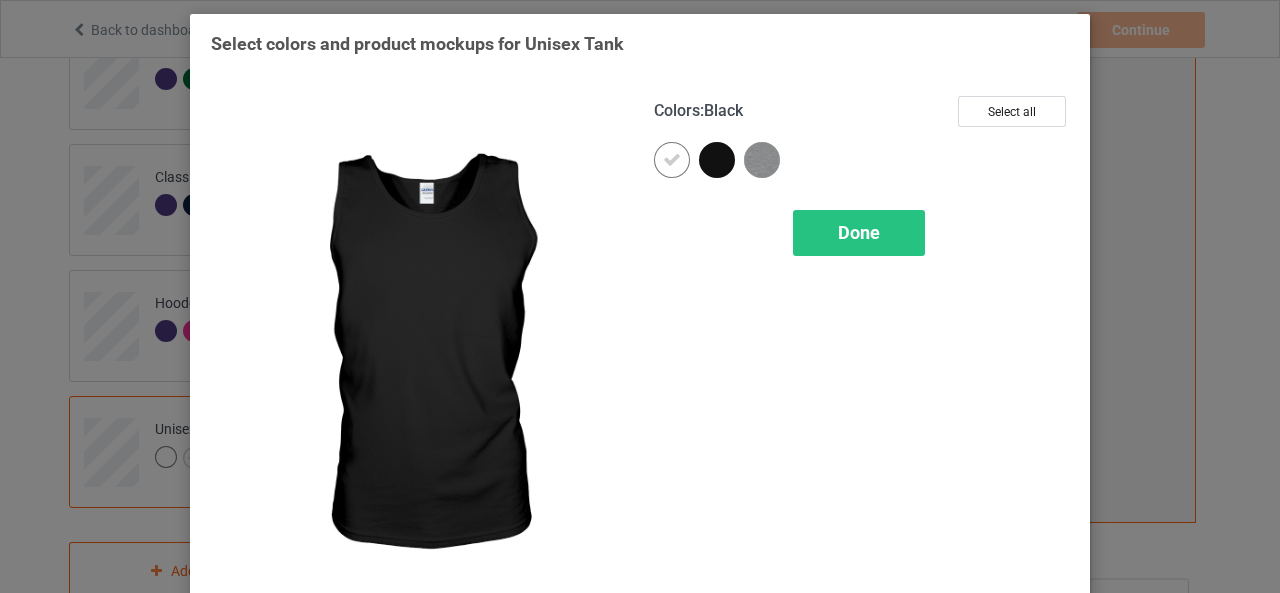 click at bounding box center [717, 160] 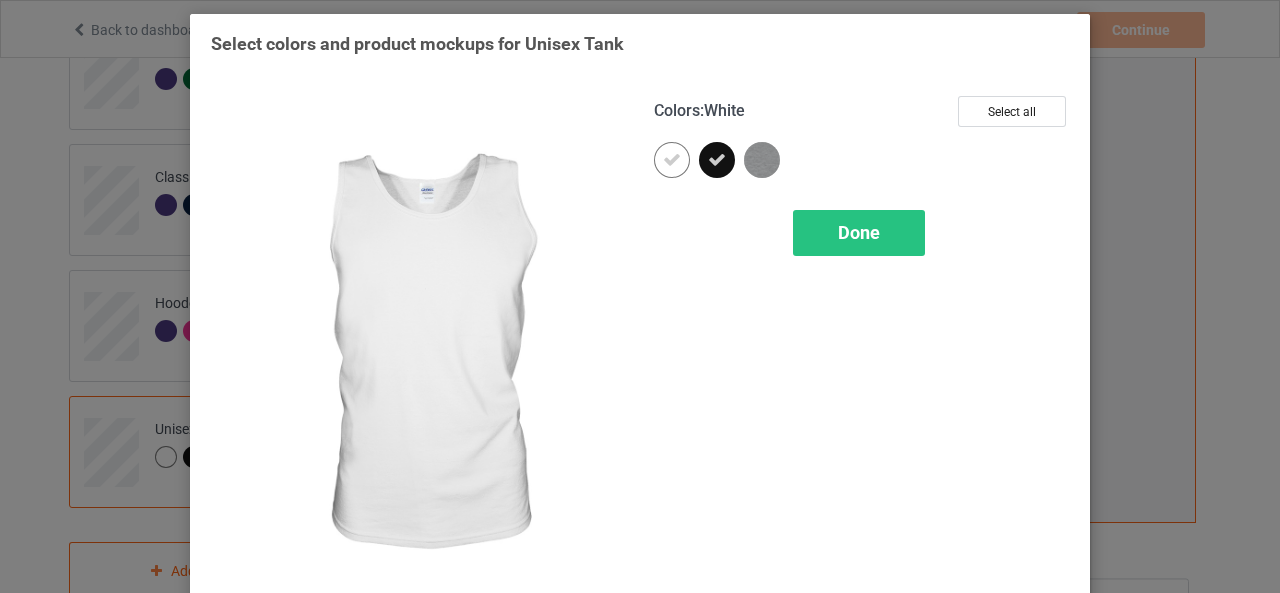 click at bounding box center [672, 160] 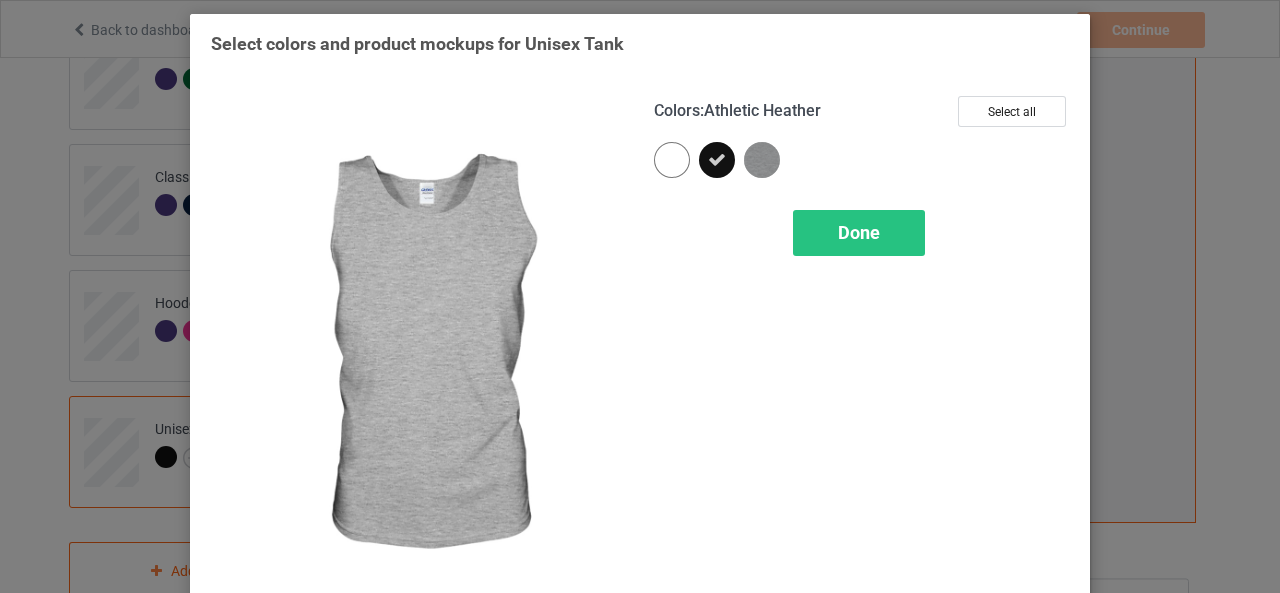 click at bounding box center [762, 160] 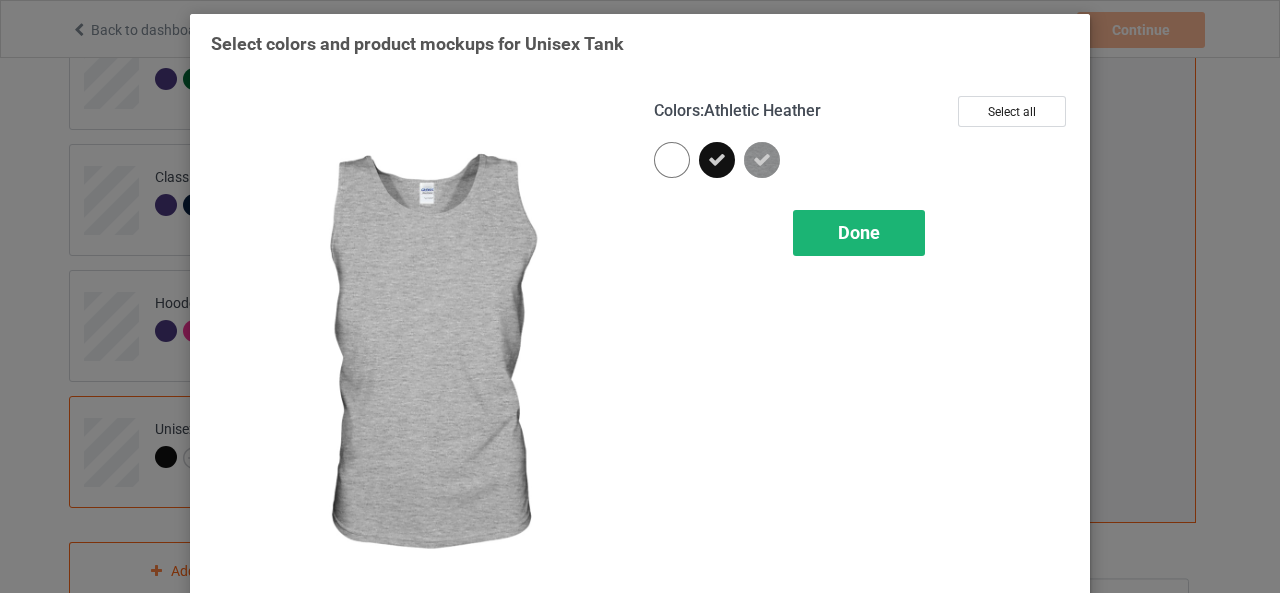 click on "Done" at bounding box center [859, 233] 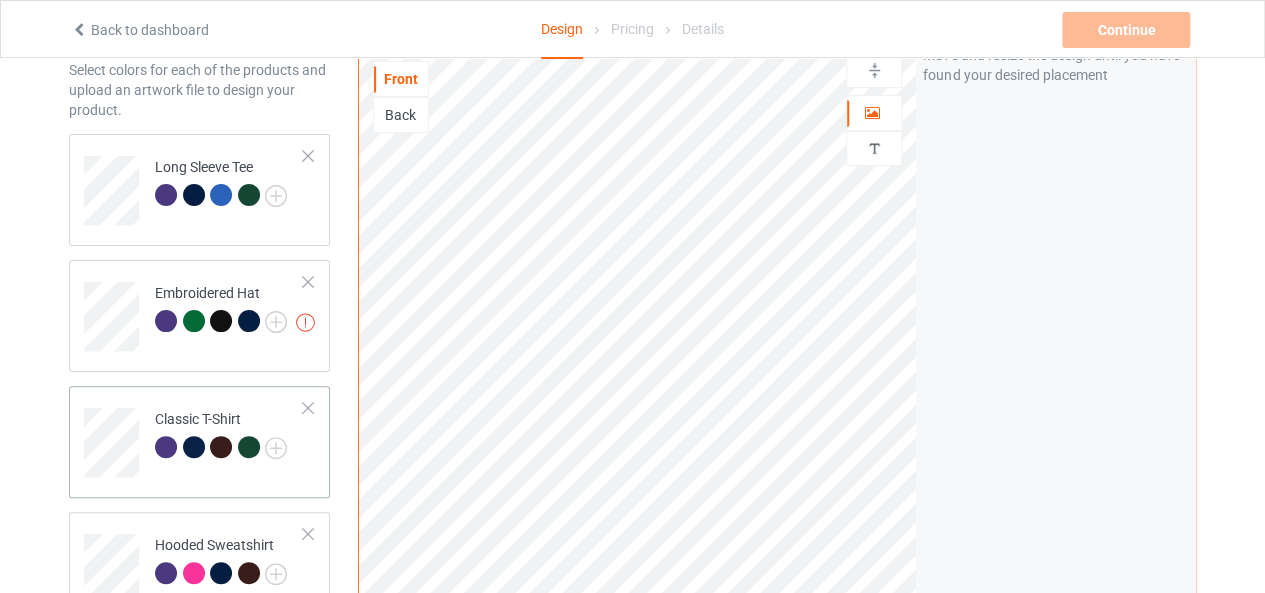 scroll, scrollTop: 98, scrollLeft: 0, axis: vertical 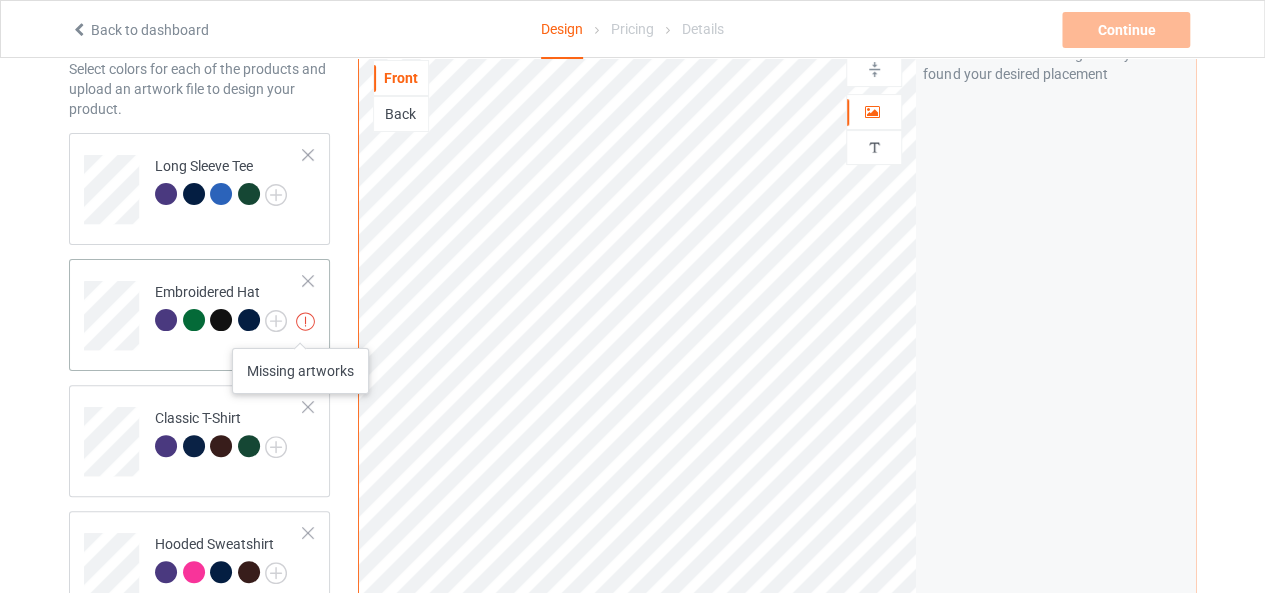 click at bounding box center [305, 321] 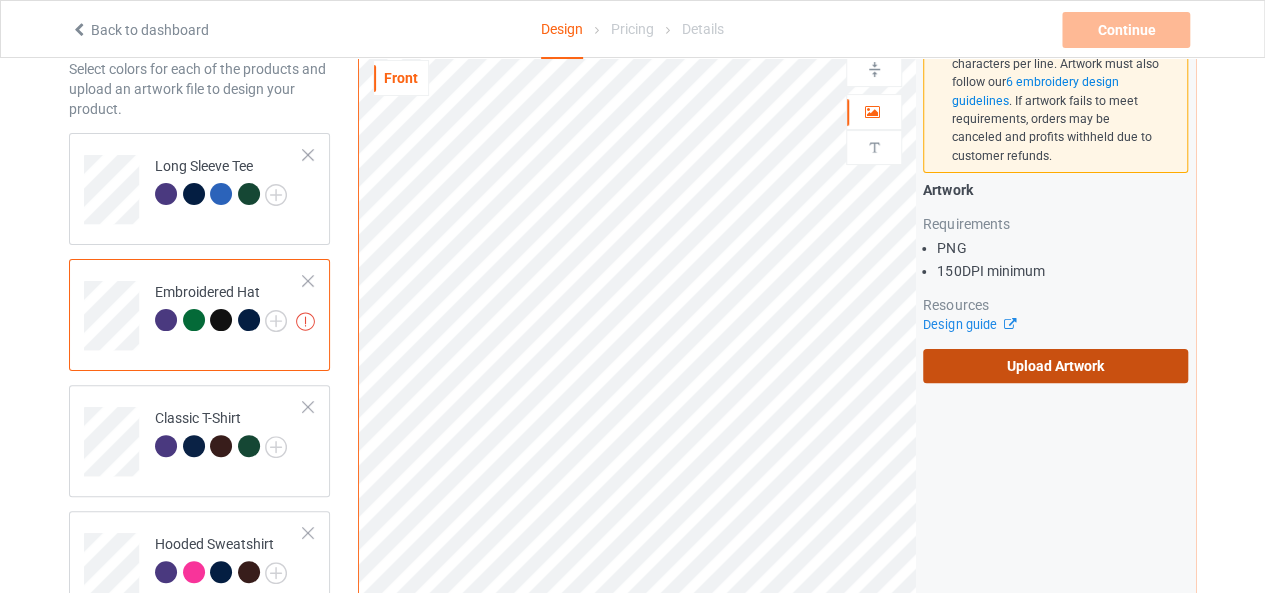click on "Upload Artwork" at bounding box center [1055, 366] 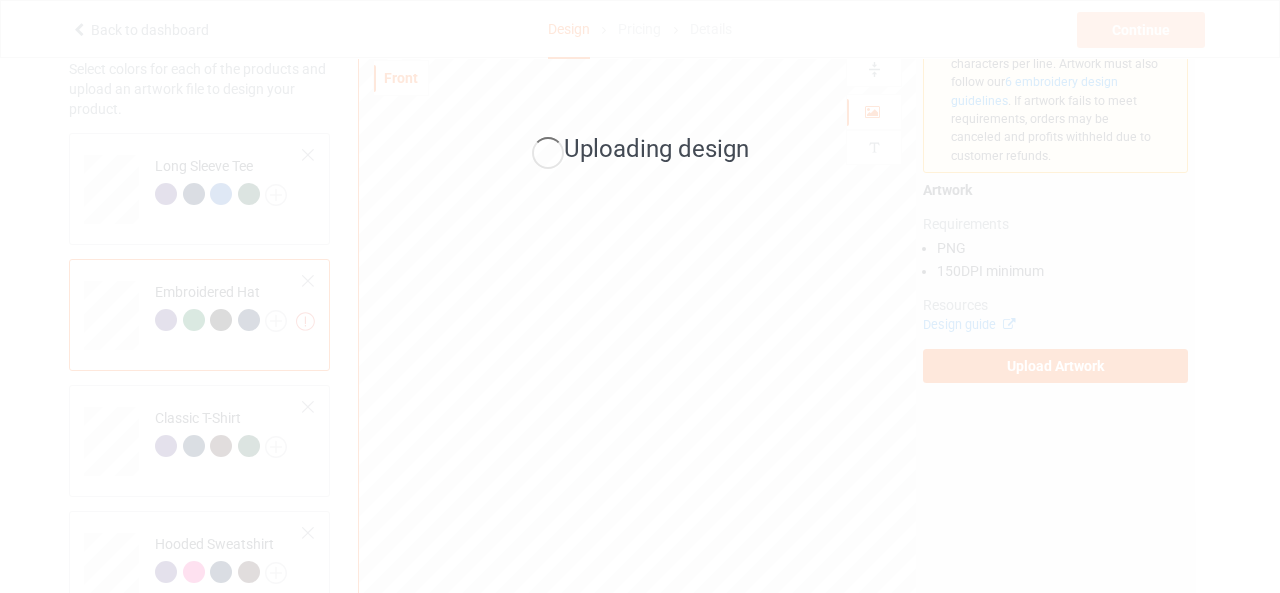 click on "Uploading design" at bounding box center [640, 296] 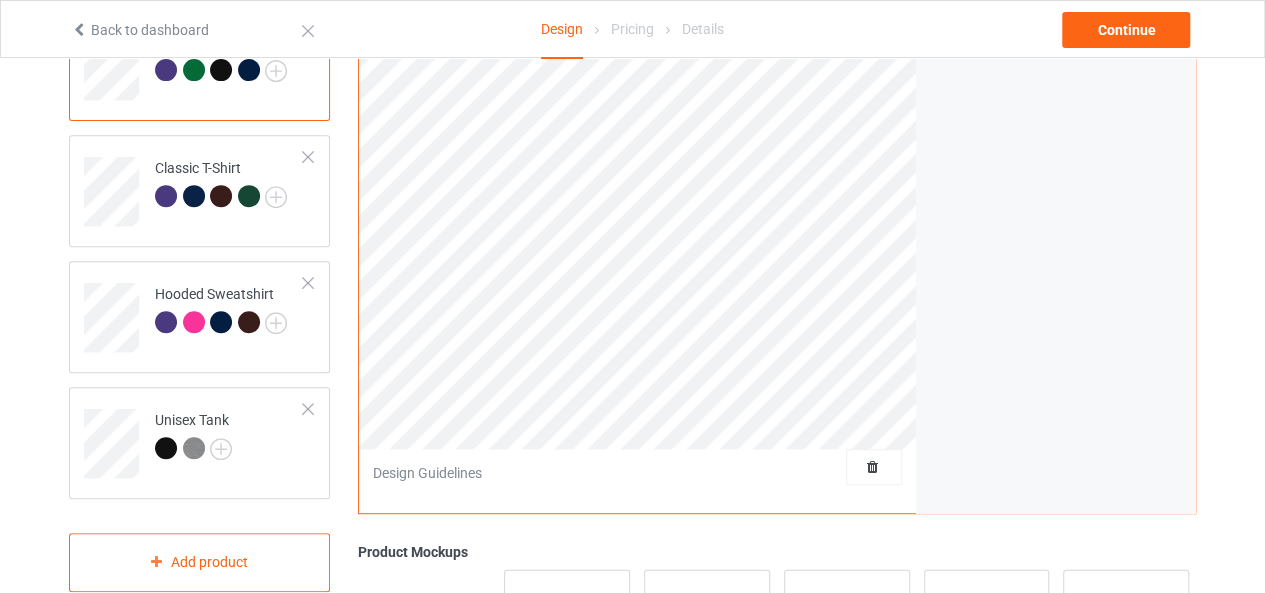 scroll, scrollTop: 357, scrollLeft: 0, axis: vertical 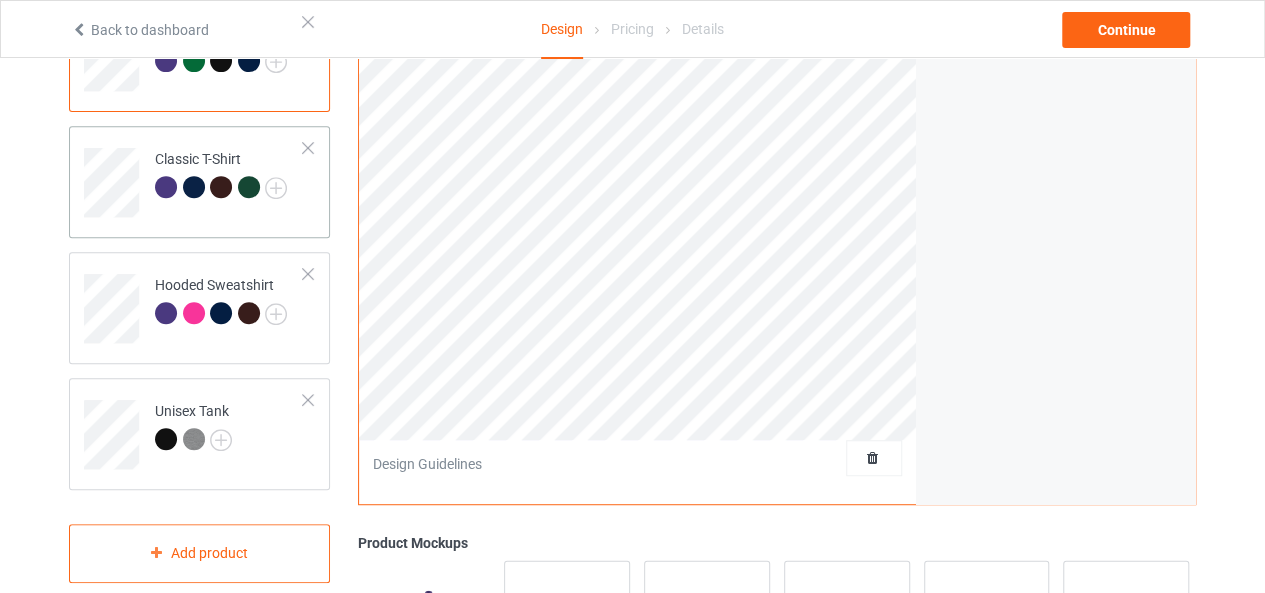 click on "Classic T-Shirt" at bounding box center [229, 175] 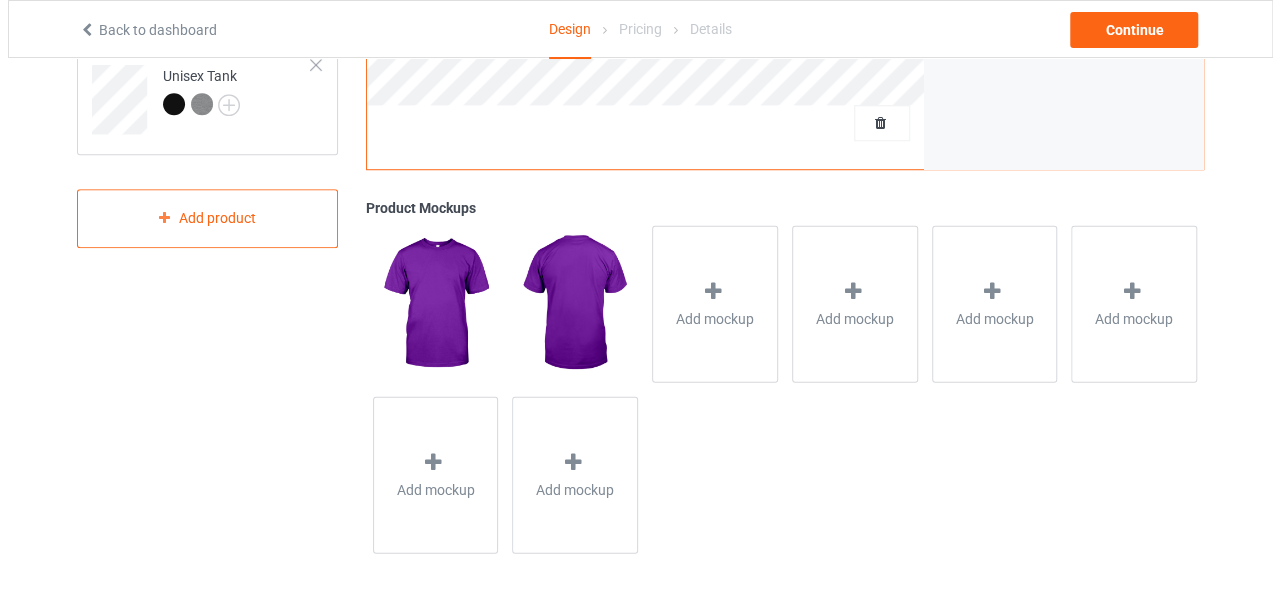 scroll, scrollTop: 700, scrollLeft: 0, axis: vertical 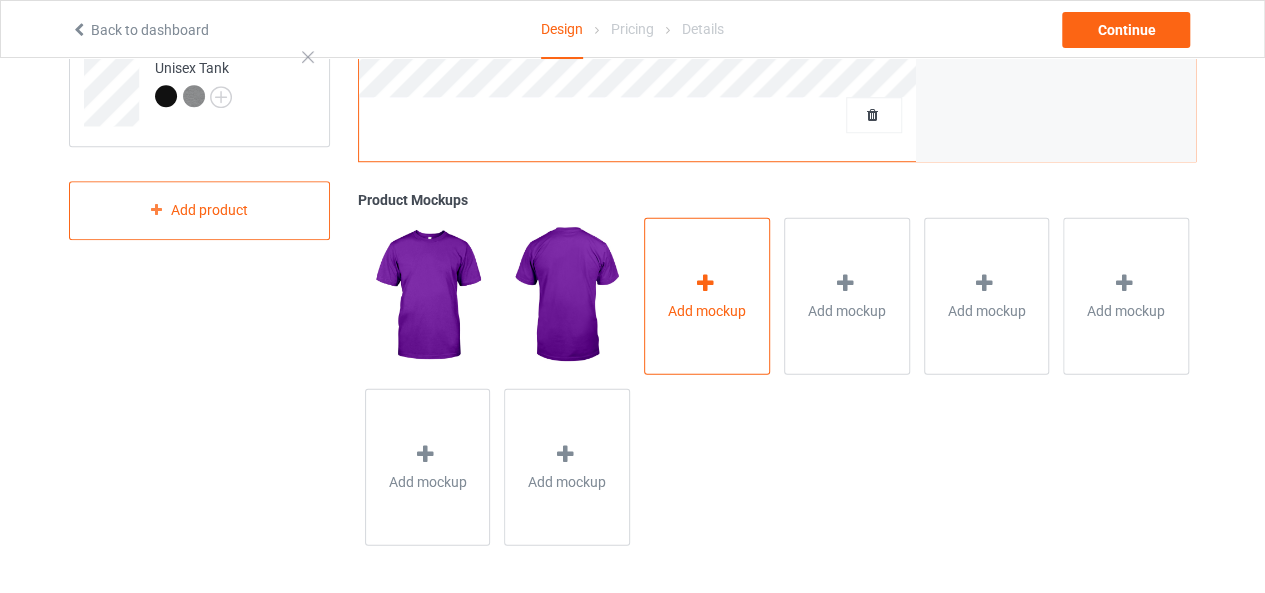 click on "Add mockup" at bounding box center (707, 310) 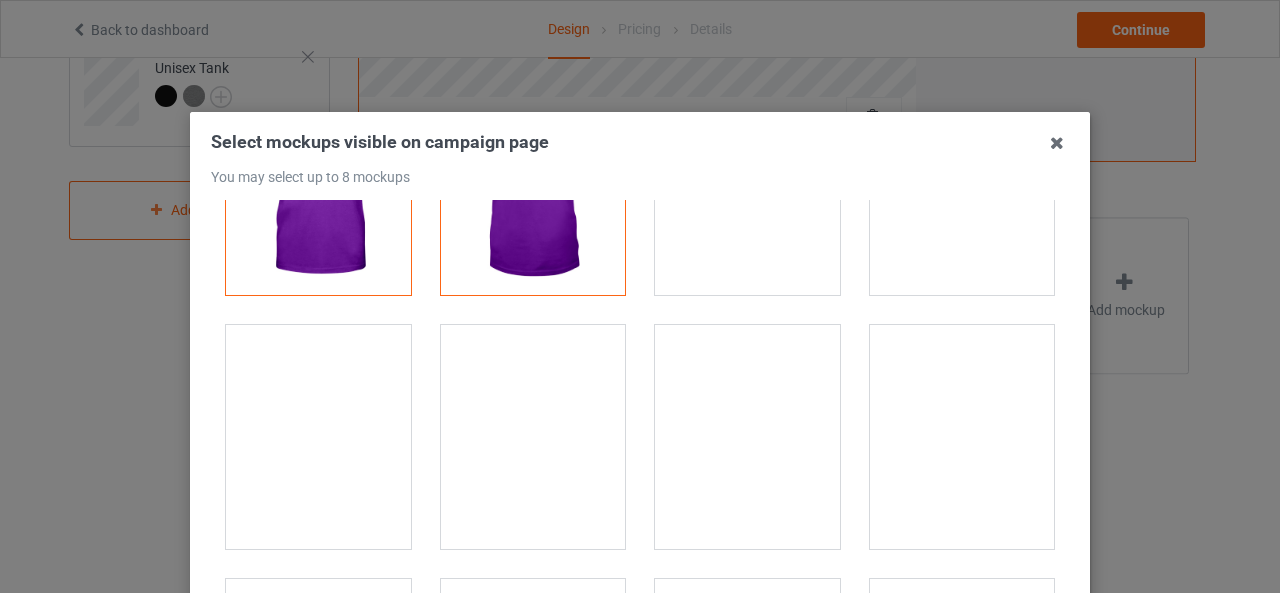 scroll, scrollTop: 0, scrollLeft: 0, axis: both 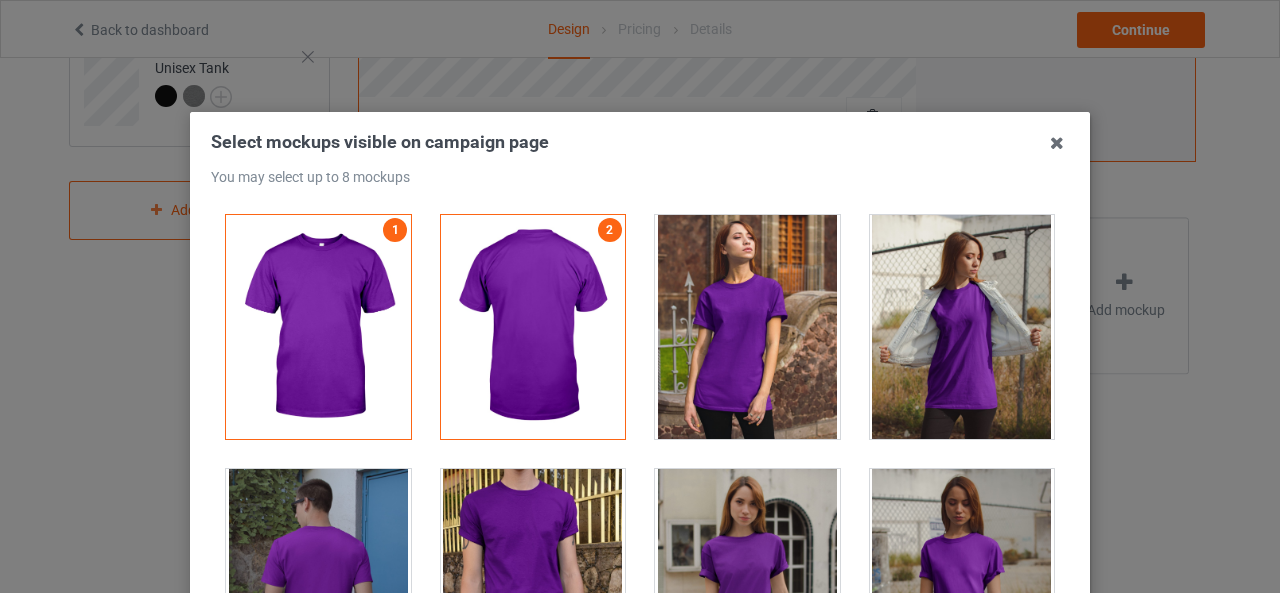 click at bounding box center [747, 327] 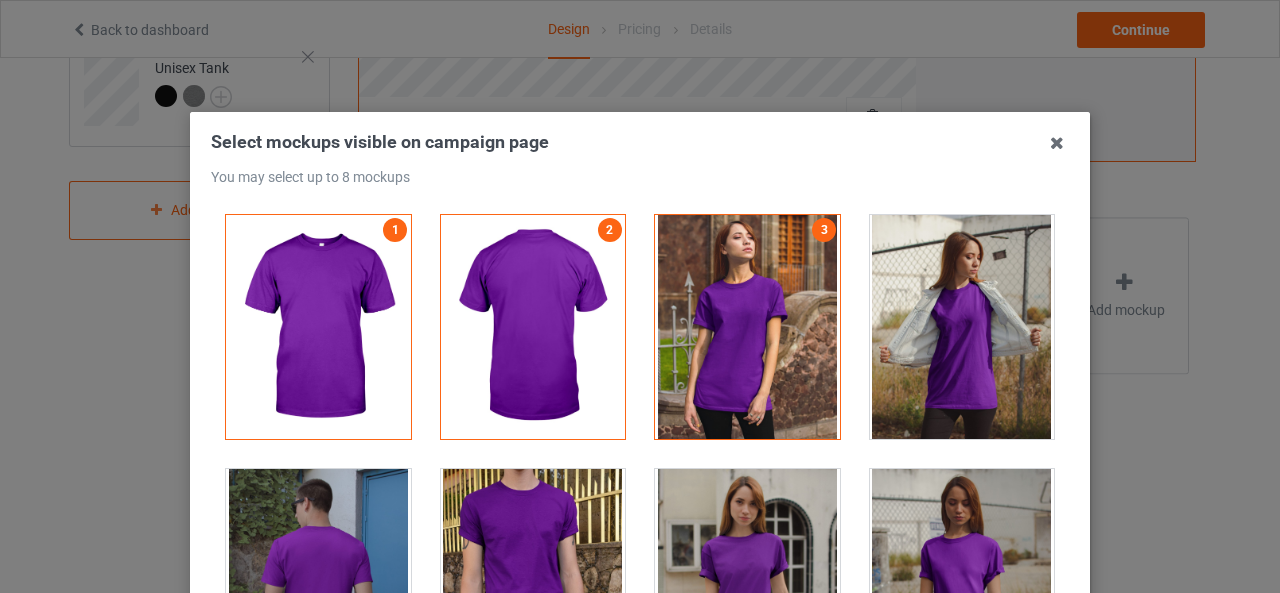 click at bounding box center (747, 327) 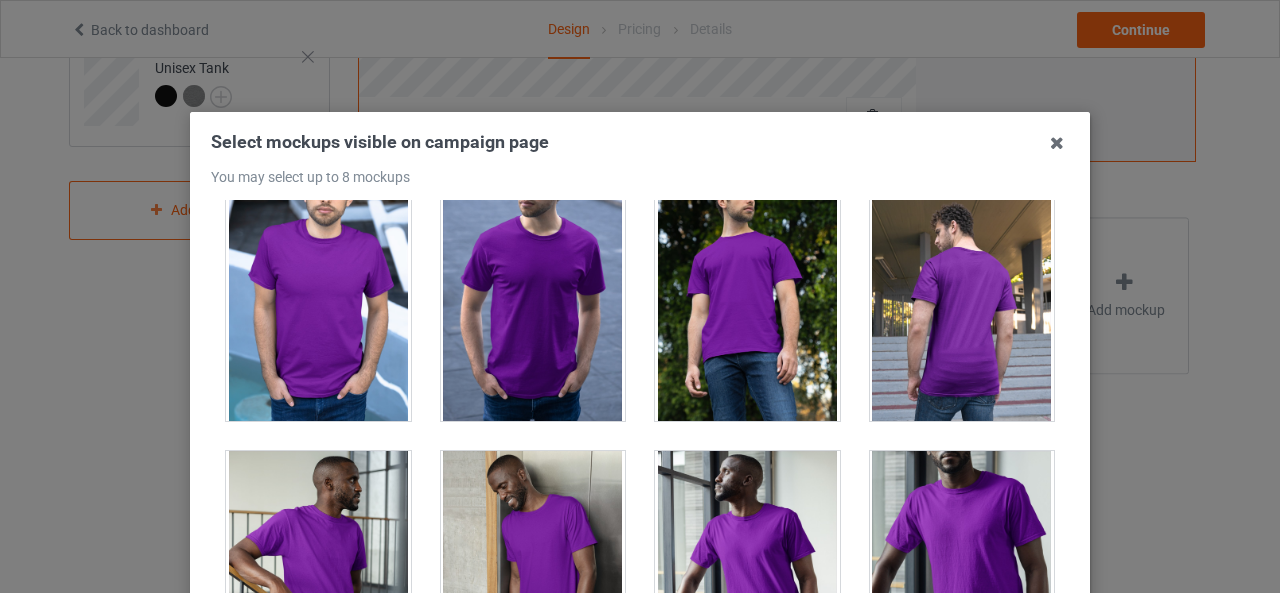scroll, scrollTop: 1759, scrollLeft: 0, axis: vertical 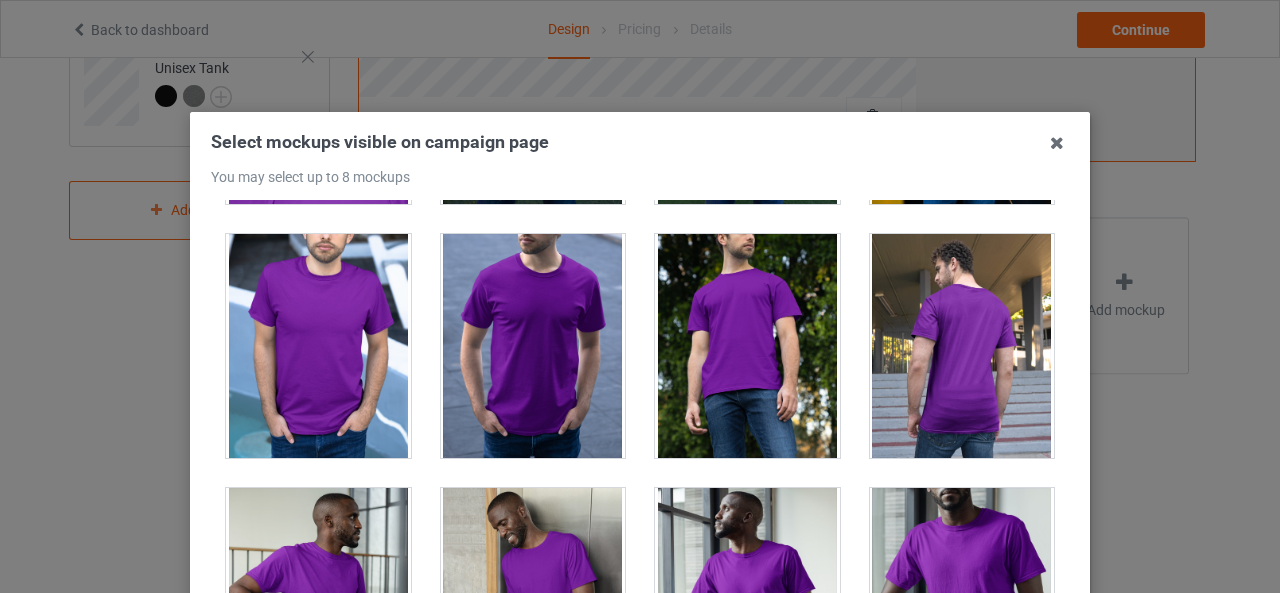 click at bounding box center [747, 346] 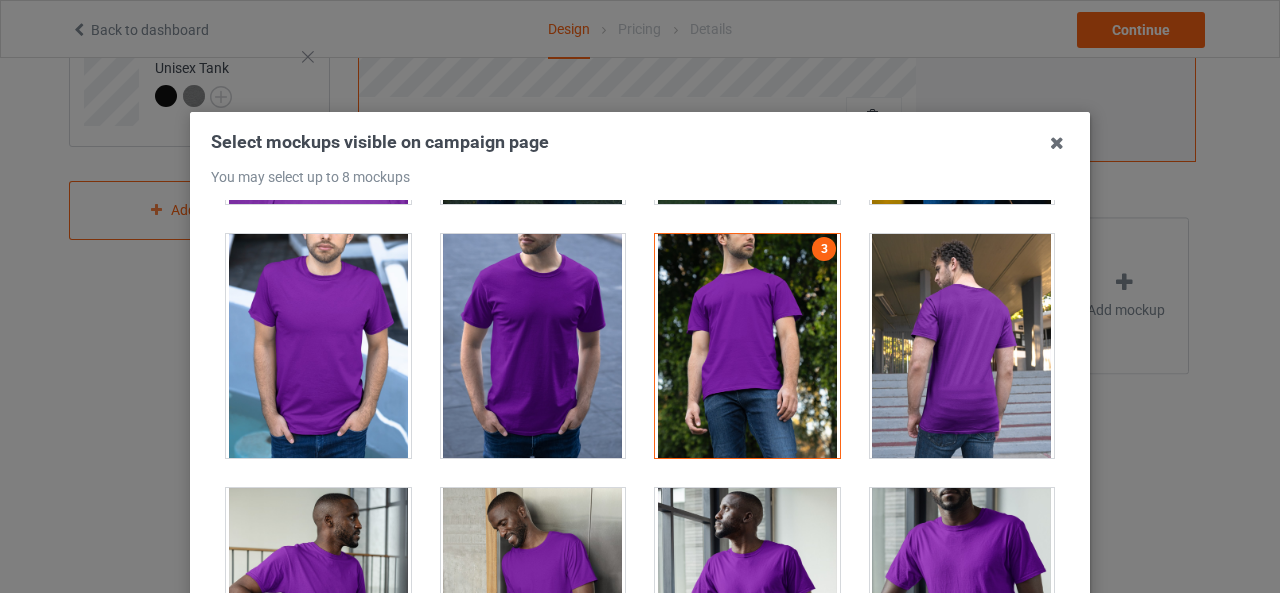 click at bounding box center [962, 346] 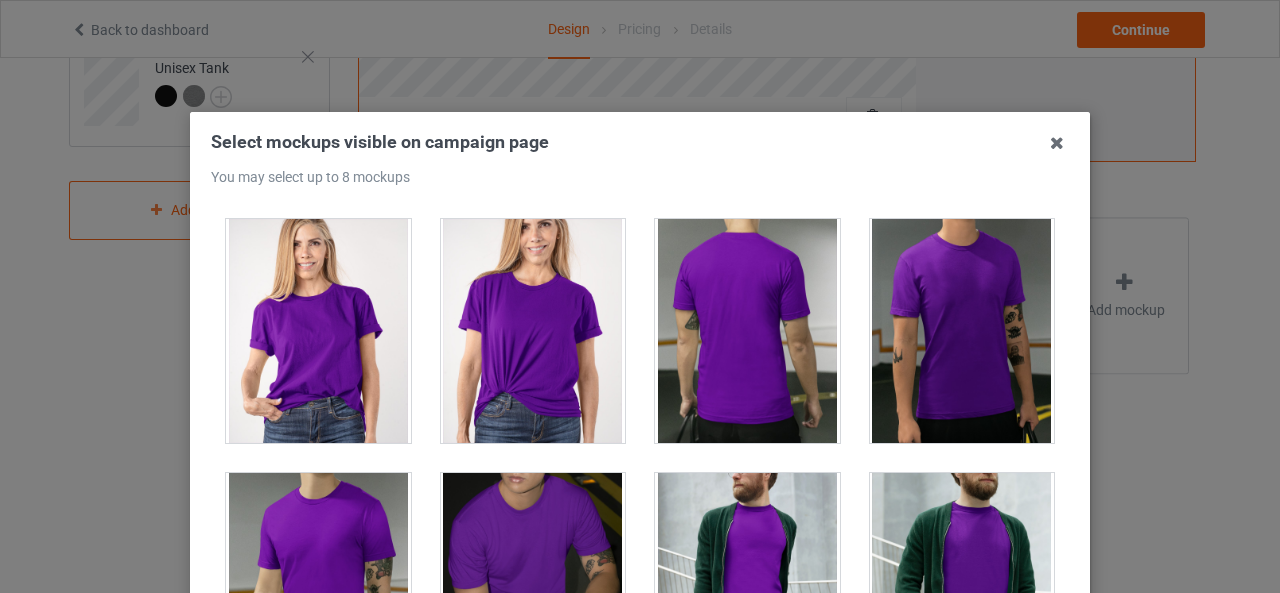 scroll, scrollTop: 3145, scrollLeft: 0, axis: vertical 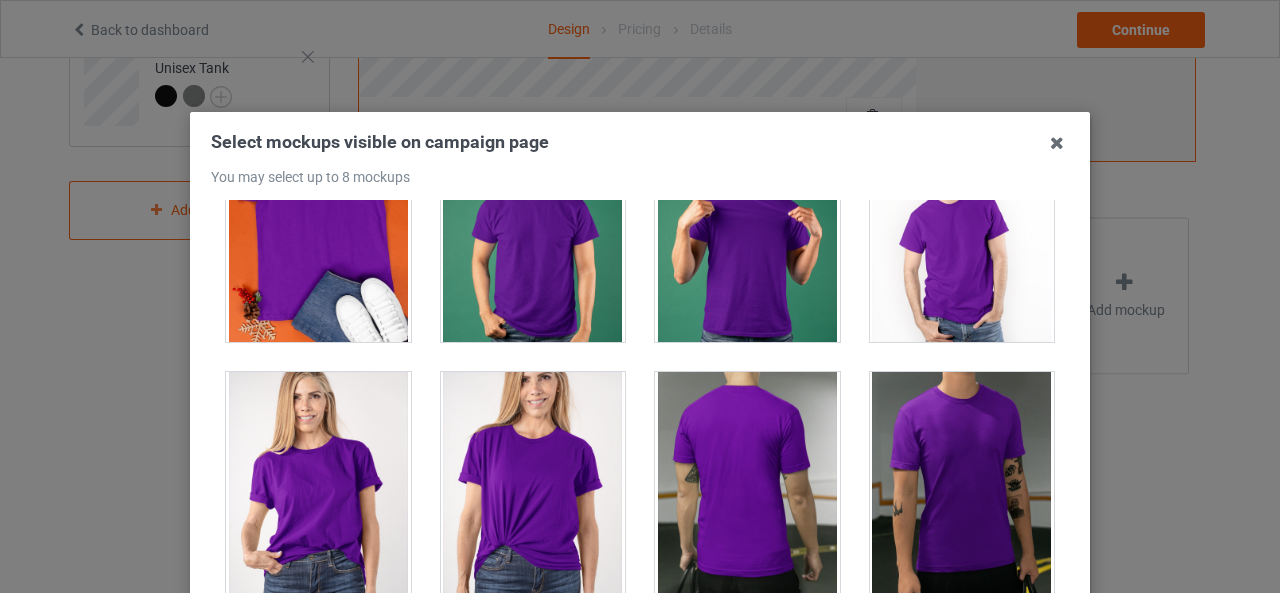 click at bounding box center [533, 484] 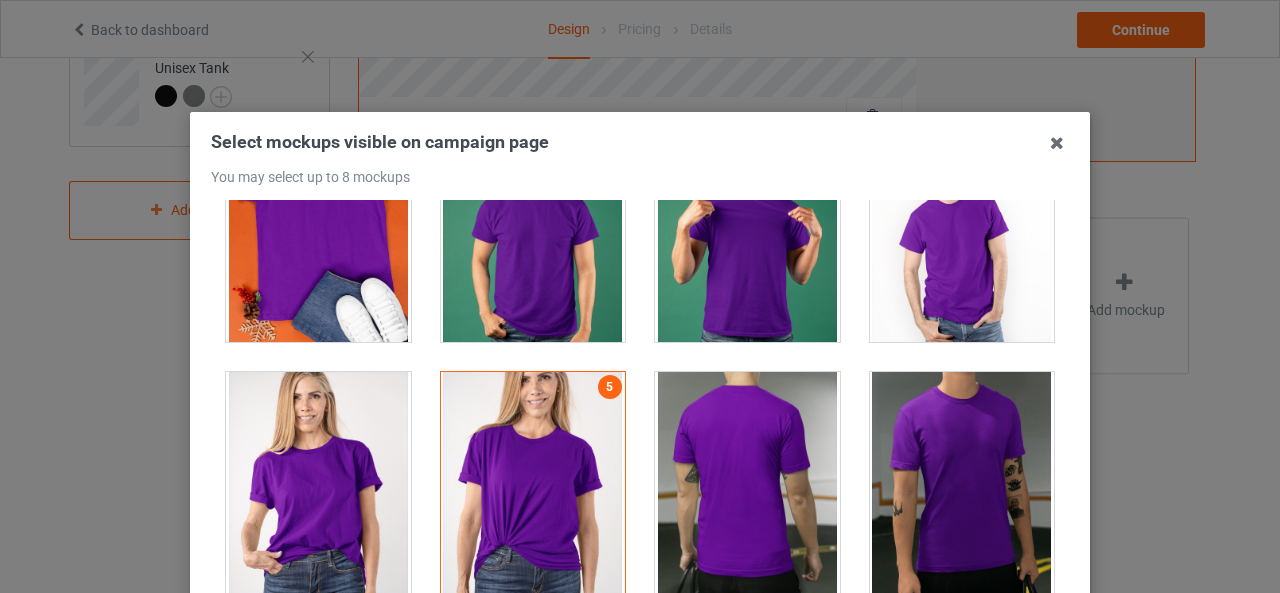 drag, startPoint x: 338, startPoint y: 409, endPoint x: 458, endPoint y: 395, distance: 120.8139 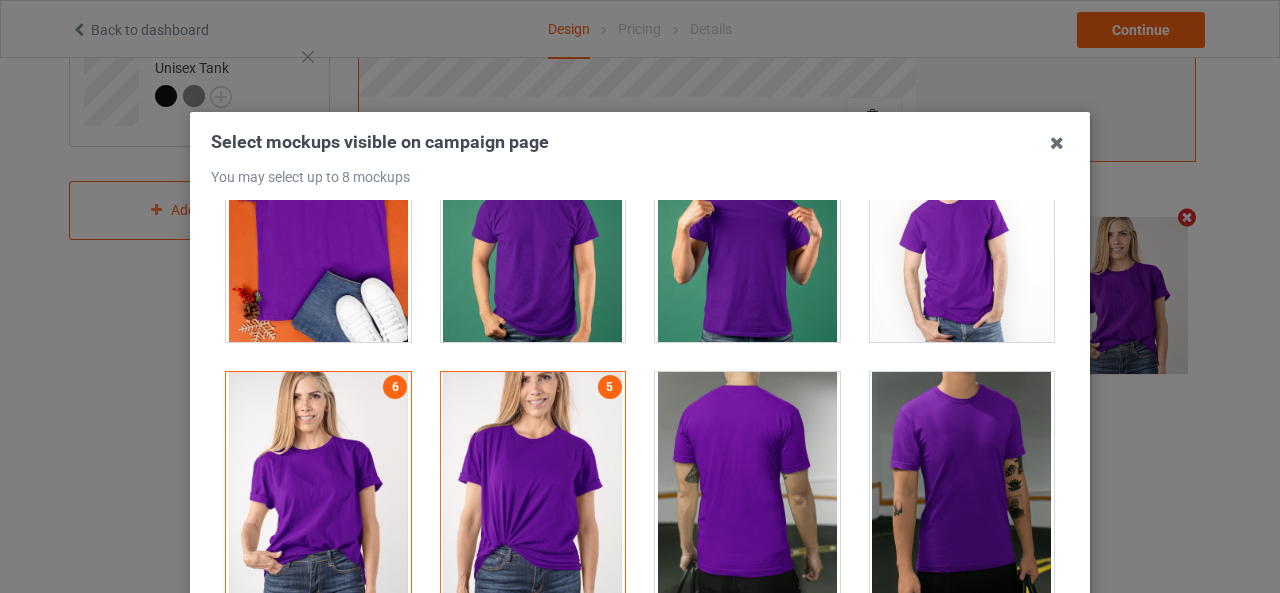 scroll, scrollTop: 698, scrollLeft: 0, axis: vertical 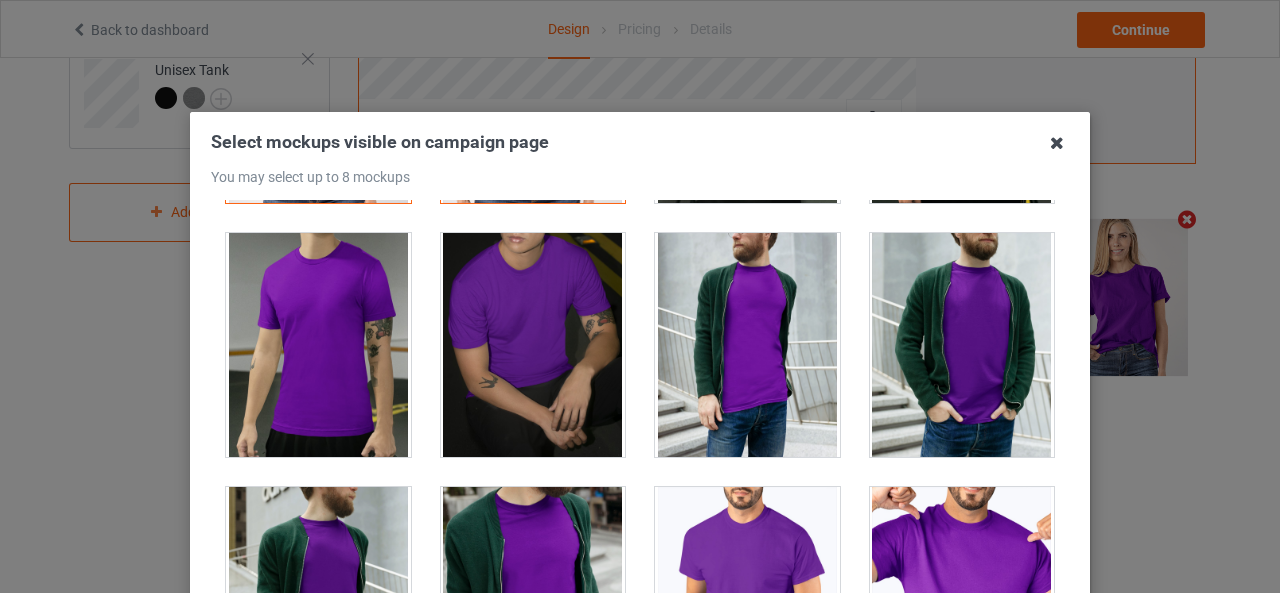 click at bounding box center [1057, 143] 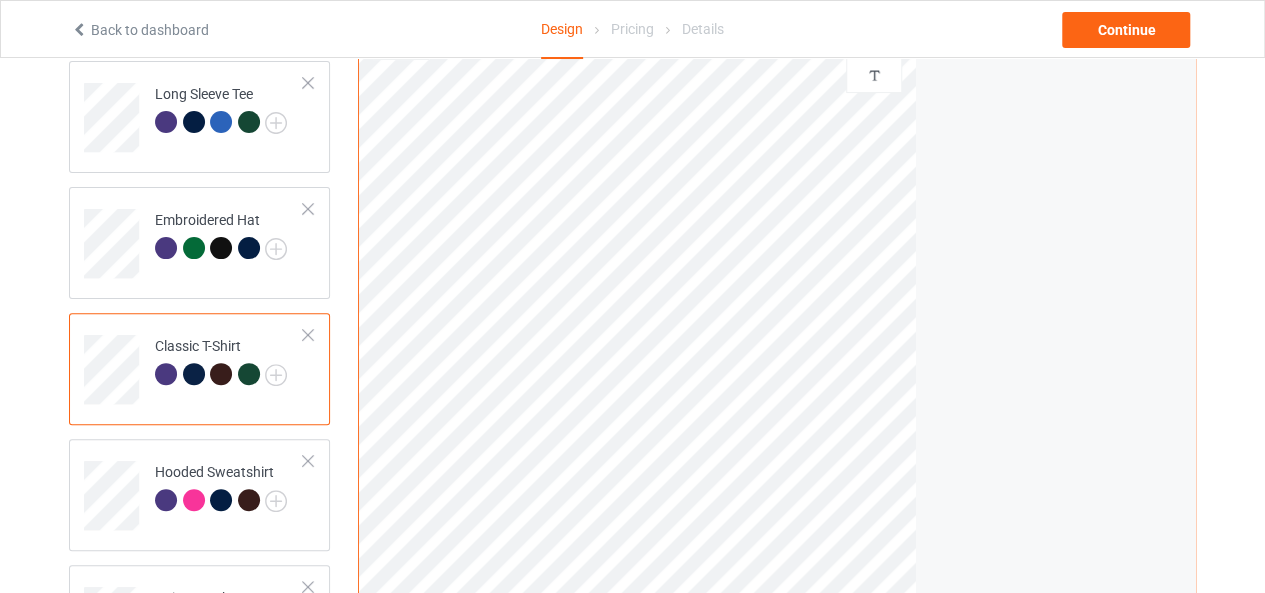 scroll, scrollTop: 0, scrollLeft: 0, axis: both 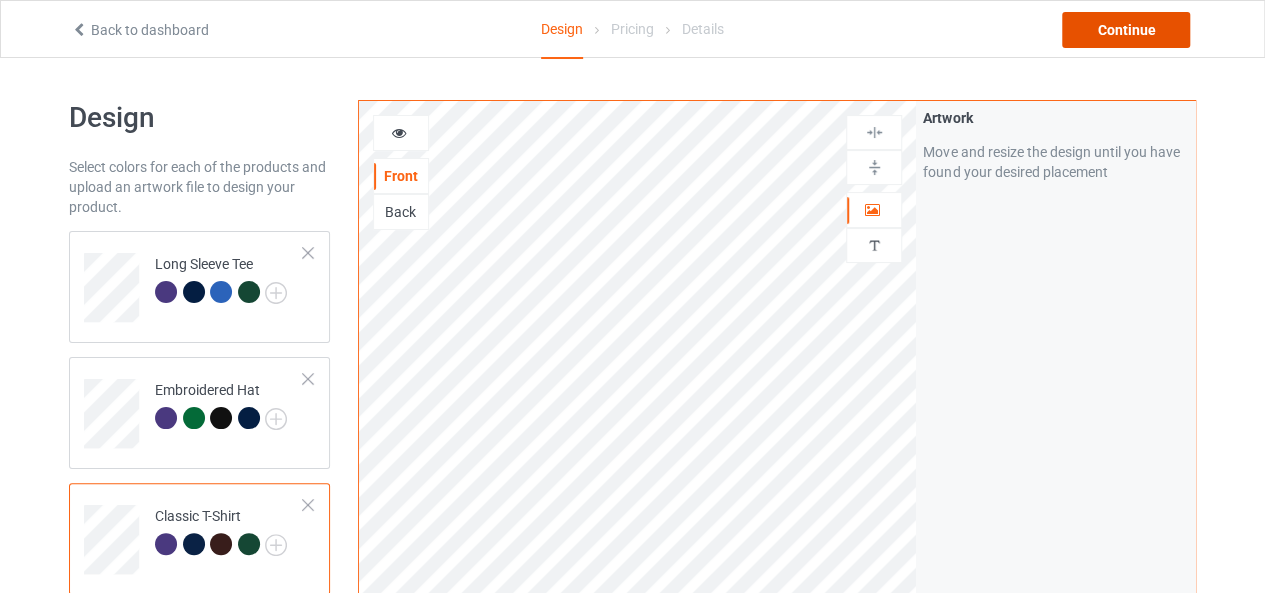 click on "Continue" at bounding box center (1126, 30) 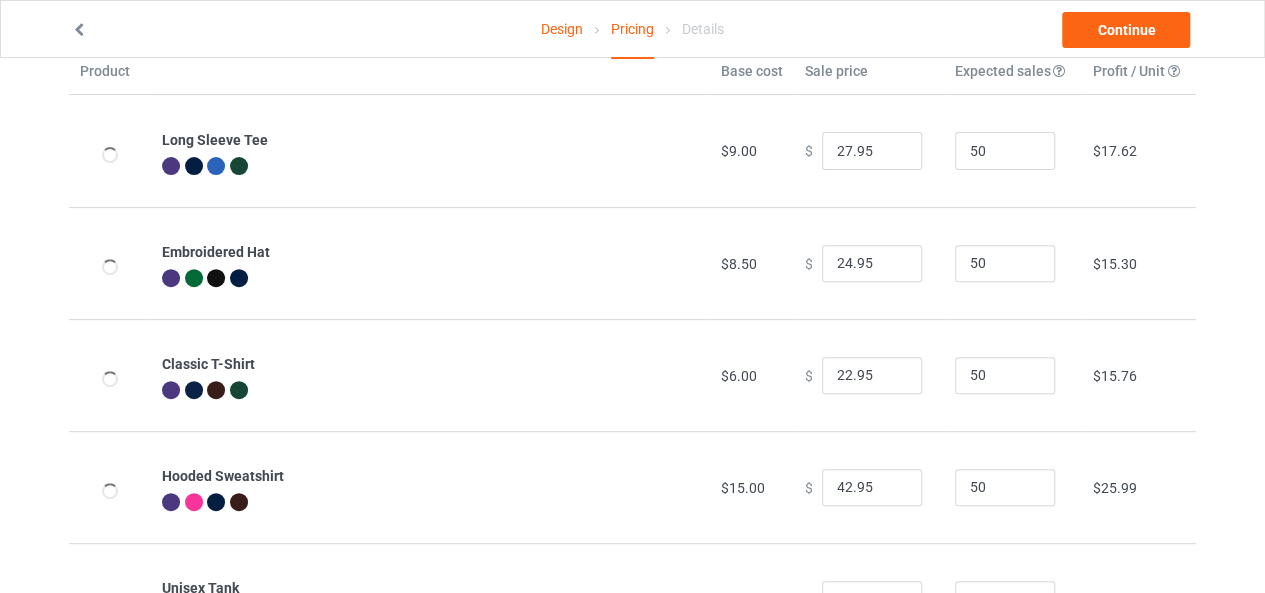 scroll, scrollTop: 240, scrollLeft: 0, axis: vertical 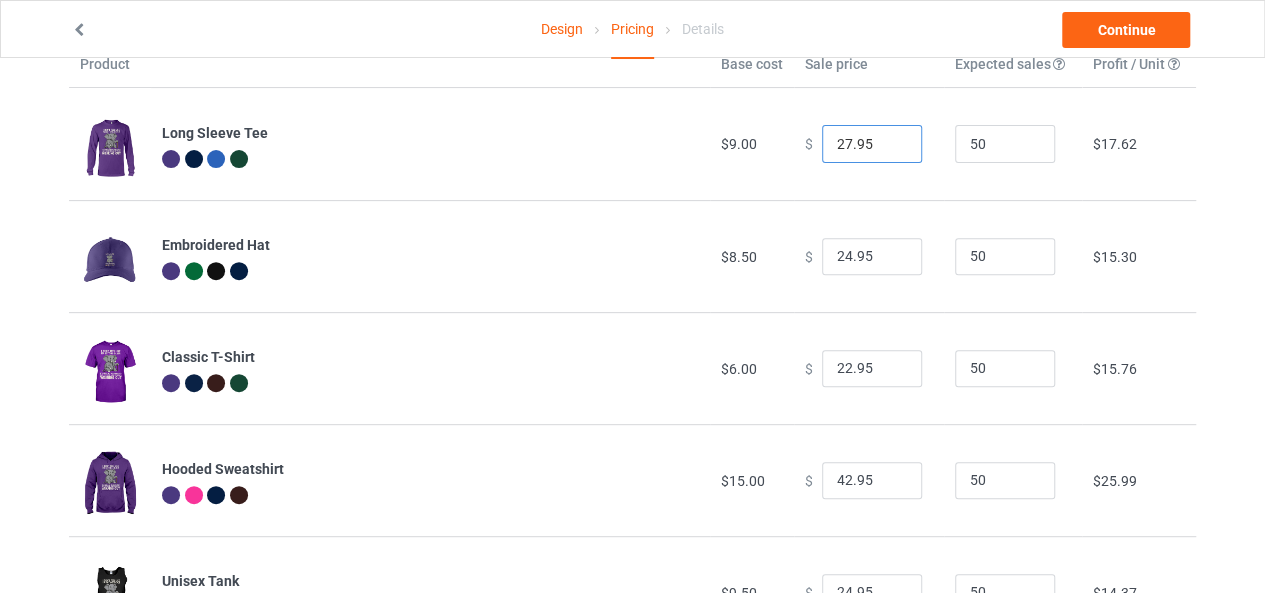 click on "27.95" at bounding box center (872, 144) 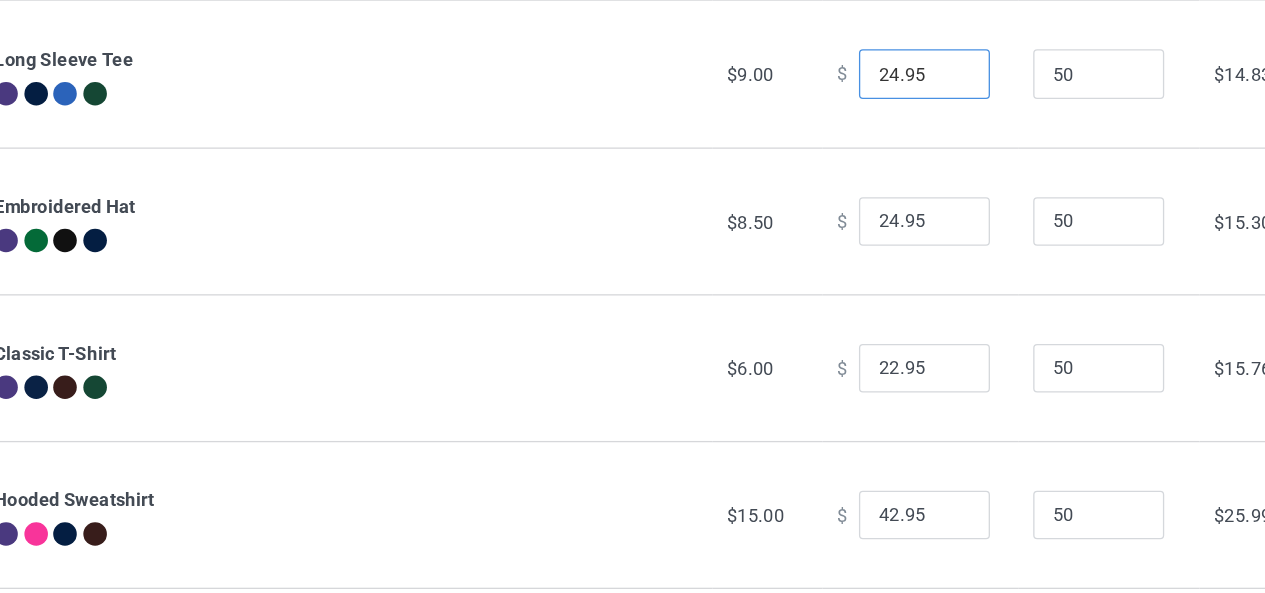 scroll, scrollTop: 264, scrollLeft: 0, axis: vertical 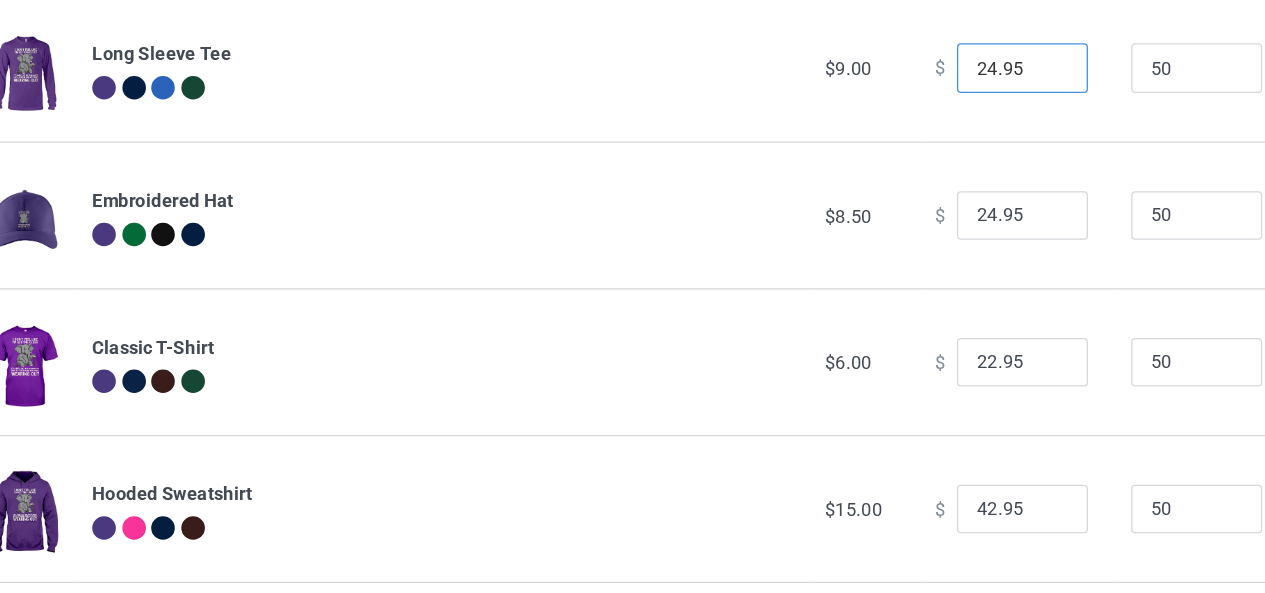 type on "24.95" 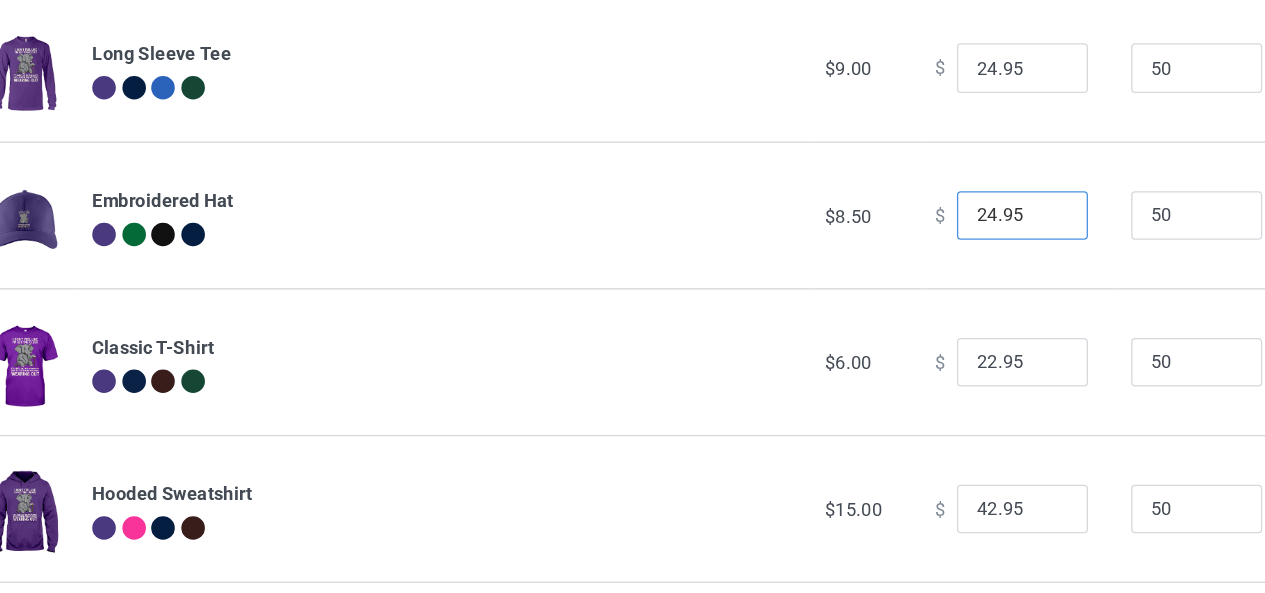 drag, startPoint x: 840, startPoint y: 228, endPoint x: 764, endPoint y: 236, distance: 76.41989 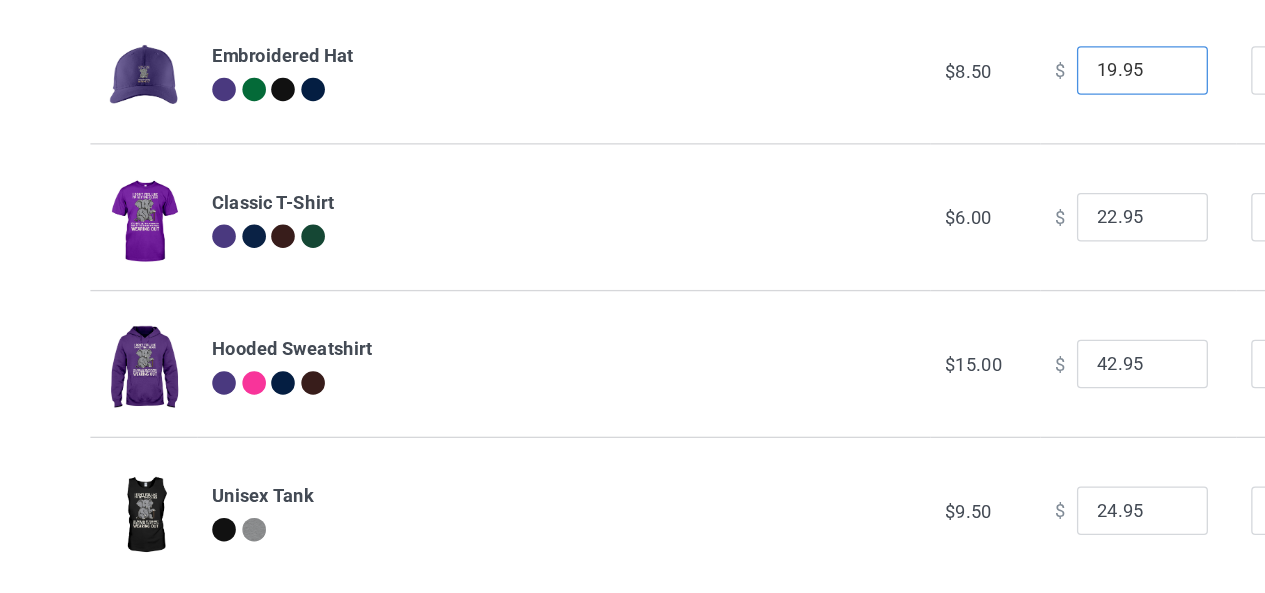 scroll, scrollTop: 336, scrollLeft: 0, axis: vertical 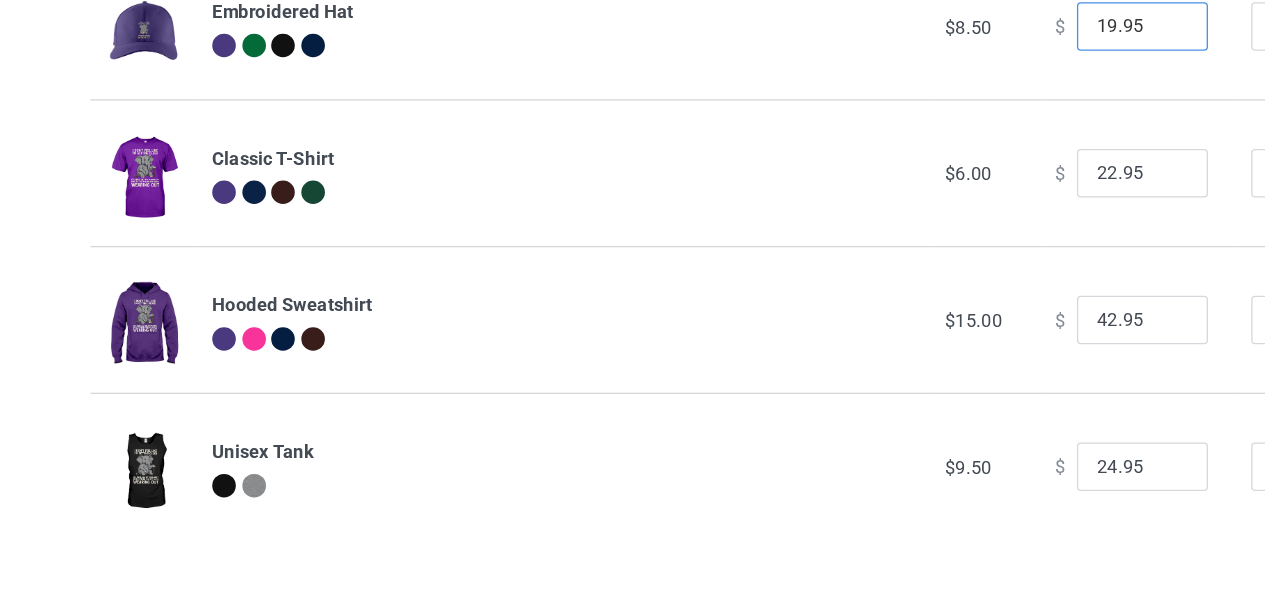 type on "19.95" 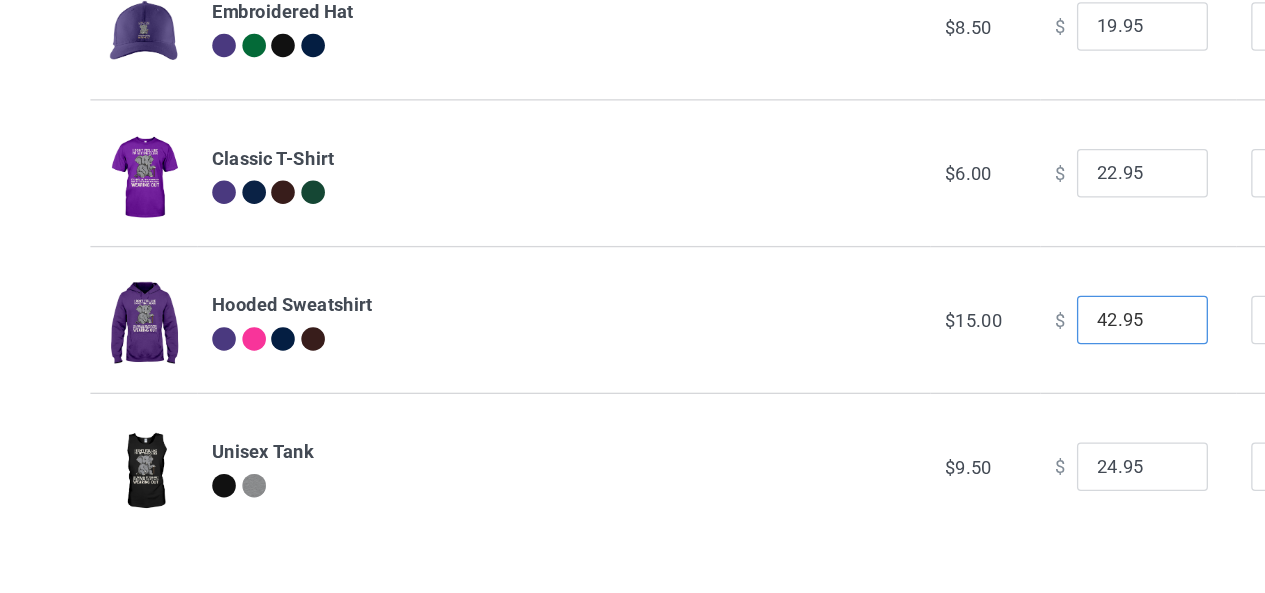 drag, startPoint x: 840, startPoint y: 375, endPoint x: 791, endPoint y: 381, distance: 49.365982 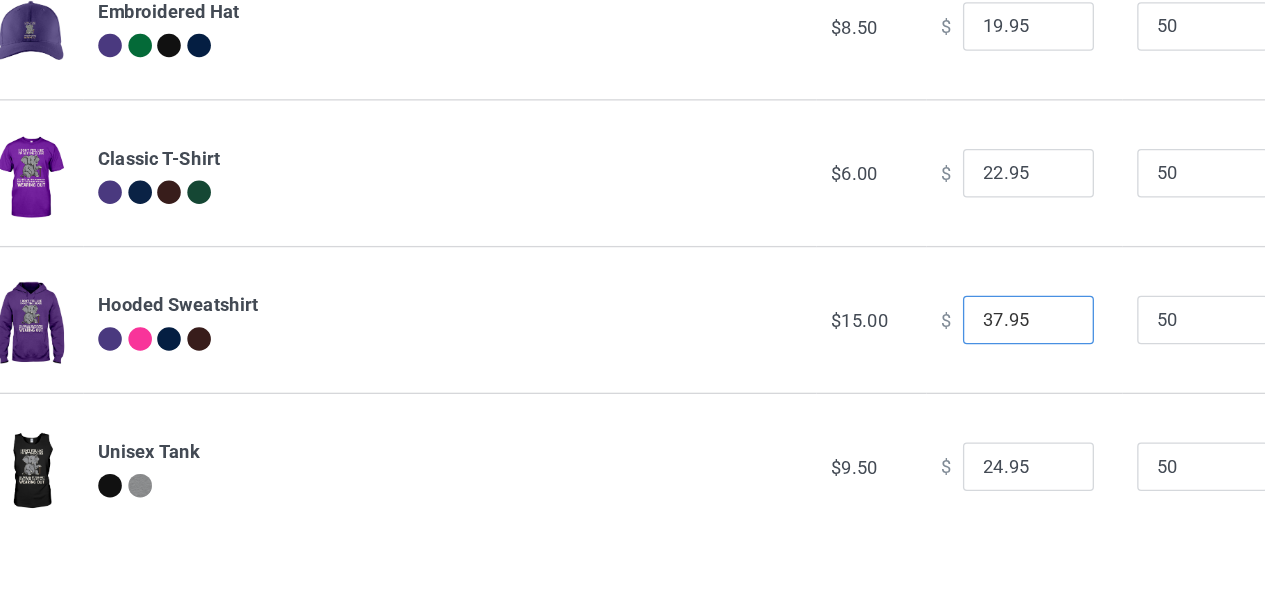 type on "37.95" 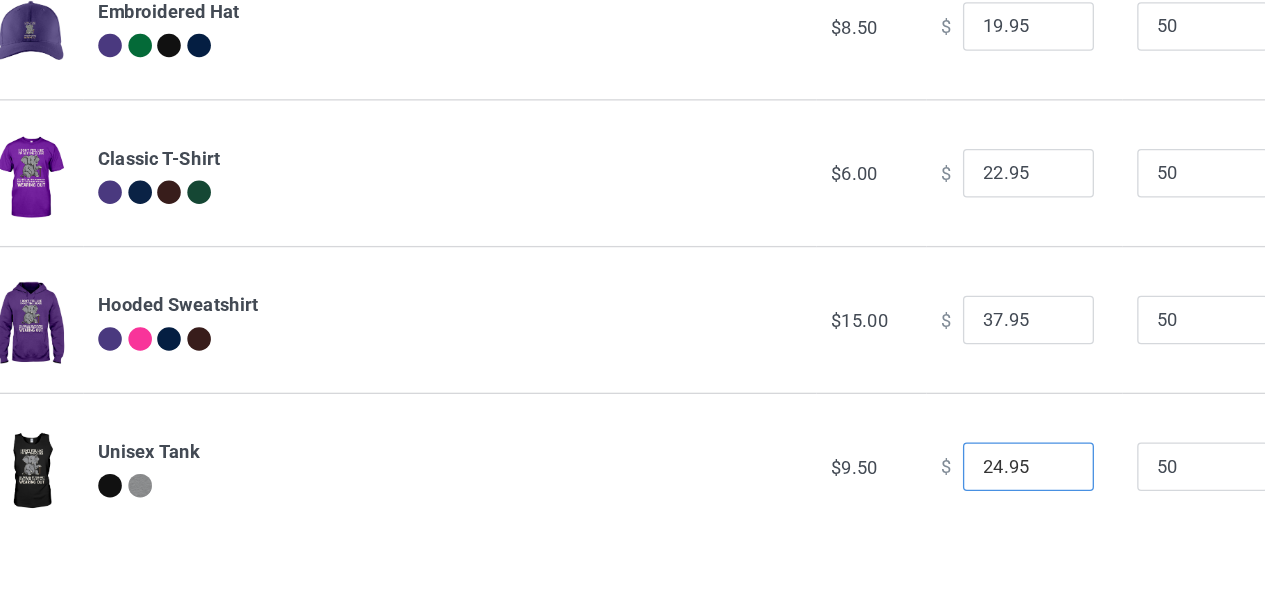 drag, startPoint x: 840, startPoint y: 494, endPoint x: 818, endPoint y: 493, distance: 22.022715 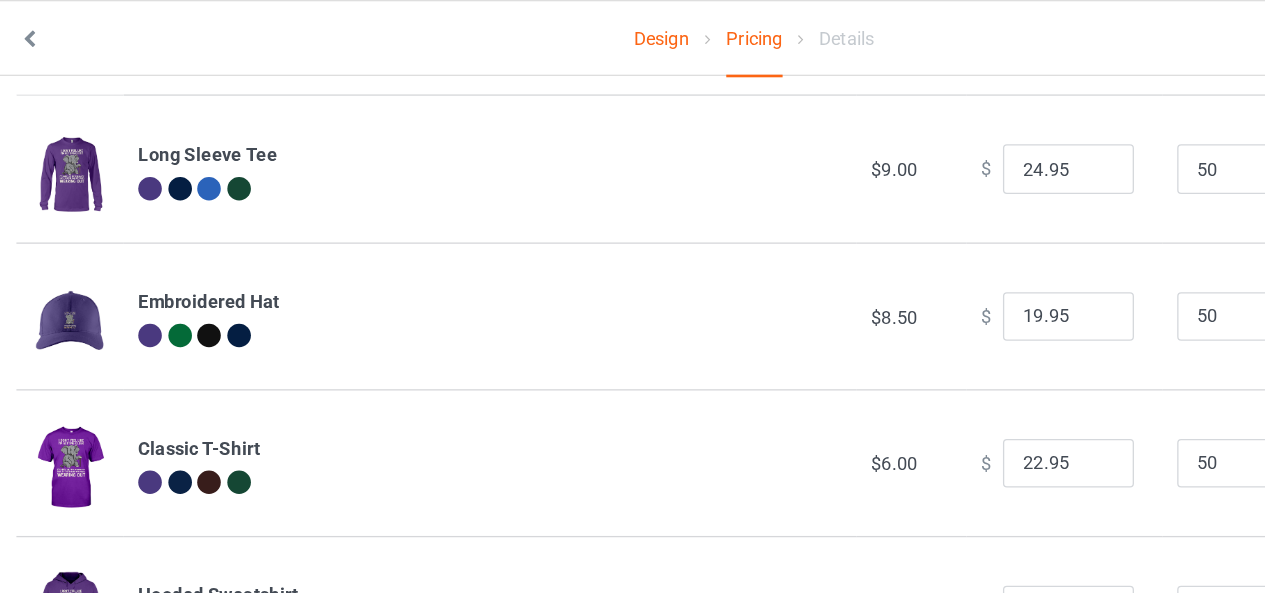 scroll, scrollTop: 254, scrollLeft: 0, axis: vertical 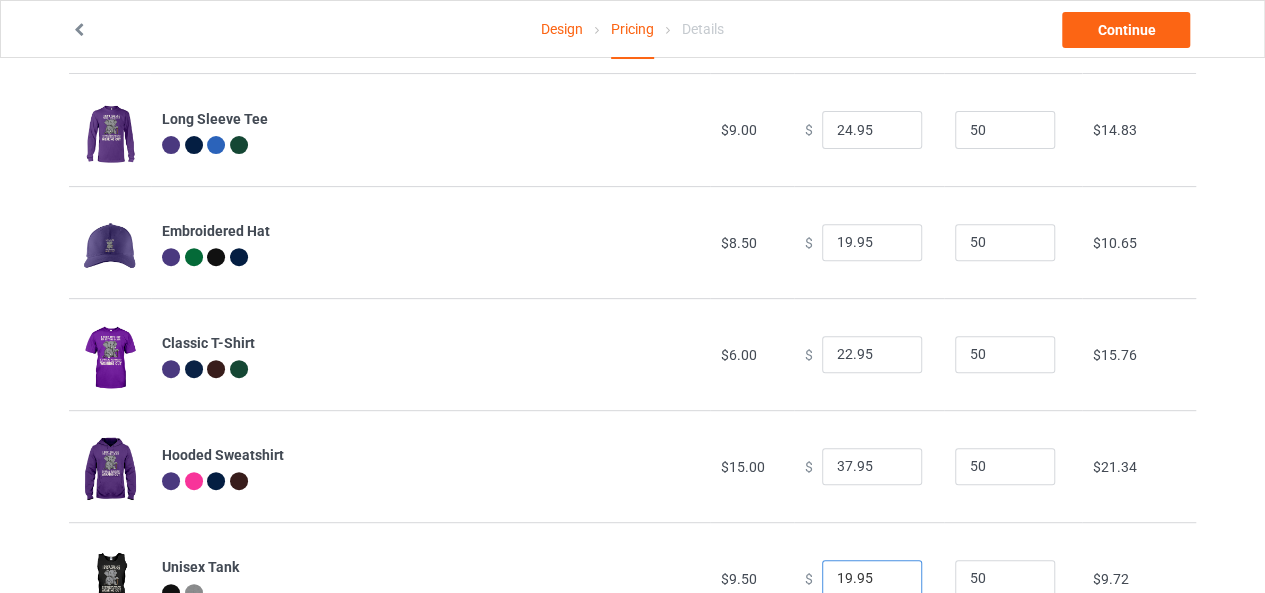 type on "19.95" 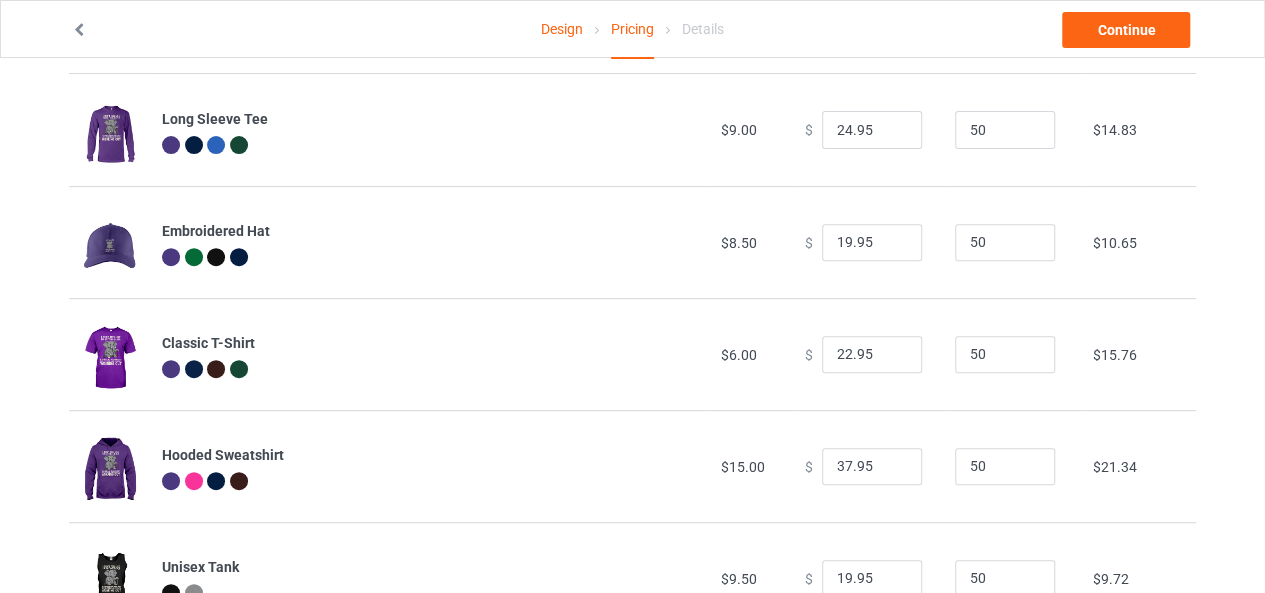 click on "$     22.95" at bounding box center (869, 354) 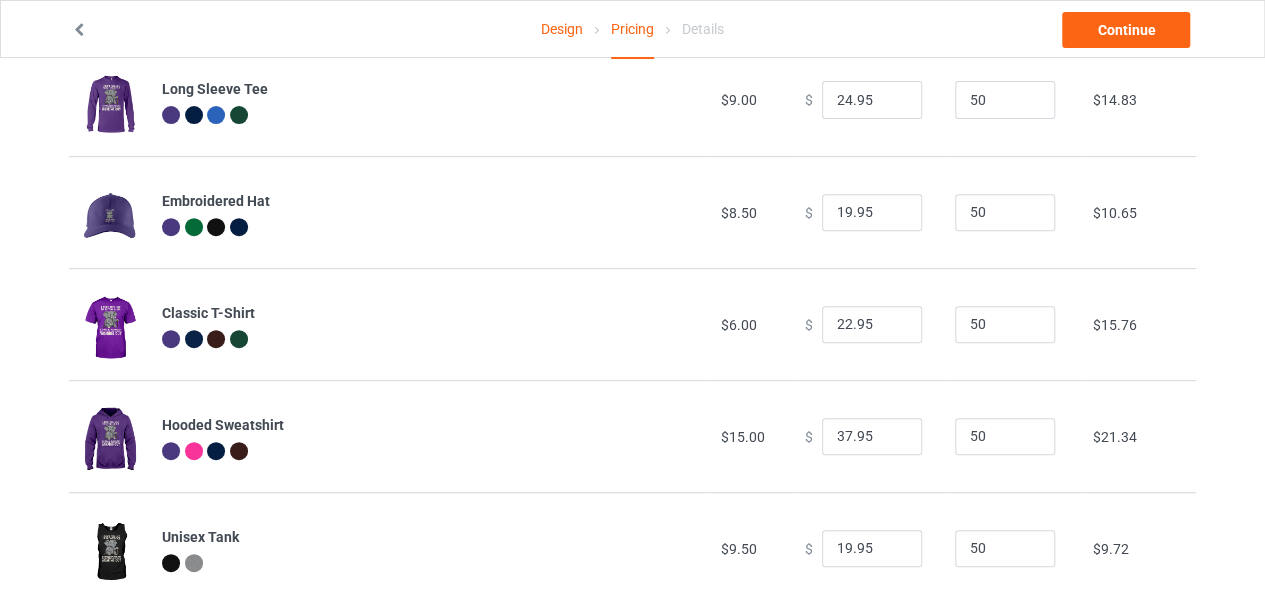 scroll, scrollTop: 285, scrollLeft: 0, axis: vertical 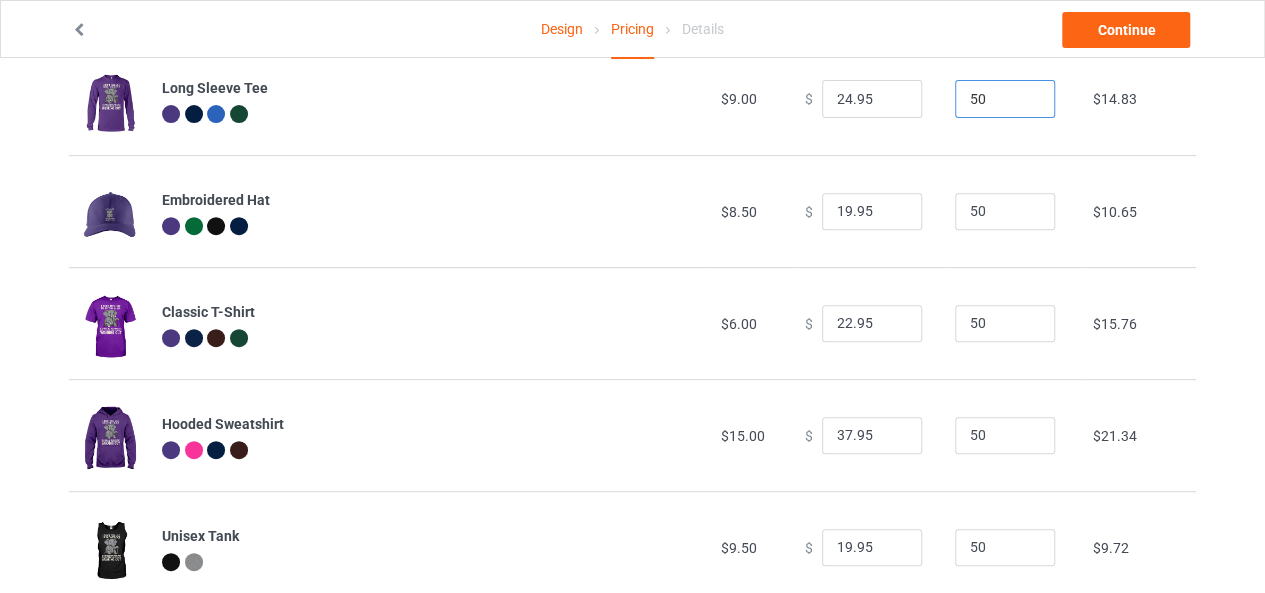 click on "50" at bounding box center (1005, 99) 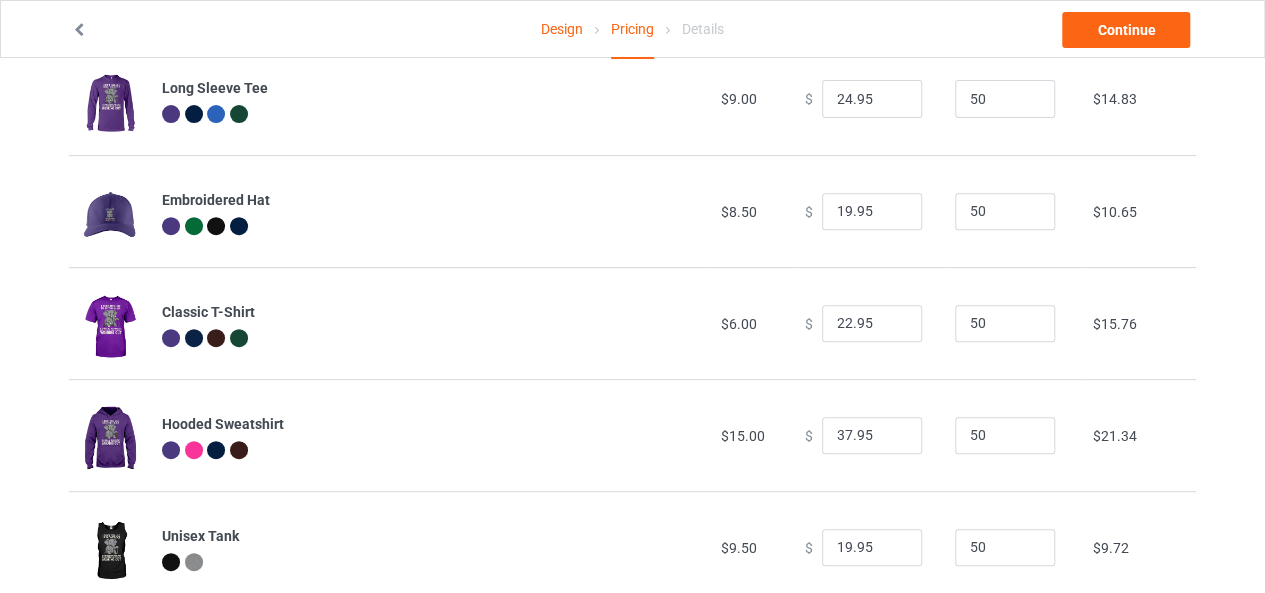 click on "$14.83" at bounding box center (1115, 99) 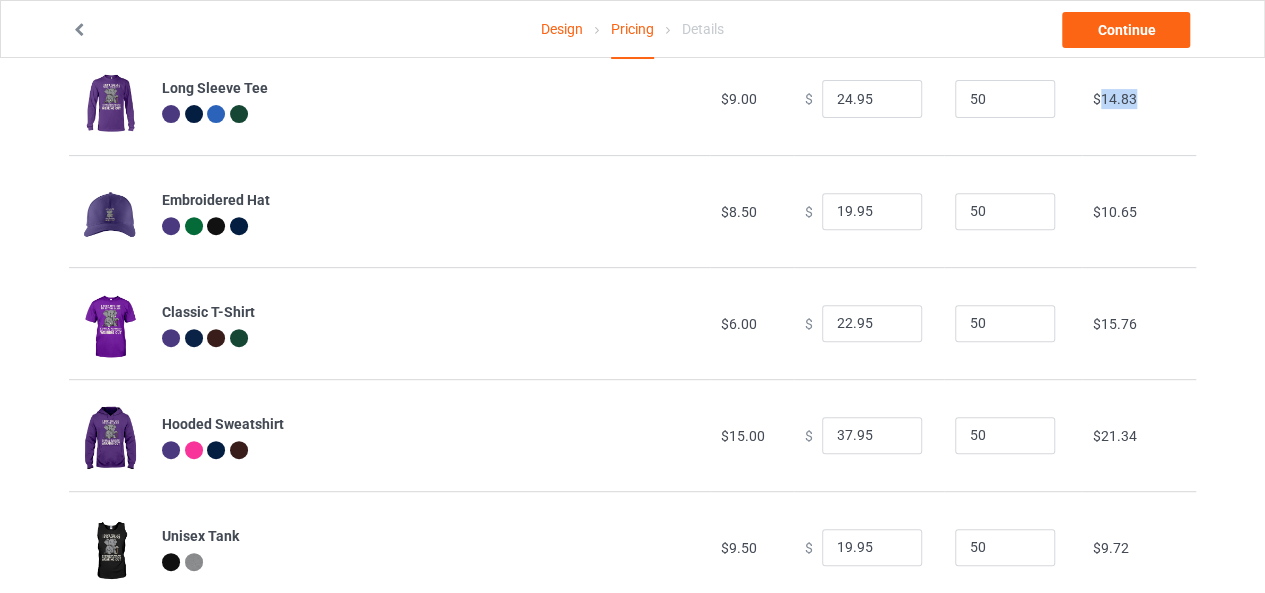 click on "$14.83" at bounding box center (1115, 99) 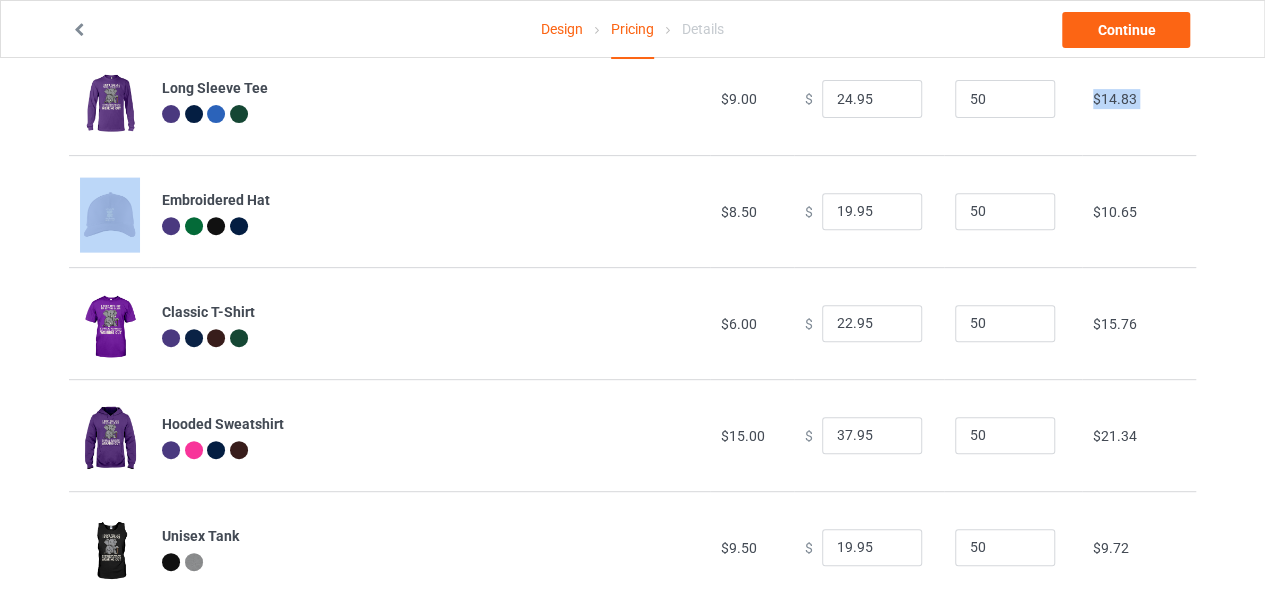 click on "$14.83" at bounding box center (1115, 99) 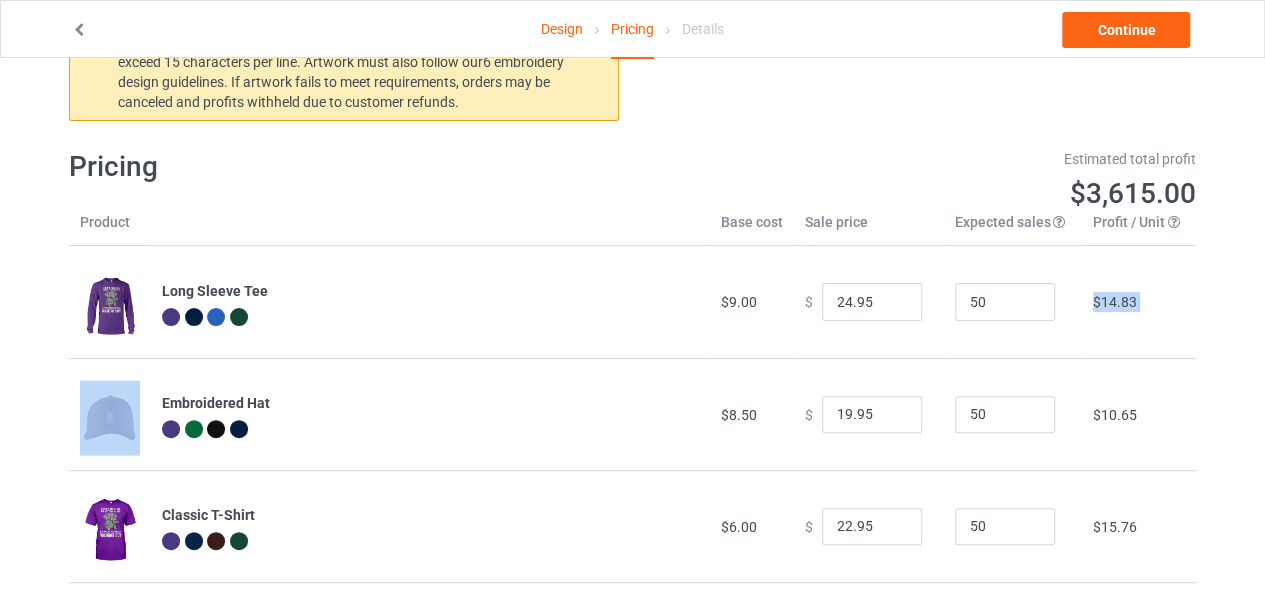 scroll, scrollTop: 68, scrollLeft: 0, axis: vertical 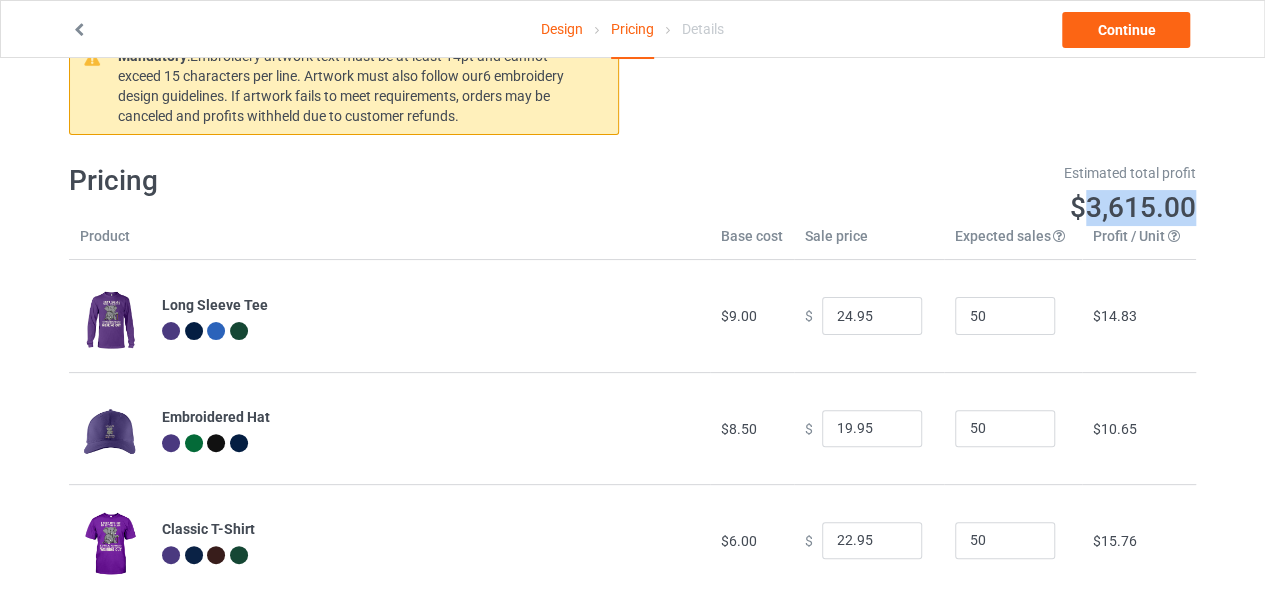 drag, startPoint x: 1082, startPoint y: 199, endPoint x: 1098, endPoint y: 259, distance: 62.0967 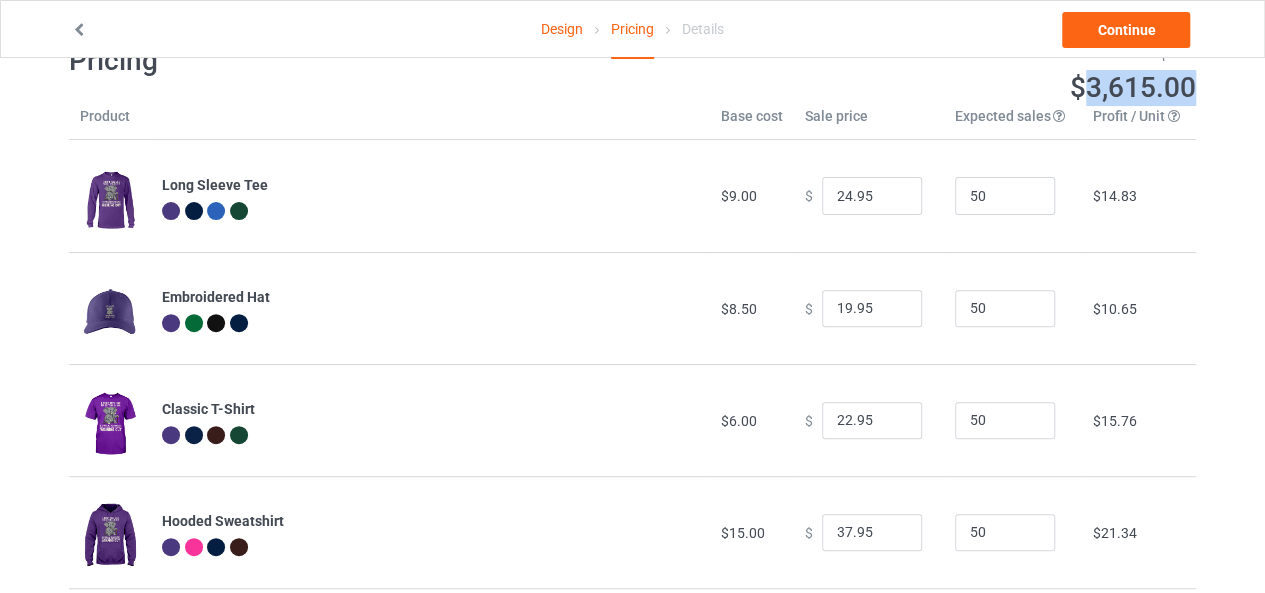 scroll, scrollTop: 188, scrollLeft: 0, axis: vertical 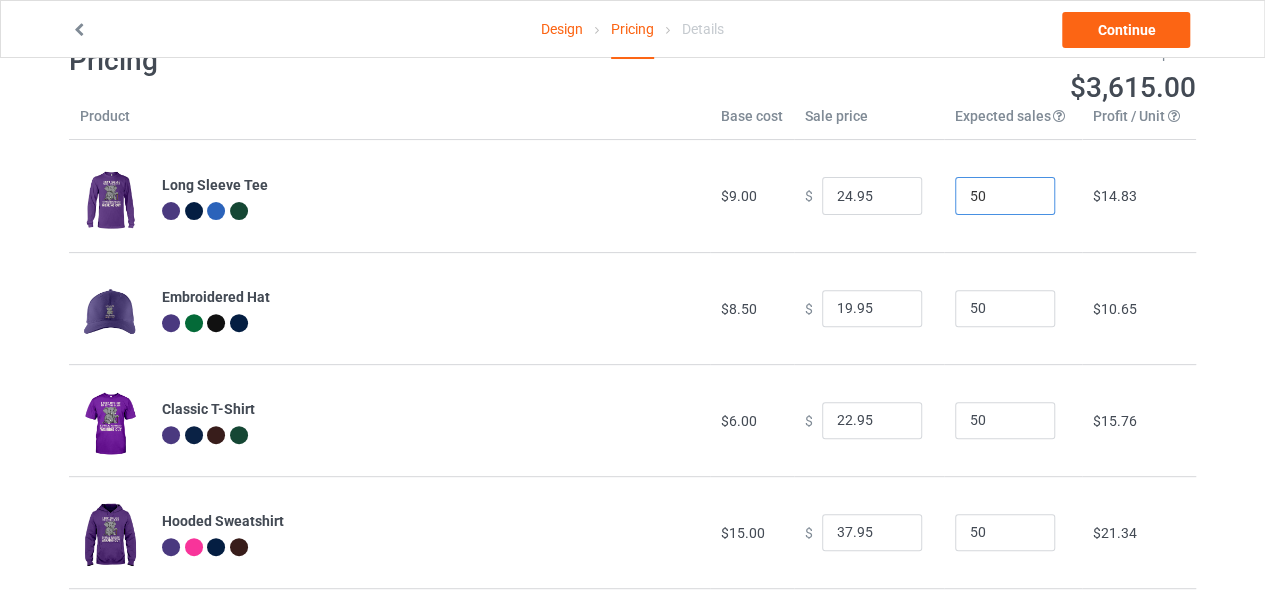 click on "50" at bounding box center (1005, 196) 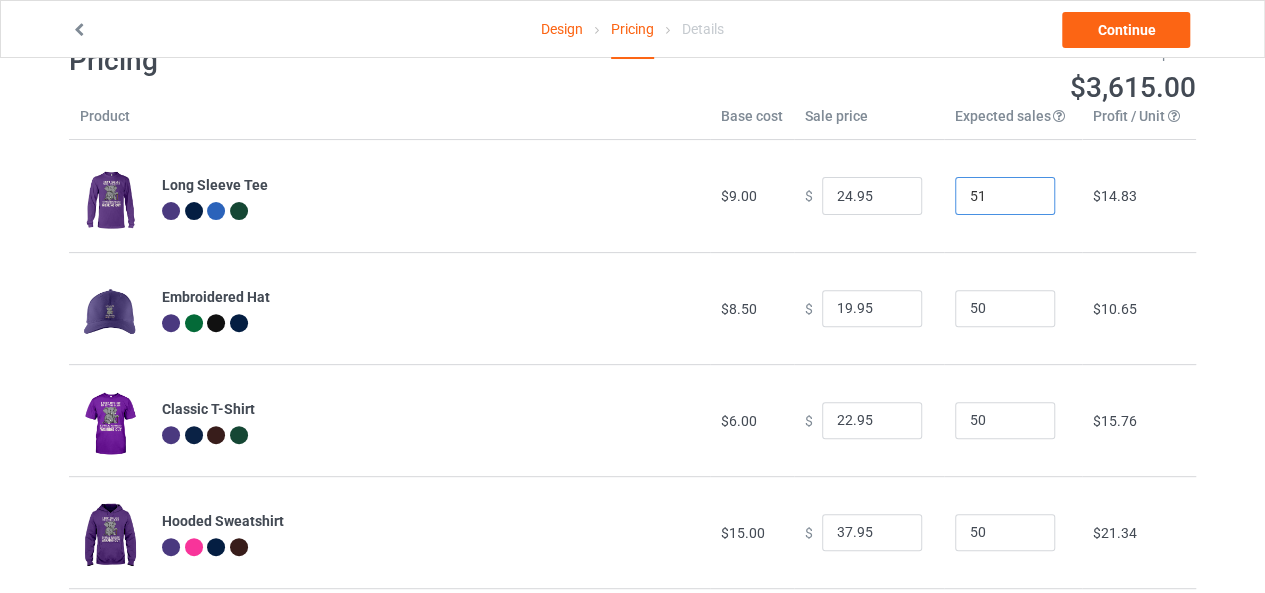 click on "51" at bounding box center (1005, 196) 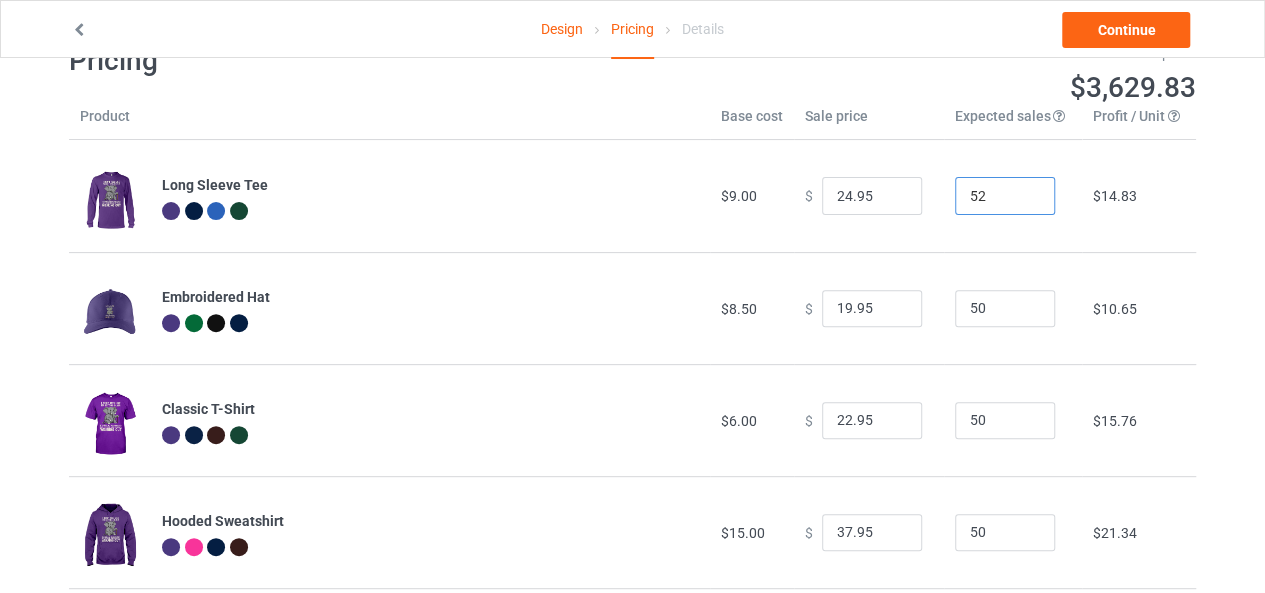 click on "52" at bounding box center [1005, 196] 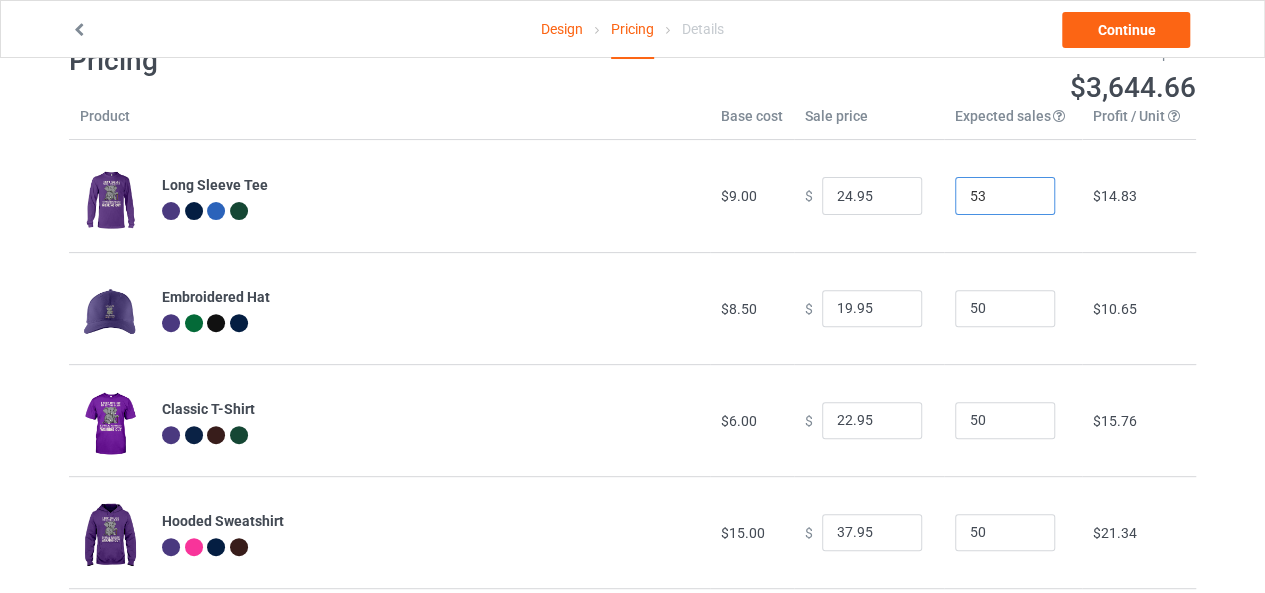 click on "53" at bounding box center [1005, 196] 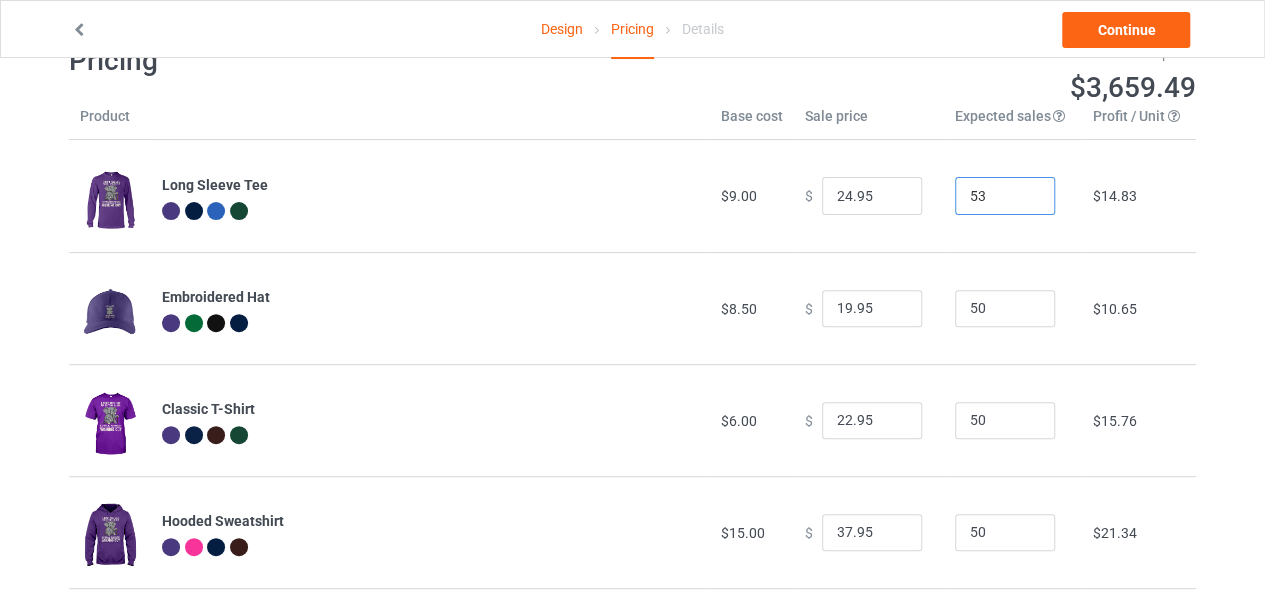 click on "53" at bounding box center (1005, 196) 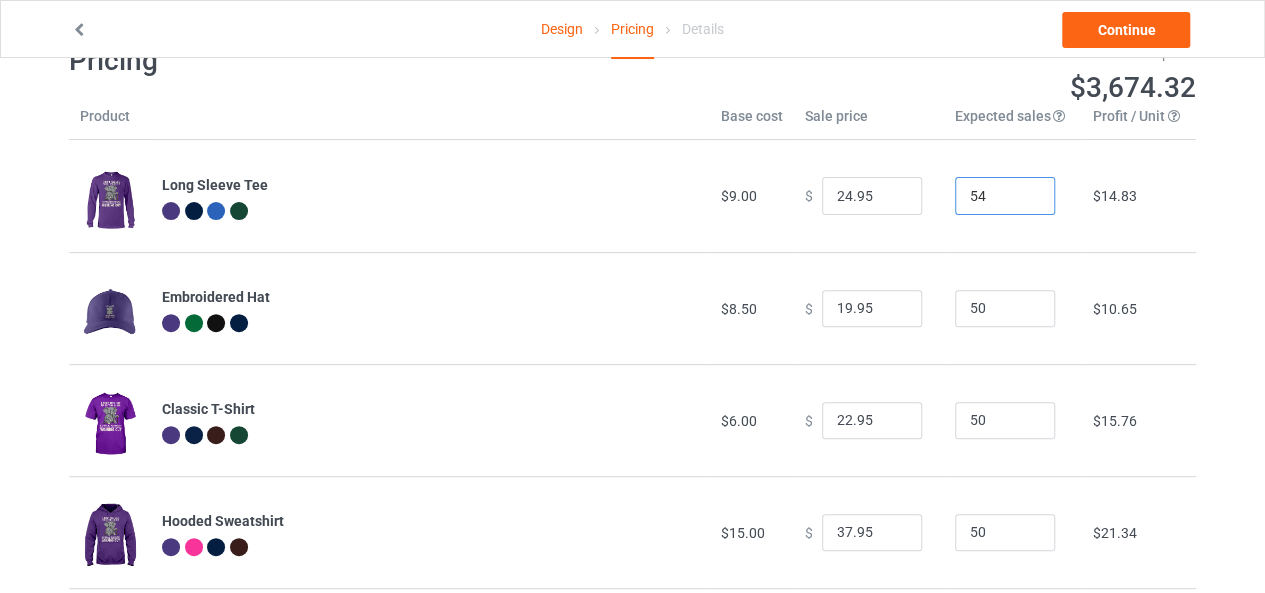 click on "54" at bounding box center [1005, 196] 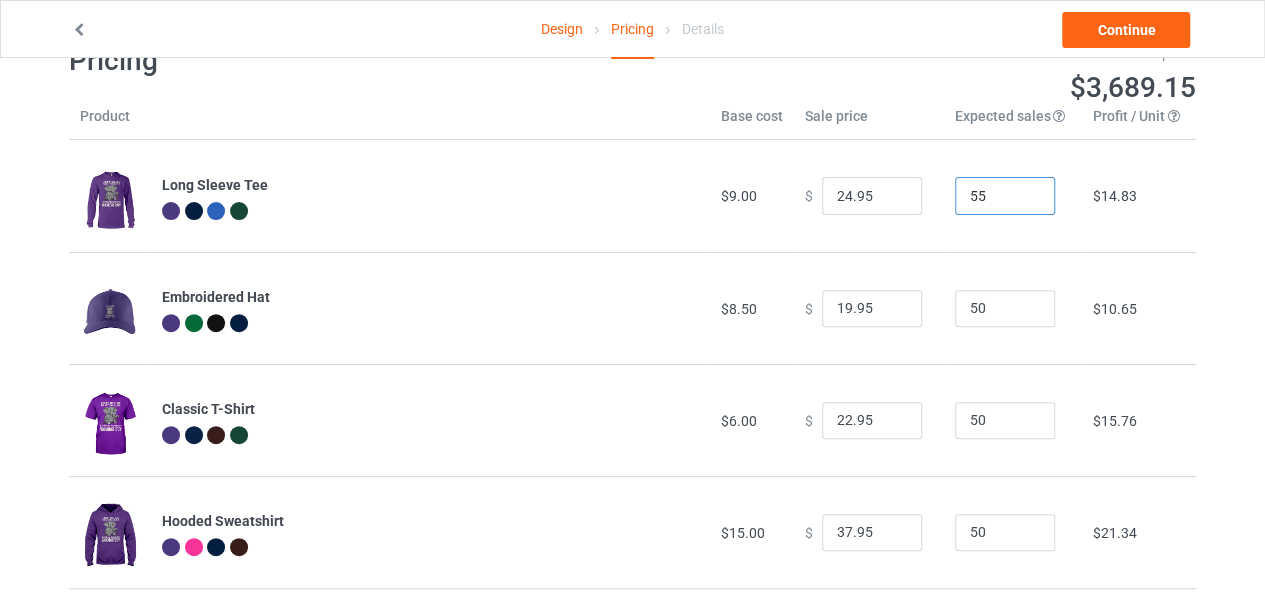 type on "55" 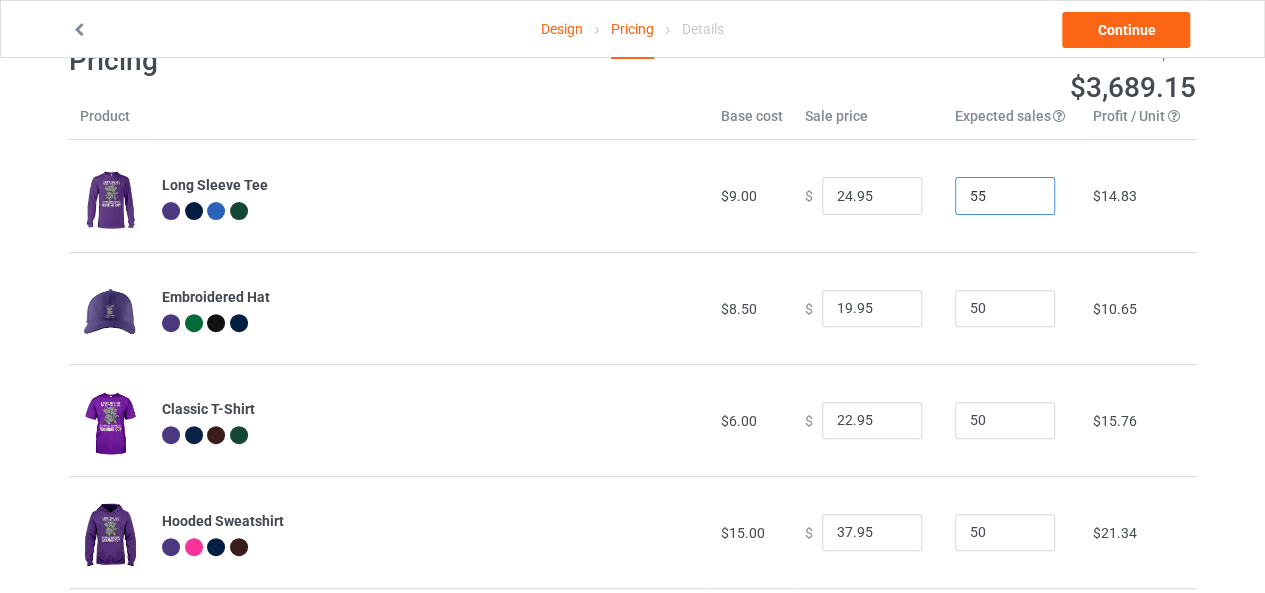 drag, startPoint x: 988, startPoint y: 189, endPoint x: 1109, endPoint y: 89, distance: 156.97452 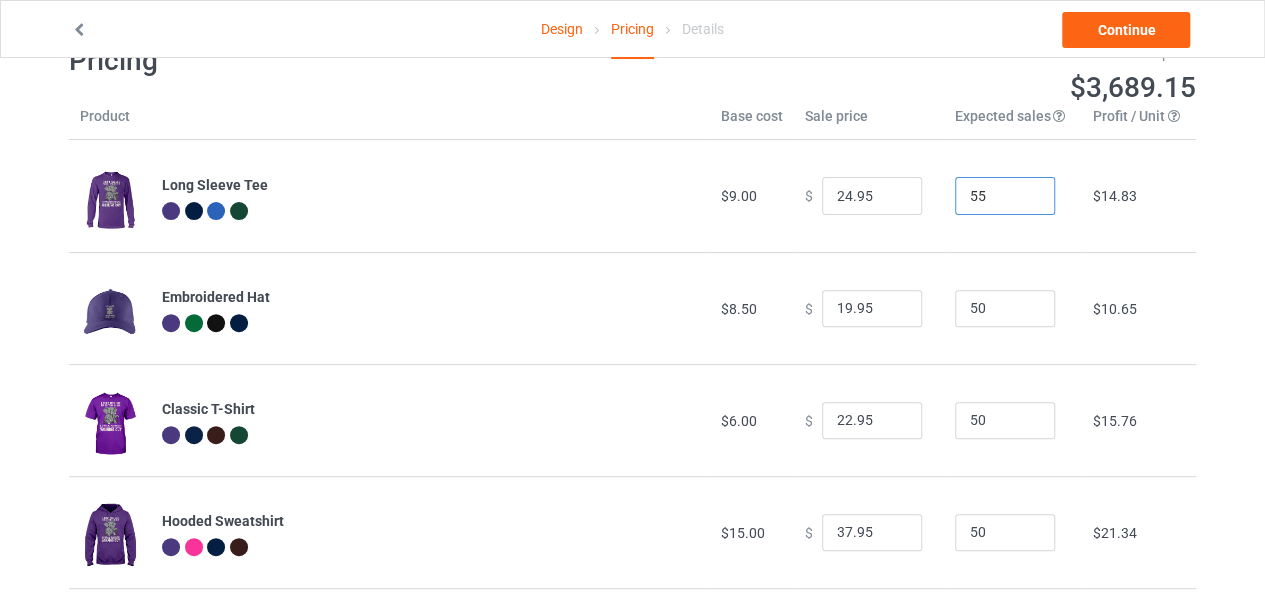 click on "Product Base cost Sale price Expected sales   Your expected sales will change your profit estimate (on the right), but will not affect the actual amount of profit you earn. Profit / Unit   Your profit is your sale price minus your base cost and processing fee. Long Sleeve Tee $9.00 $     24.95 55 $14.83 Embroidered Hat $8.50 $     19.95 50 $10.65 Classic T-Shirt $6.00 $     22.95 50 $15.76 Hooded Sweatshirt $15.00 $     37.95 50 $21.34 Unisex Tank $9.50 $     19.95 50 $9.72" at bounding box center [632, 403] 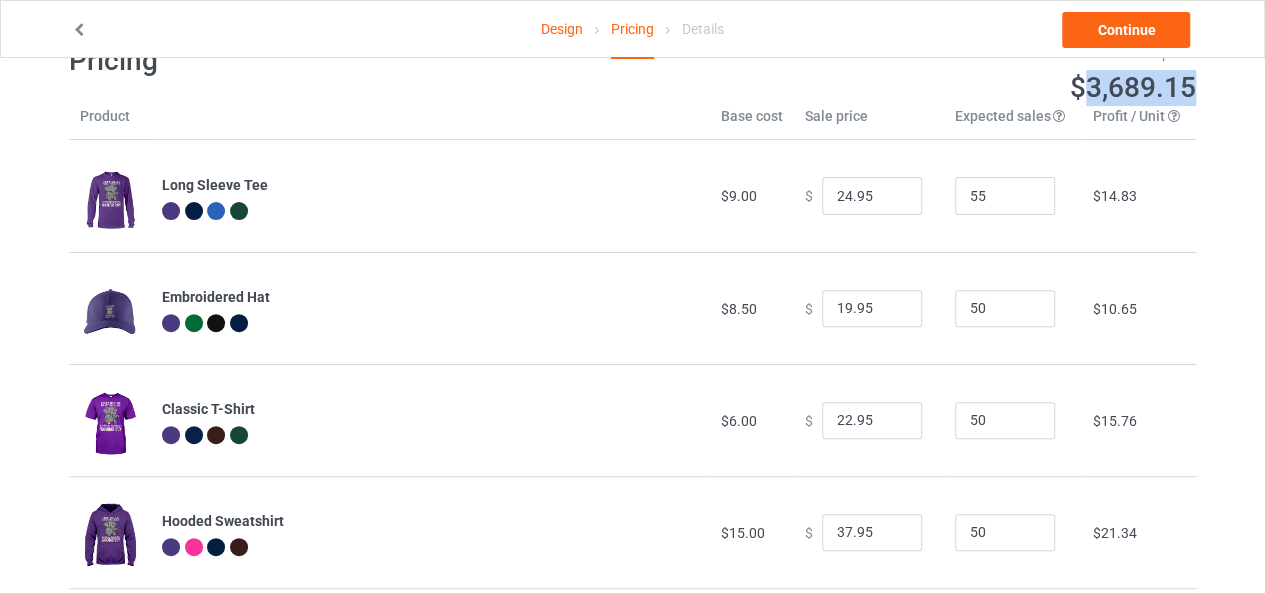 drag, startPoint x: 1086, startPoint y: 89, endPoint x: 1262, endPoint y: 81, distance: 176.18172 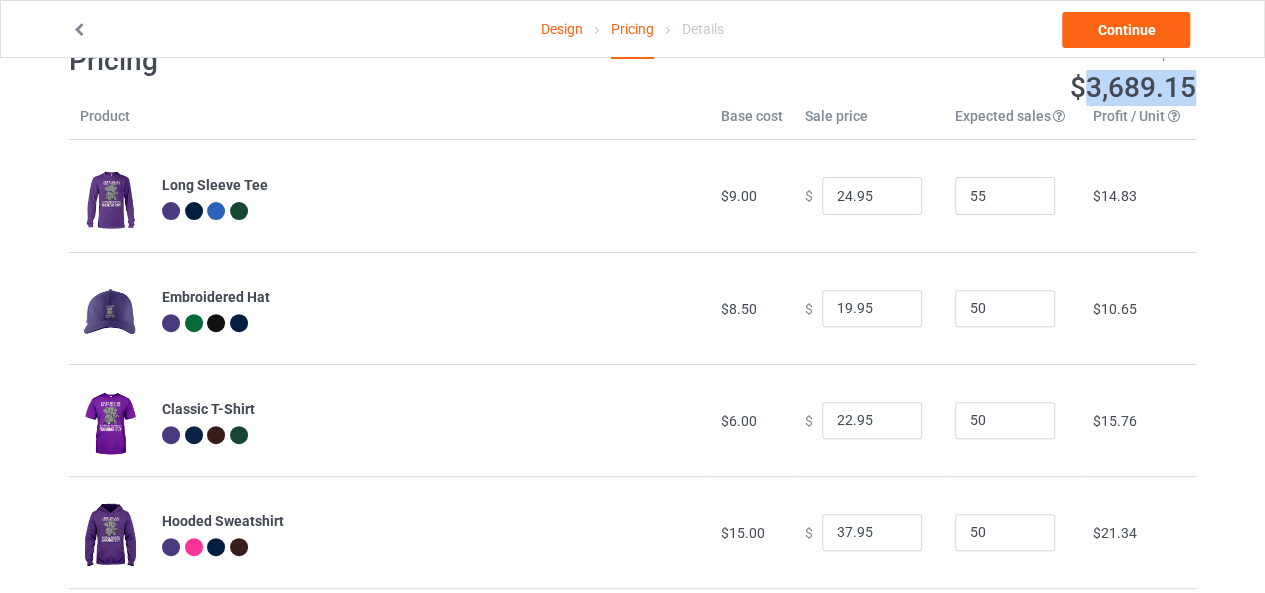 click on "Design Pricing Details Continue Mandatory :  Embroidery artwork text must be at least 14pt and cannot exceed 15 characters per line. Artwork must also follow our  6 embroidery design guidelines . If artwork fails to meet requirements, orders may be canceled and profits withheld due to customer refunds. Pricing Estimated total profit $3,689.15 Product Base cost Sale price Expected sales   Your expected sales will change your profit estimate (on the right), but will not affect the actual amount of profit you earn. Profit / Unit   Your profit is your sale price minus your base cost and processing fee. Long Sleeve Tee $9.00 $     24.95 55 $14.83 Embroidered Hat $8.50 $     19.95 50 $10.65 Classic T-Shirt $6.00 $     22.95 50 $15.76 Hooded Sweatshirt $15.00 $     37.95 50 $21.34 Unisex Tank $9.50 $     19.95 50 $9.72" at bounding box center (632, 306) 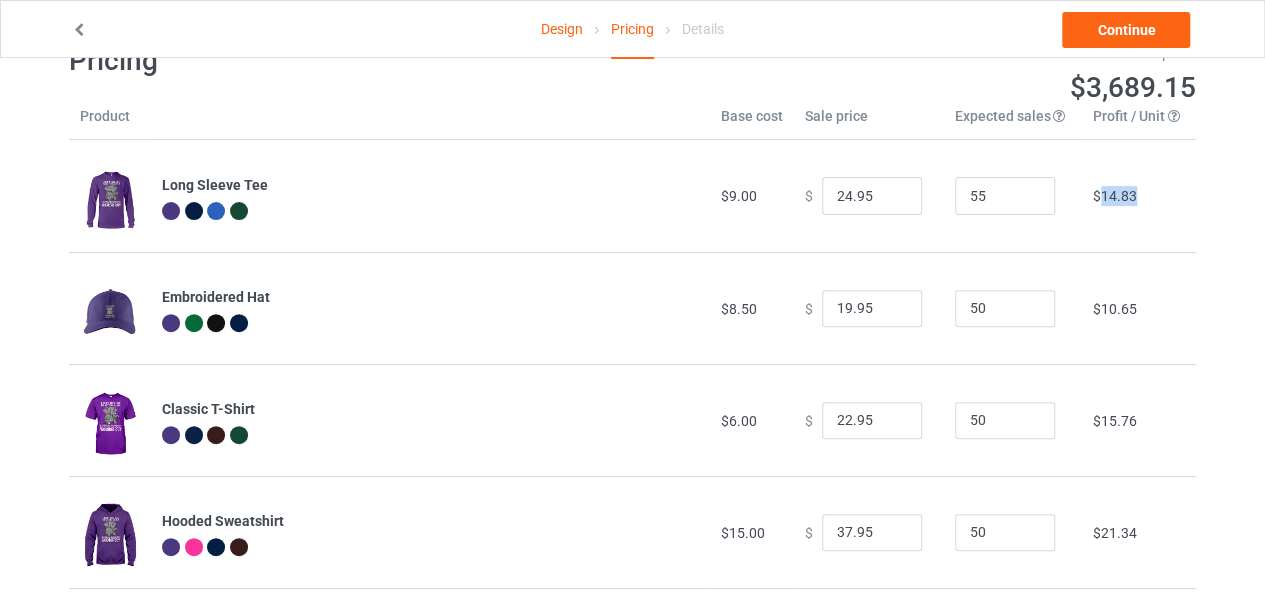 drag, startPoint x: 1095, startPoint y: 195, endPoint x: 1170, endPoint y: 195, distance: 75 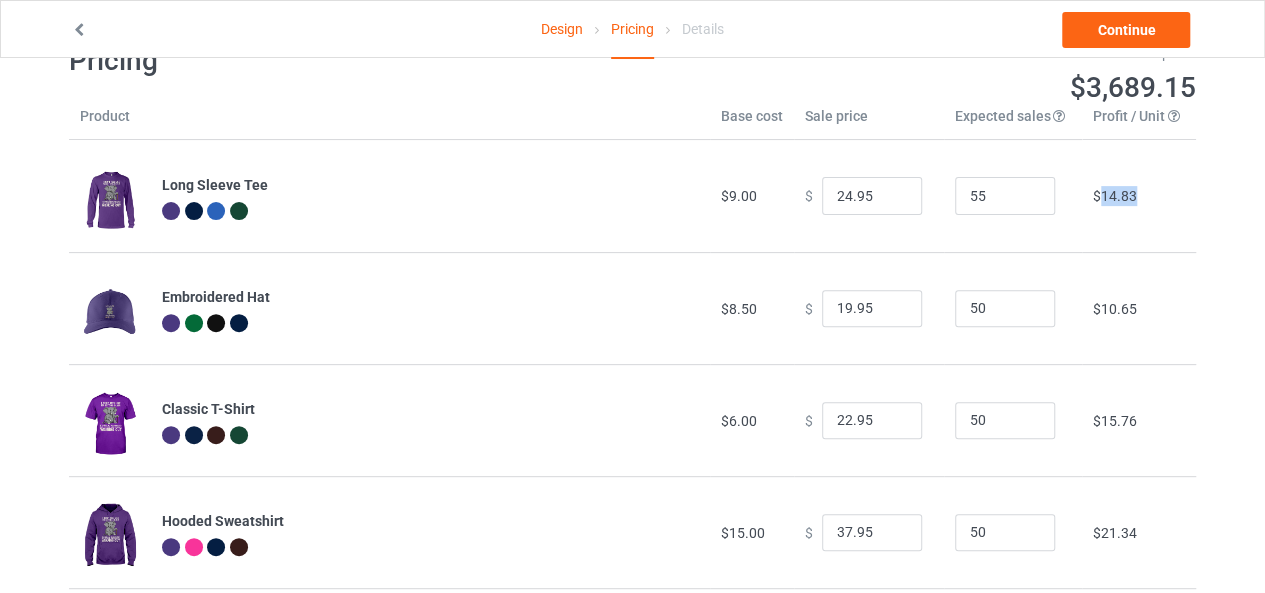 click on "$14.83" at bounding box center (1139, 196) 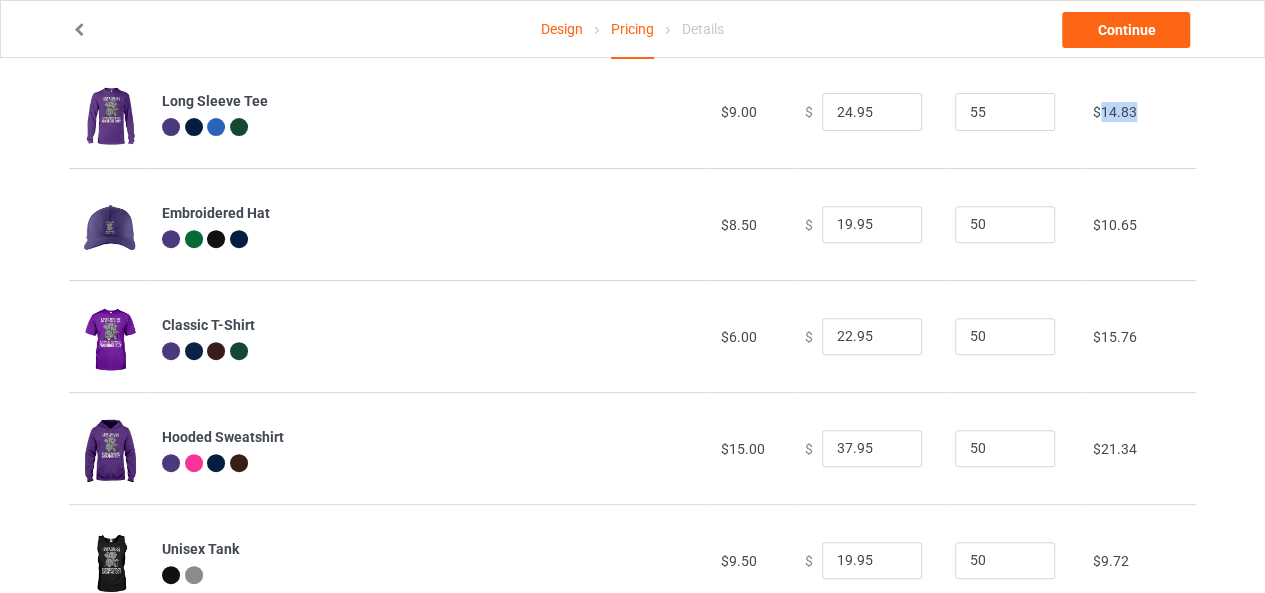 scroll, scrollTop: 274, scrollLeft: 0, axis: vertical 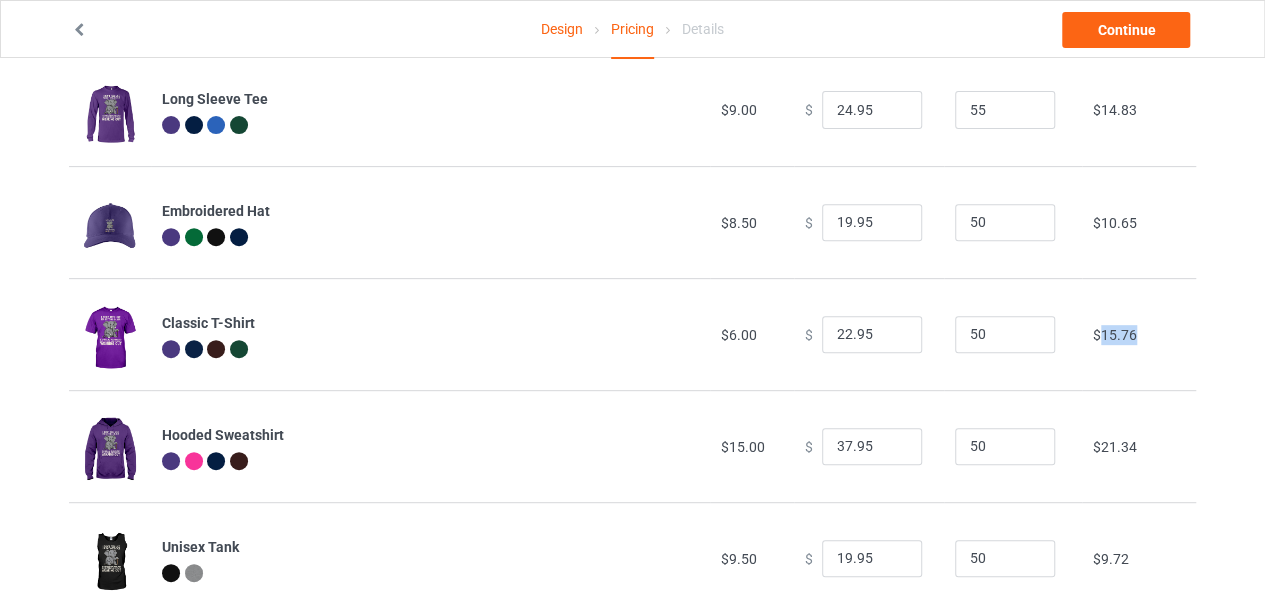 drag, startPoint x: 1148, startPoint y: 323, endPoint x: 1177, endPoint y: 321, distance: 29.068884 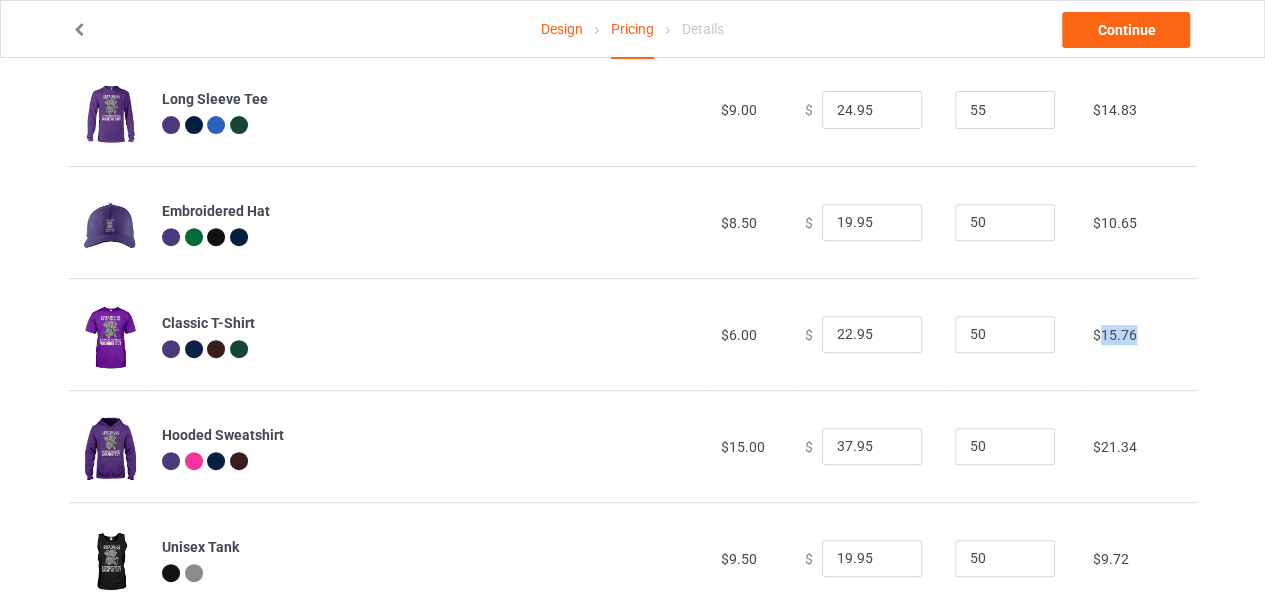 click on "$15.76" at bounding box center (1139, 334) 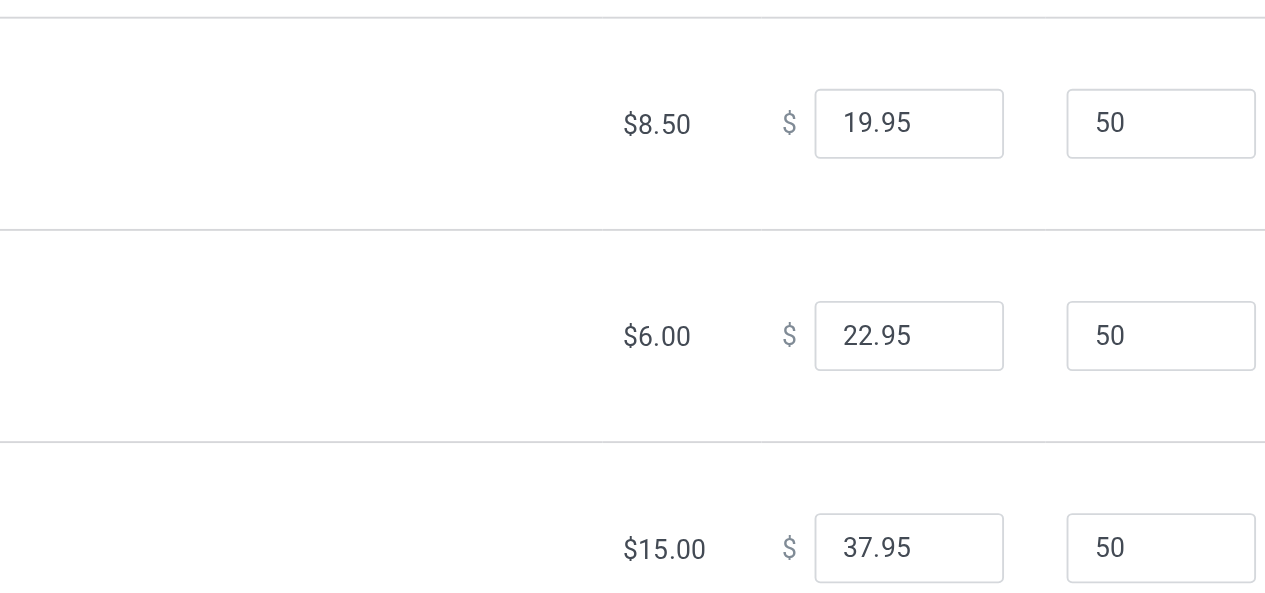 scroll, scrollTop: 274, scrollLeft: 0, axis: vertical 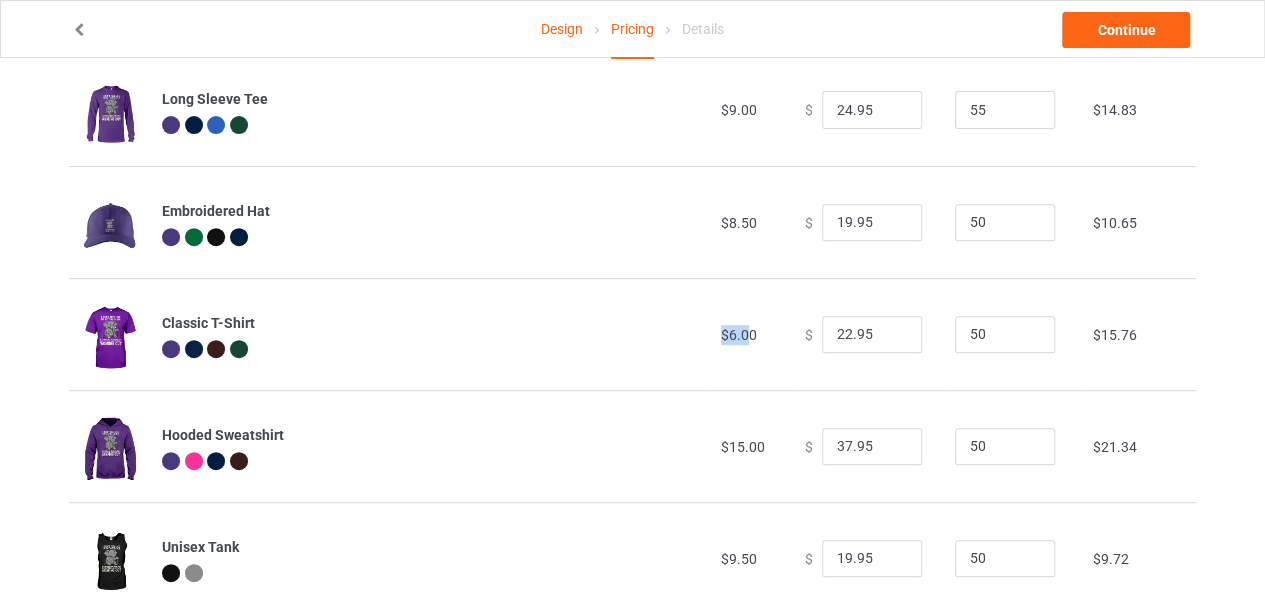 drag, startPoint x: 738, startPoint y: 330, endPoint x: 702, endPoint y: 331, distance: 36.013885 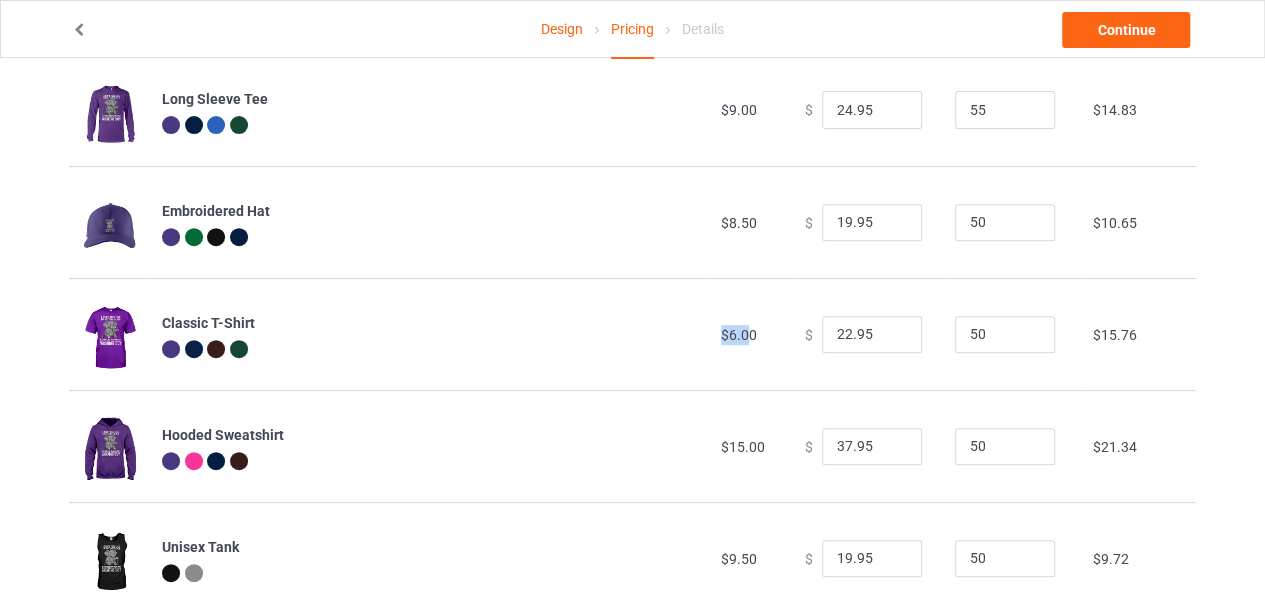 click on "$6.00" at bounding box center [752, 334] 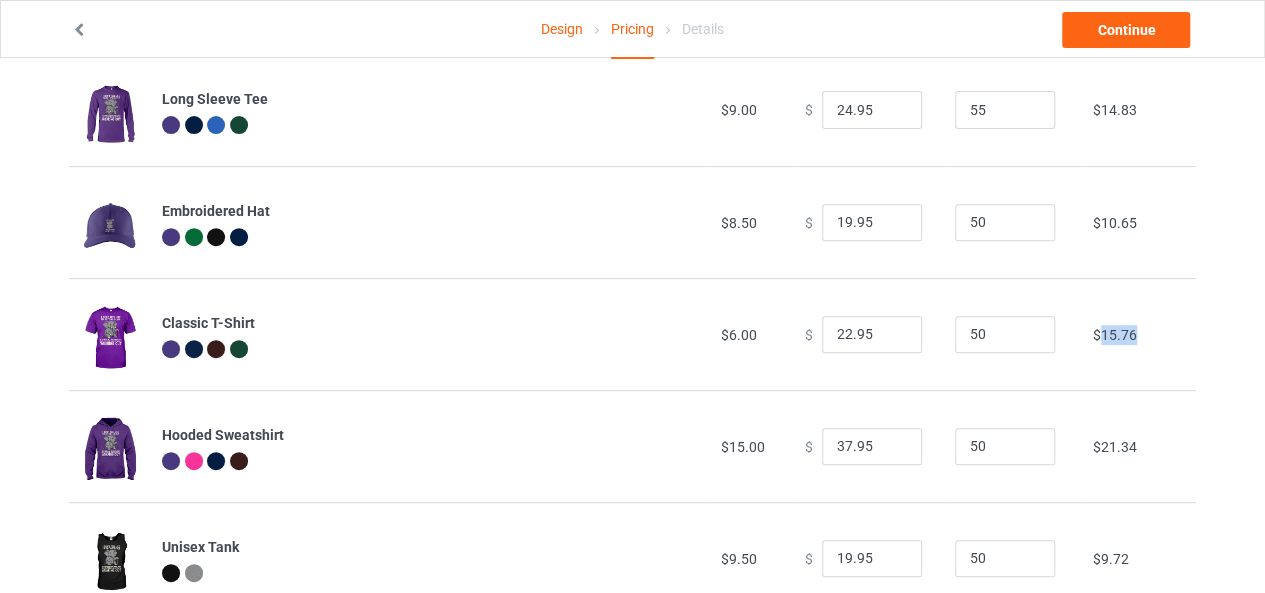 drag, startPoint x: 1096, startPoint y: 333, endPoint x: 1182, endPoint y: 322, distance: 86.70064 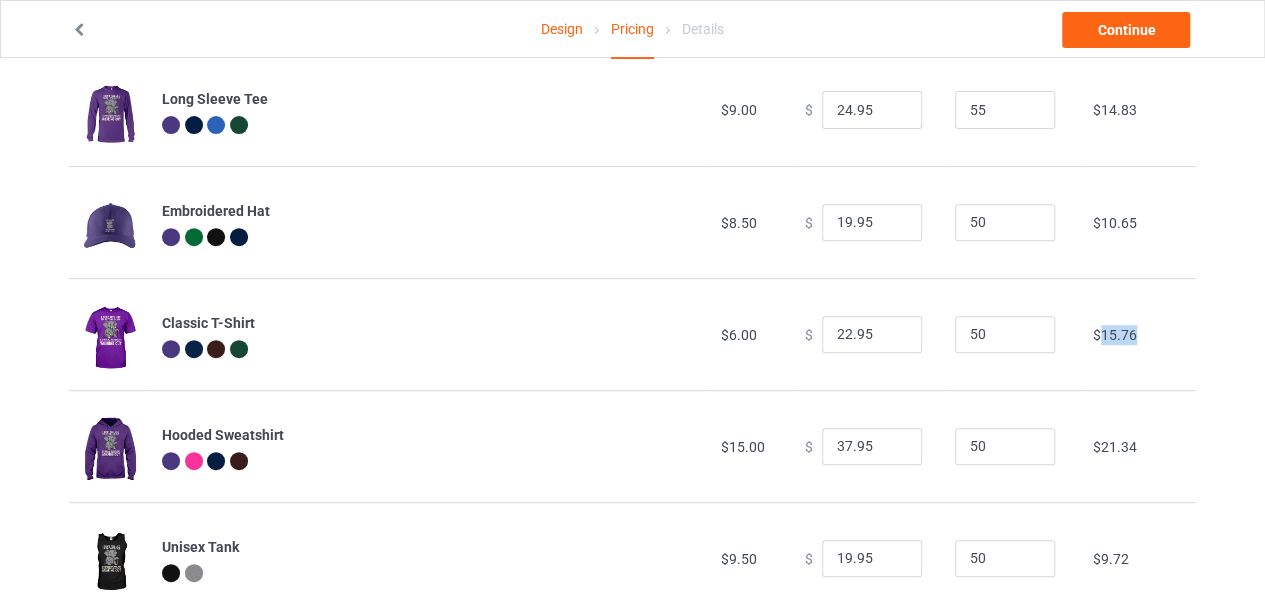 click on "$15.76" at bounding box center (1139, 334) 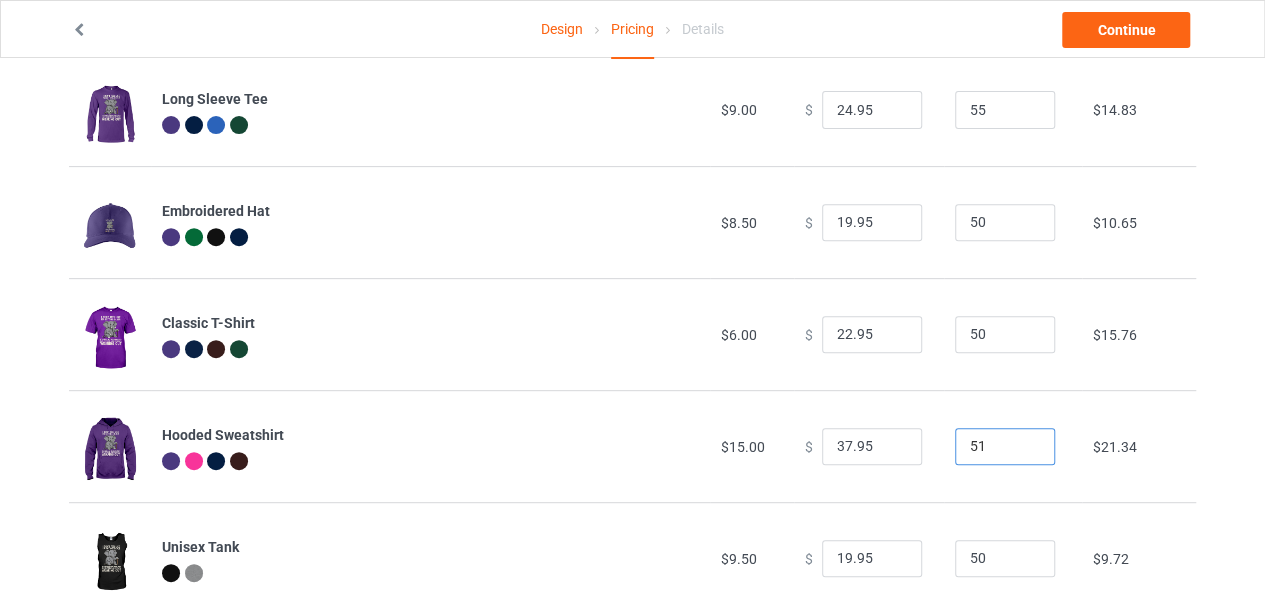 type on "51" 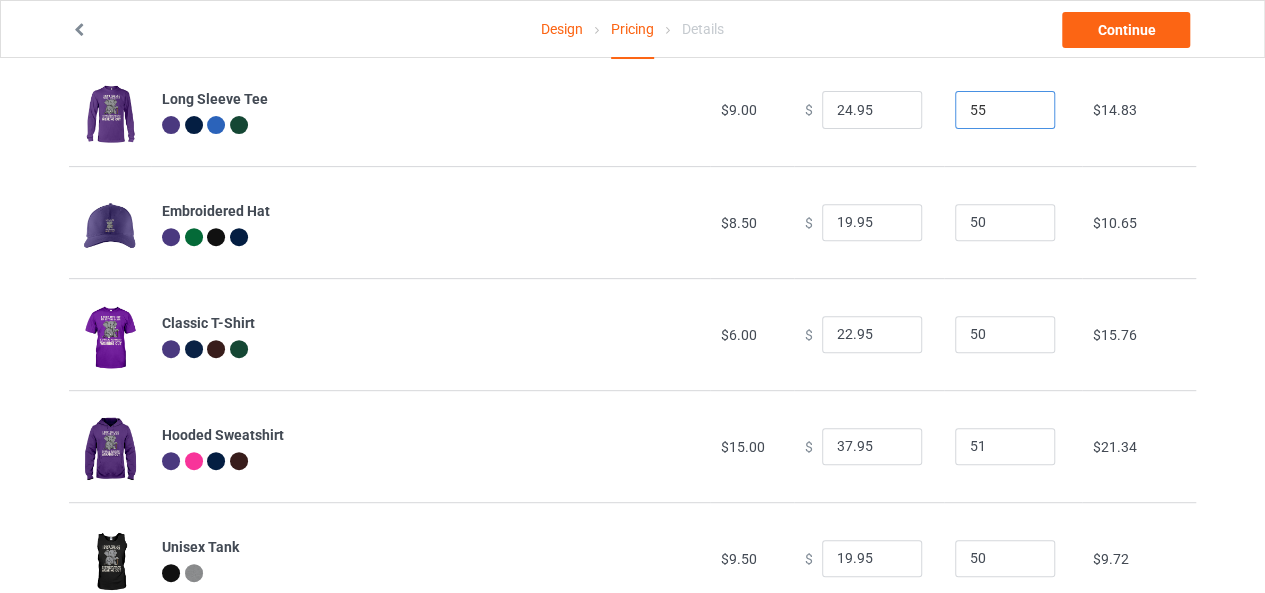 click on "55" at bounding box center (1005, 110) 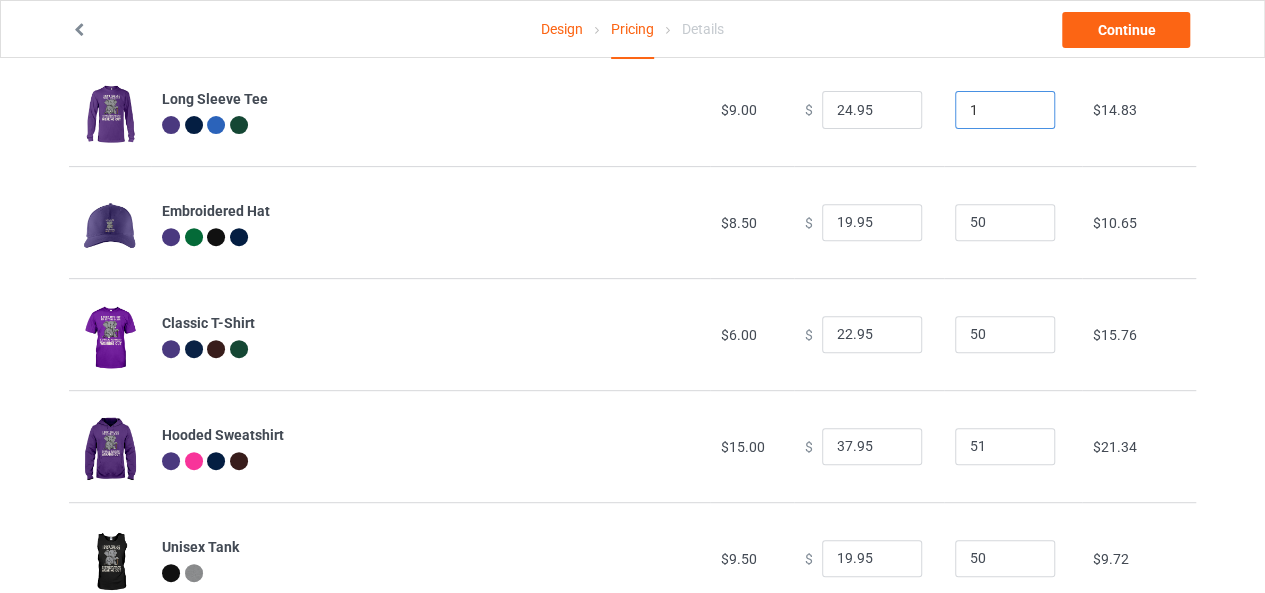 type on "1" 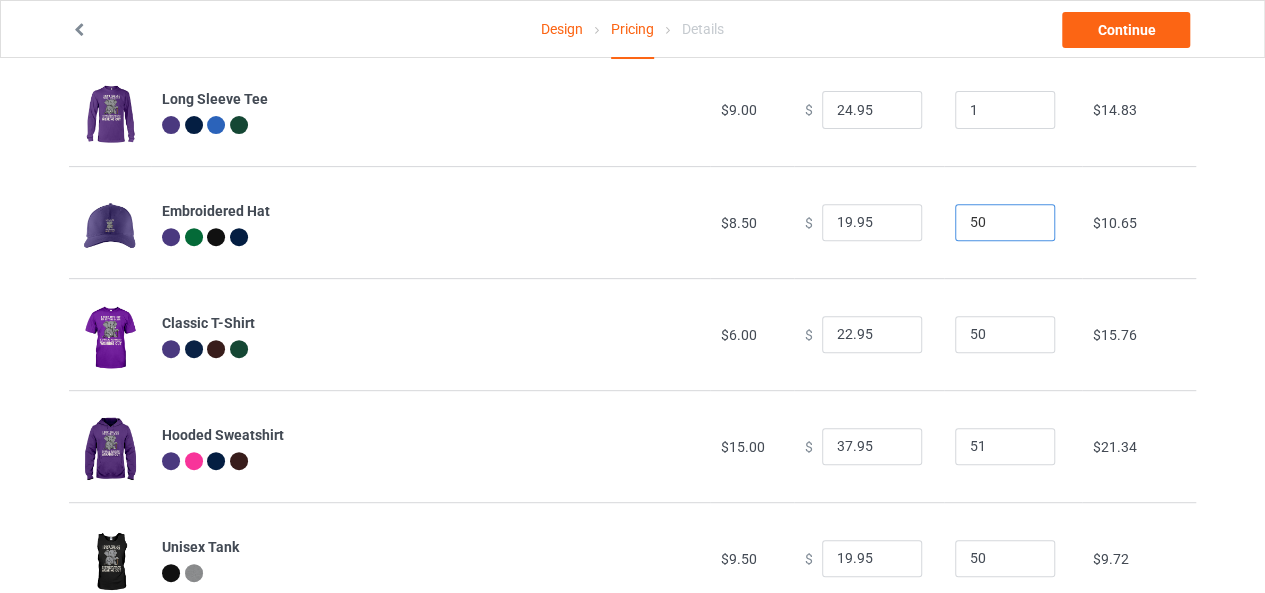 click on "50" at bounding box center [1005, 223] 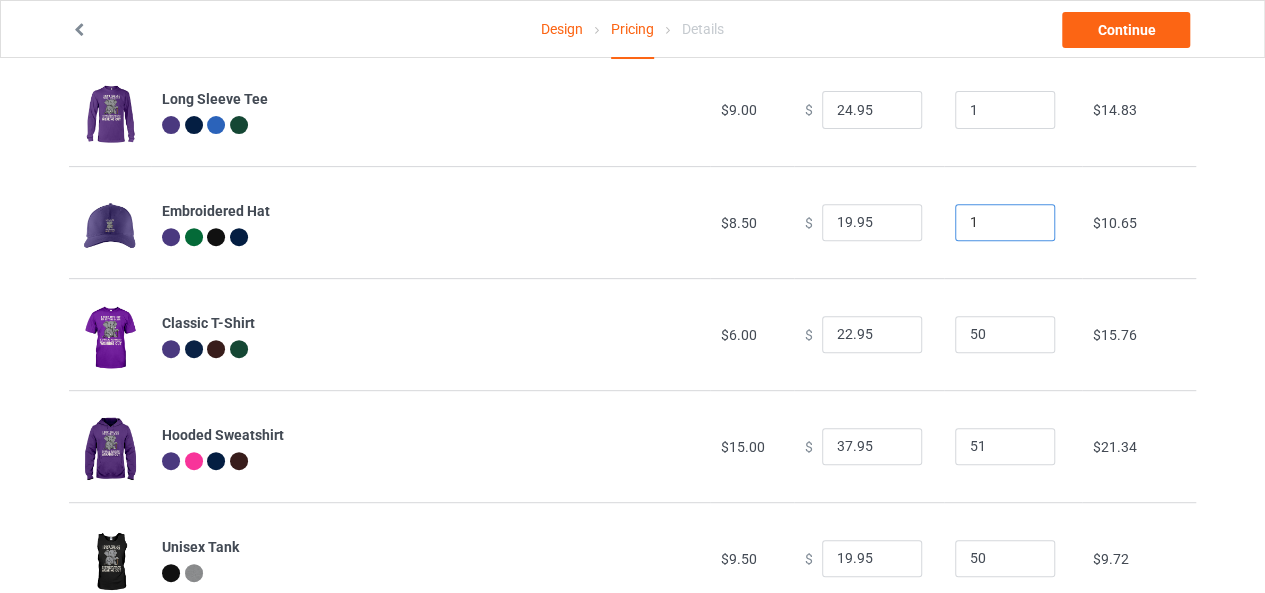 type on "1" 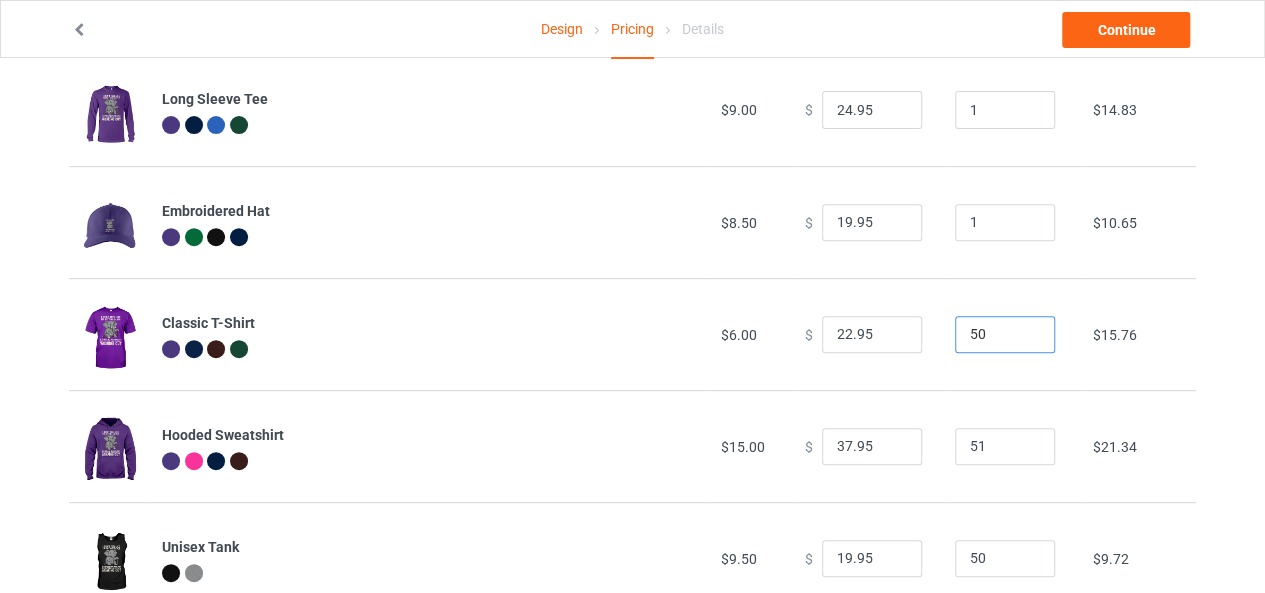 click on "50" at bounding box center (1005, 335) 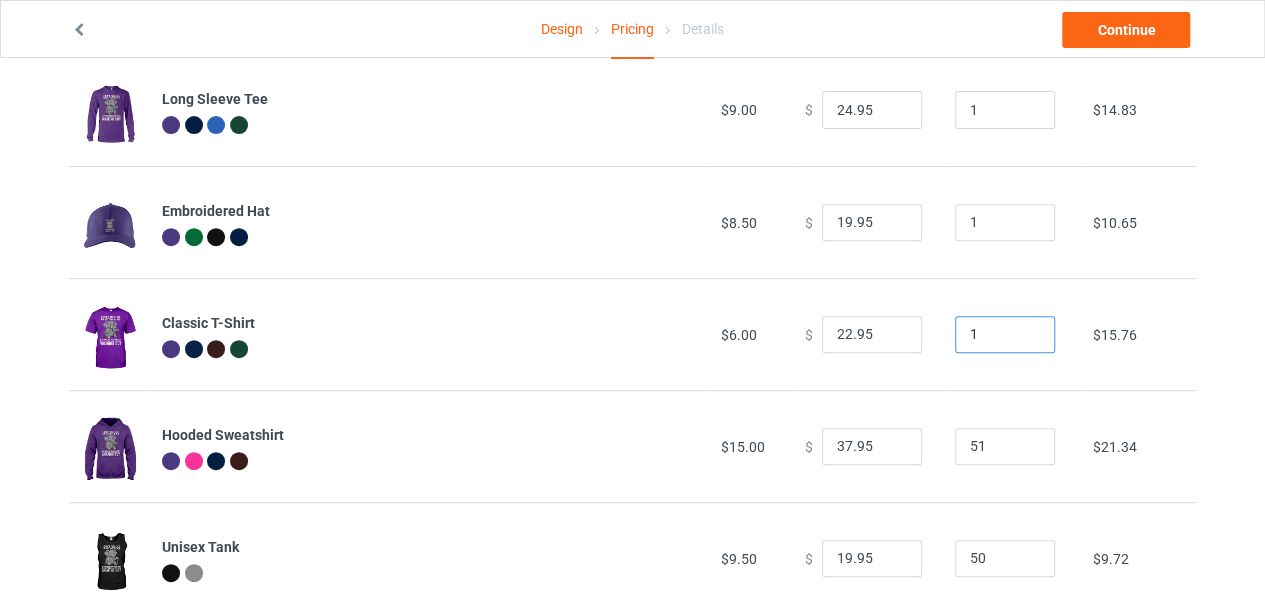 type on "1" 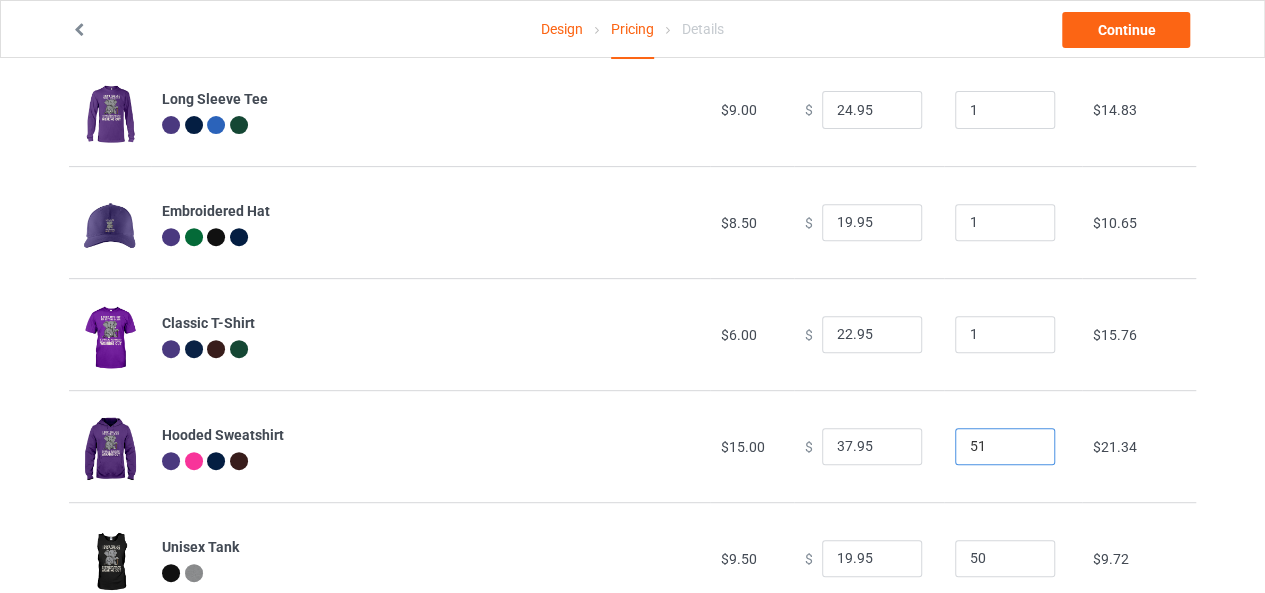 click on "51" at bounding box center (1005, 447) 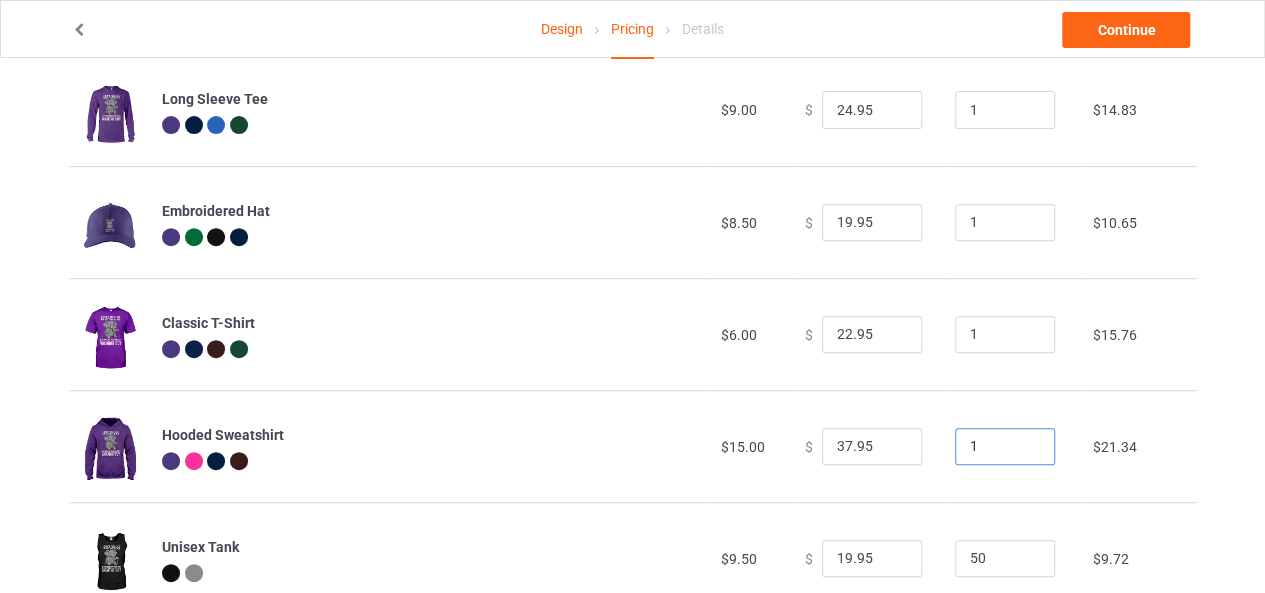 type on "1" 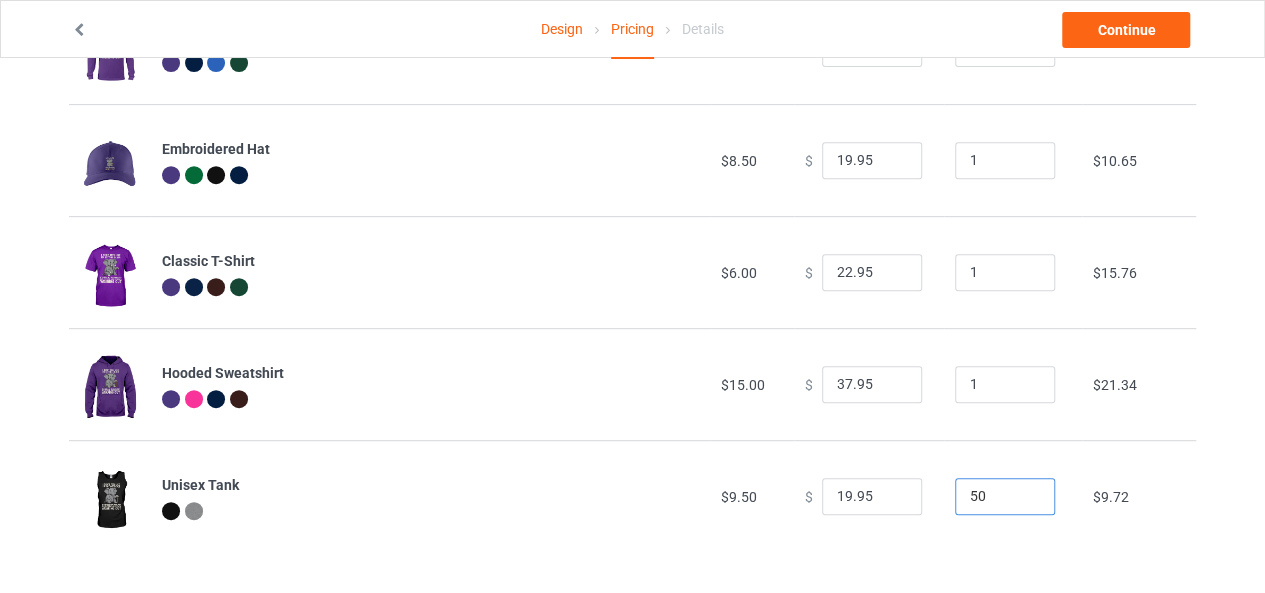 click on "50" at bounding box center [1005, 497] 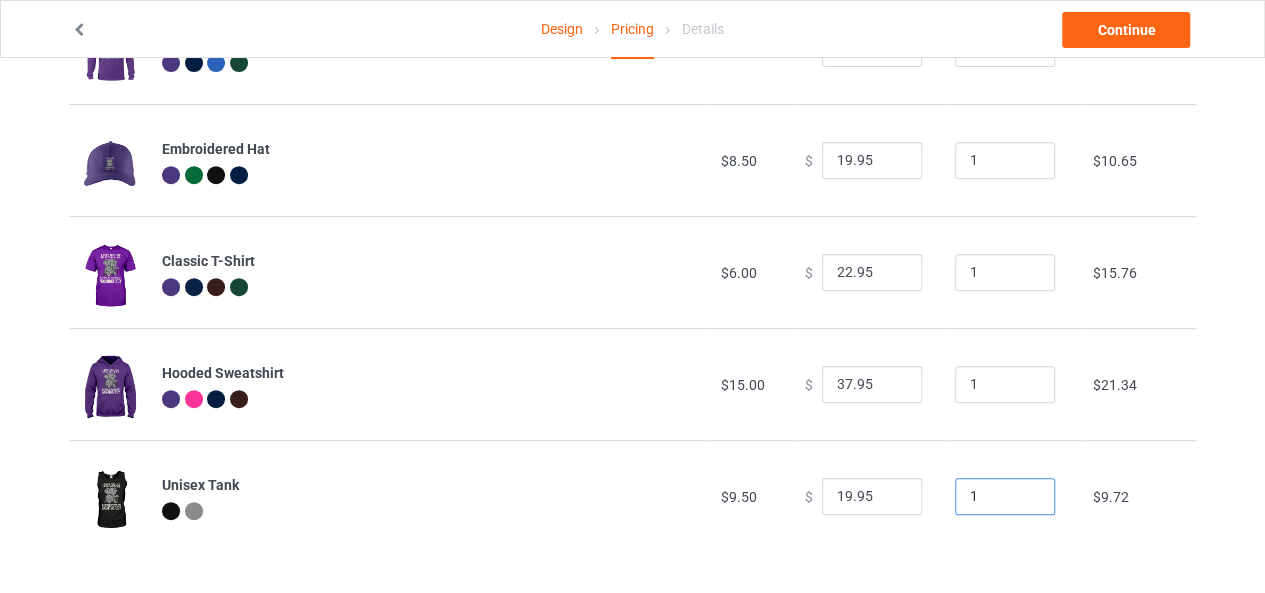 type on "1" 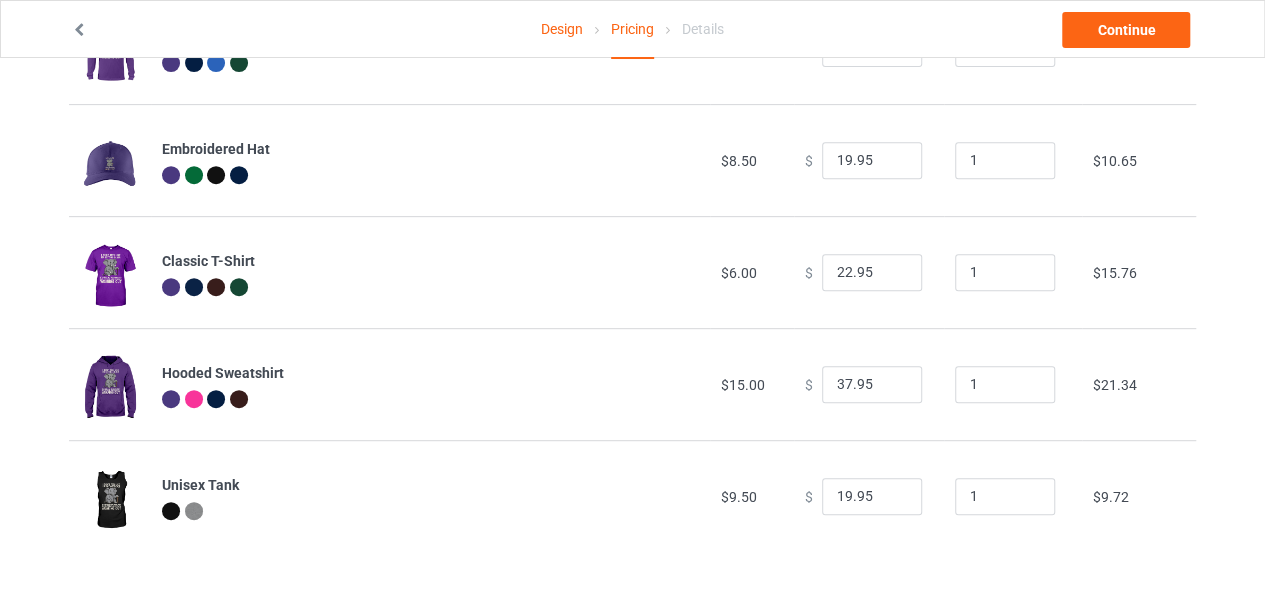 click on "Design Pricing Details Continue Mandatory :  Embroidery artwork text must be at least 14pt and cannot exceed 15 characters per line. Artwork must also follow our  6 embroidery design guidelines . If artwork fails to meet requirements, orders may be canceled and profits withheld due to customer refunds. Pricing Estimated total profit $72.30 Product Base cost Sale price Expected sales   Your expected sales will change your profit estimate (on the right), but will not affect the actual amount of profit you earn. Profit / Unit   Your profit is your sale price minus your base cost and processing fee. Long Sleeve Tee $9.00 $     24.95 1 $14.83 Embroidered Hat $8.50 $     19.95 1 $10.65 Classic T-Shirt $6.00 $     22.95 1 $15.76 Hooded Sweatshirt $15.00 $     37.95 1 $21.34 Unisex Tank $9.50 $     19.95 1 $9.72" at bounding box center [632, 158] 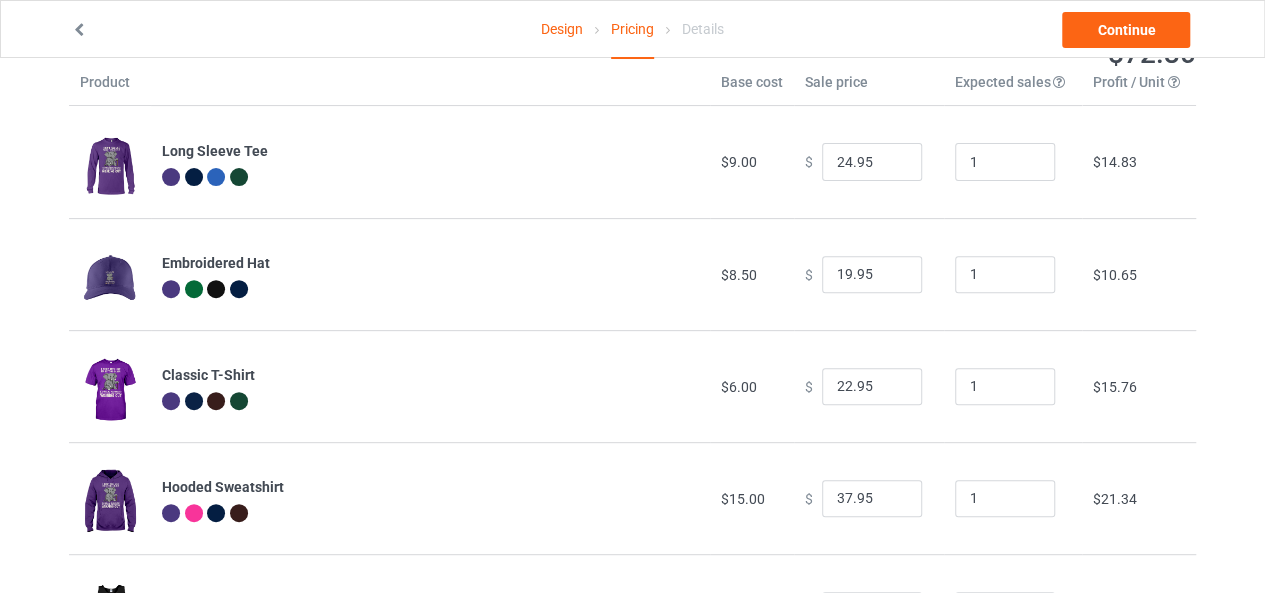 scroll, scrollTop: 216, scrollLeft: 0, axis: vertical 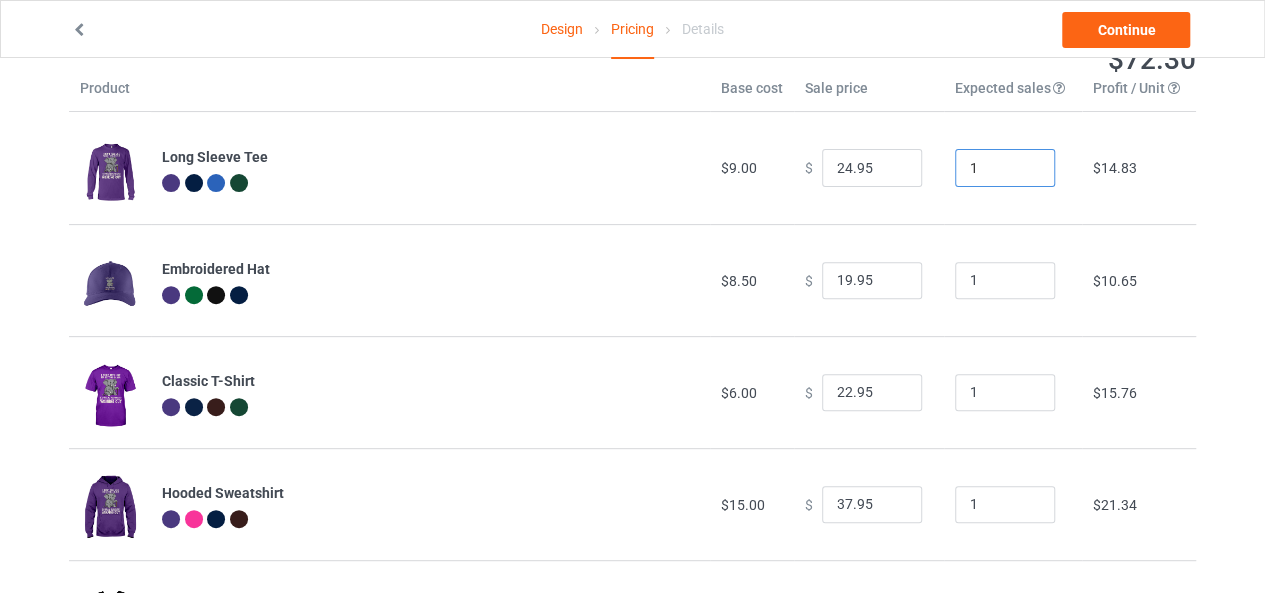 click on "1" at bounding box center (1005, 168) 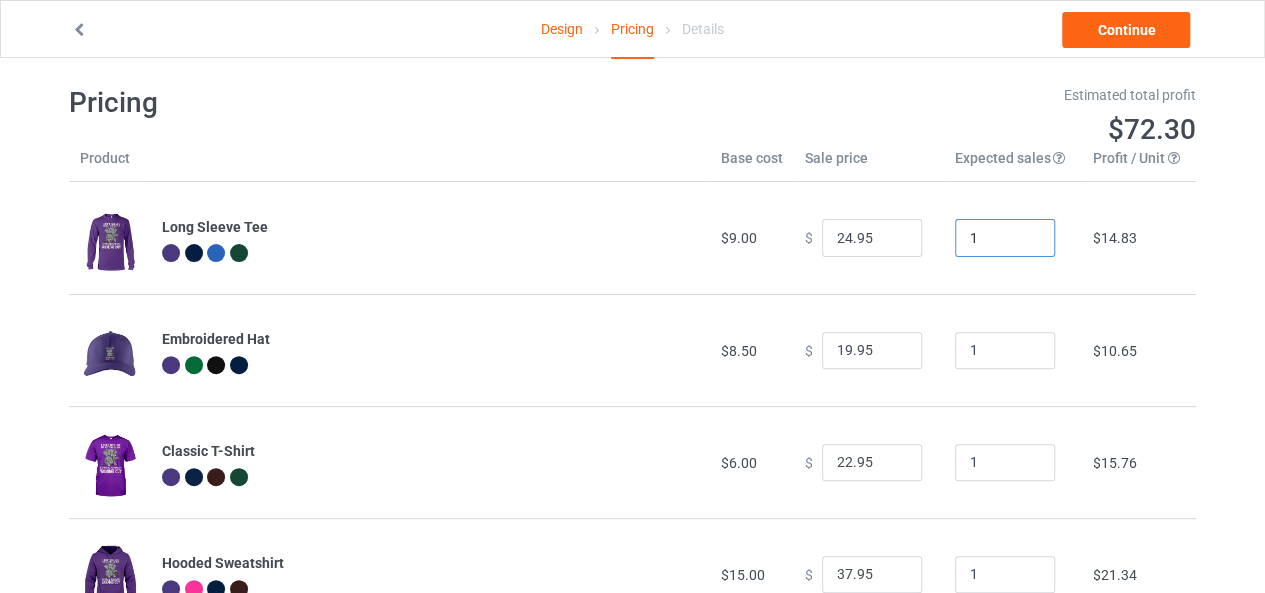 scroll, scrollTop: 144, scrollLeft: 0, axis: vertical 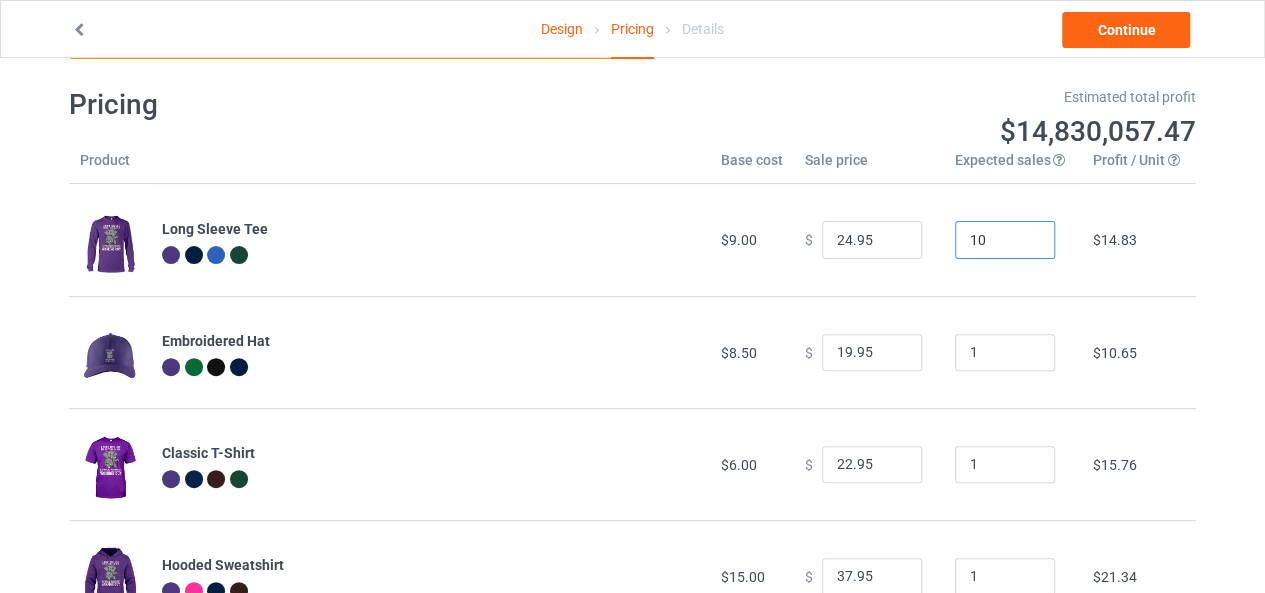 type on "1" 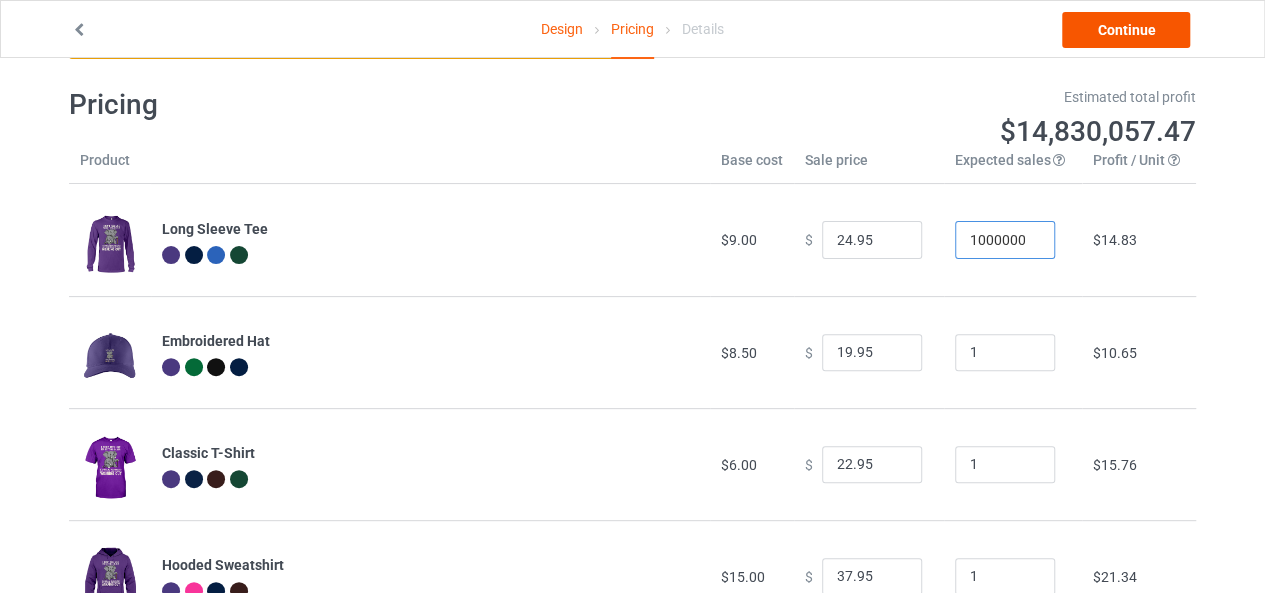 type on "1000000" 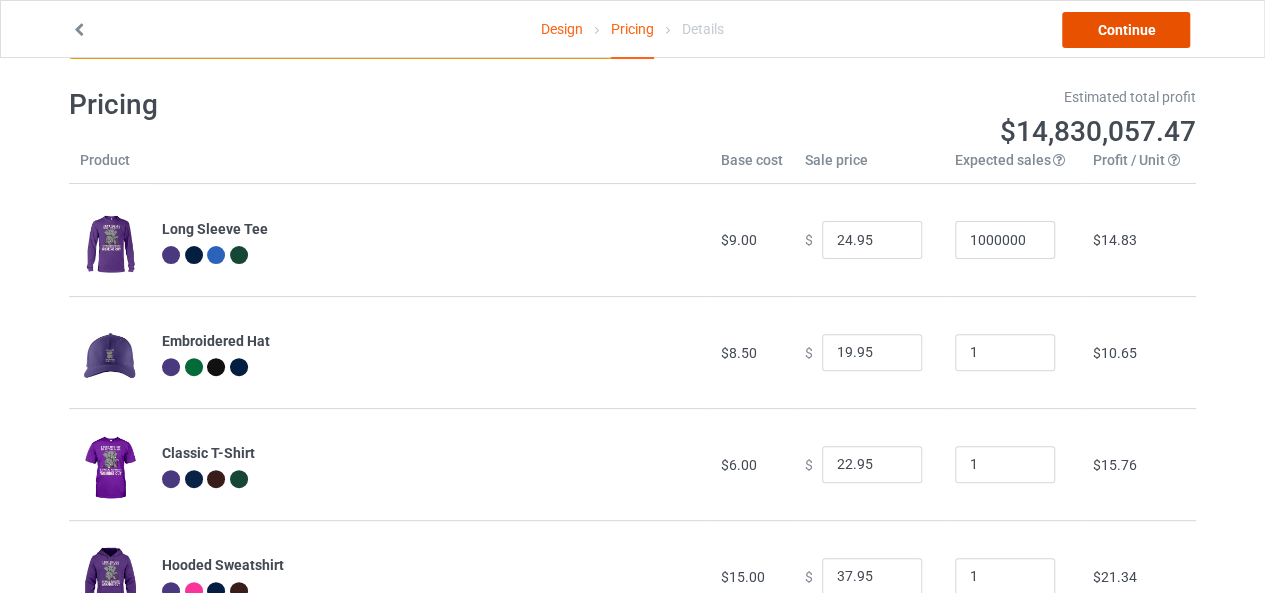 click on "Continue" at bounding box center [1126, 30] 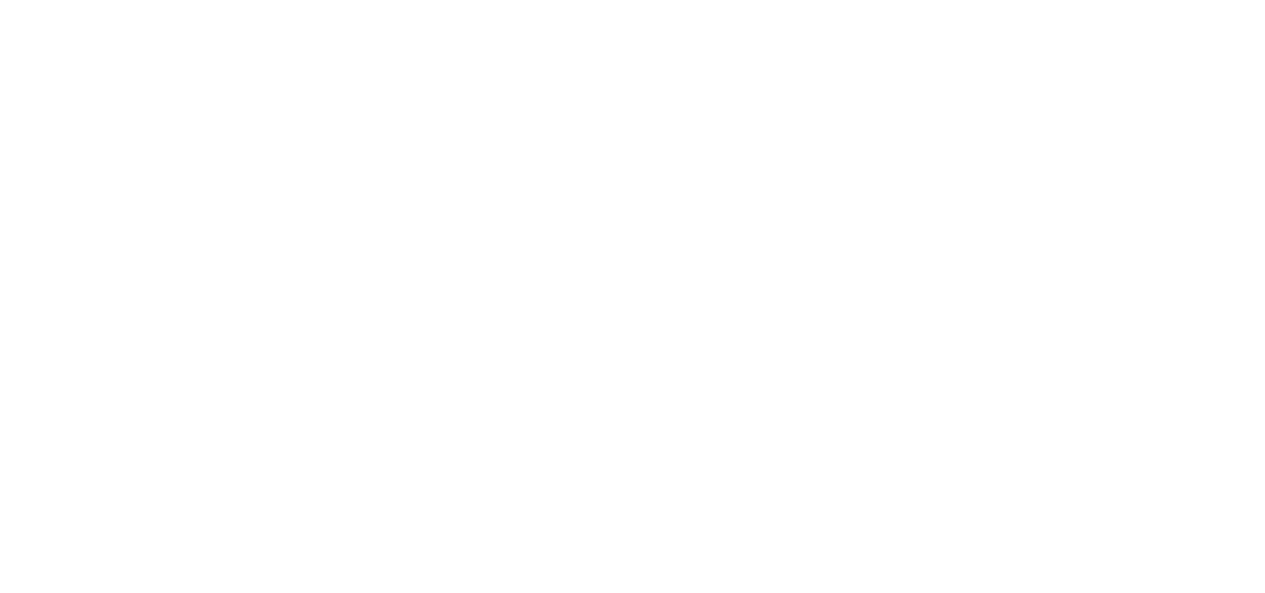 scroll, scrollTop: 0, scrollLeft: 0, axis: both 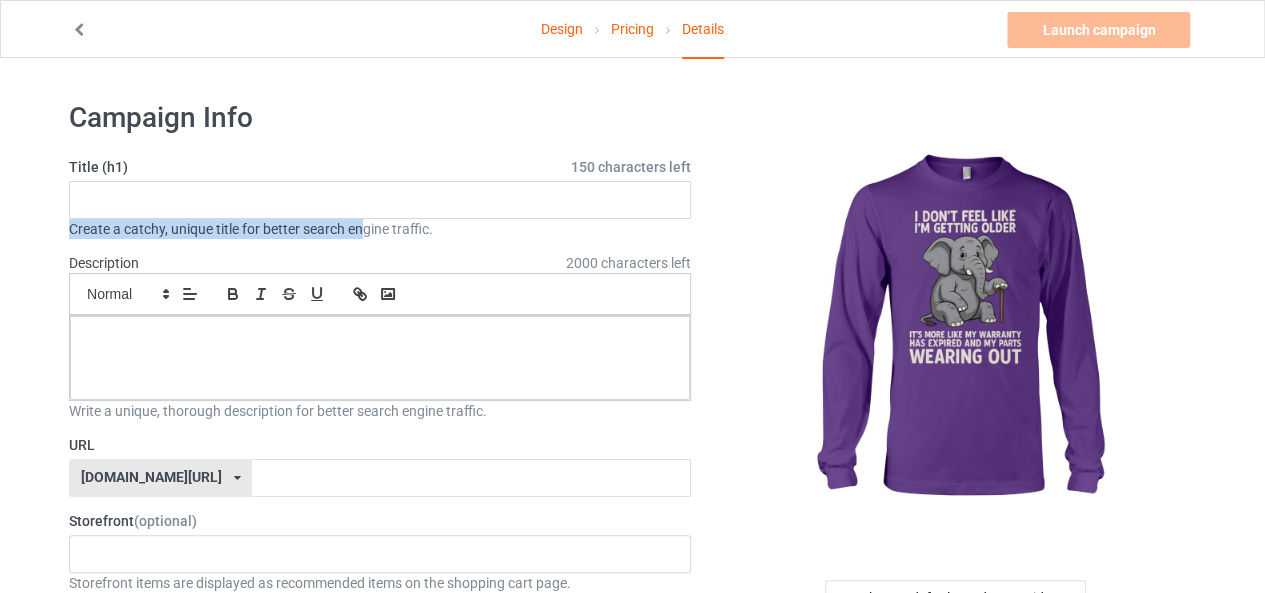 click on "Title (h1) 150   characters left Create a catchy, unique title for better search engine traffic." at bounding box center [380, 198] 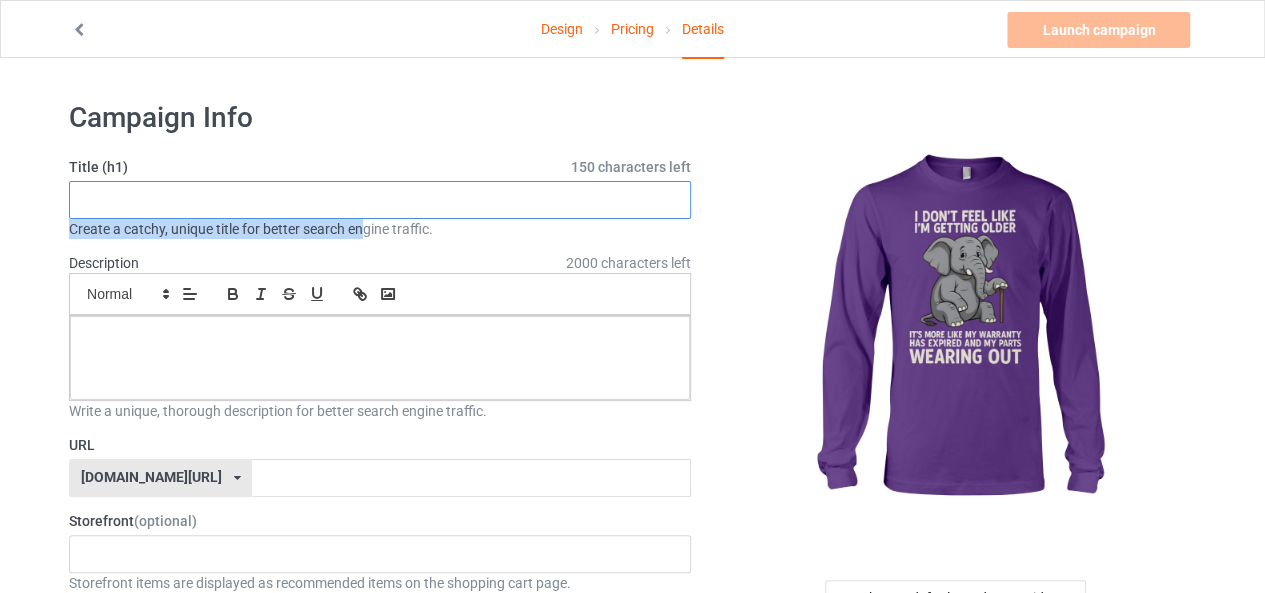 click at bounding box center [380, 200] 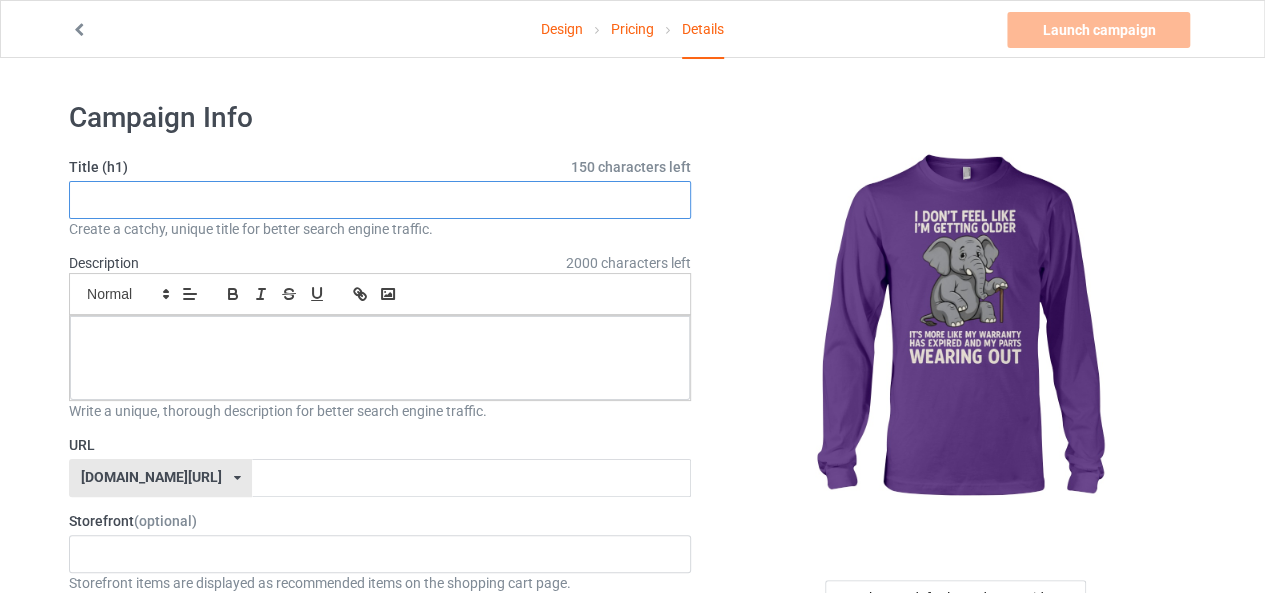 click at bounding box center (380, 200) 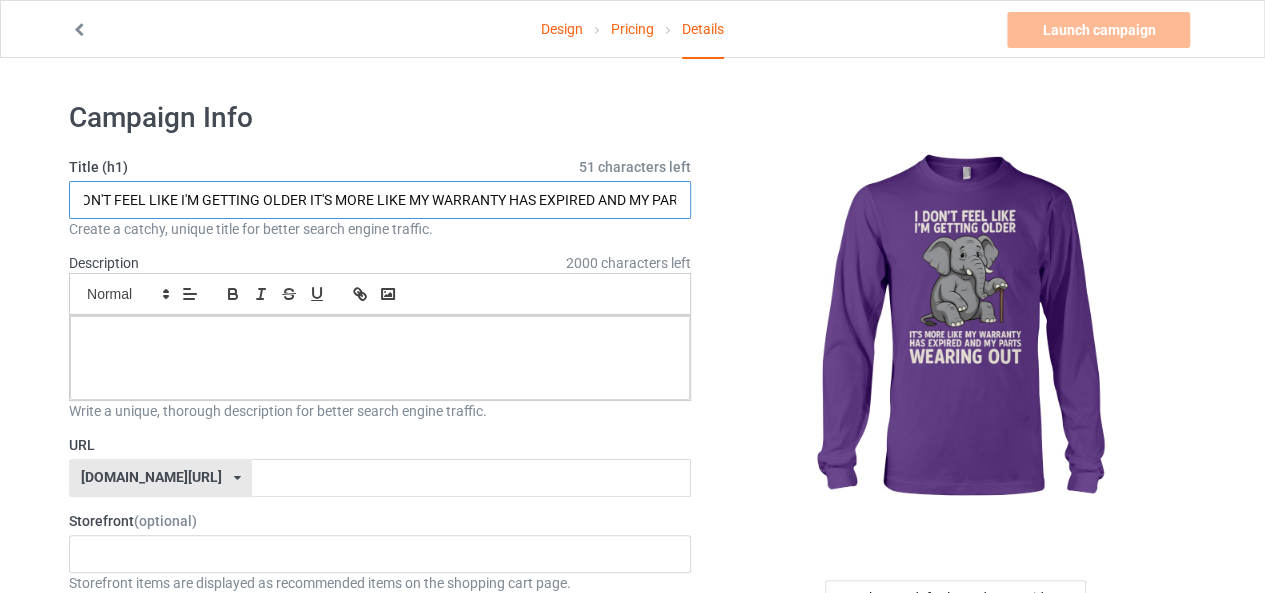scroll, scrollTop: 0, scrollLeft: 18, axis: horizontal 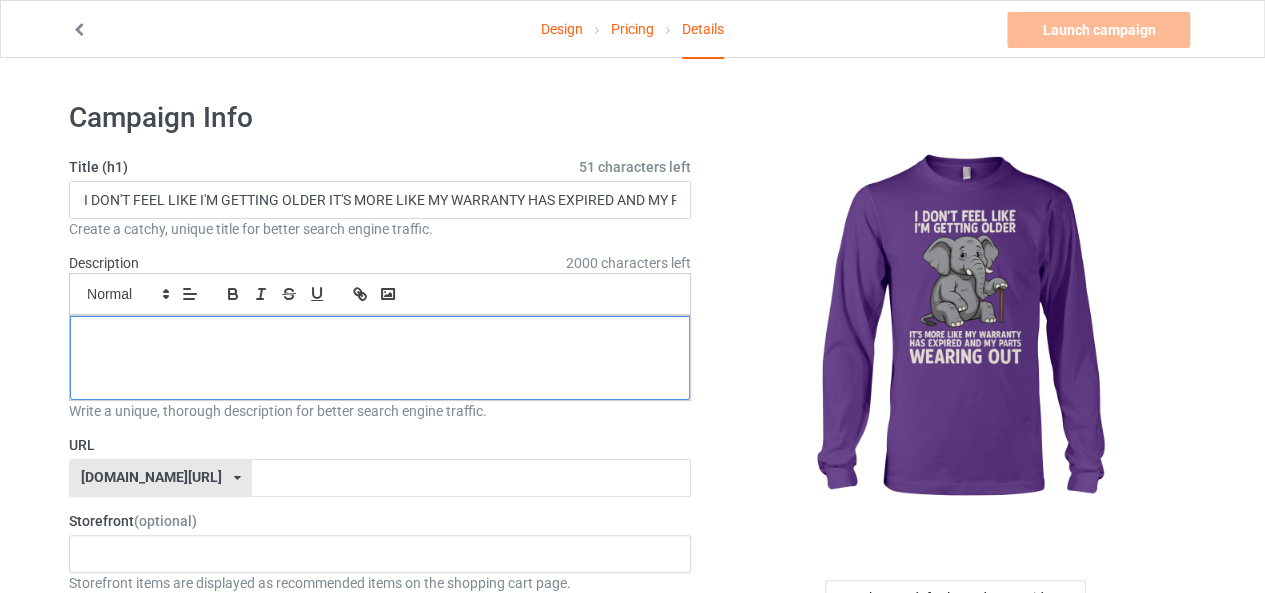 click at bounding box center [380, 358] 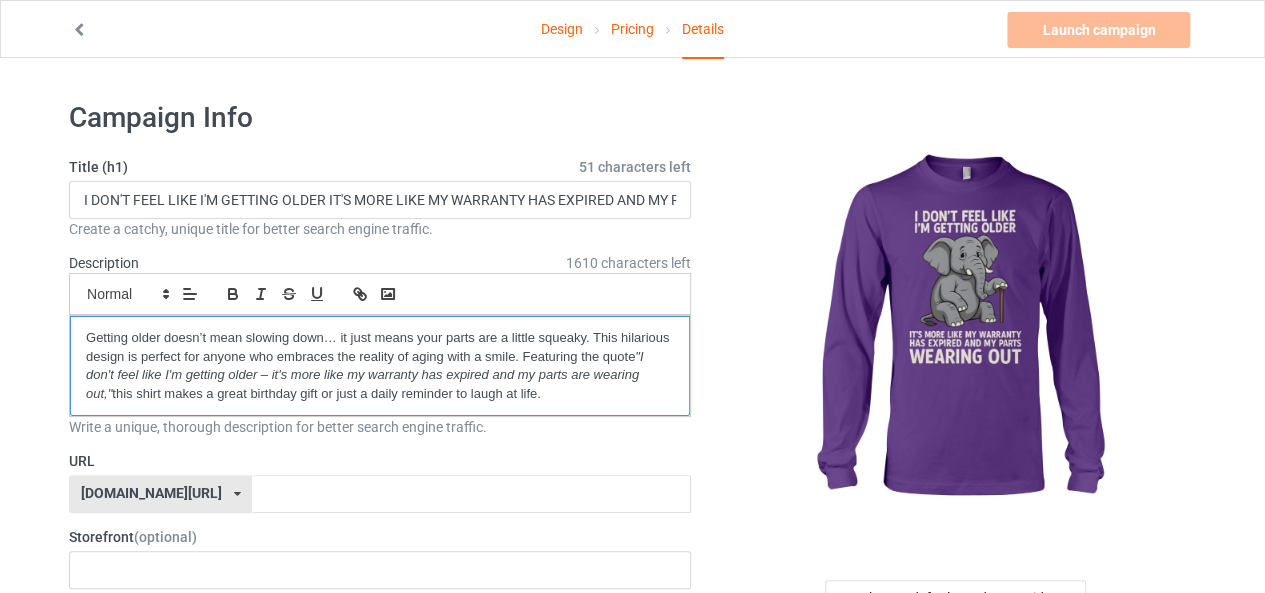 scroll, scrollTop: 0, scrollLeft: 0, axis: both 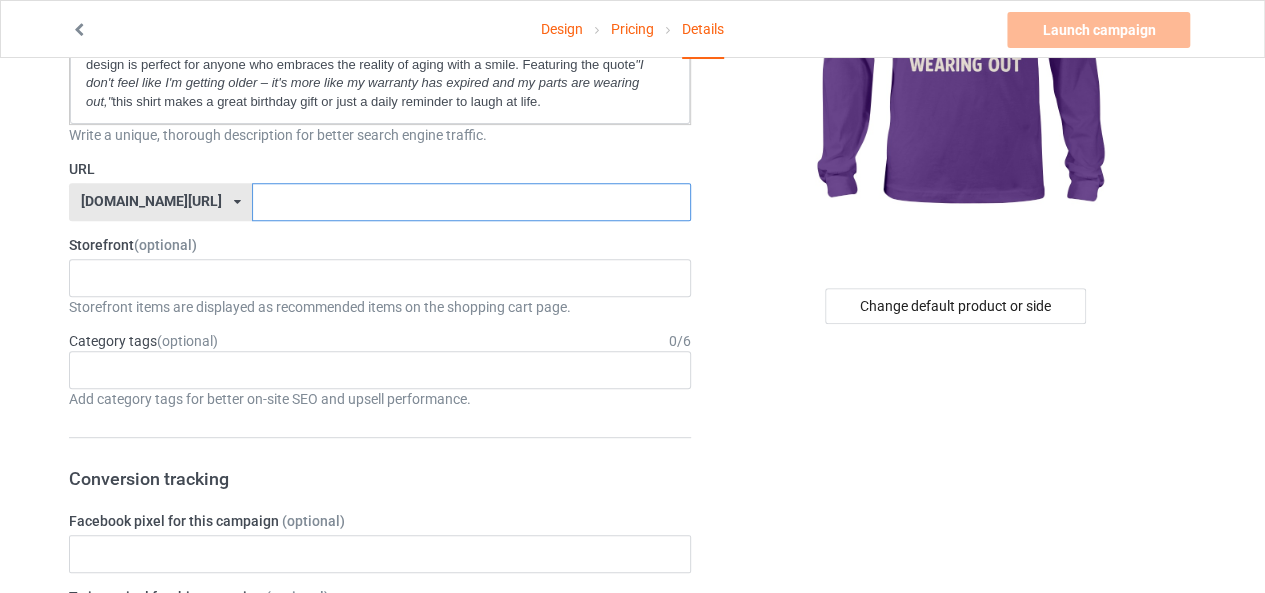 click at bounding box center [471, 202] 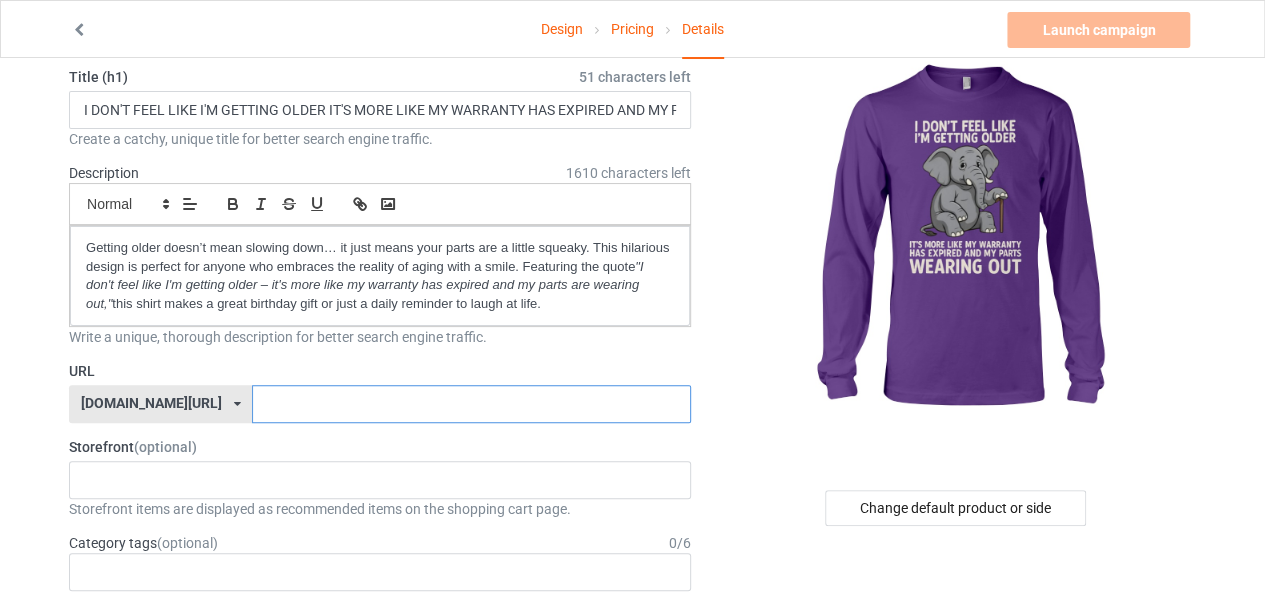 scroll, scrollTop: 0, scrollLeft: 0, axis: both 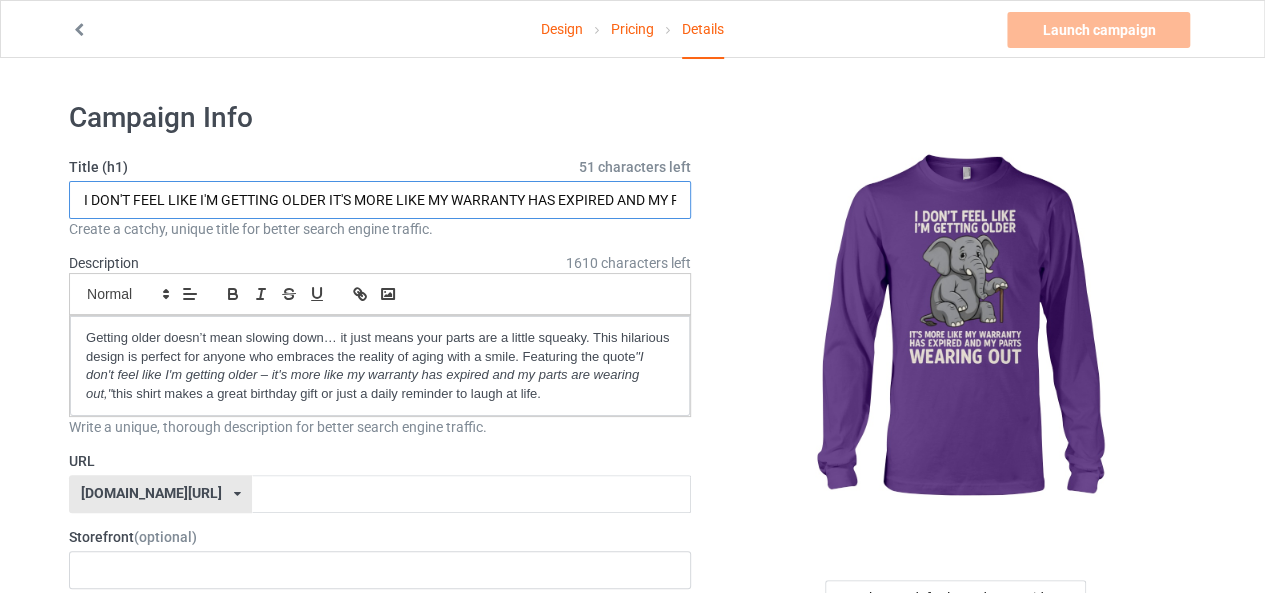 drag, startPoint x: 82, startPoint y: 195, endPoint x: 324, endPoint y: 201, distance: 242.07437 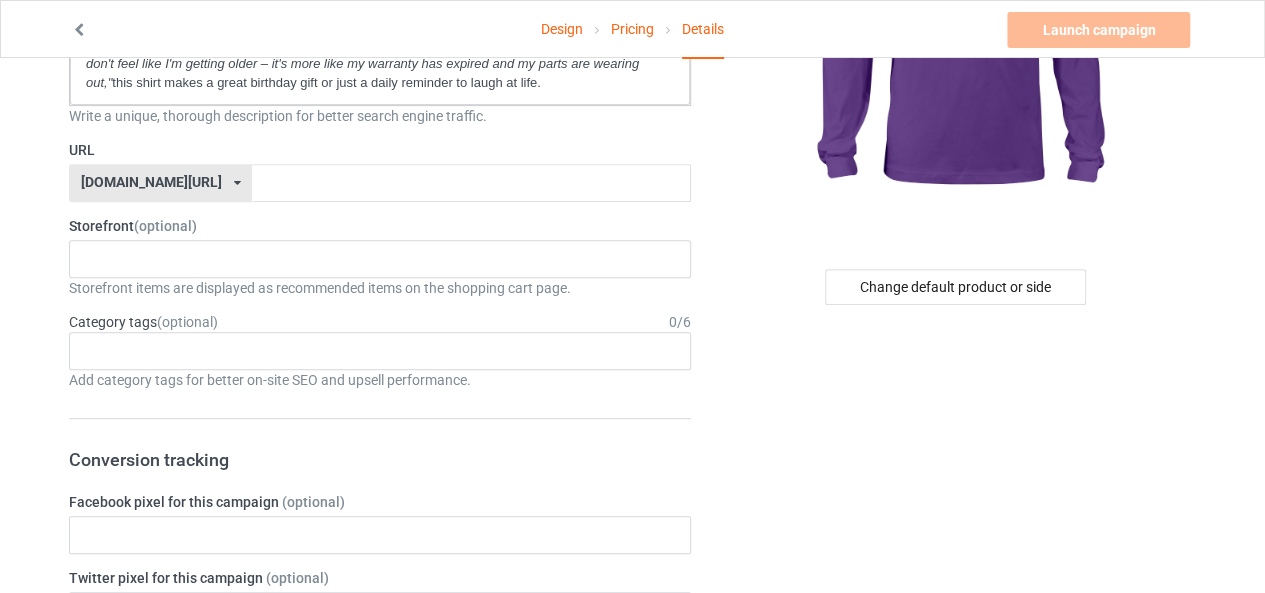 scroll, scrollTop: 60, scrollLeft: 0, axis: vertical 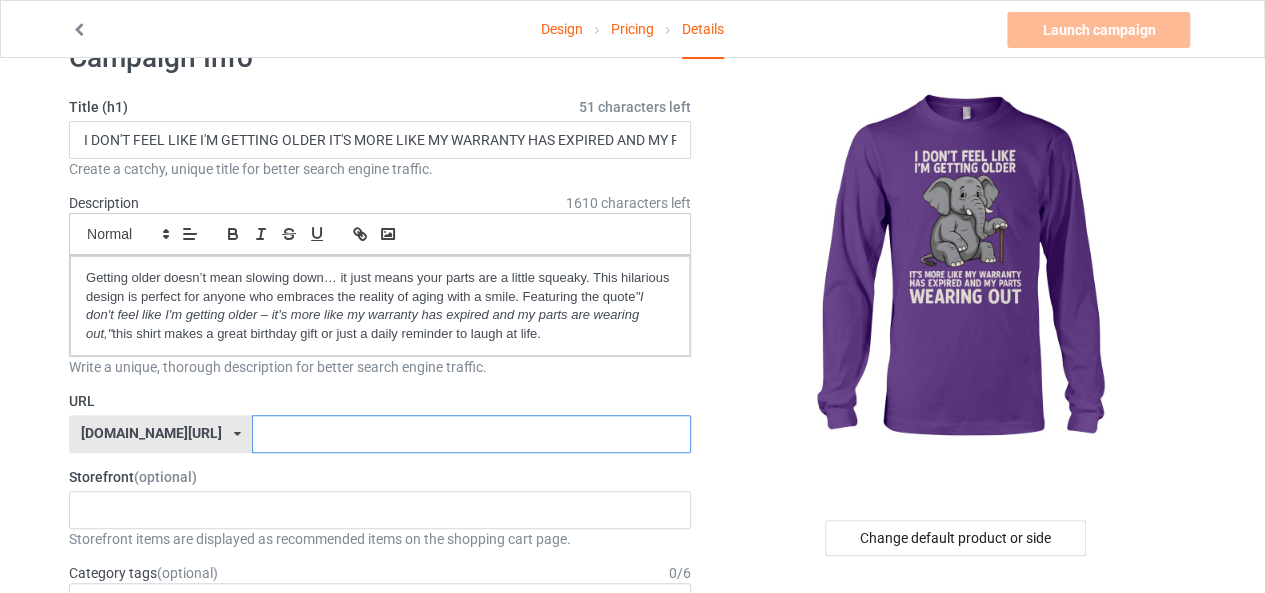 click at bounding box center [471, 434] 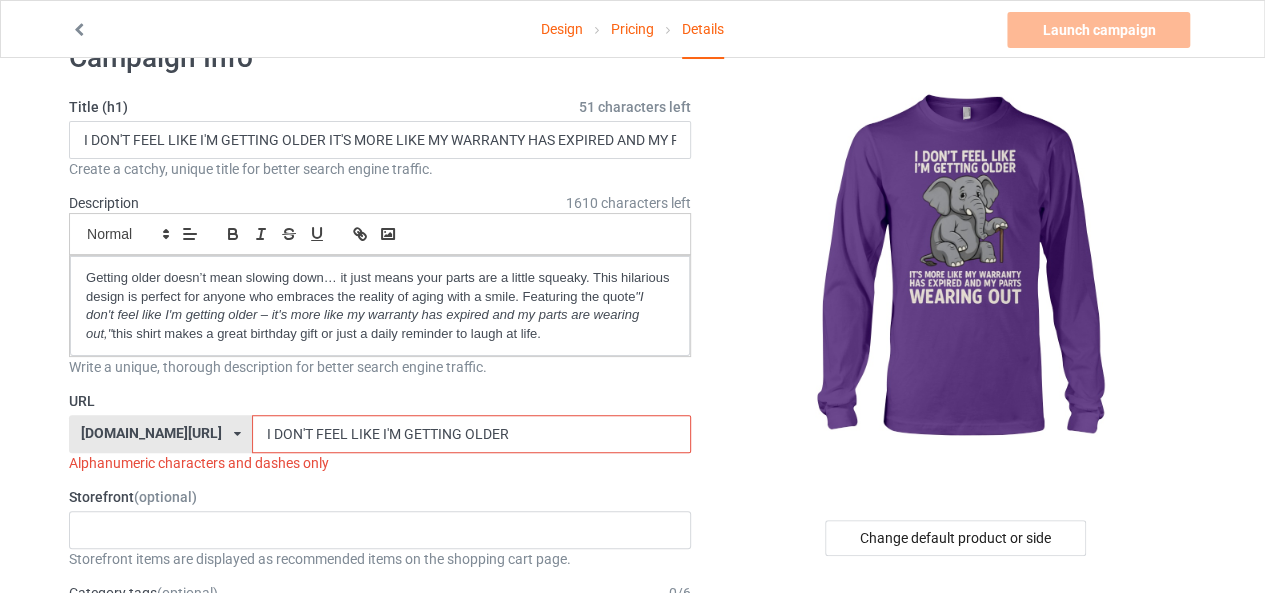 click on "I DON'T FEEL LIKE I'M GETTING OLDER" at bounding box center [471, 434] 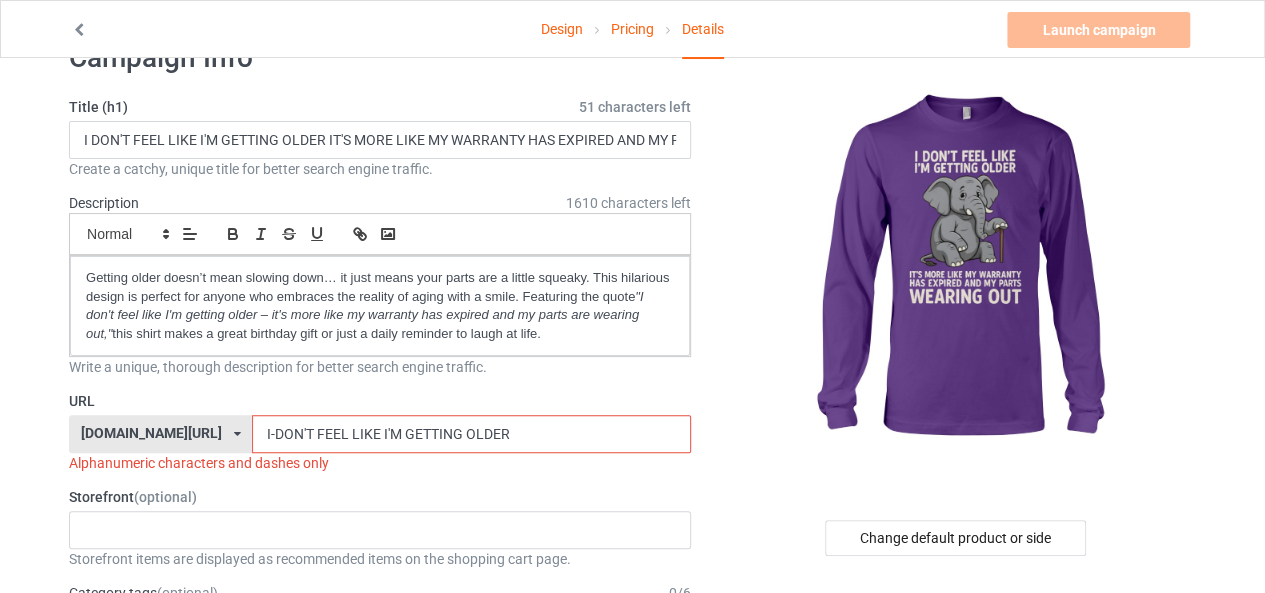 click on "I-DON'T FEEL LIKE I'M GETTING OLDER" at bounding box center (471, 434) 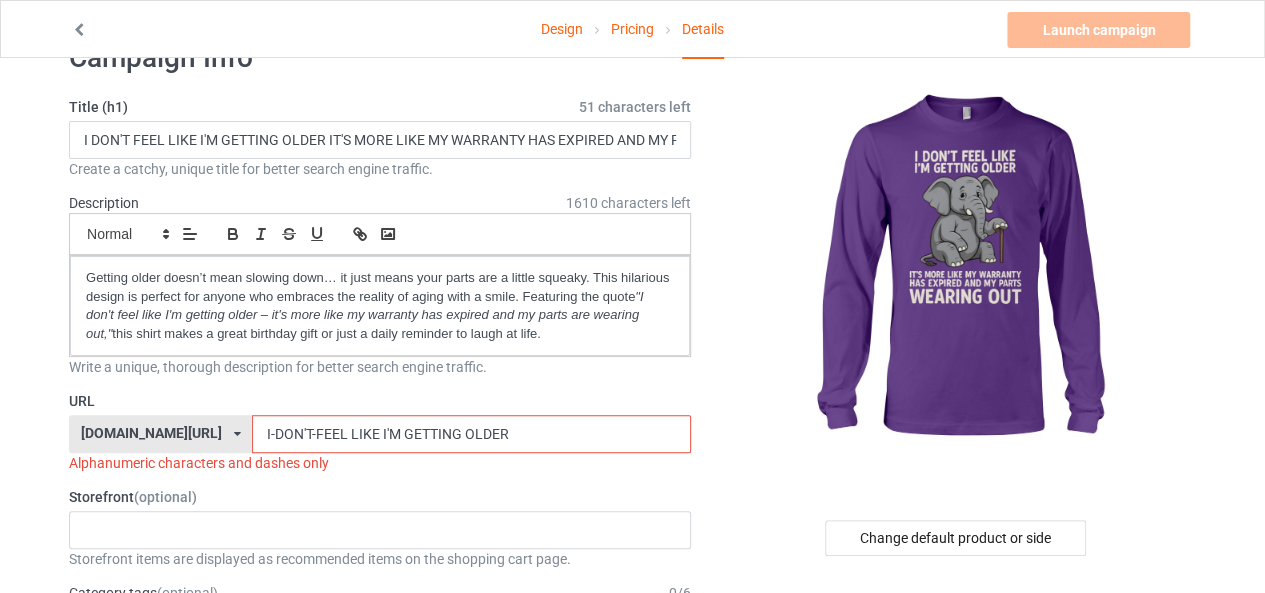 click on "I-DON'T-FEEL LIKE I'M GETTING OLDER" at bounding box center (471, 434) 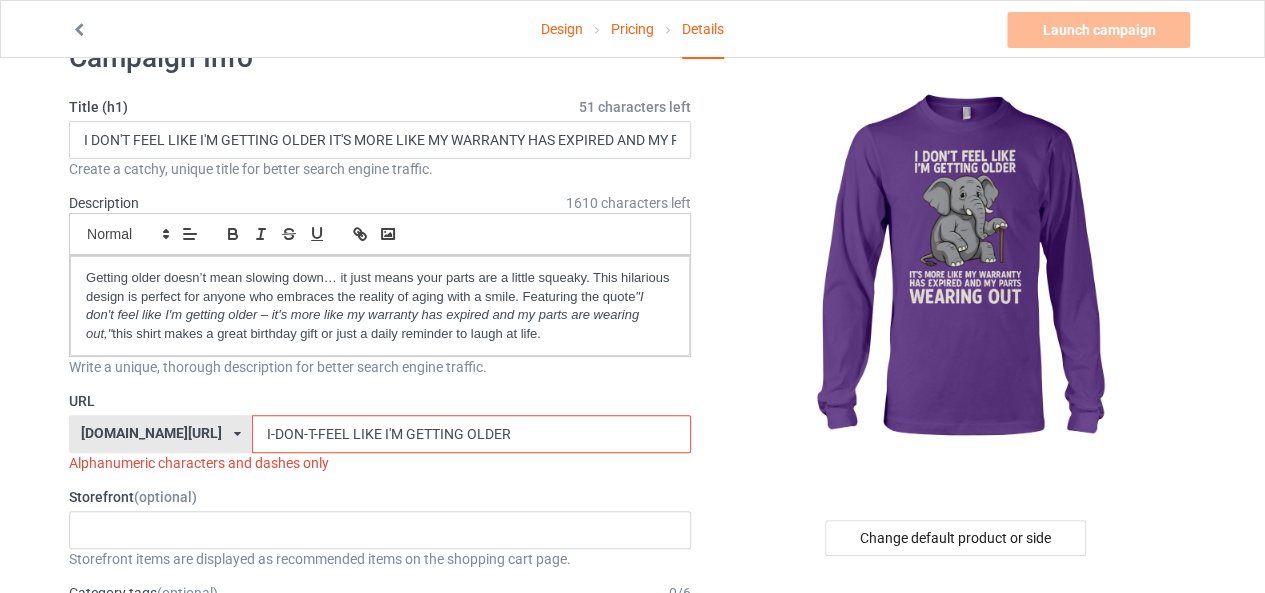 click on "I-DON-T-FEEL LIKE I'M GETTING OLDER" at bounding box center [471, 434] 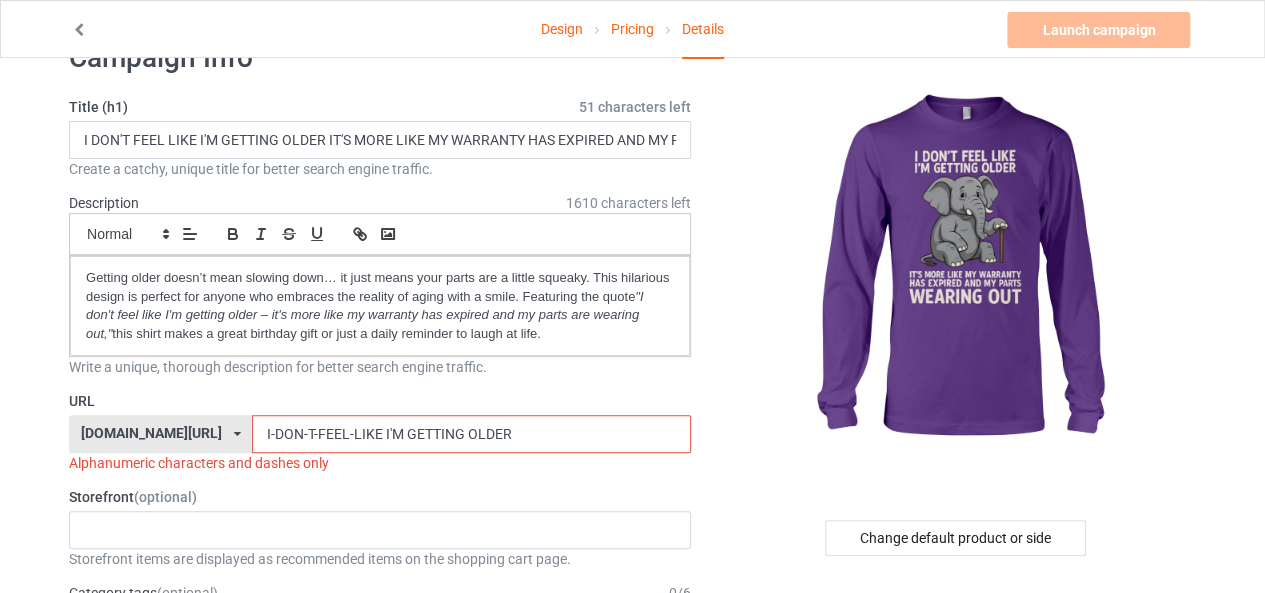 click on "I-DON-T-FEEL-LIKE I'M GETTING OLDER" at bounding box center [471, 434] 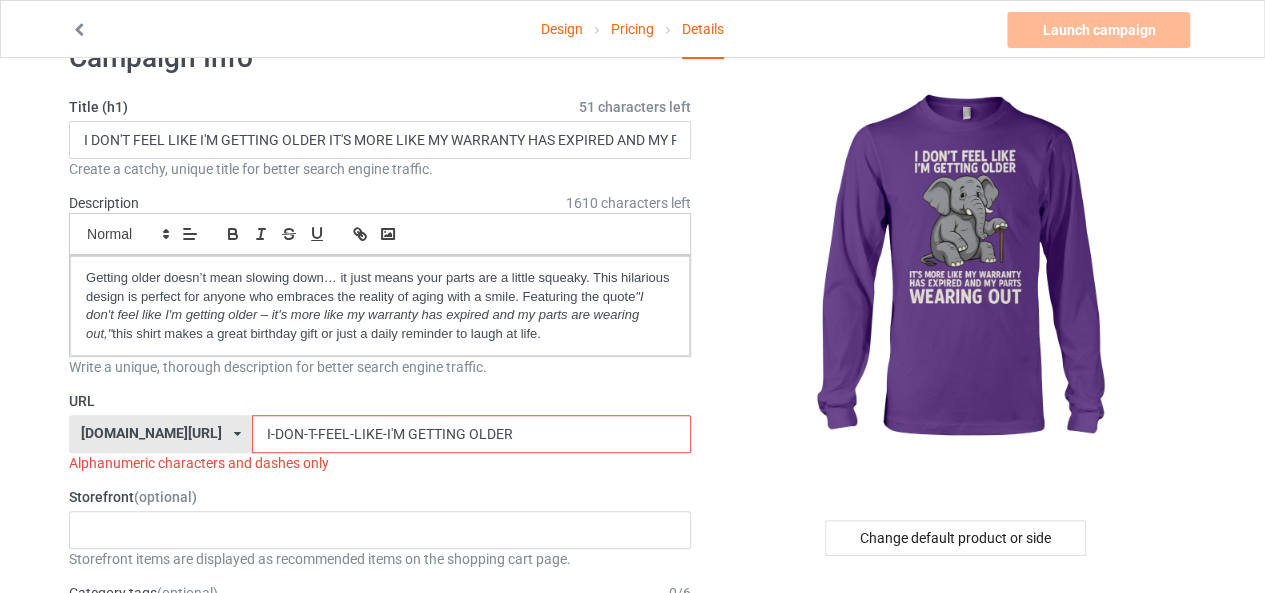 click on "I-DON-T-FEEL-LIKE-I'M GETTING OLDER" at bounding box center [471, 434] 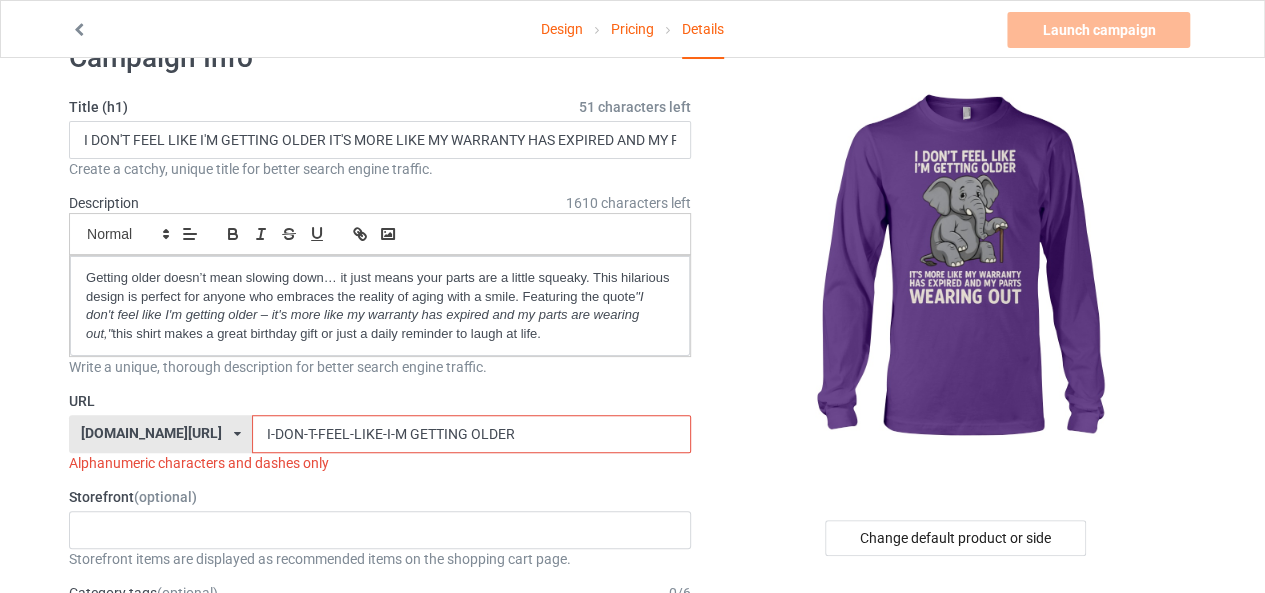 click on "I-DON-T-FEEL-LIKE-I-M GETTING OLDER" at bounding box center [471, 434] 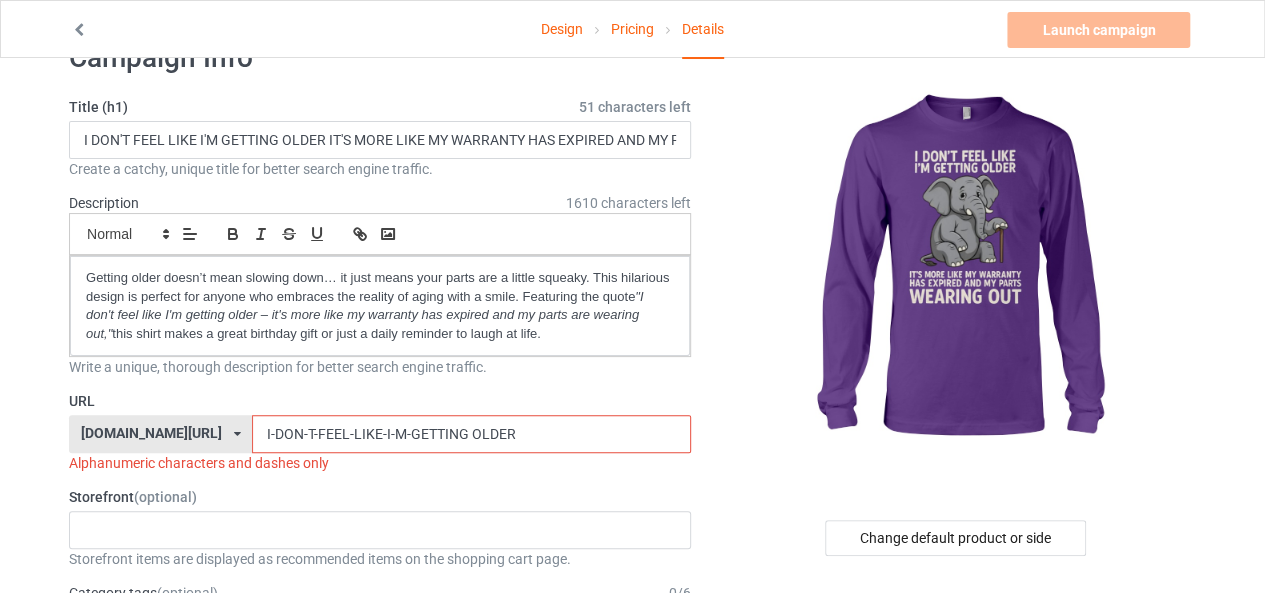 click on "I-DON-T-FEEL-LIKE-I-M-GETTING OLDER" at bounding box center (471, 434) 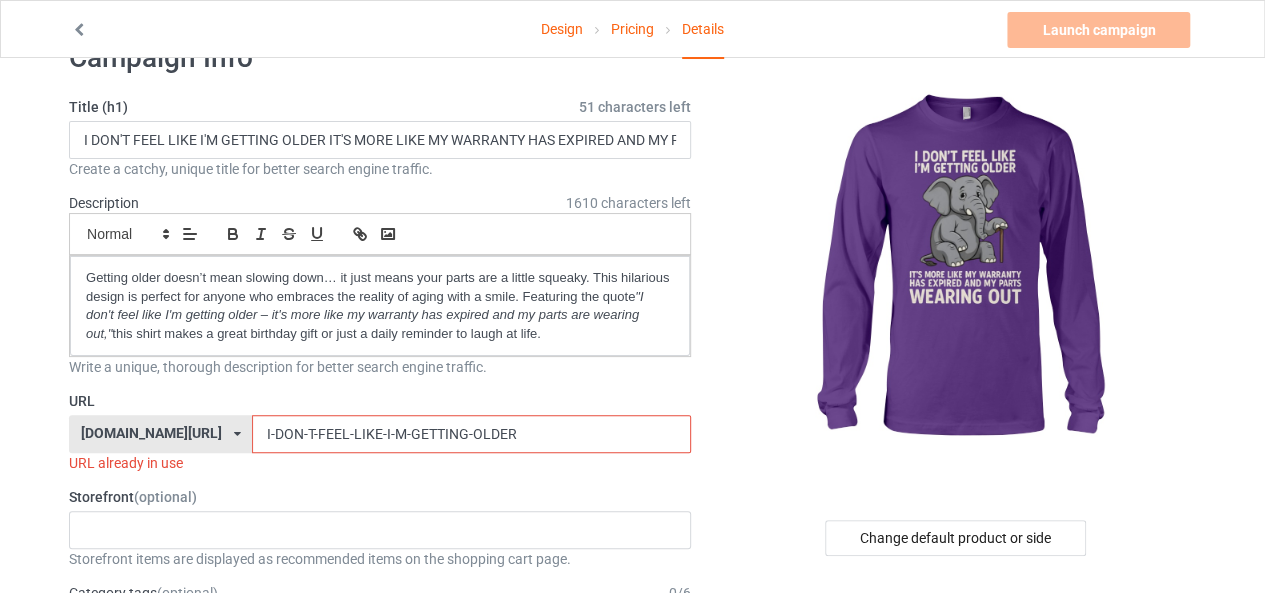 click on "I-DON-T-FEEL-LIKE-I-M-GETTING-OLDER" at bounding box center (471, 434) 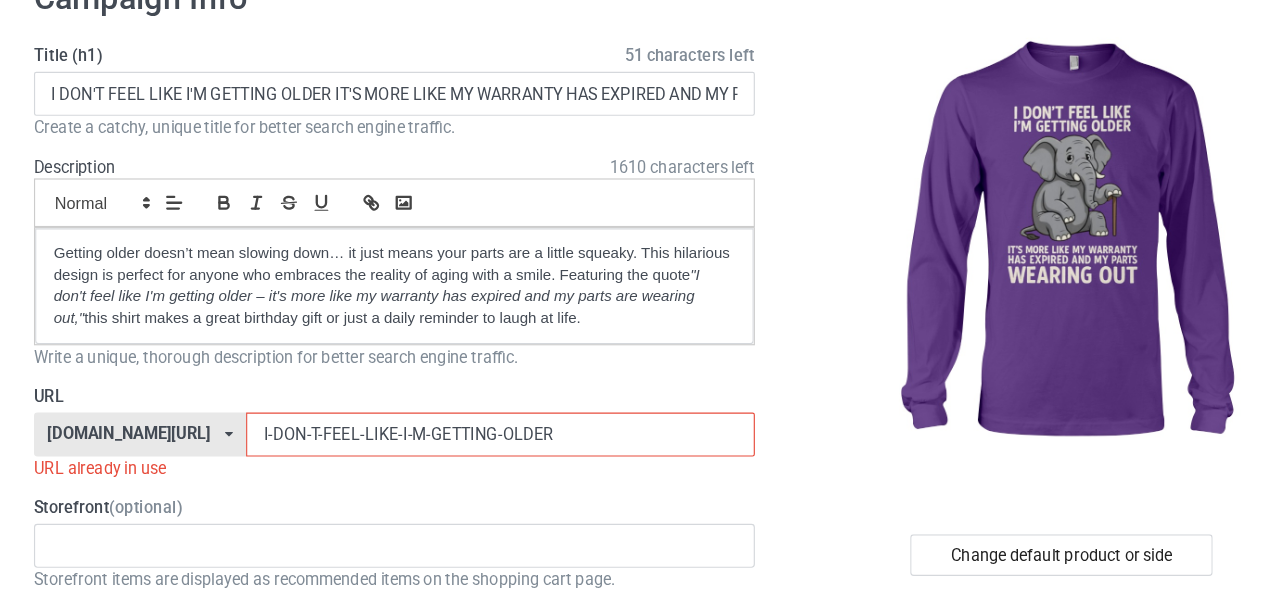 scroll, scrollTop: 60, scrollLeft: 0, axis: vertical 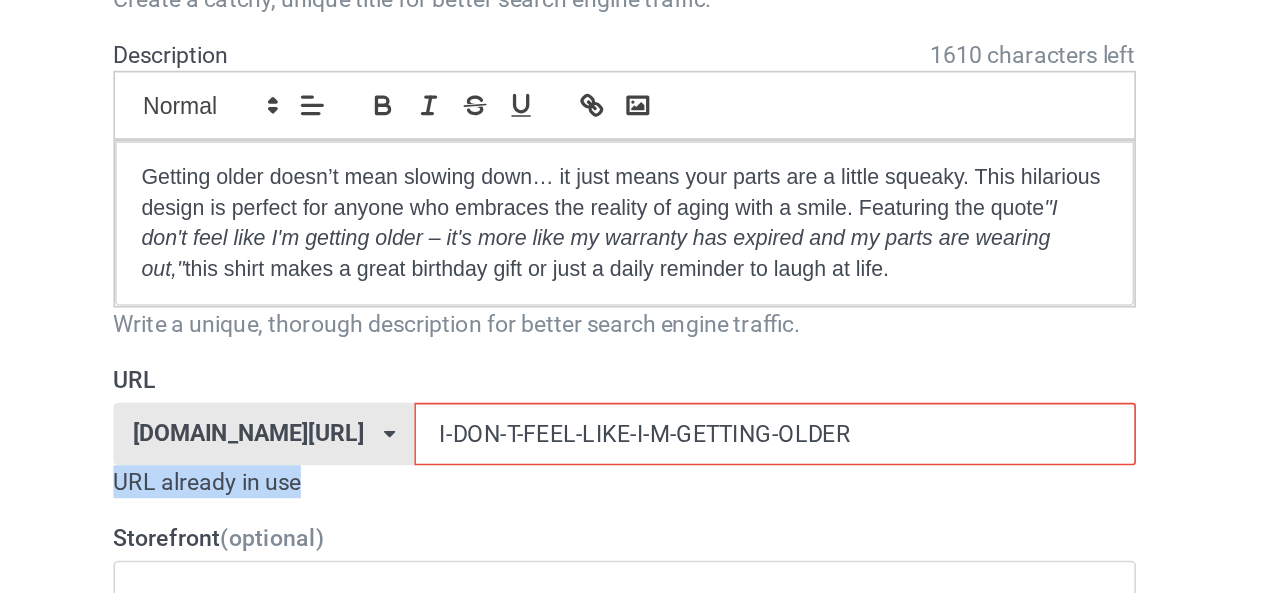 drag, startPoint x: 103, startPoint y: 454, endPoint x: 193, endPoint y: 461, distance: 90.27181 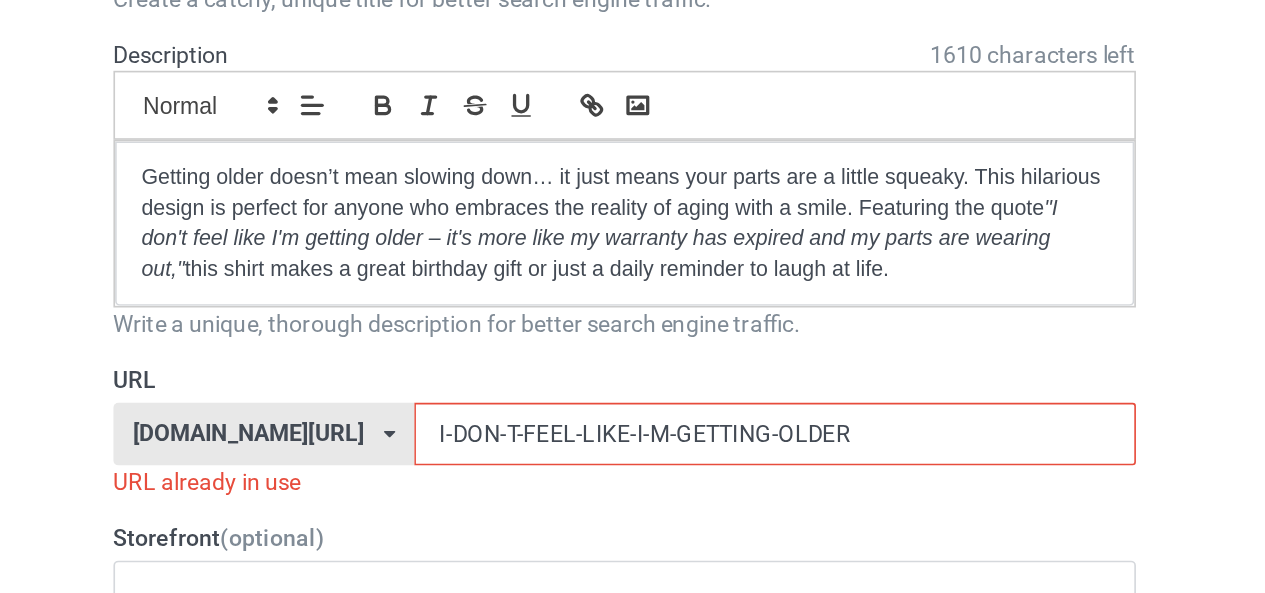 type on "I-DON-T-FEEL-LIKE-I-M-GETTING-OLDER1" 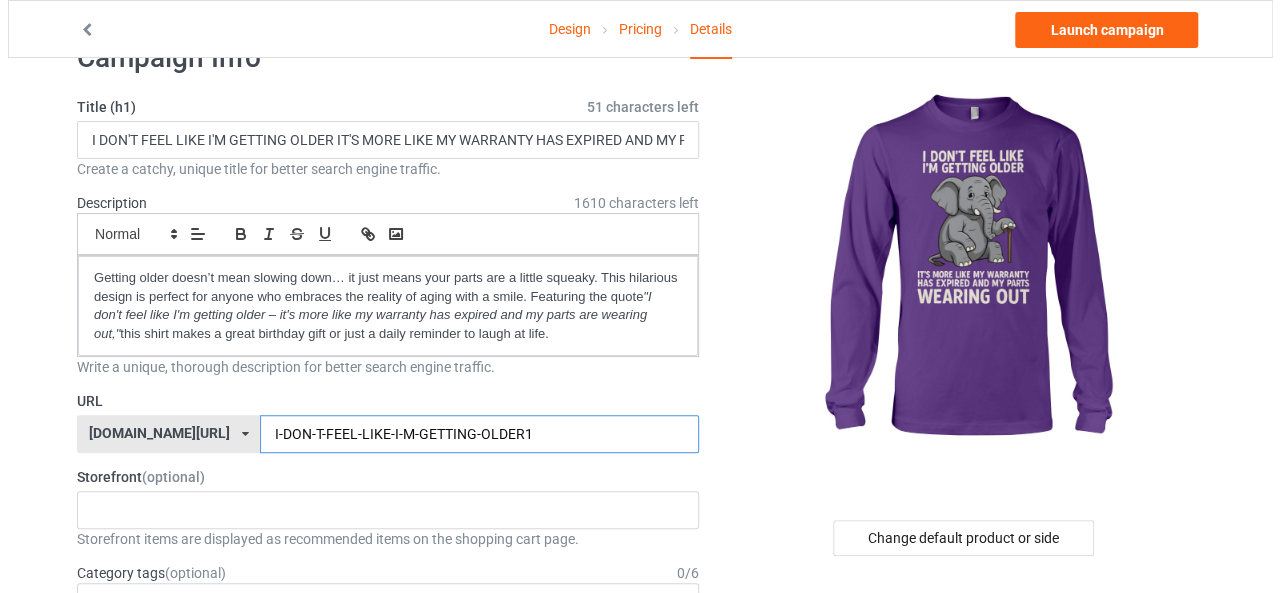 scroll, scrollTop: 0, scrollLeft: 0, axis: both 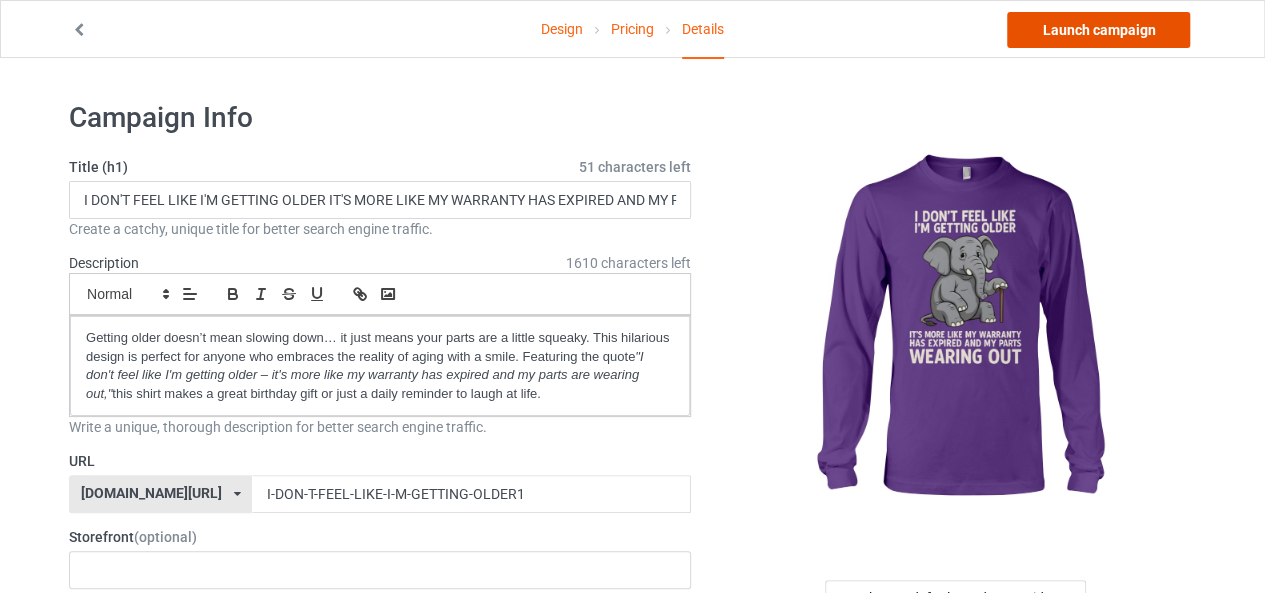 click on "Launch campaign" at bounding box center [1098, 30] 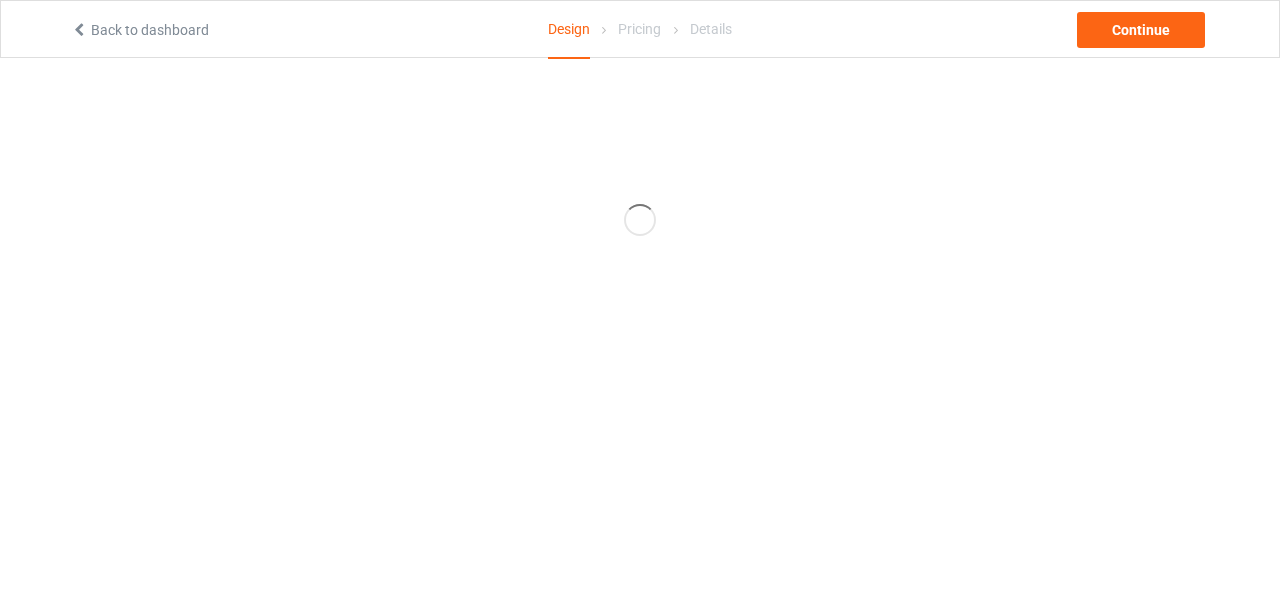 scroll, scrollTop: 0, scrollLeft: 0, axis: both 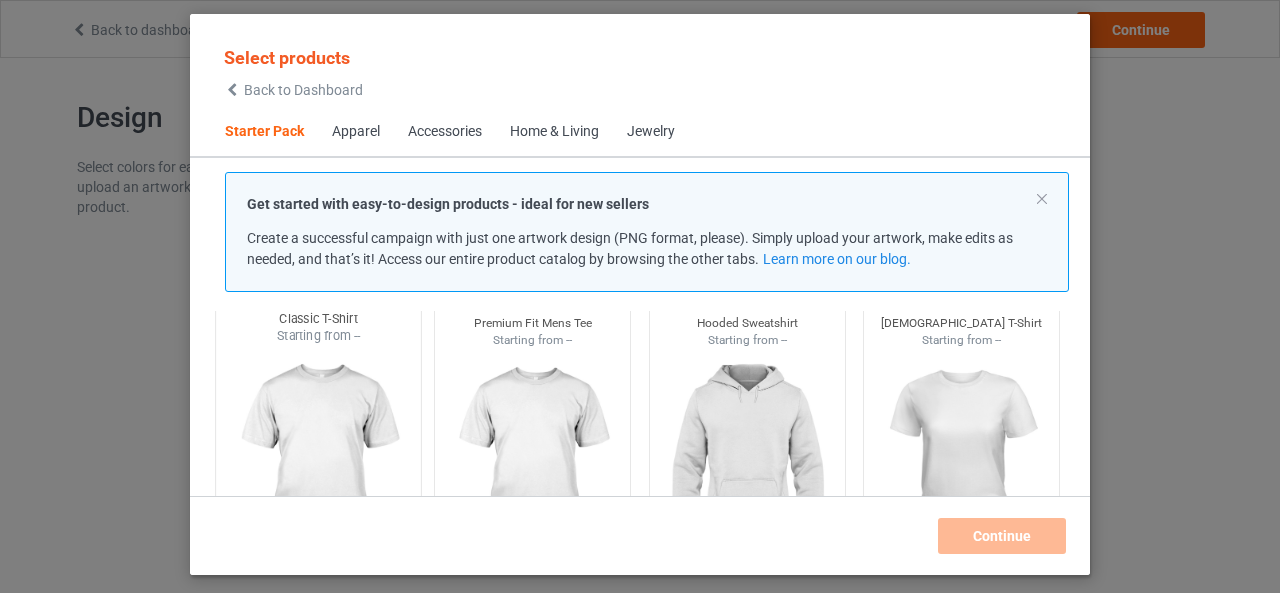 click at bounding box center (318, 462) 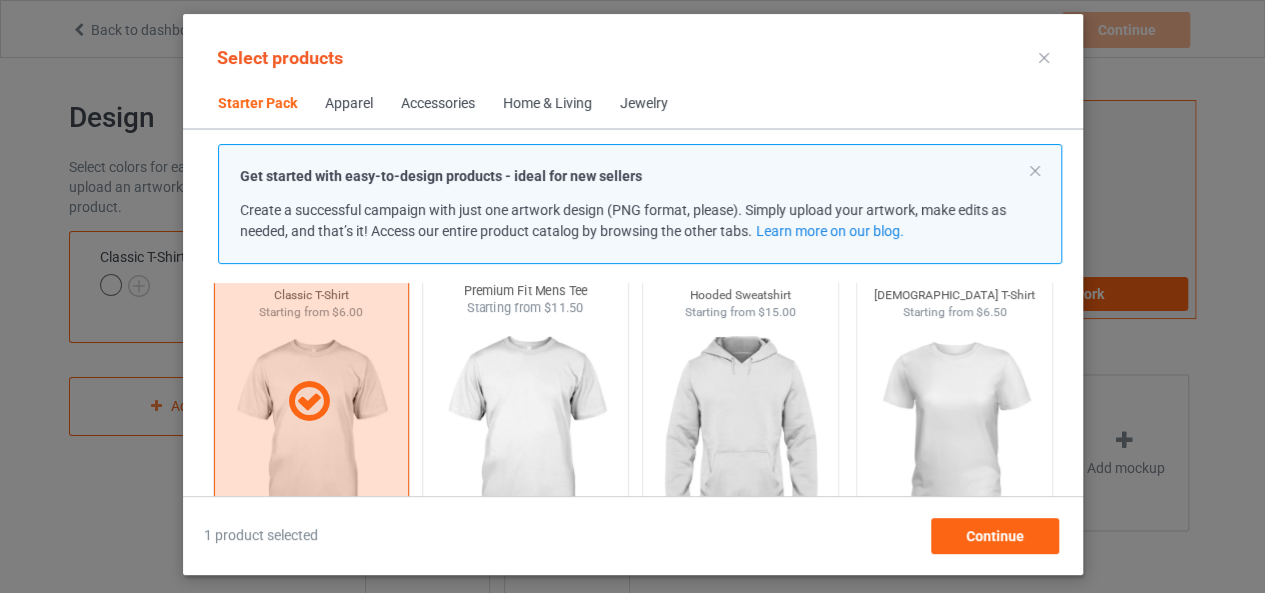 scroll, scrollTop: 370, scrollLeft: 0, axis: vertical 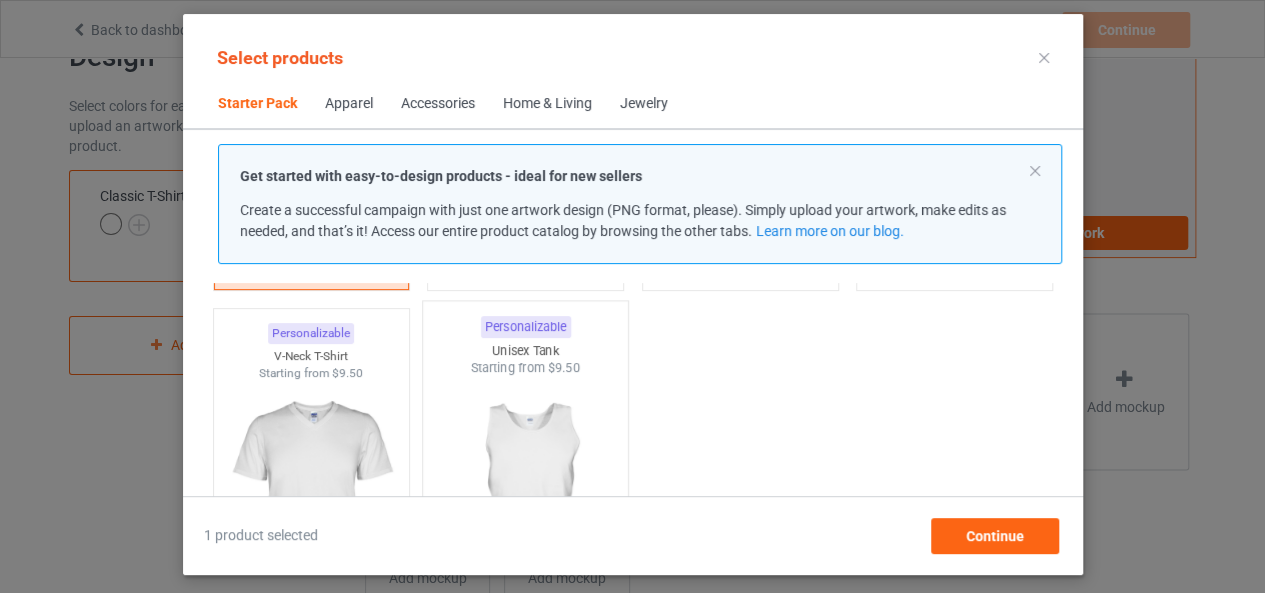 click at bounding box center [525, 494] 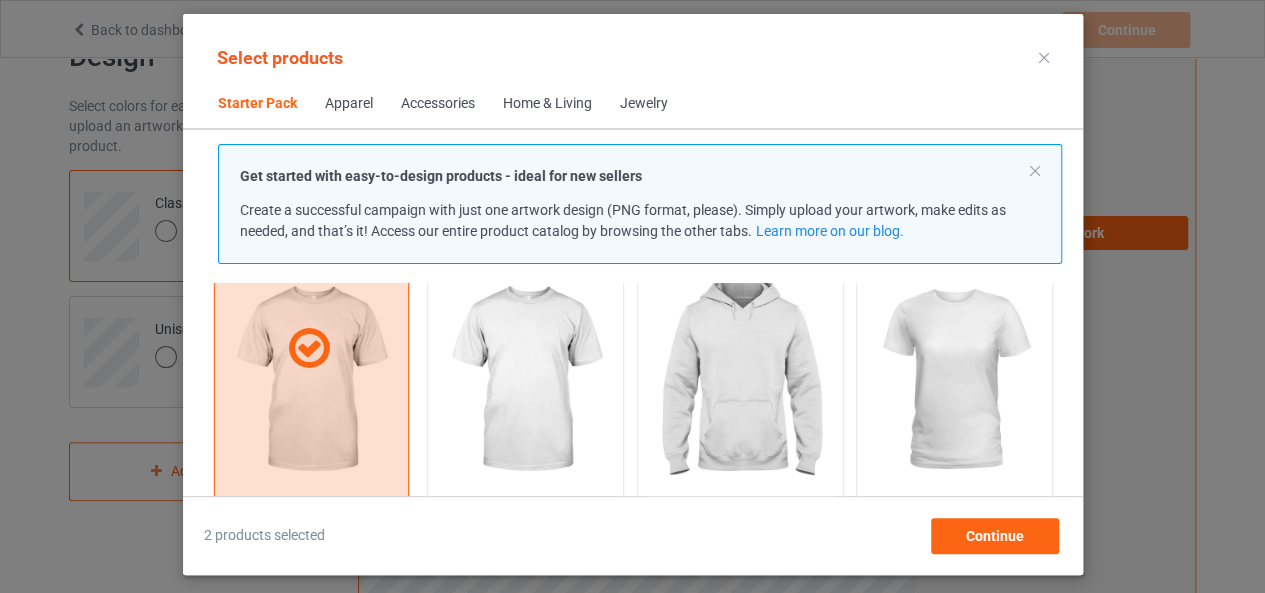 click at bounding box center (740, 381) 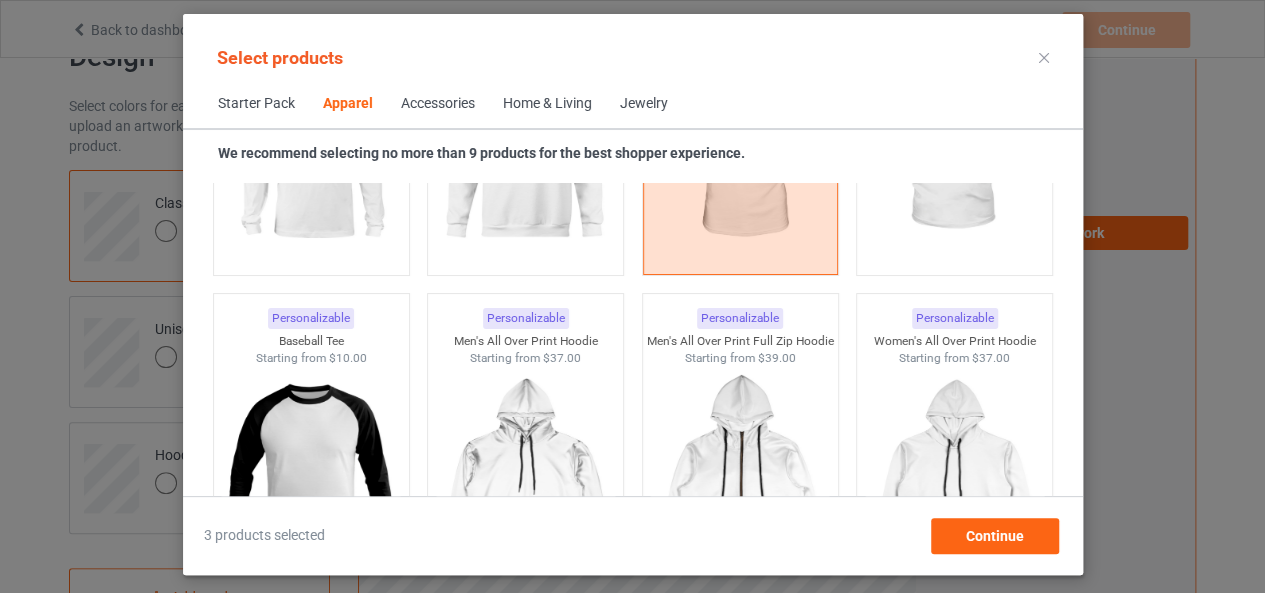 scroll, scrollTop: 1669, scrollLeft: 0, axis: vertical 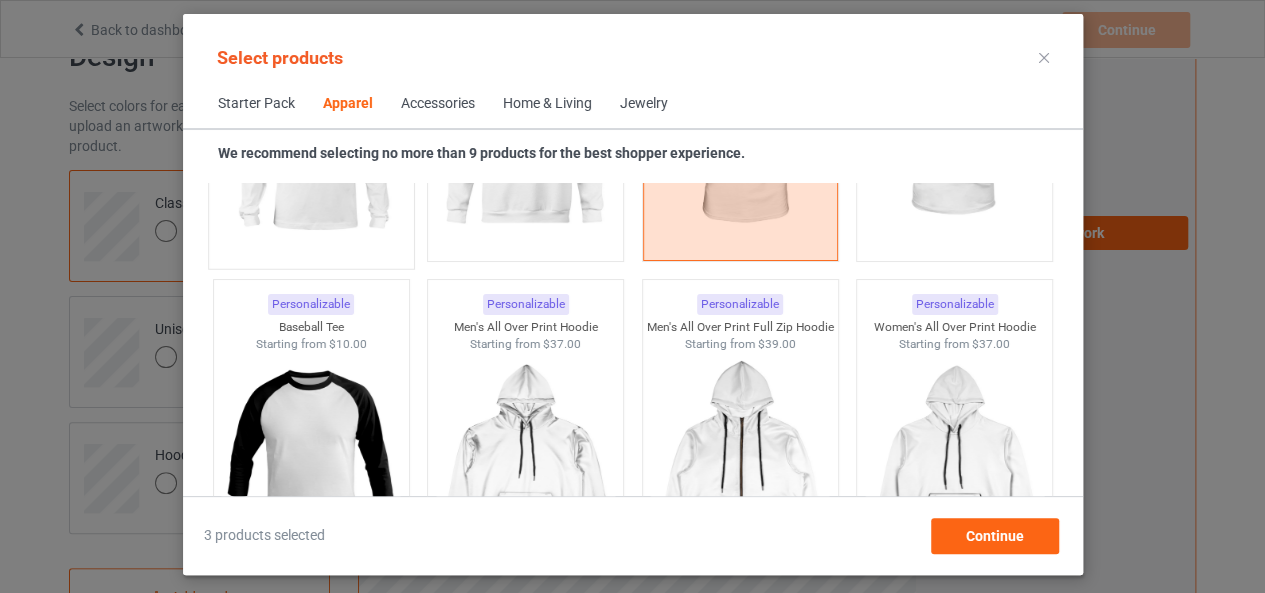 click at bounding box center (311, 140) 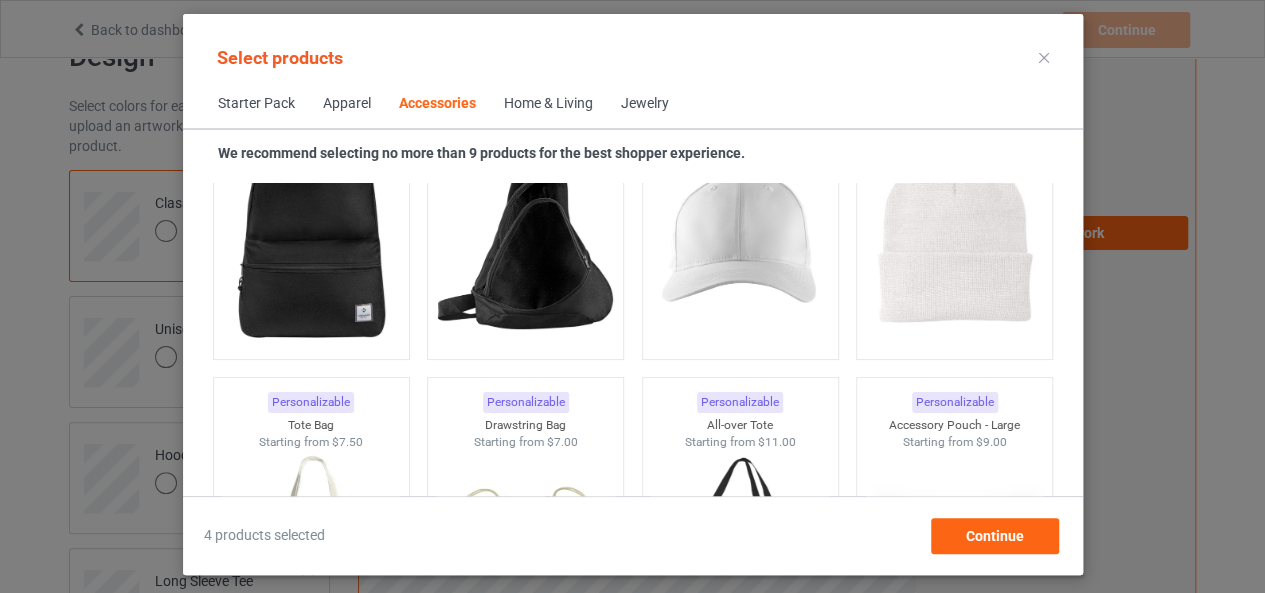 scroll, scrollTop: 5863, scrollLeft: 0, axis: vertical 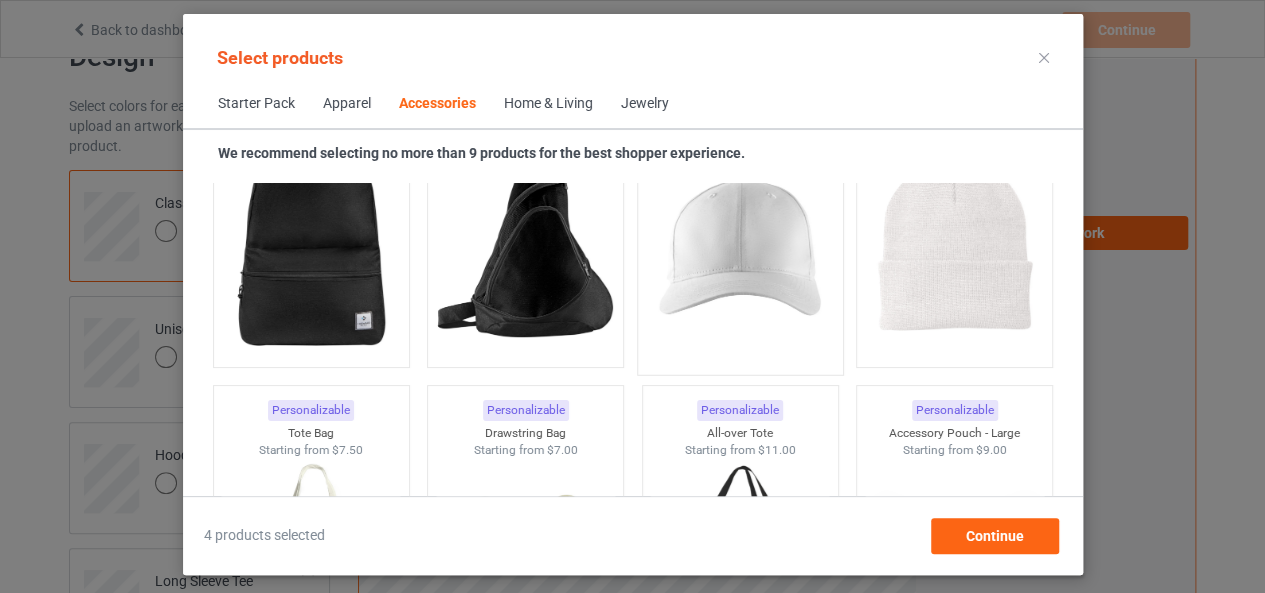 click at bounding box center [740, 246] 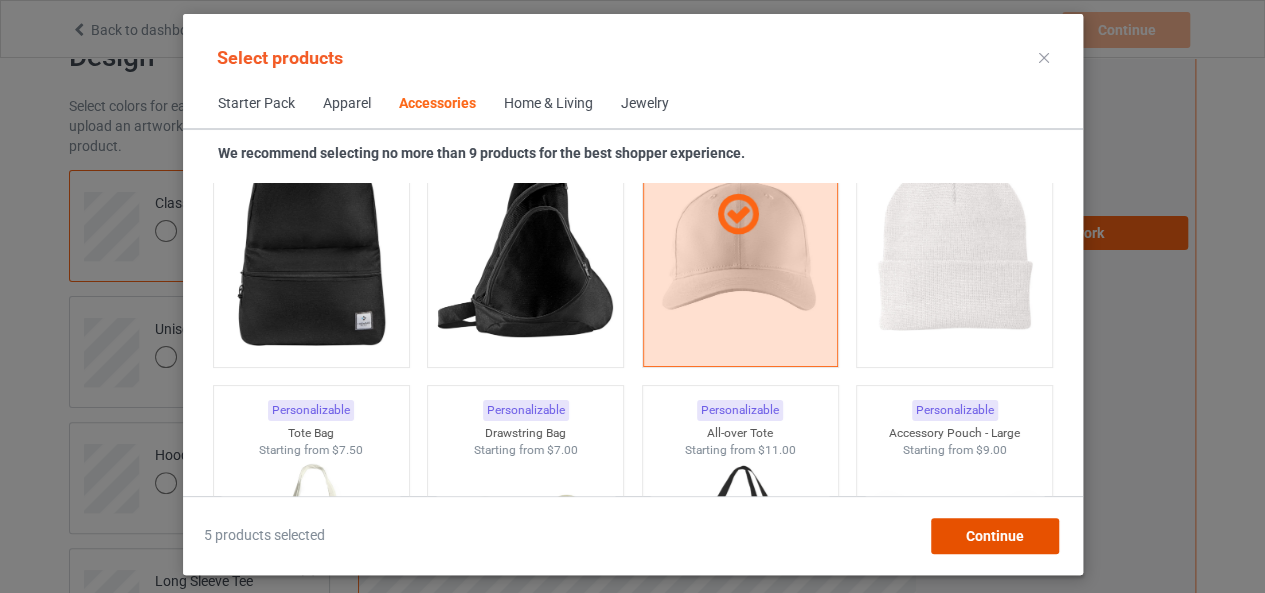 click on "Continue" at bounding box center [994, 536] 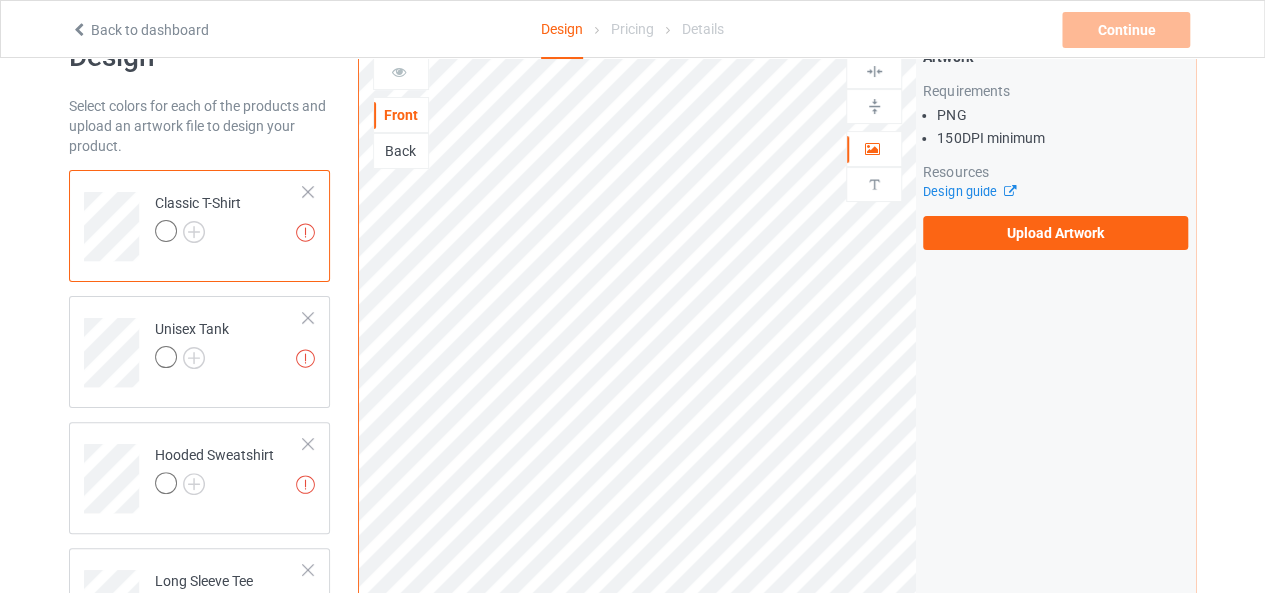 scroll, scrollTop: 0, scrollLeft: 0, axis: both 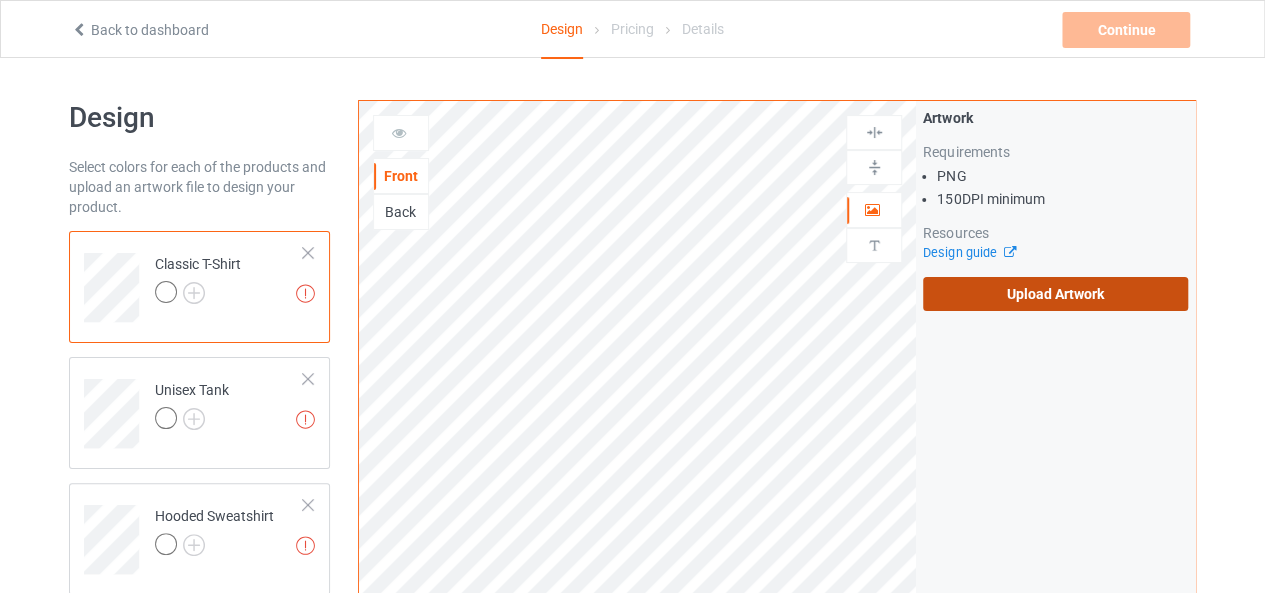 click on "Upload Artwork" at bounding box center (1055, 294) 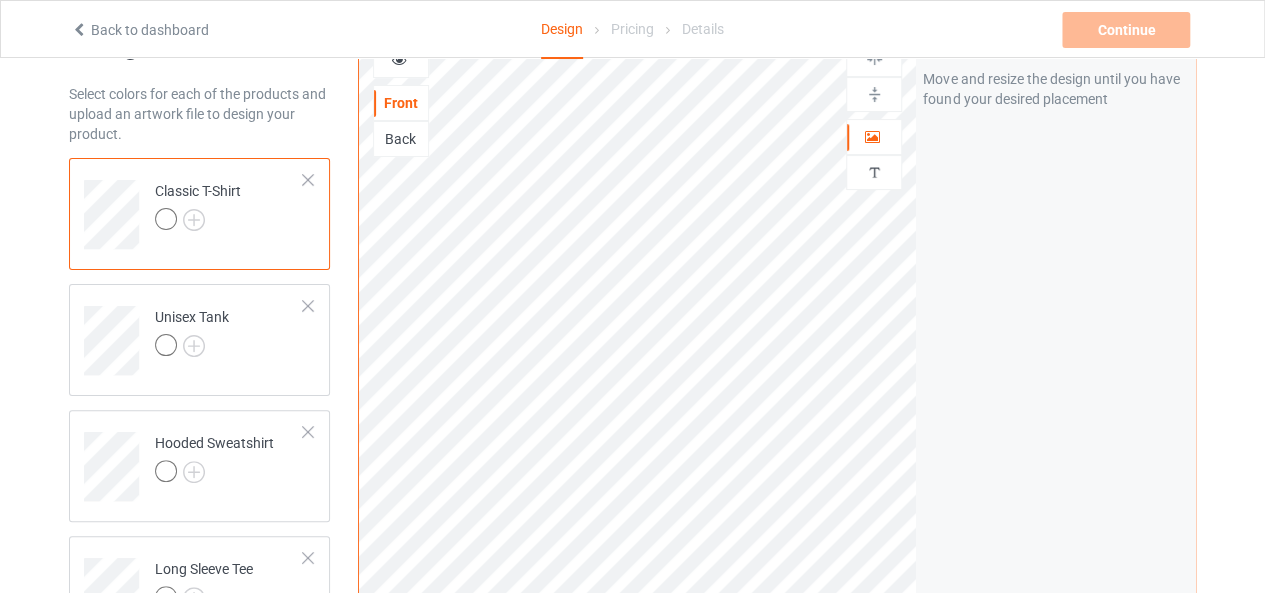 scroll, scrollTop: 74, scrollLeft: 0, axis: vertical 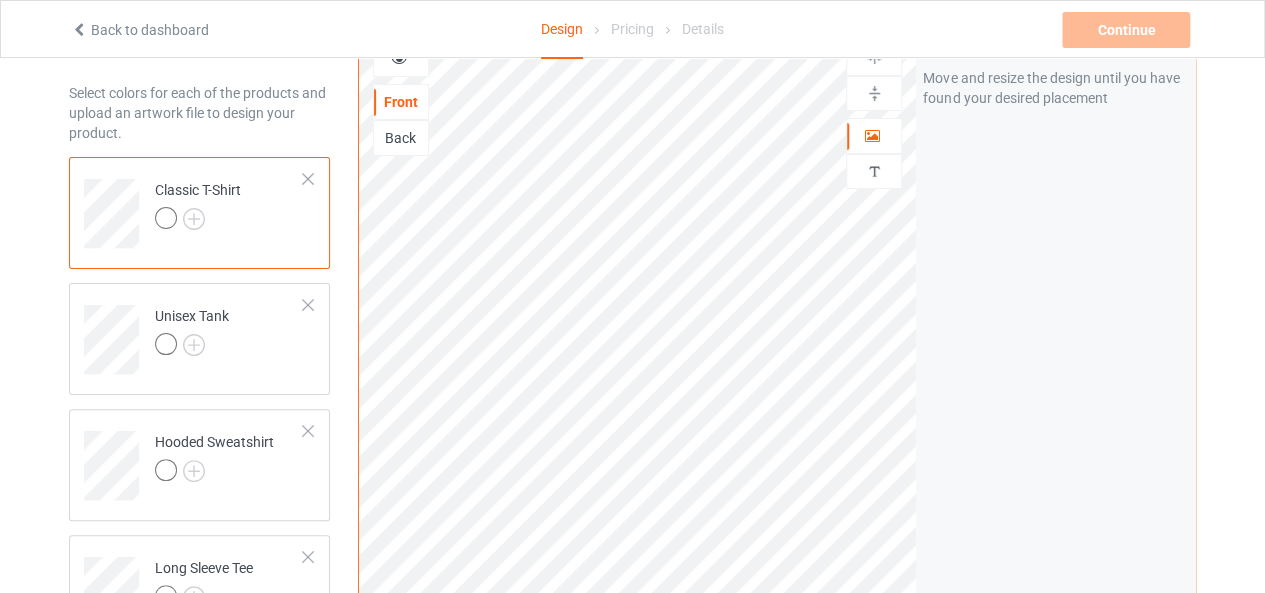 click on "Classic T-Shirt" at bounding box center (198, 204) 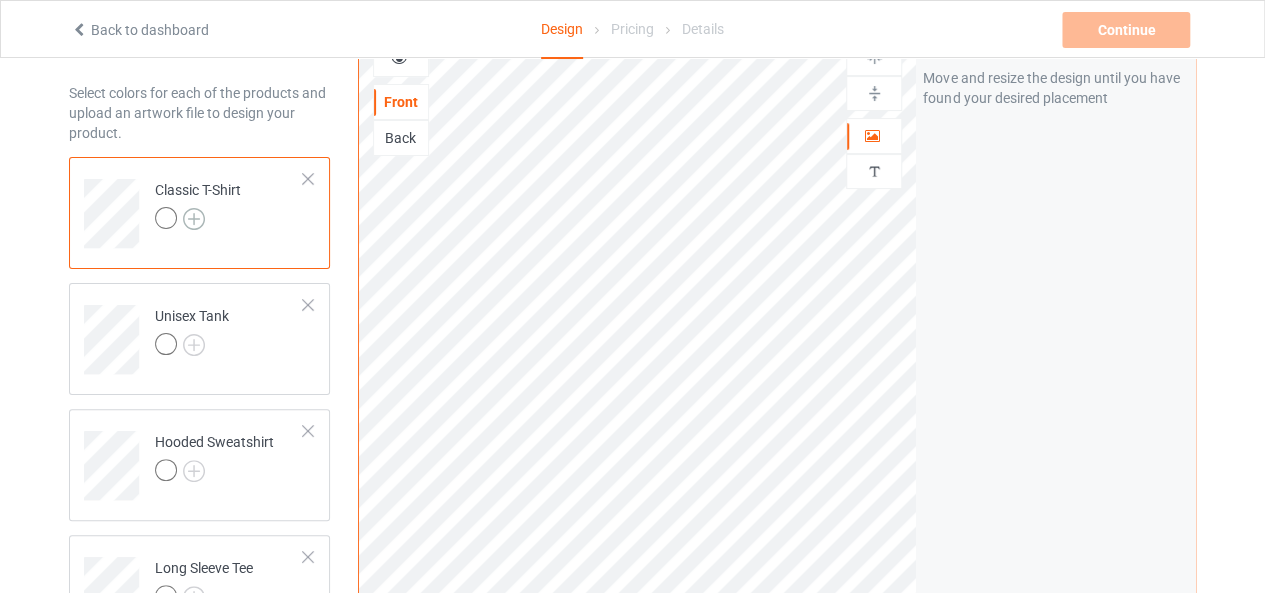 click at bounding box center (194, 219) 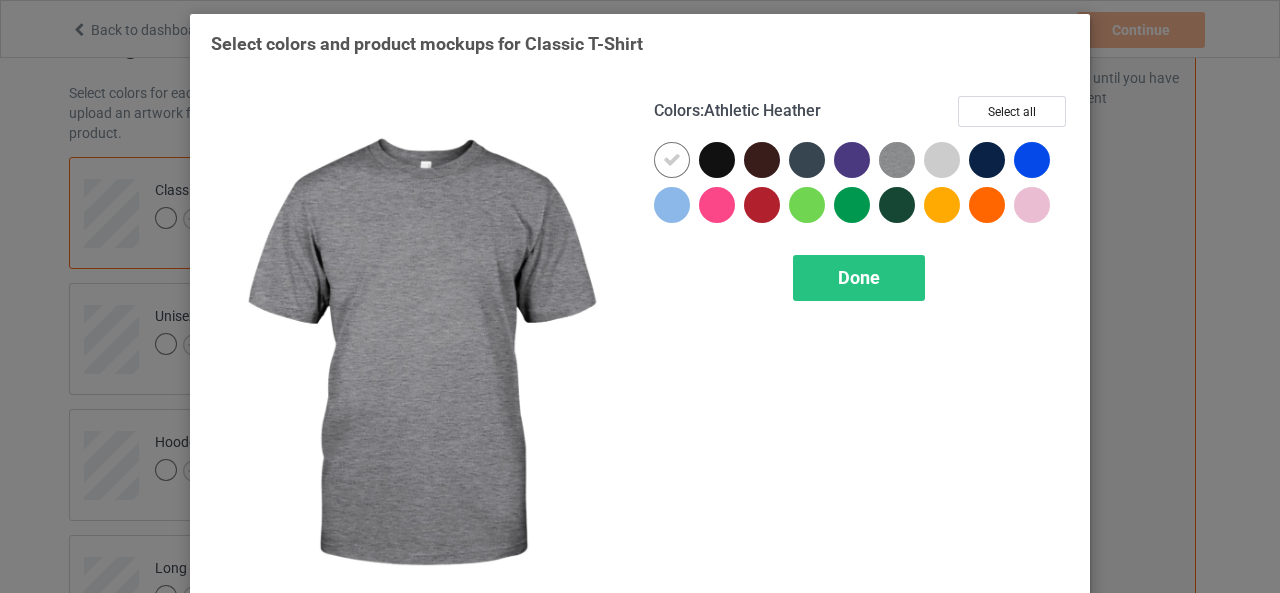 click at bounding box center [897, 160] 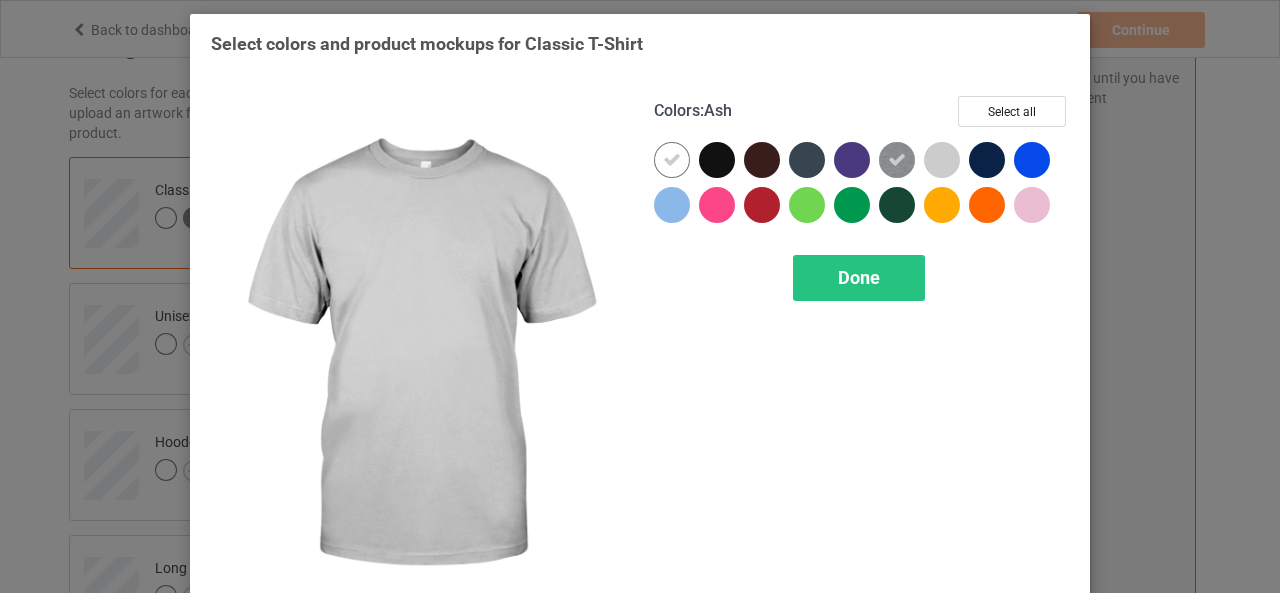 click at bounding box center [942, 160] 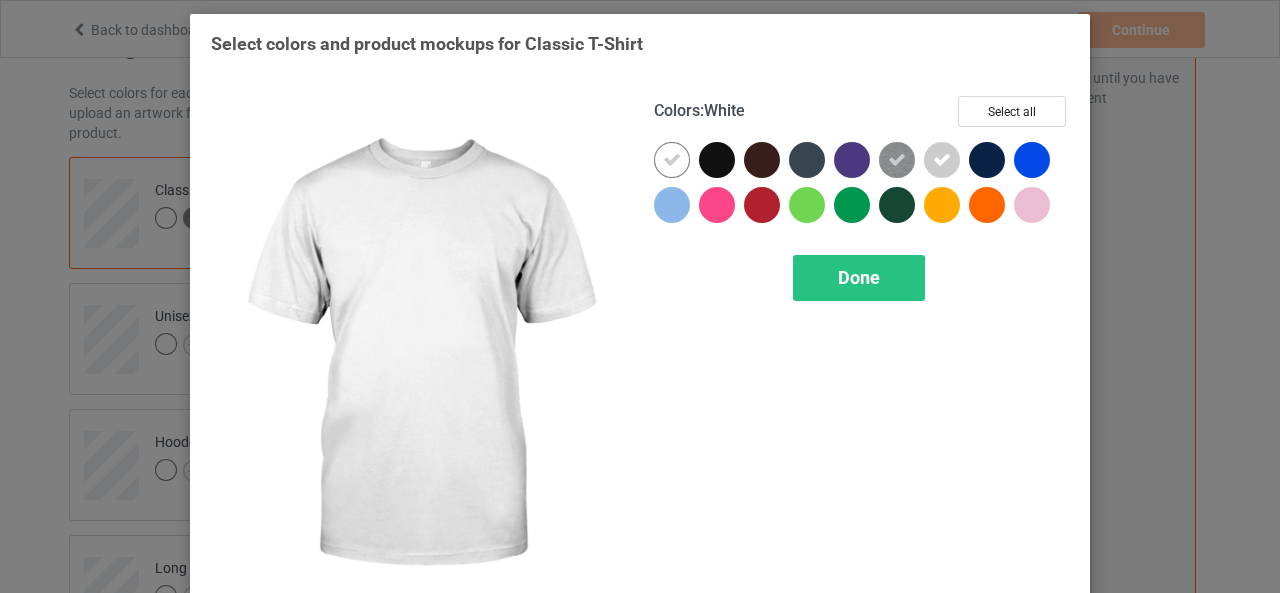 click at bounding box center [672, 160] 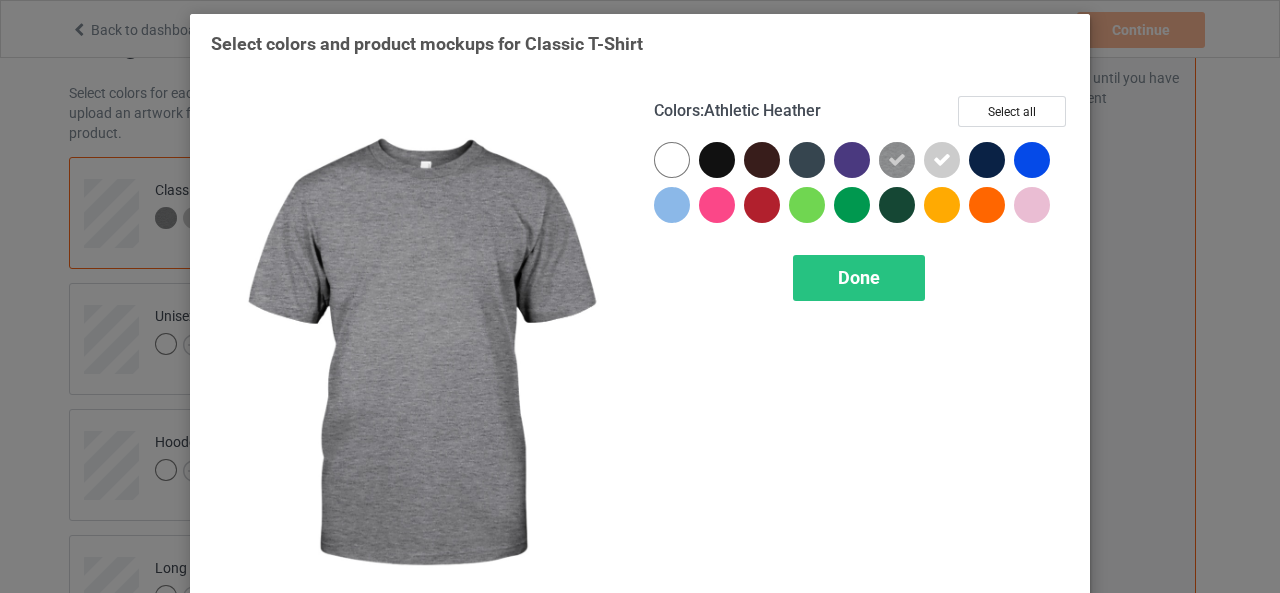 click at bounding box center (897, 160) 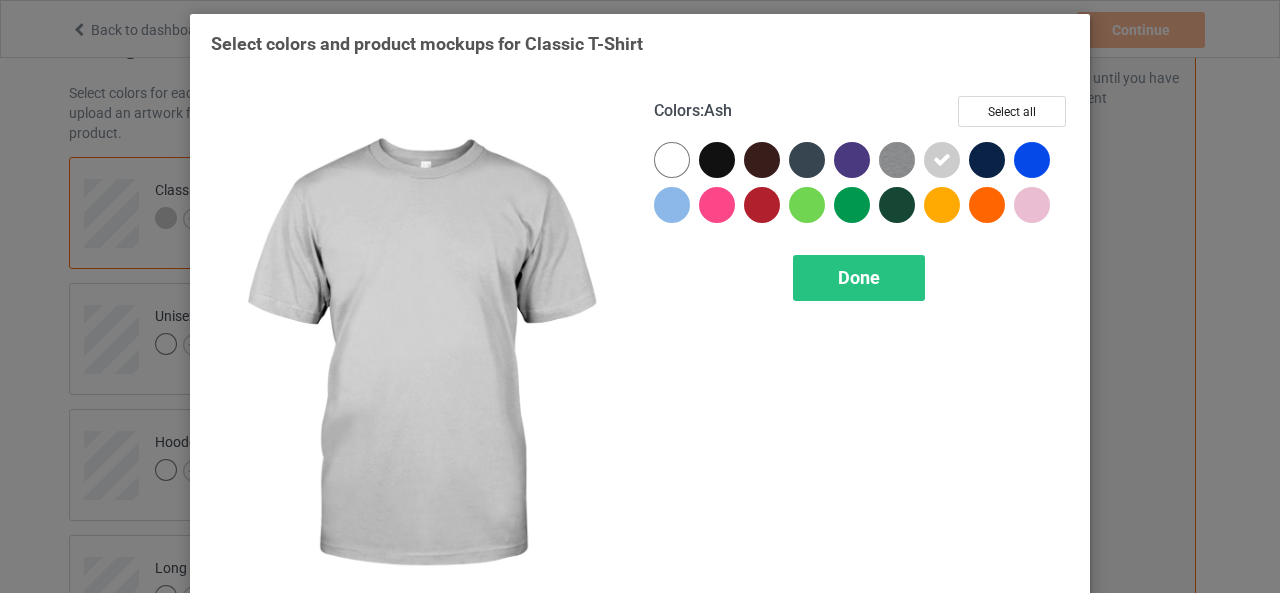 click at bounding box center (942, 160) 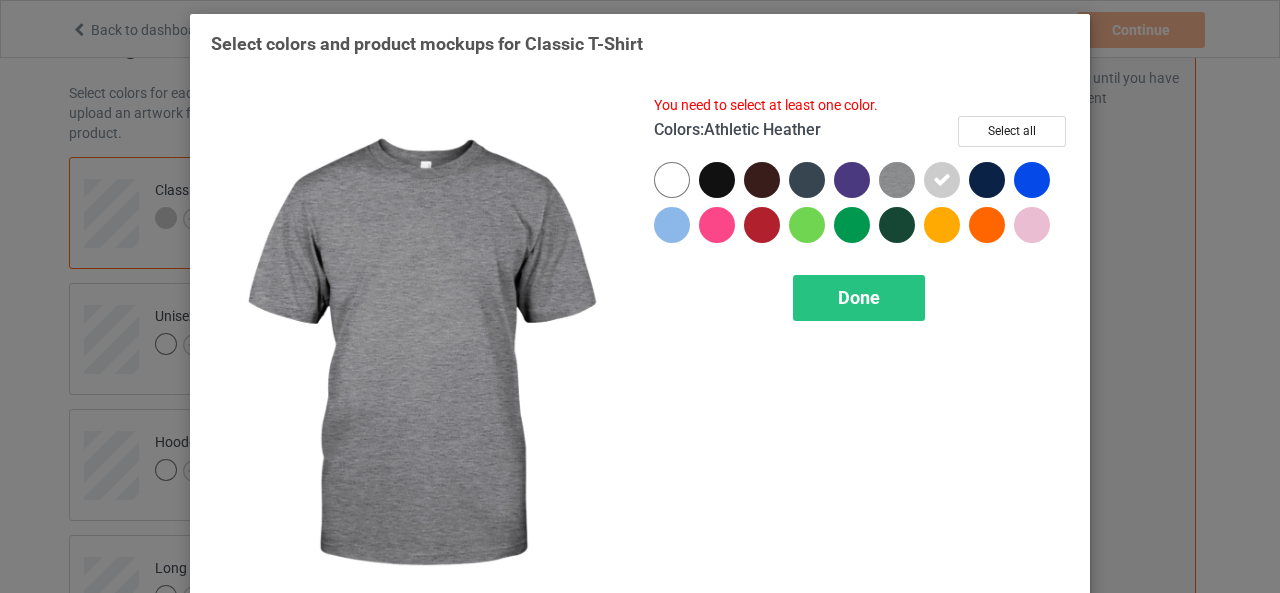click at bounding box center [897, 180] 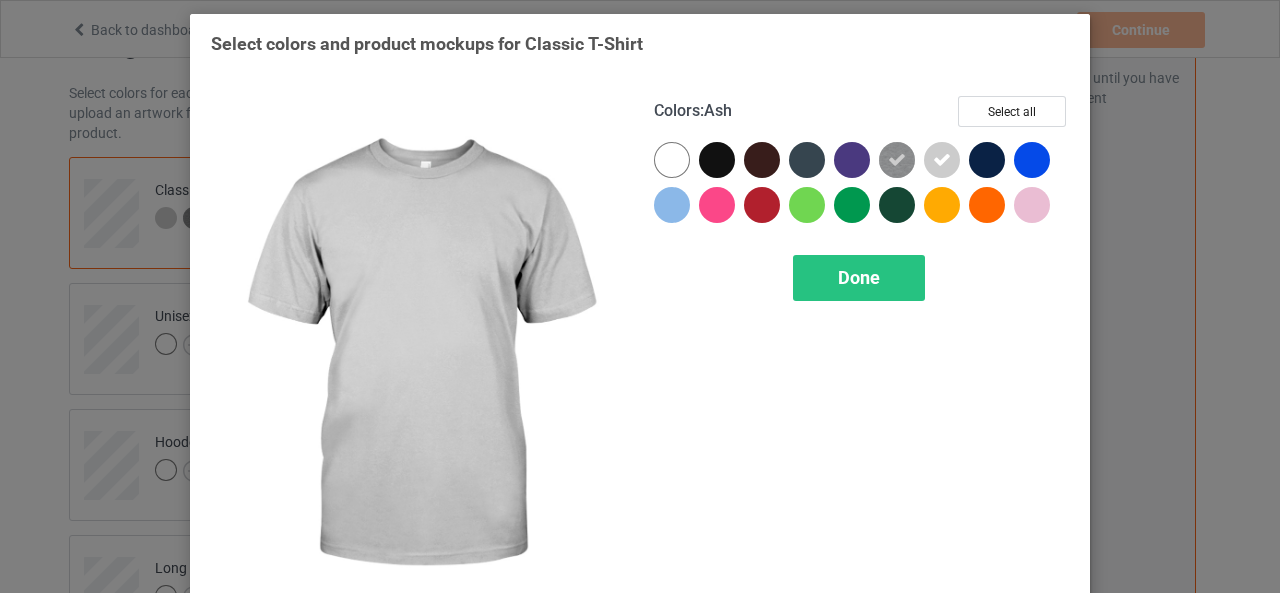 click at bounding box center (942, 160) 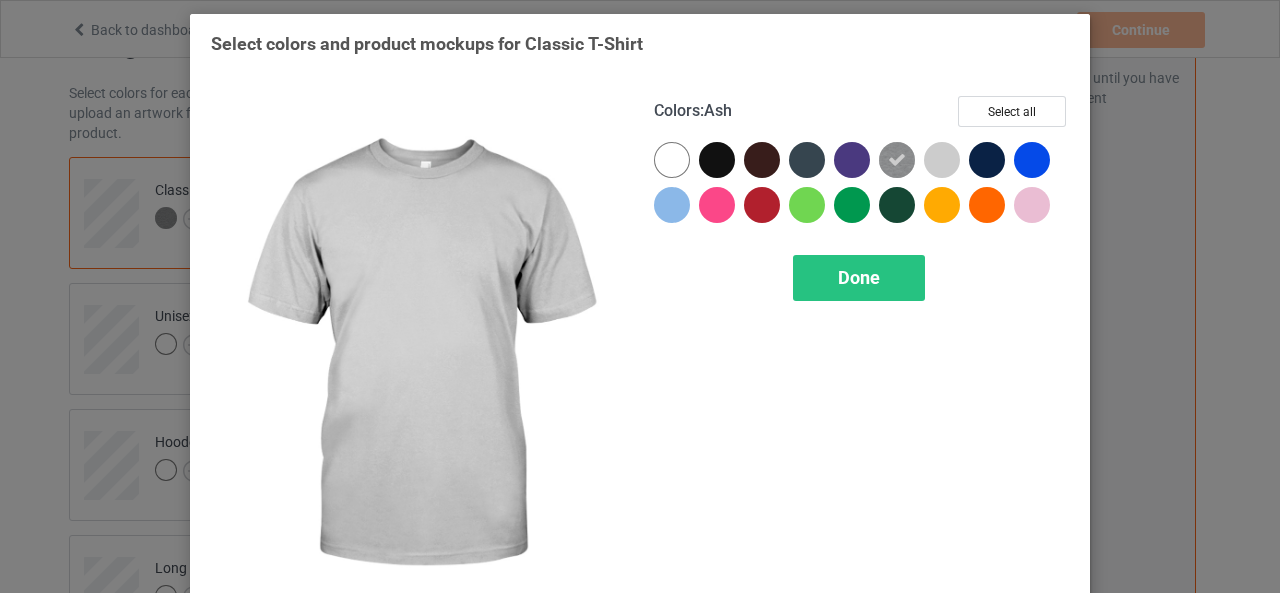 click at bounding box center [942, 160] 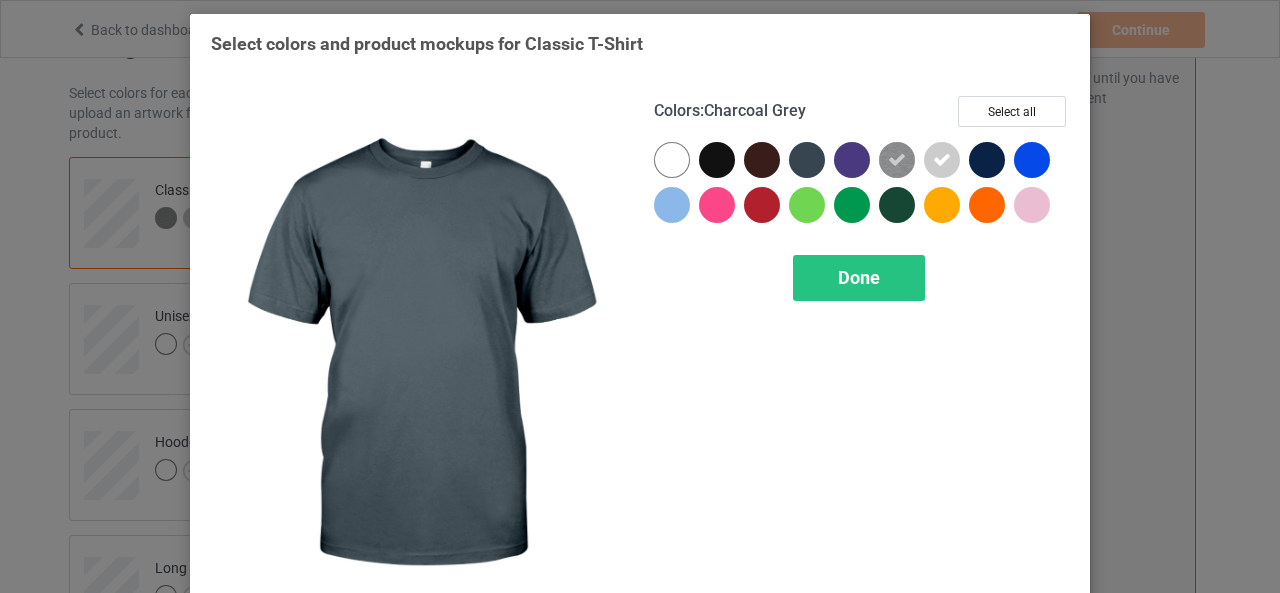 drag, startPoint x: 799, startPoint y: 153, endPoint x: 783, endPoint y: 153, distance: 16 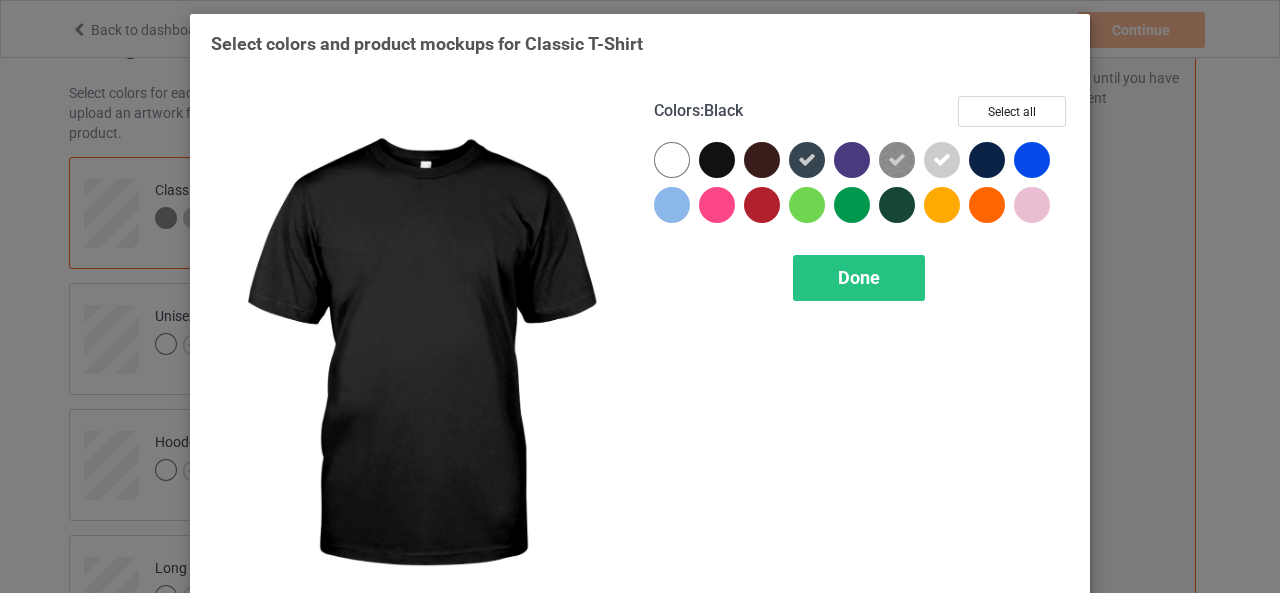 click at bounding box center (717, 160) 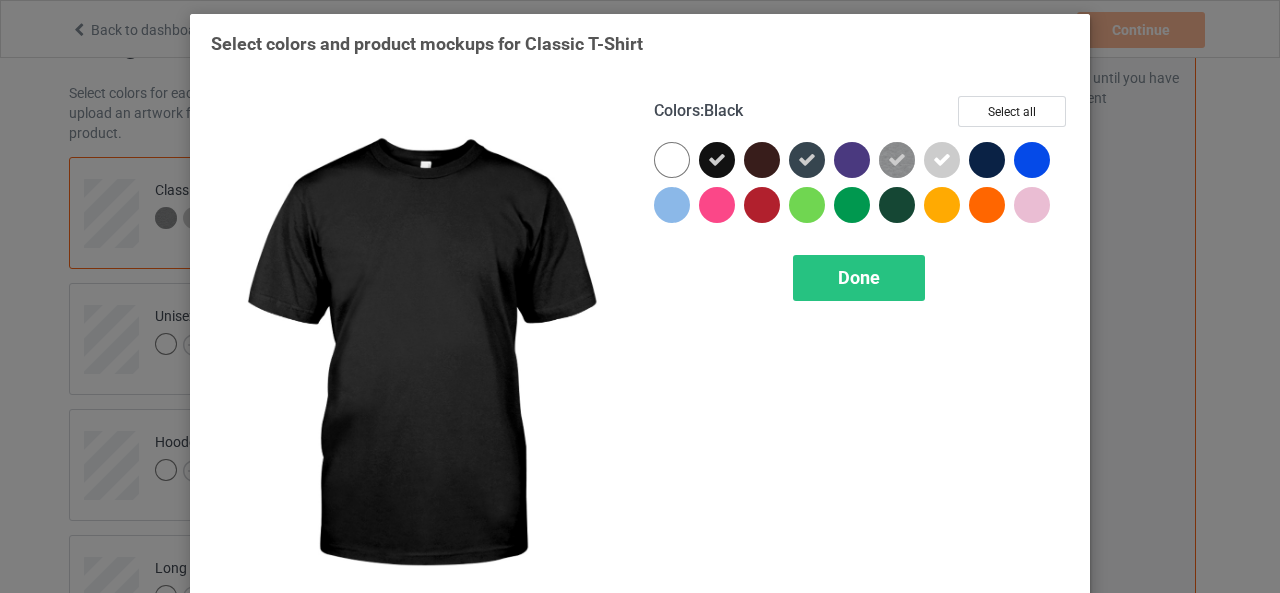 click at bounding box center (717, 160) 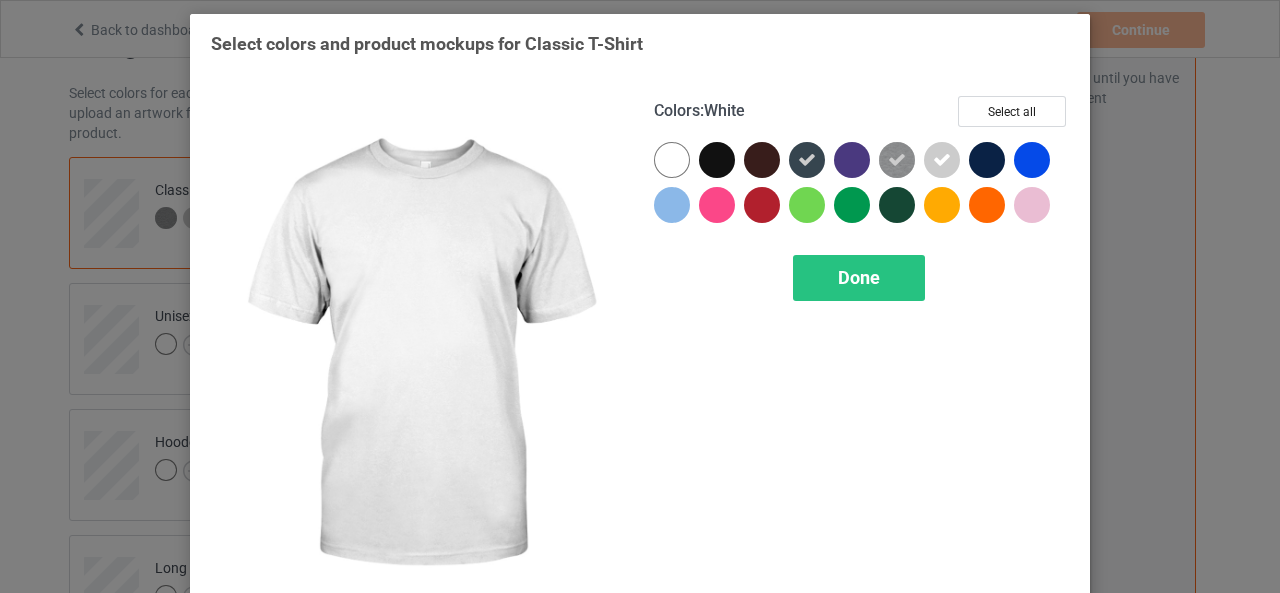 click at bounding box center [672, 160] 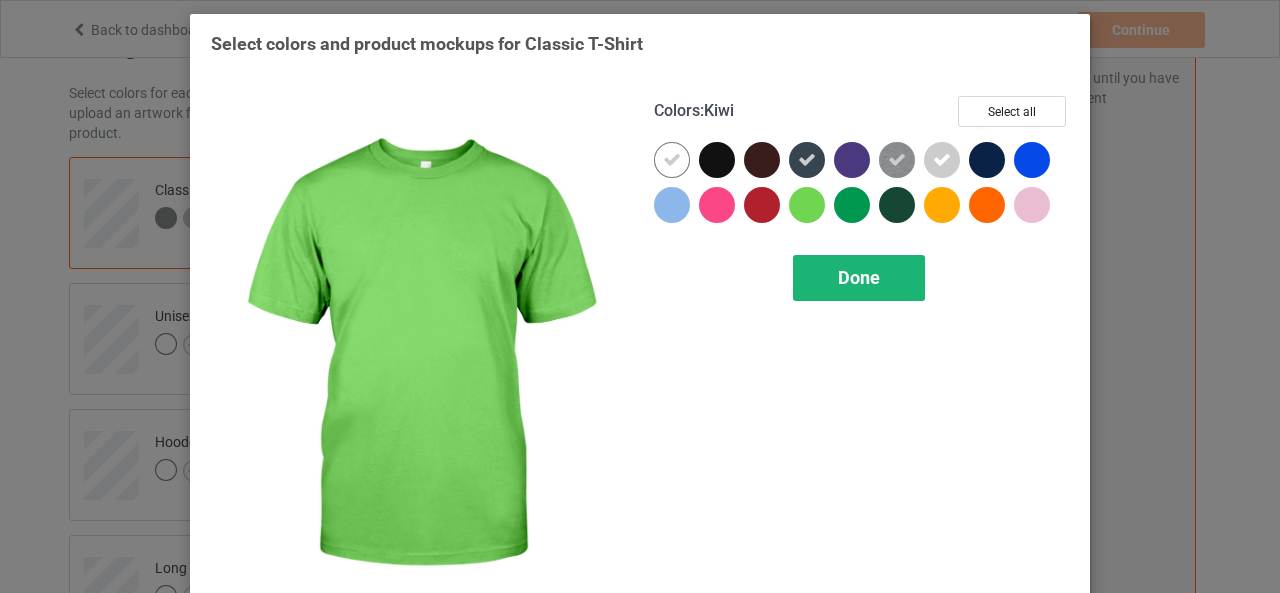 click on "Done" at bounding box center (859, 277) 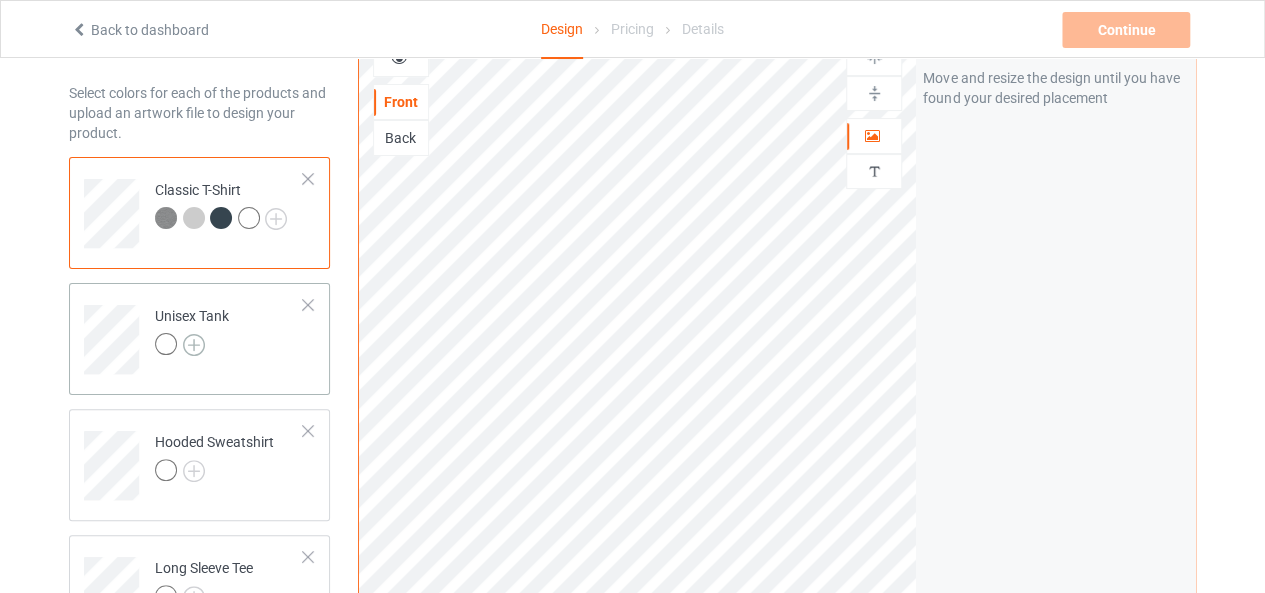 click at bounding box center [194, 345] 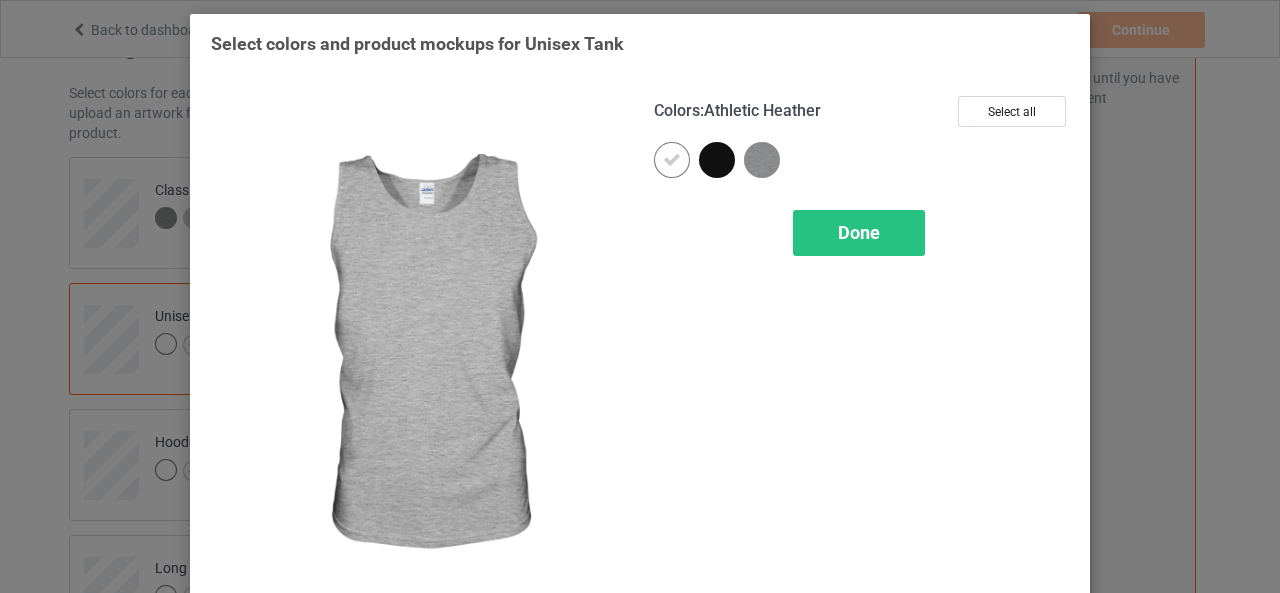 click at bounding box center [762, 160] 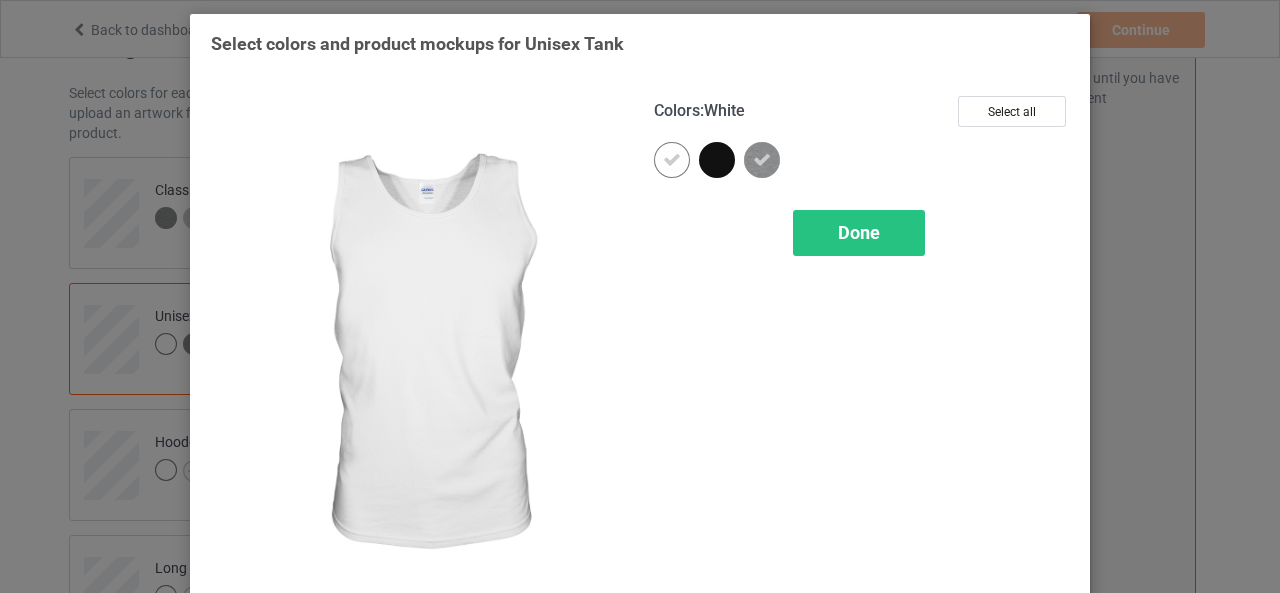 click at bounding box center (672, 160) 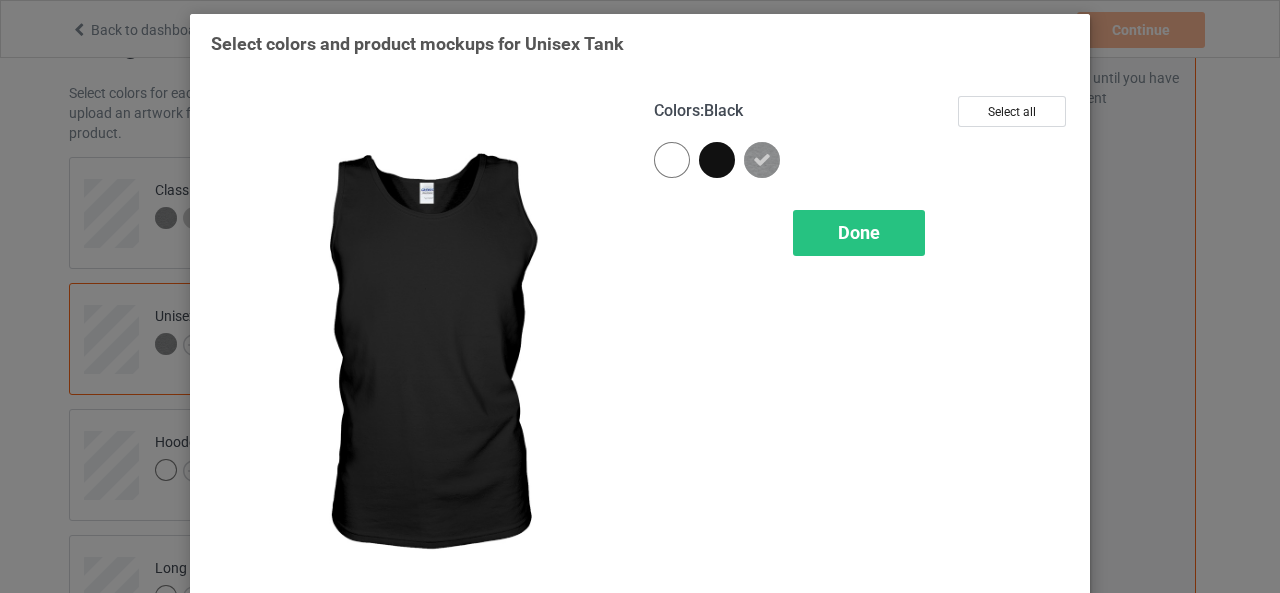 click at bounding box center (717, 160) 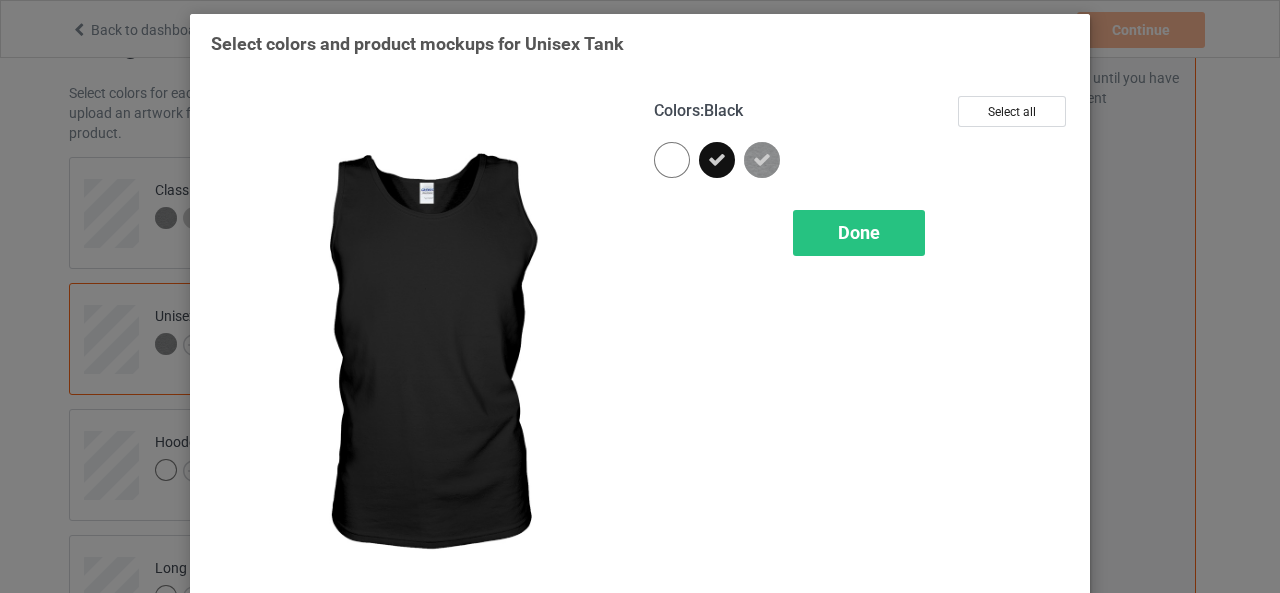 drag, startPoint x: 713, startPoint y: 165, endPoint x: 692, endPoint y: 164, distance: 21.023796 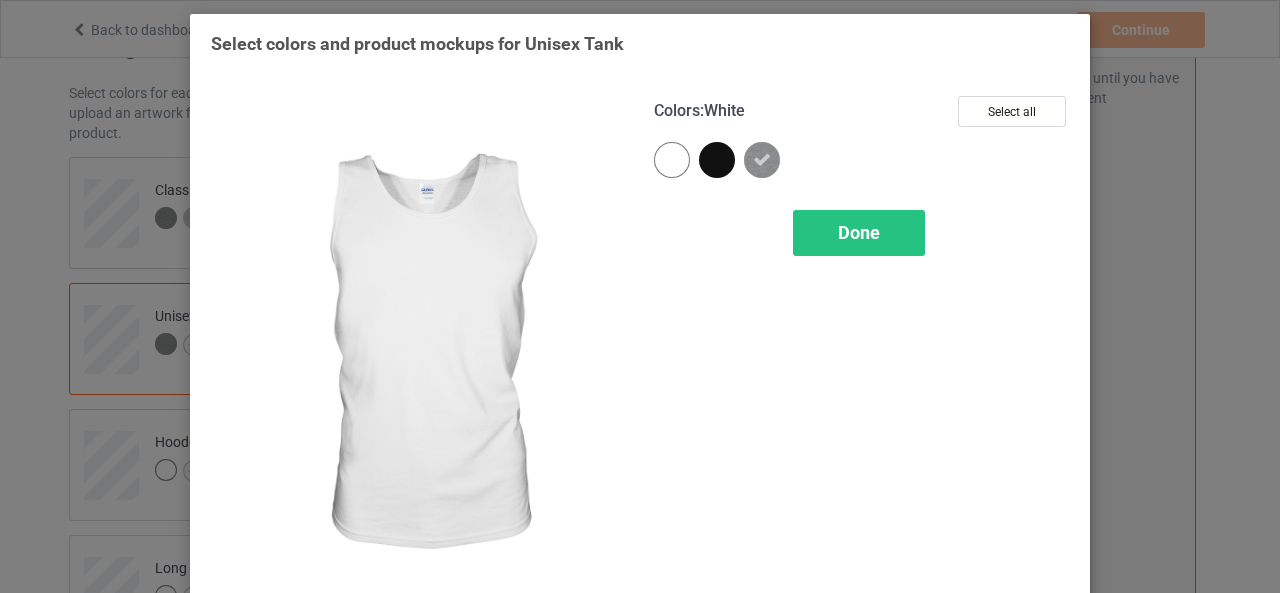click at bounding box center (672, 160) 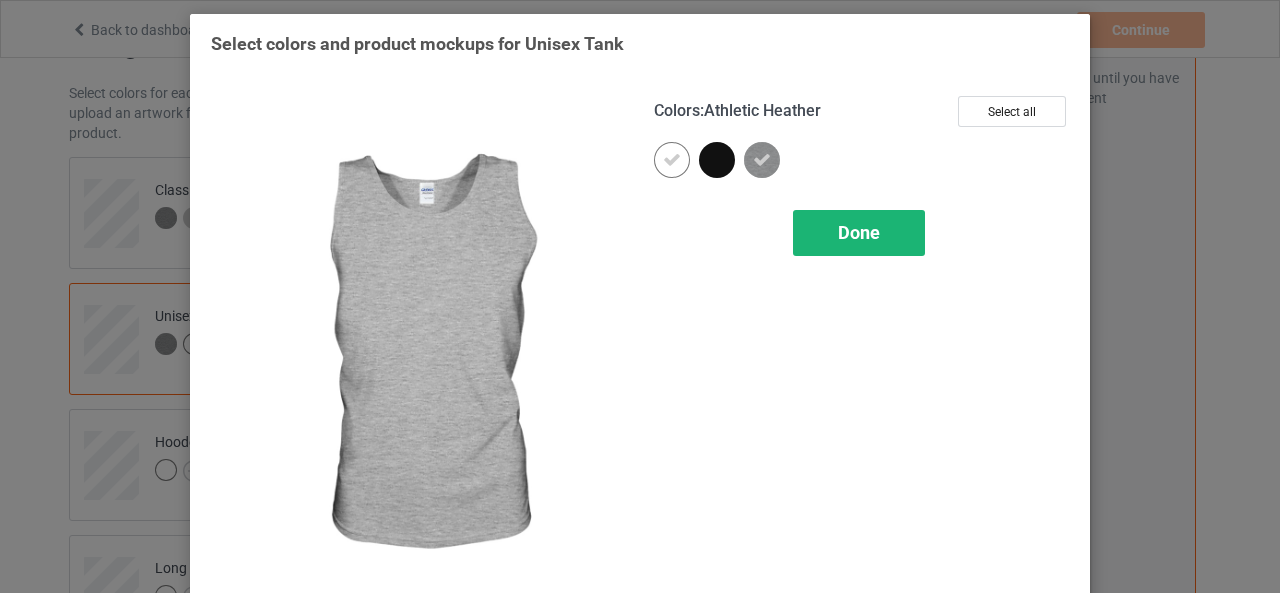 click on "Done" at bounding box center (859, 232) 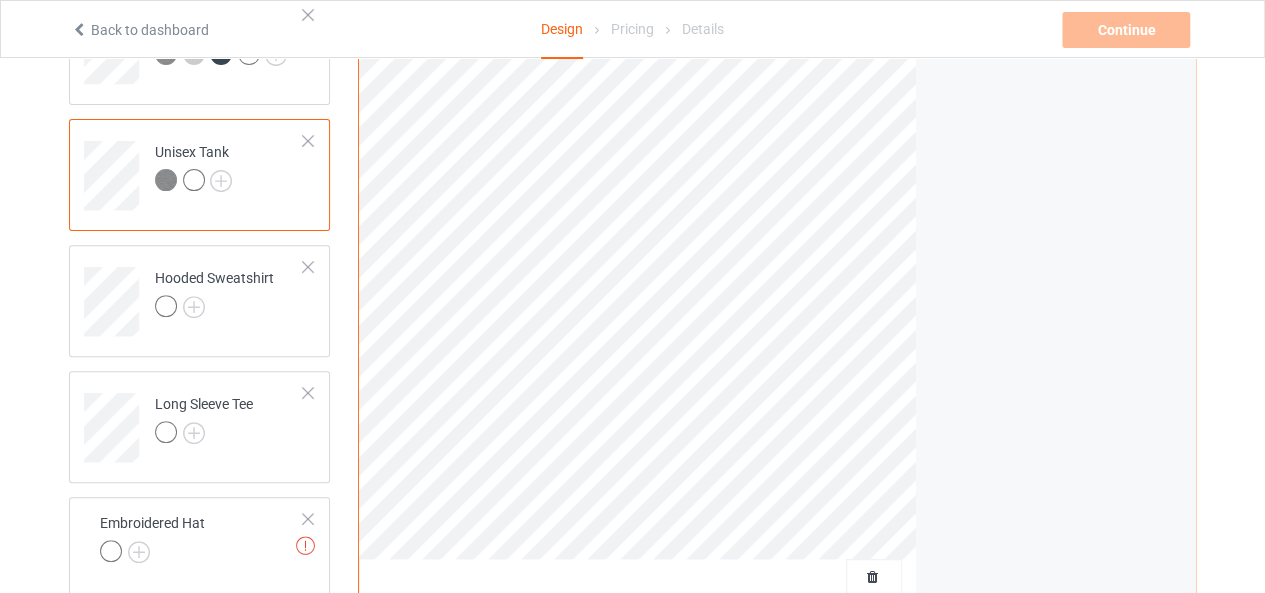 scroll, scrollTop: 240, scrollLeft: 0, axis: vertical 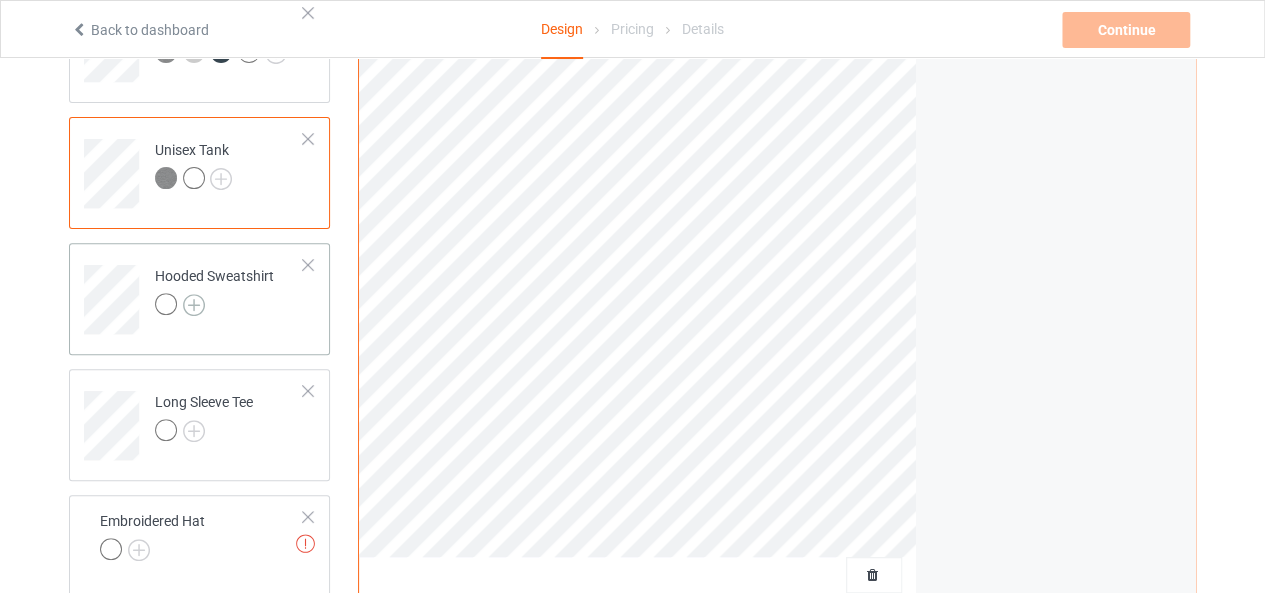 click at bounding box center (194, 305) 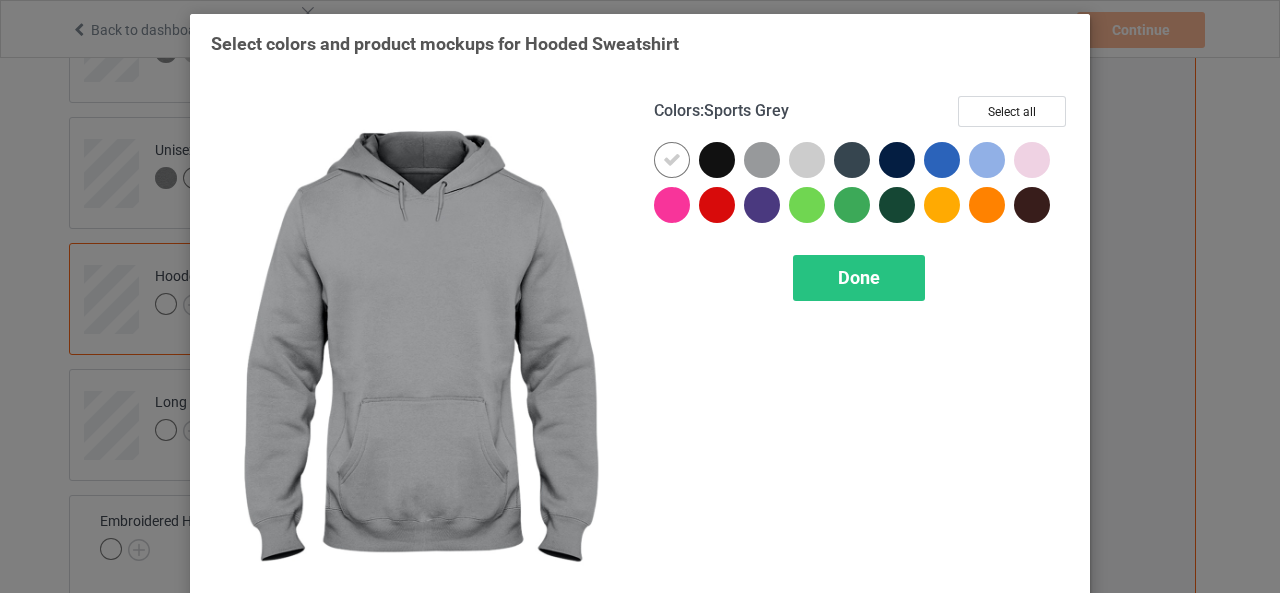 click at bounding box center (762, 160) 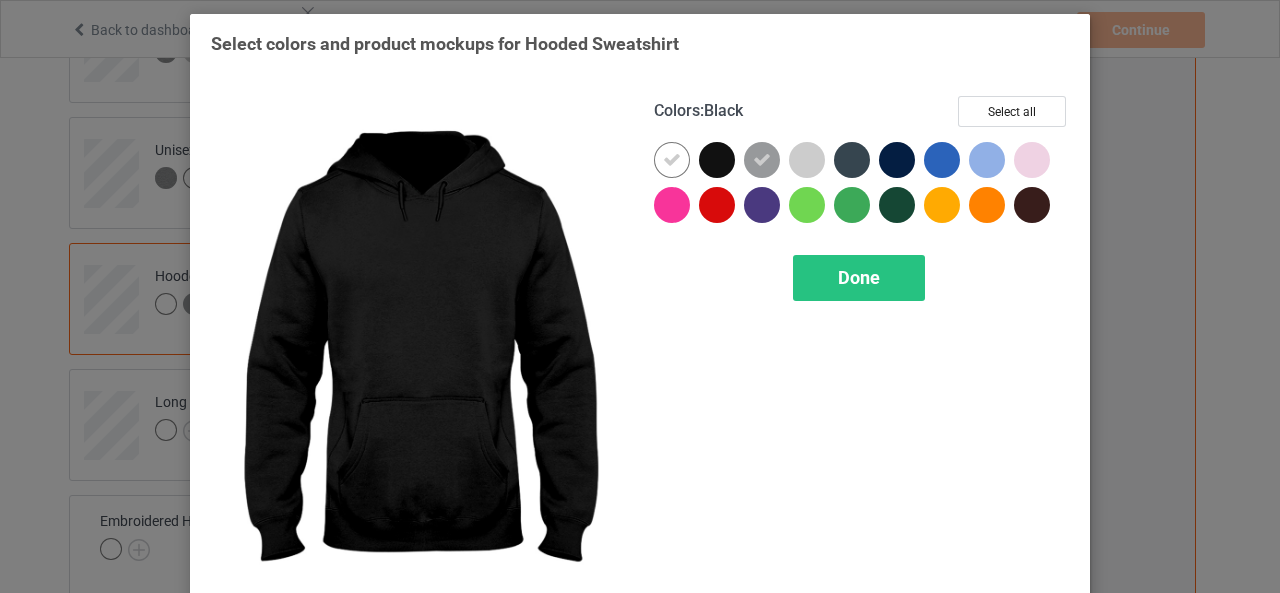 click at bounding box center (672, 160) 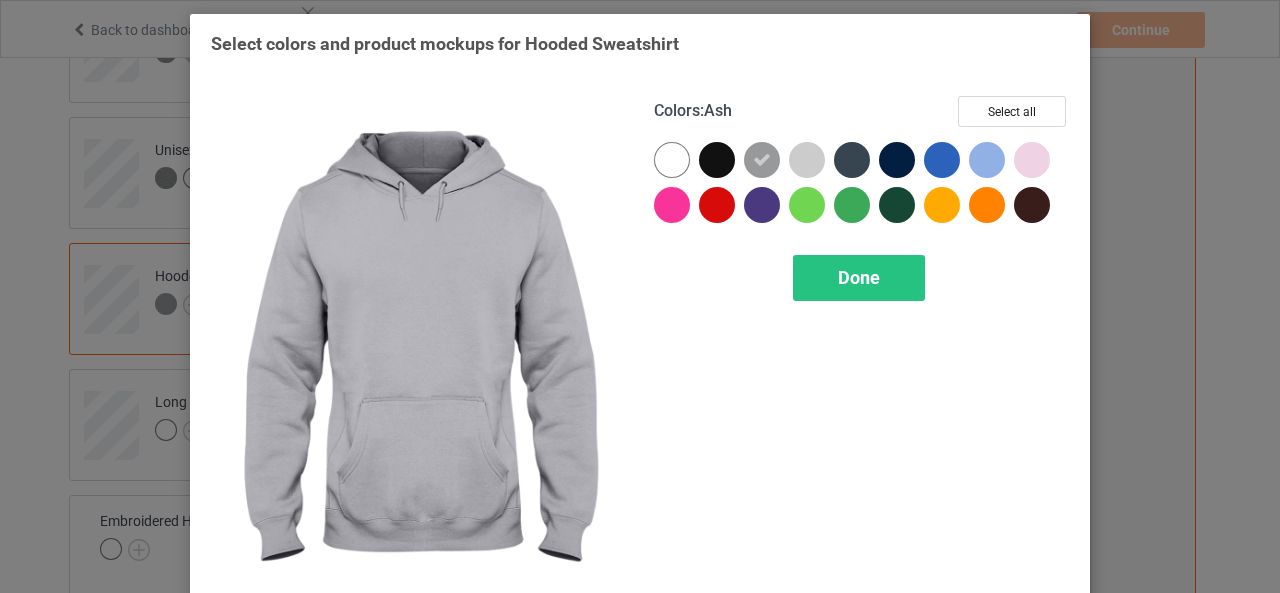 drag, startPoint x: 814, startPoint y: 155, endPoint x: 798, endPoint y: 154, distance: 16.03122 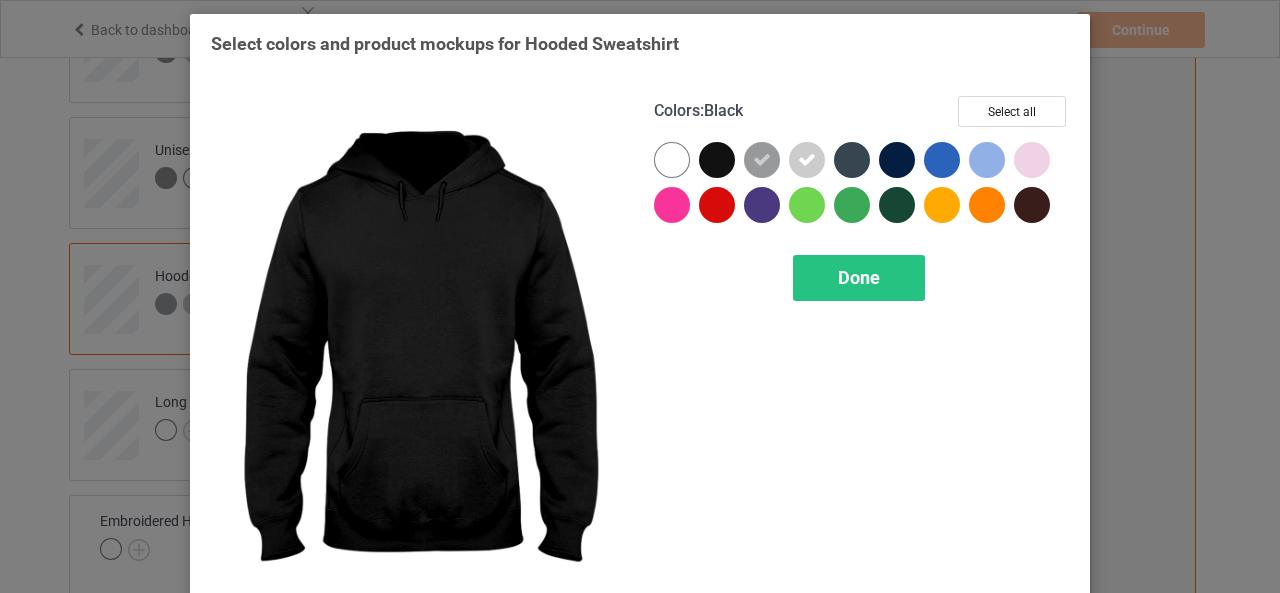 click at bounding box center [717, 160] 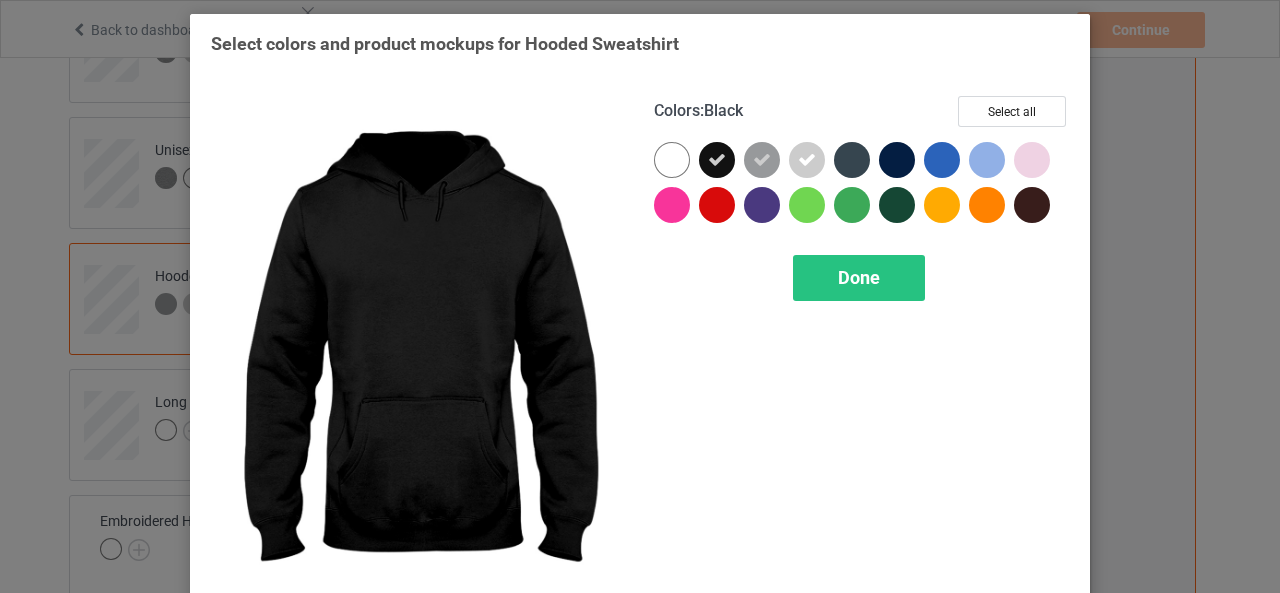 drag, startPoint x: 713, startPoint y: 161, endPoint x: 702, endPoint y: 161, distance: 11 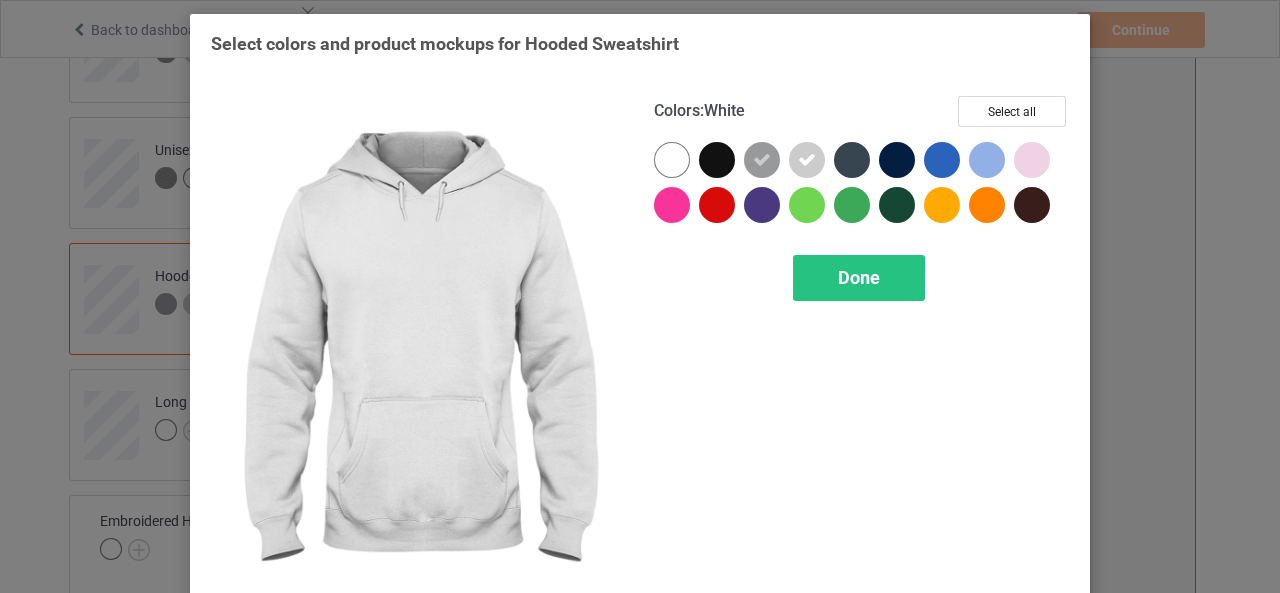 click at bounding box center [672, 160] 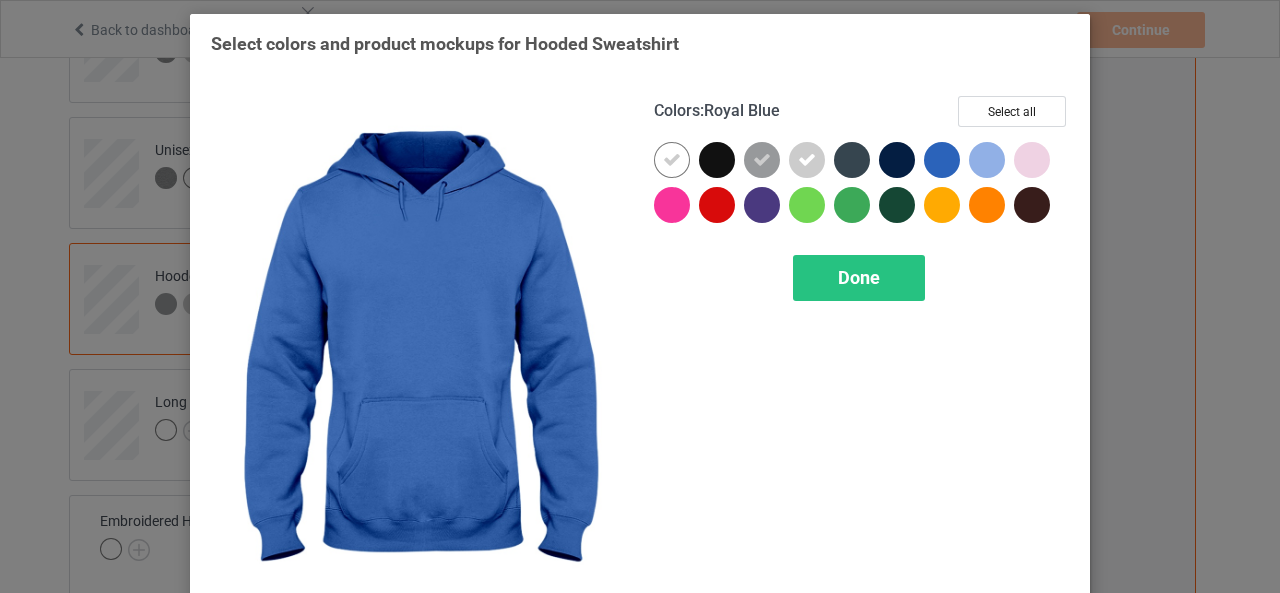 click at bounding box center (942, 160) 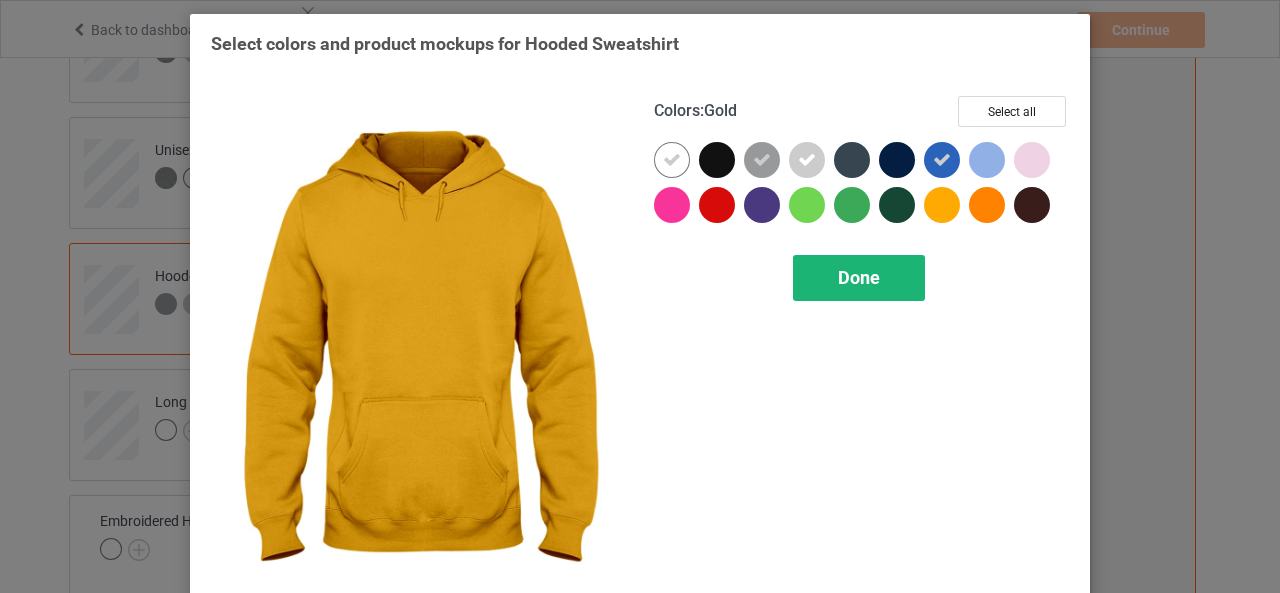 click on "Done" at bounding box center [859, 278] 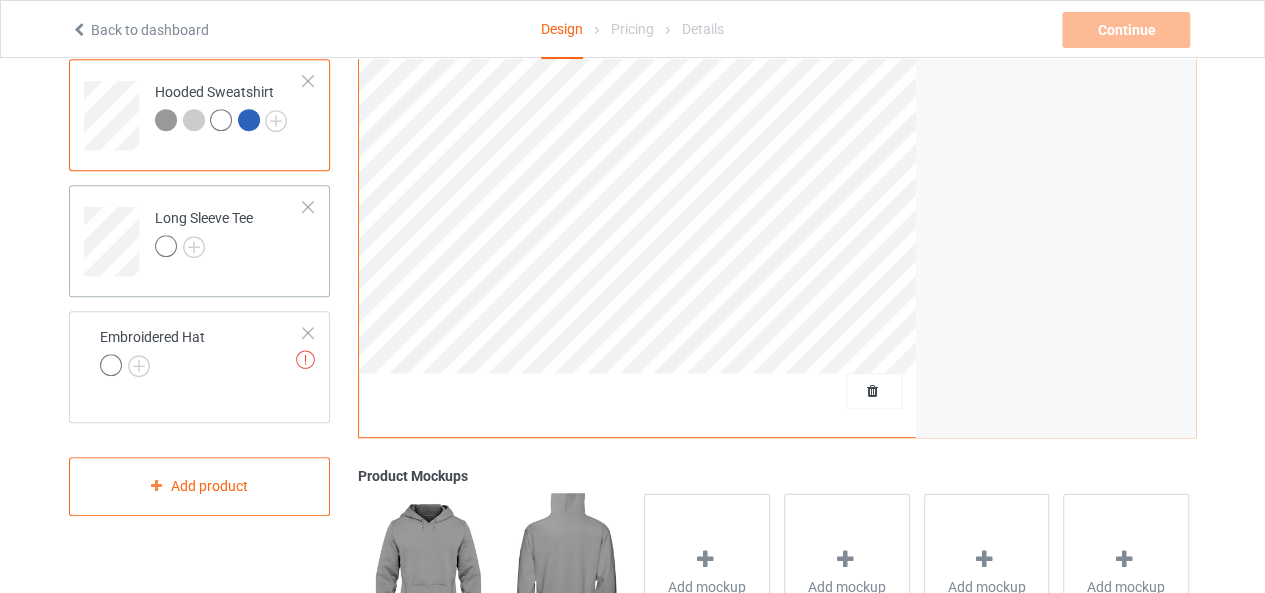 scroll, scrollTop: 428, scrollLeft: 0, axis: vertical 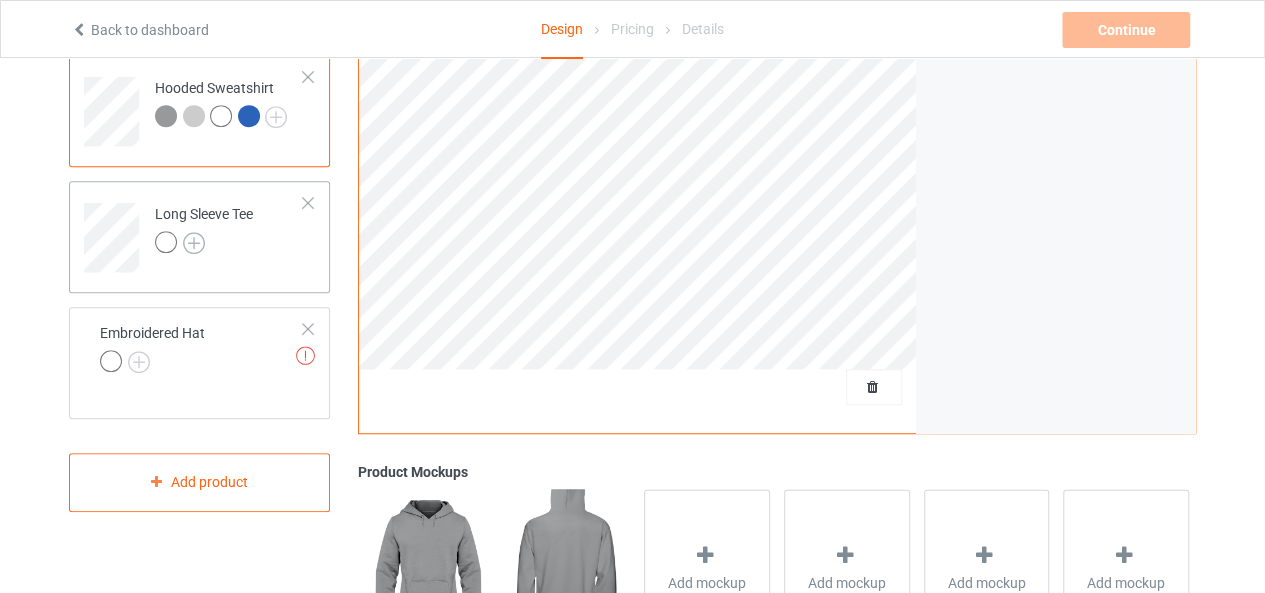 click at bounding box center (194, 243) 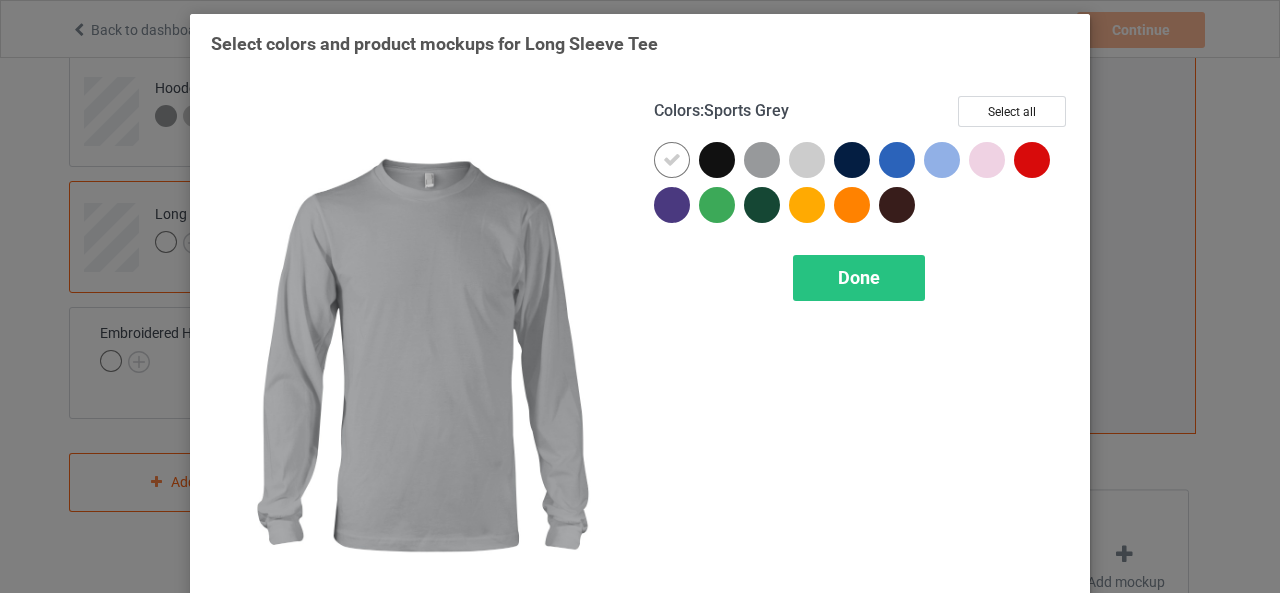 click at bounding box center [762, 160] 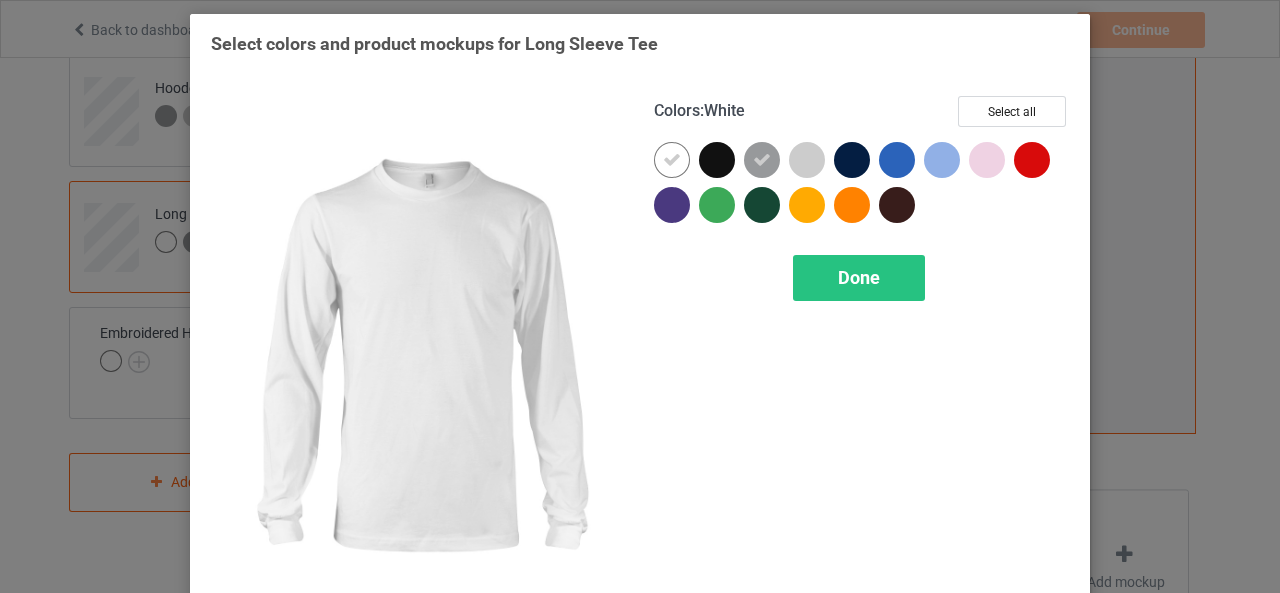 click at bounding box center [672, 160] 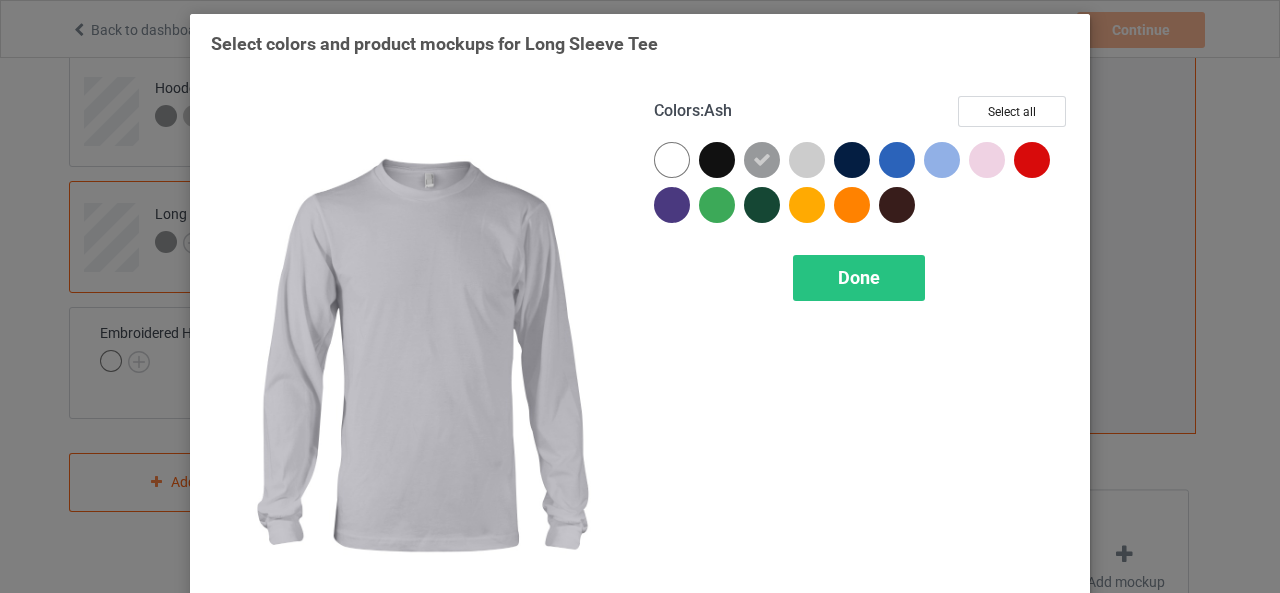 click at bounding box center [811, 164] 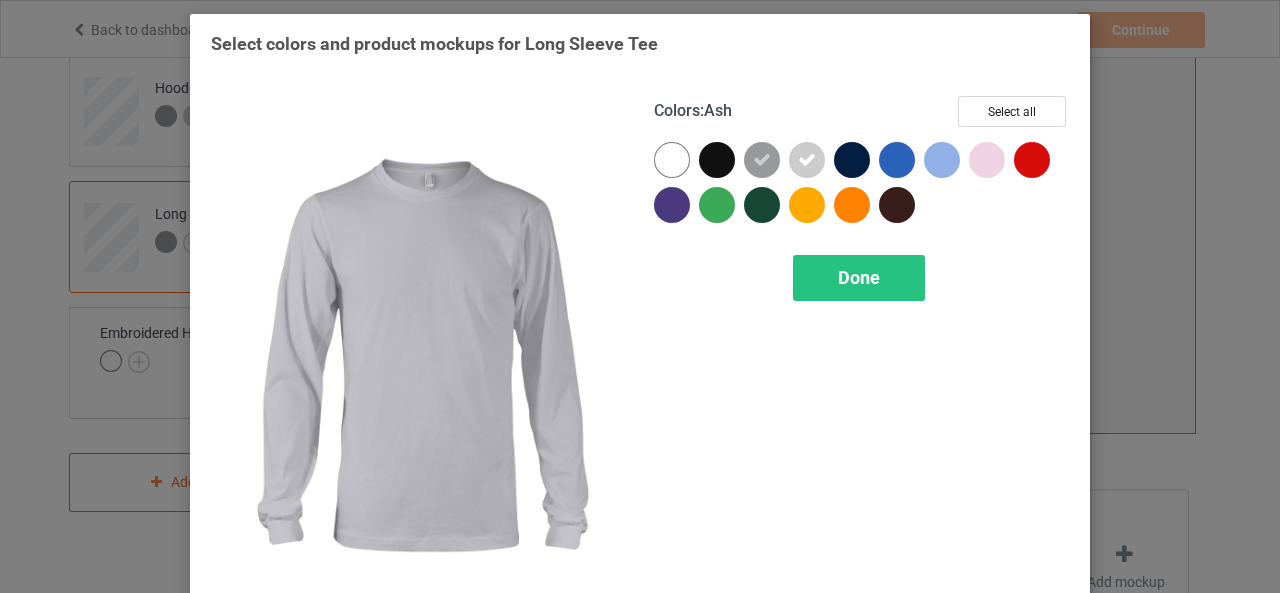 click at bounding box center (807, 160) 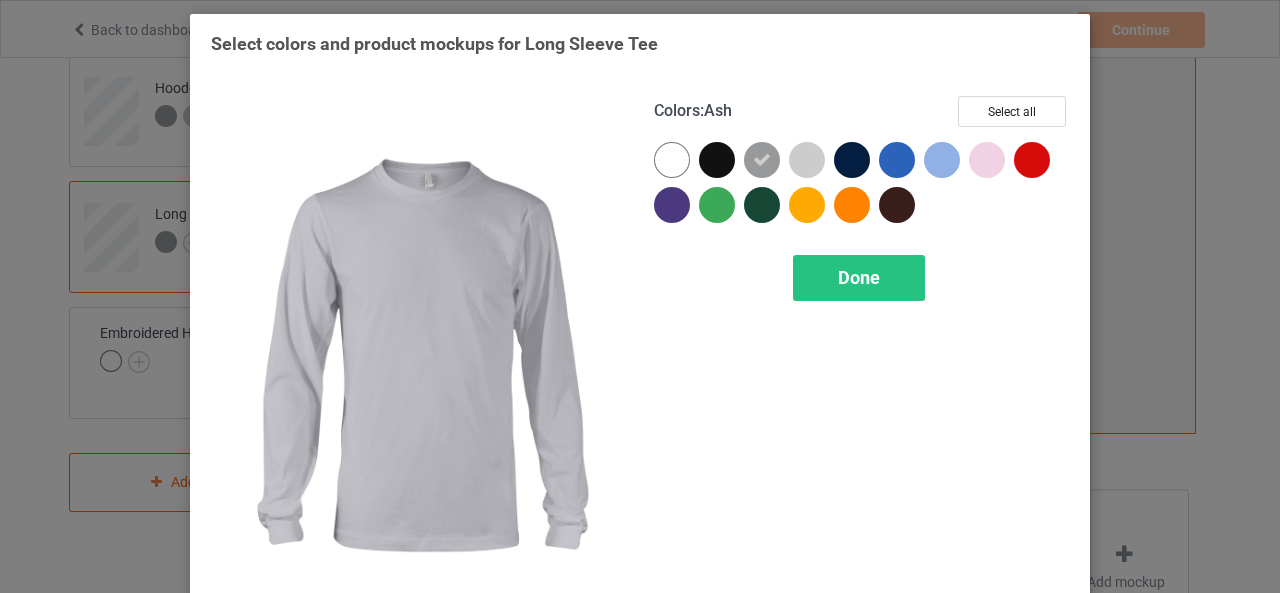 drag, startPoint x: 802, startPoint y: 160, endPoint x: 692, endPoint y: 158, distance: 110.01818 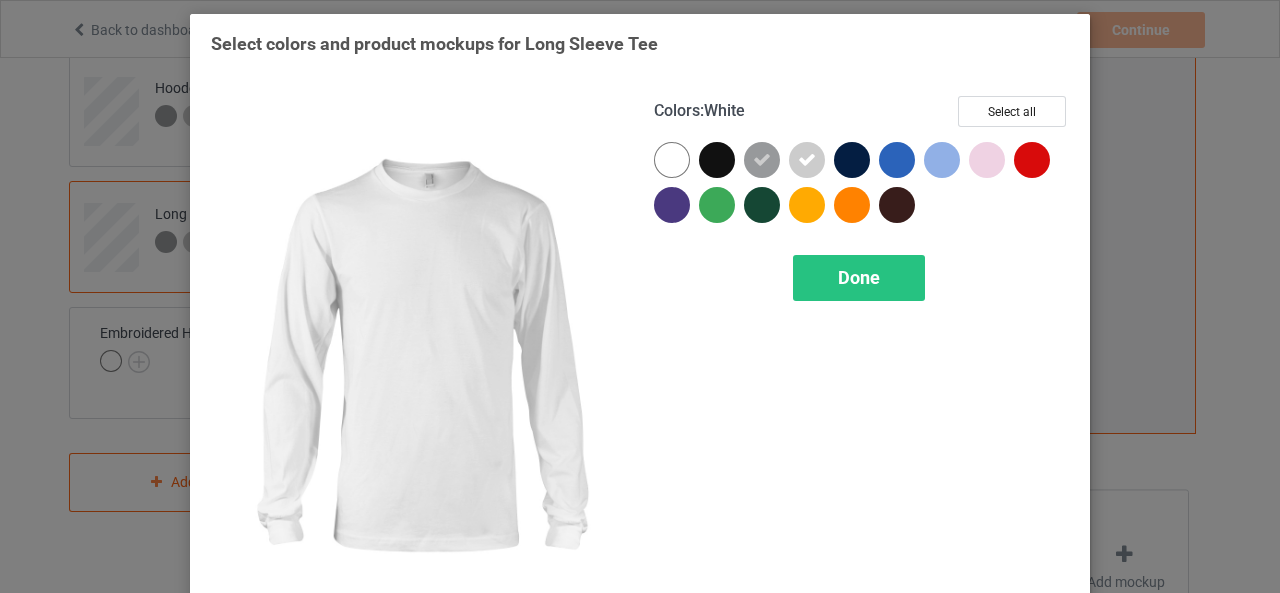 click at bounding box center (672, 160) 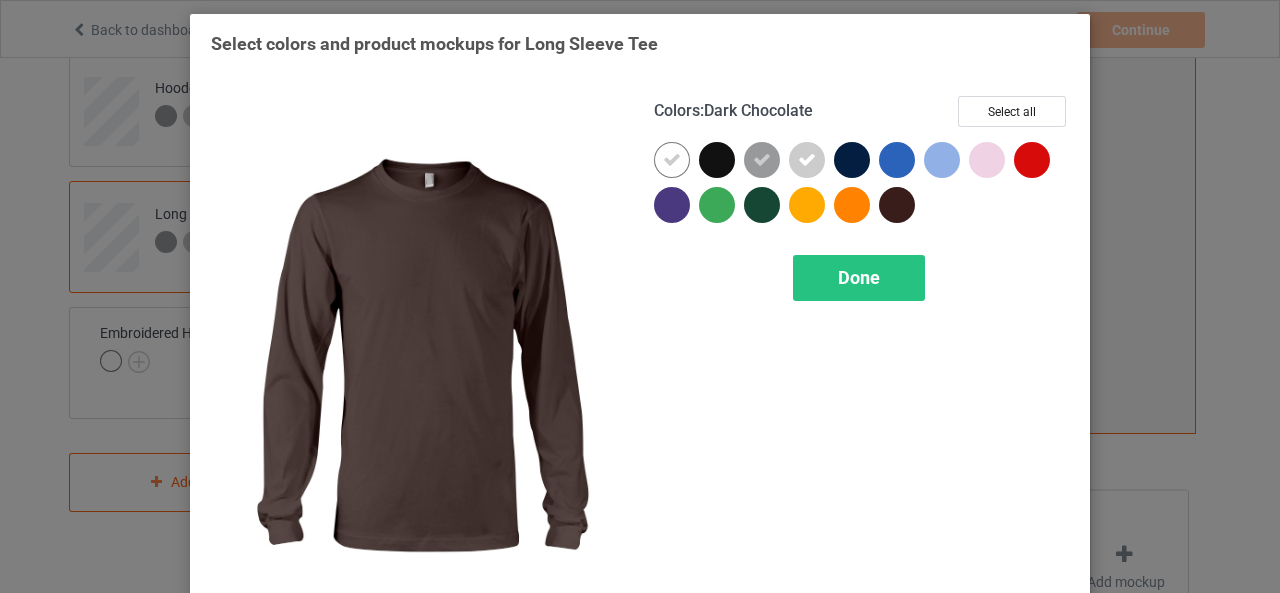 click at bounding box center [897, 205] 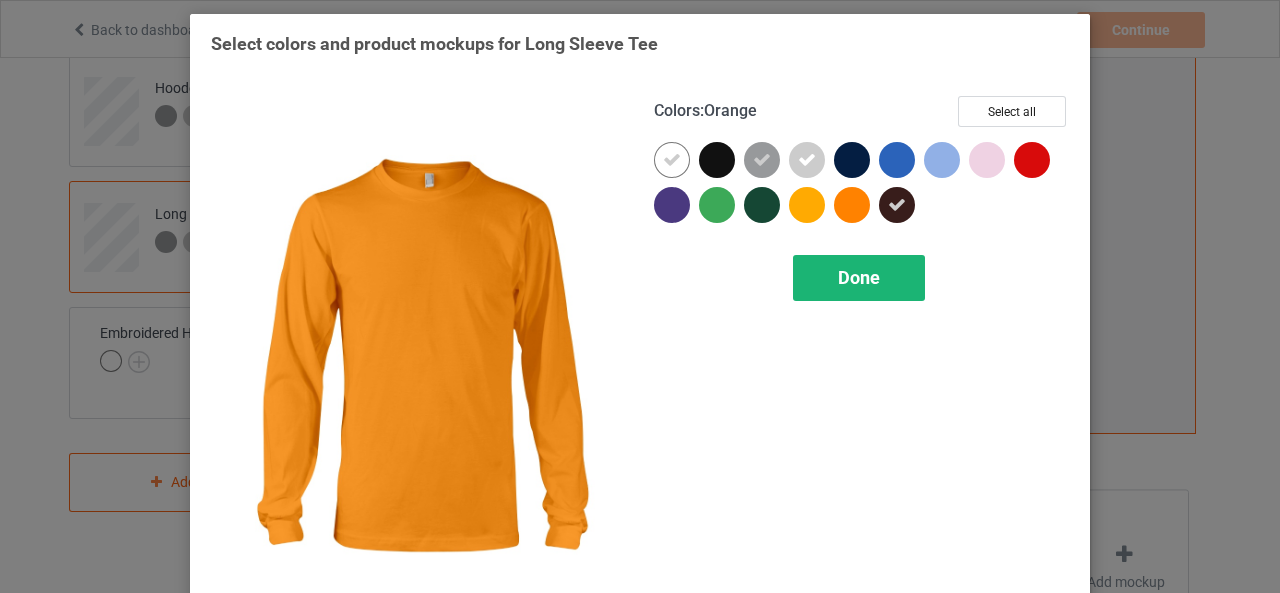 click on "Done" at bounding box center (859, 277) 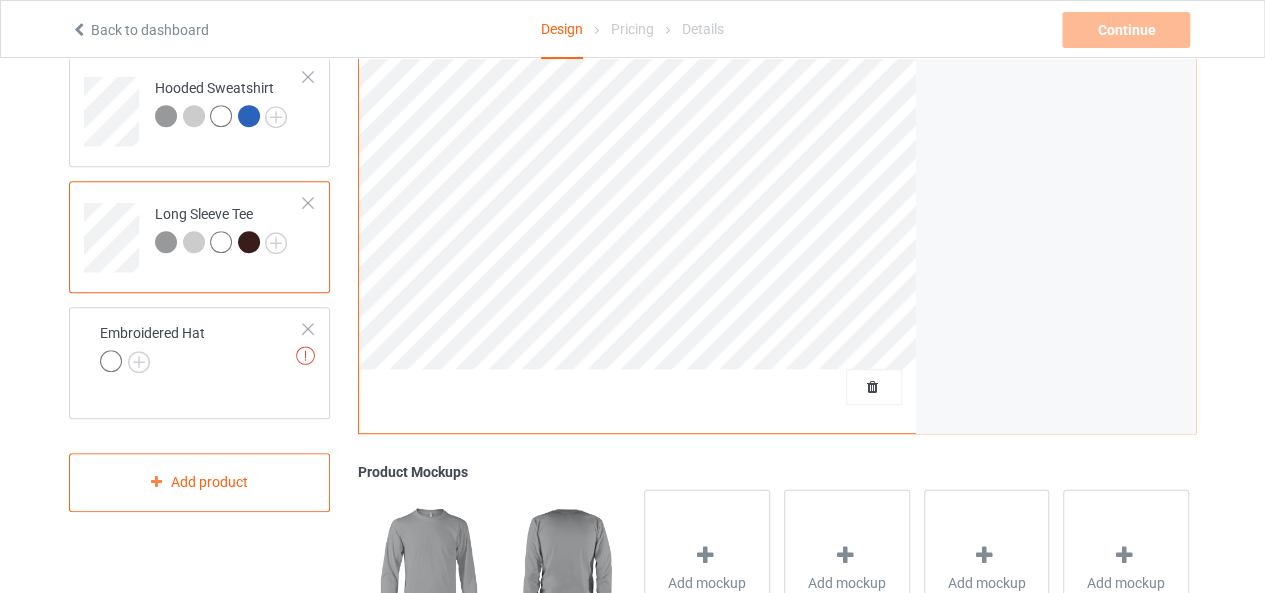 click on "Missing artworks Embroidered Hat" at bounding box center [202, 349] 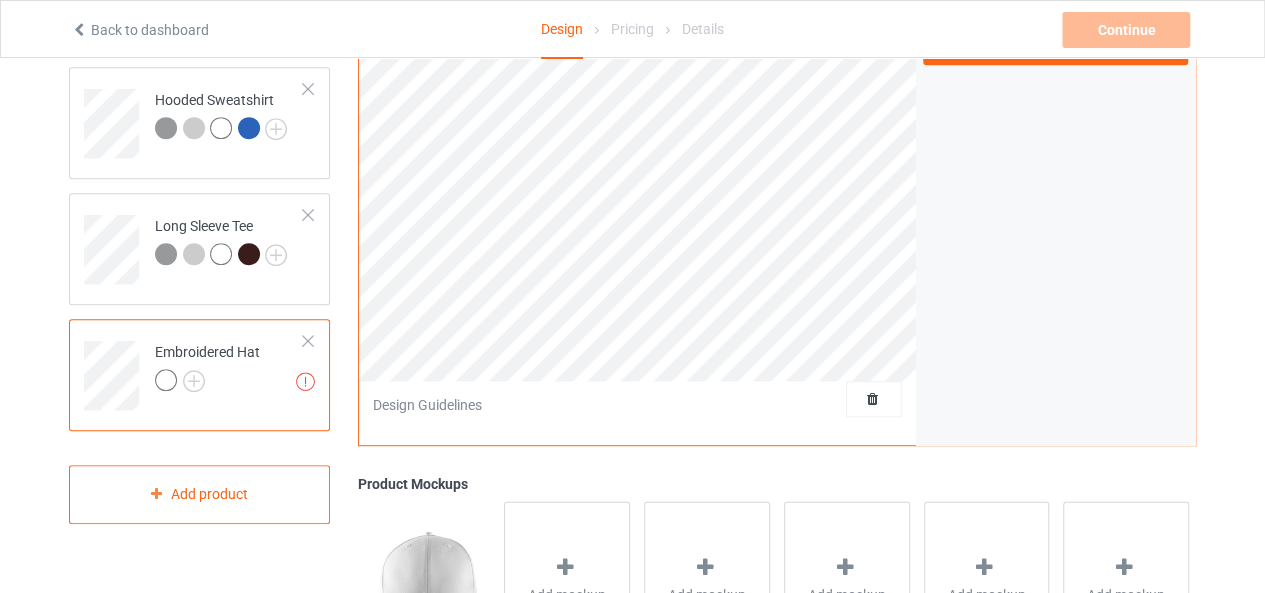 scroll, scrollTop: 418, scrollLeft: 0, axis: vertical 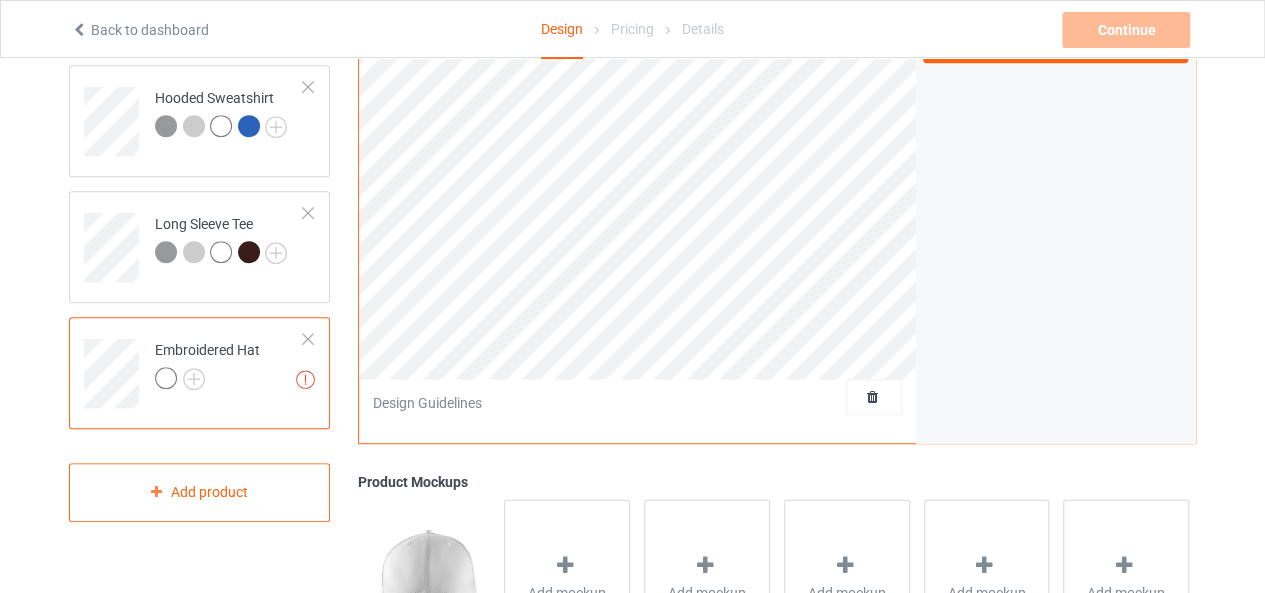 click at bounding box center (308, 339) 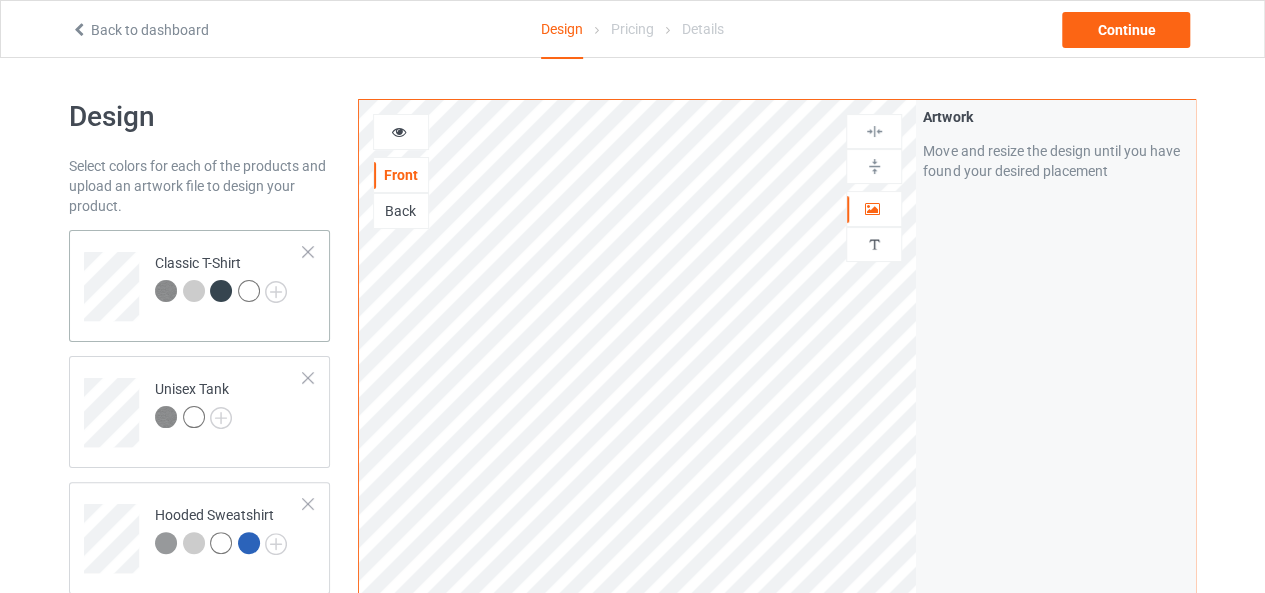 scroll, scrollTop: 0, scrollLeft: 0, axis: both 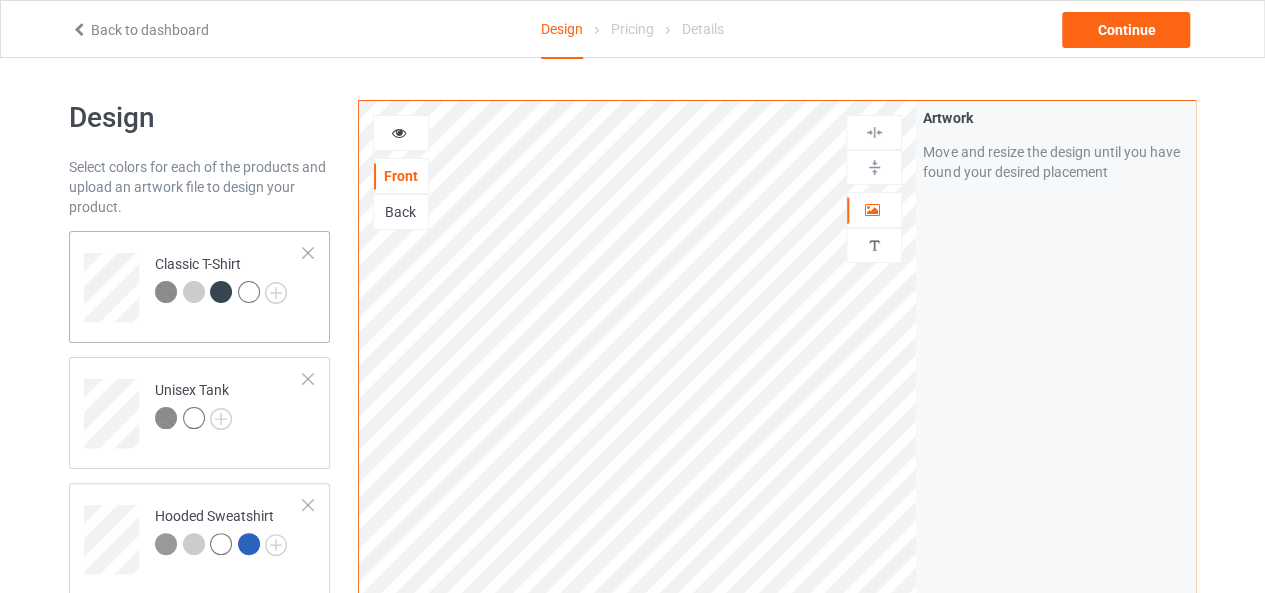 click on "Classic T-Shirt" at bounding box center (229, 280) 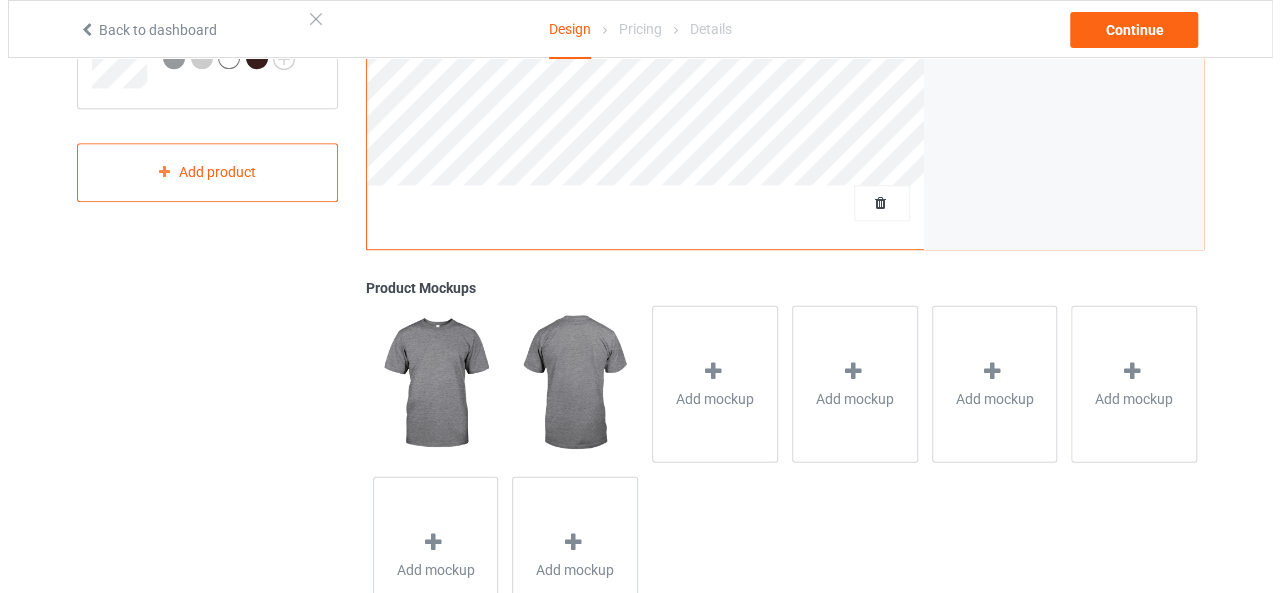 scroll, scrollTop: 669, scrollLeft: 0, axis: vertical 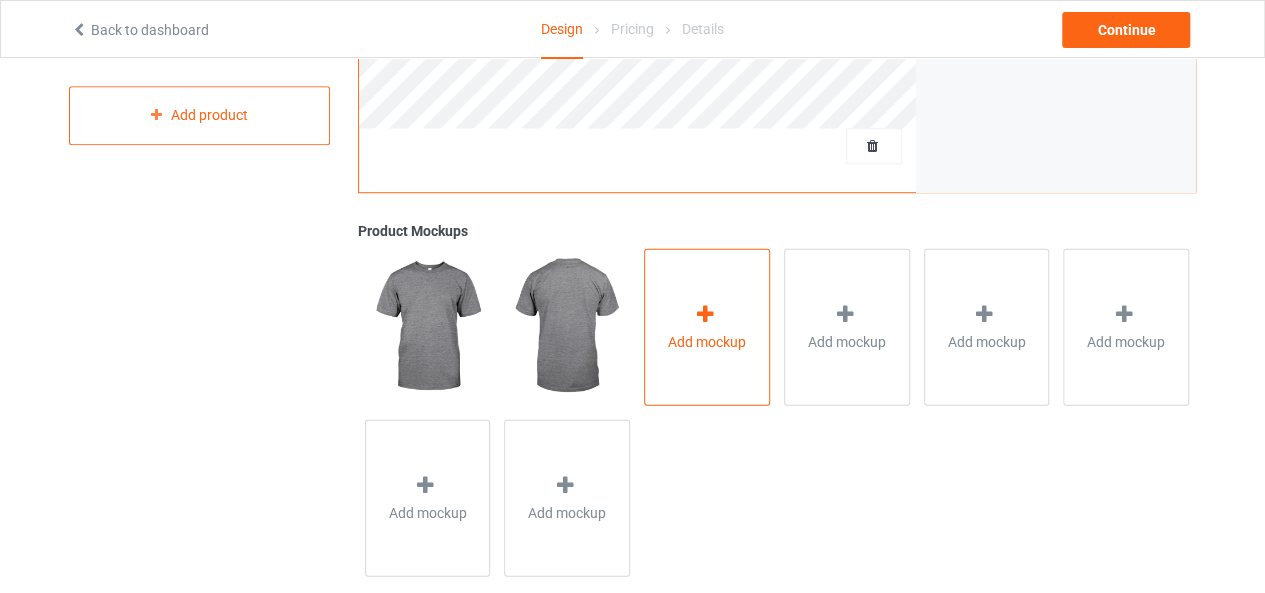 click on "Add mockup" at bounding box center [707, 326] 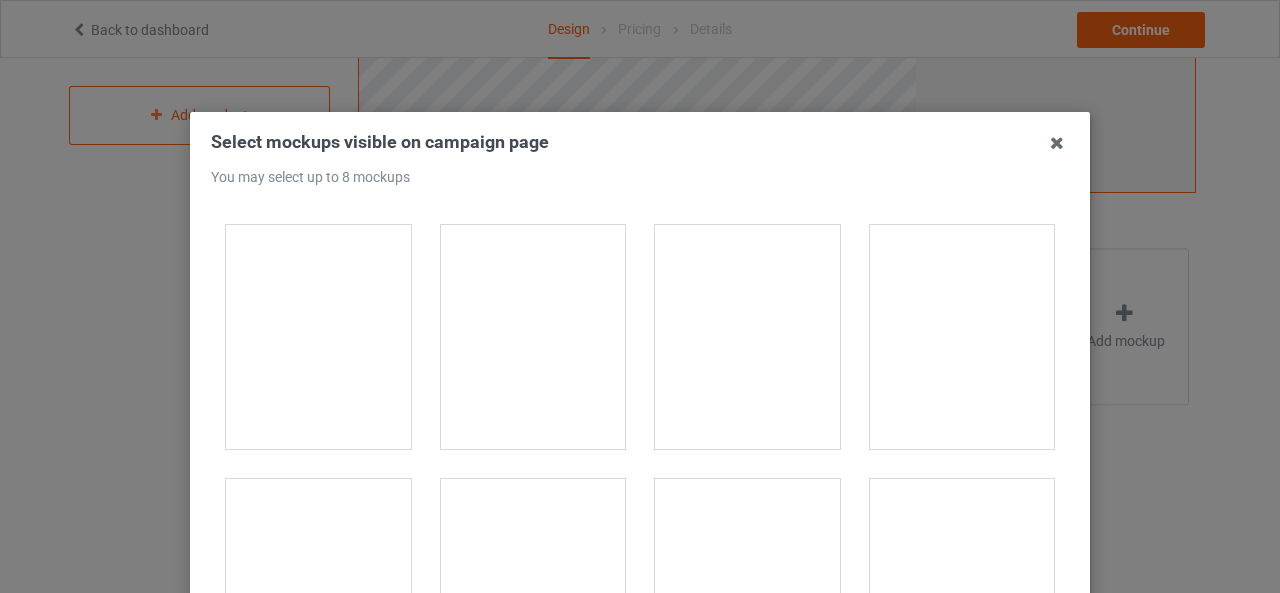 scroll, scrollTop: 1513, scrollLeft: 0, axis: vertical 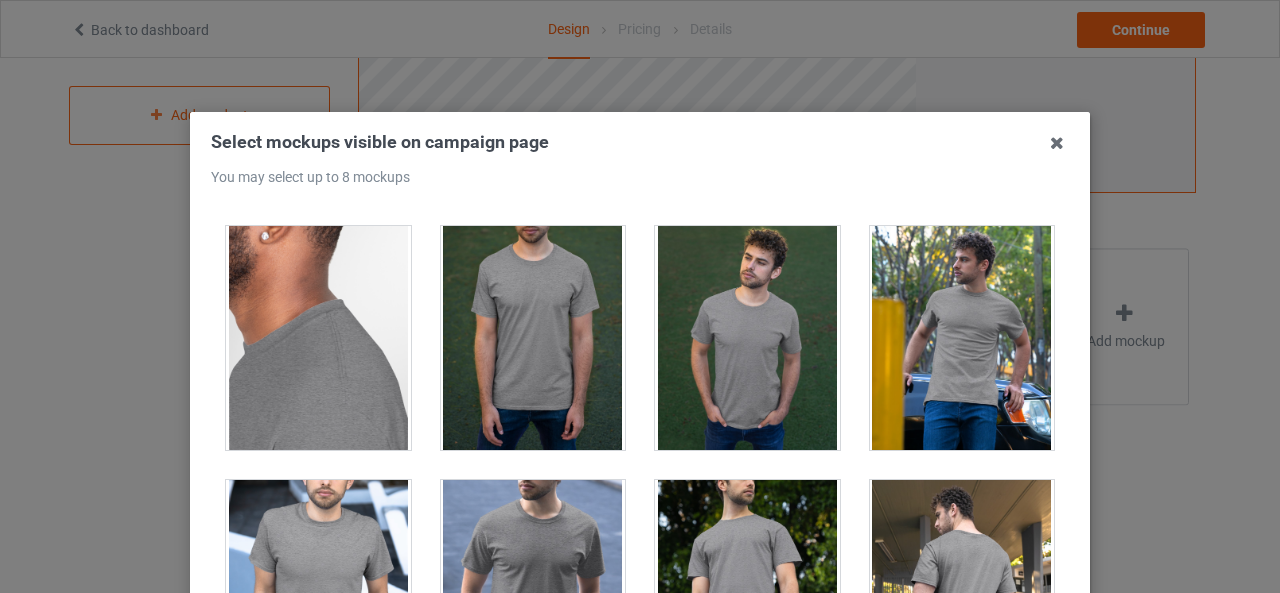click at bounding box center (962, 338) 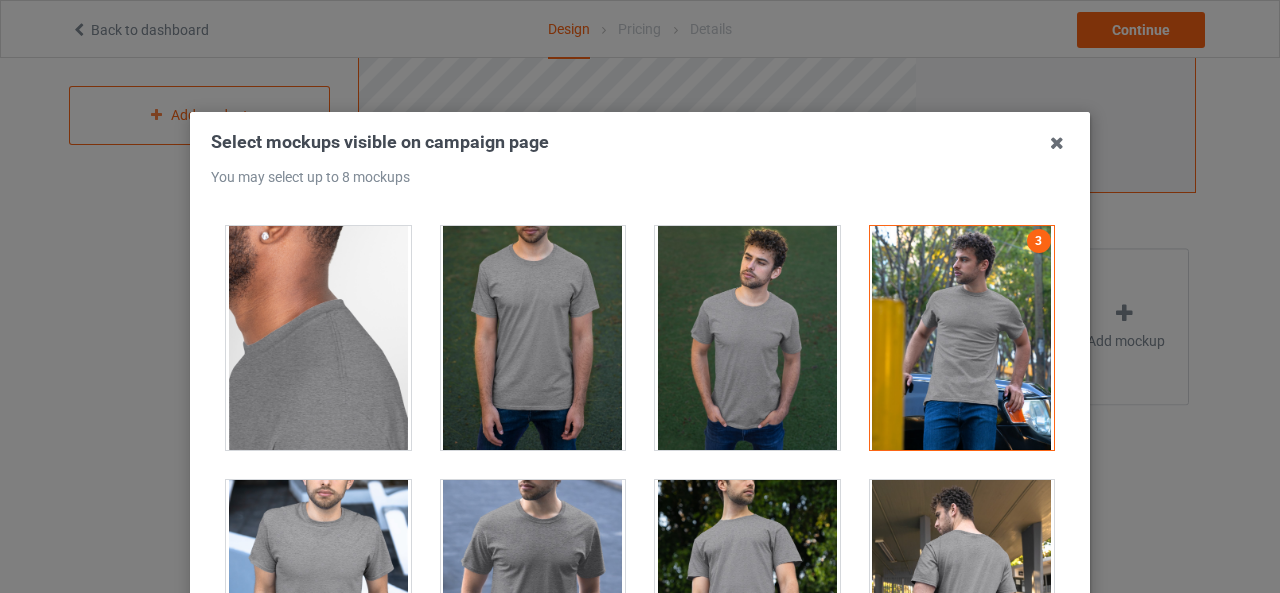 click at bounding box center (747, 338) 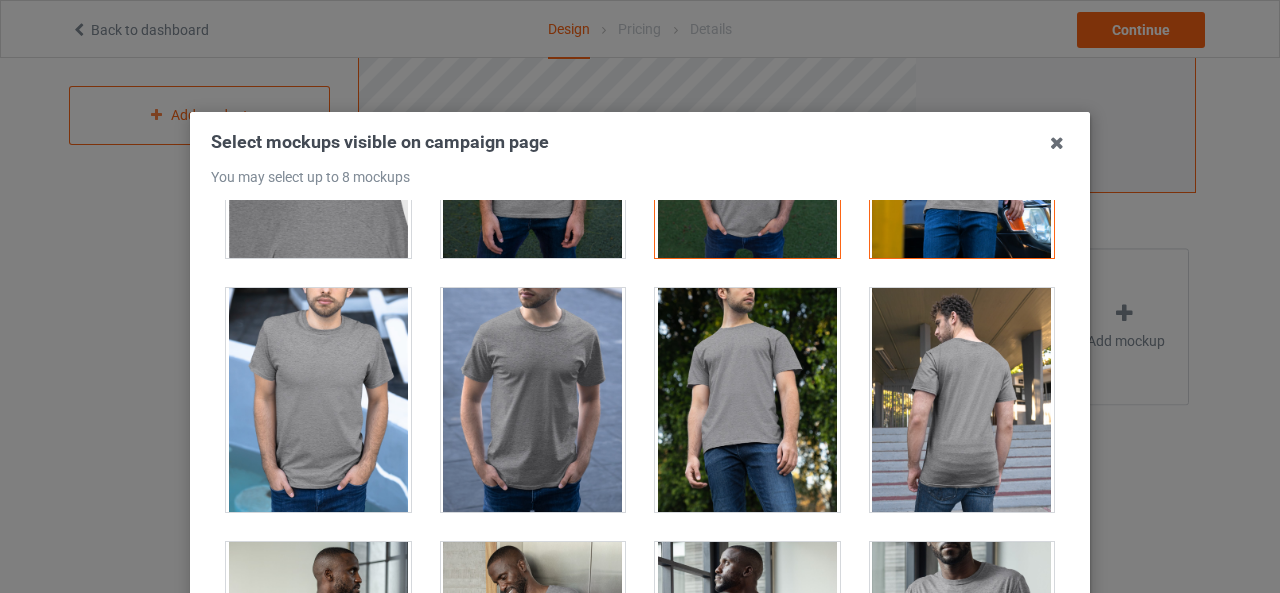 click at bounding box center (962, 400) 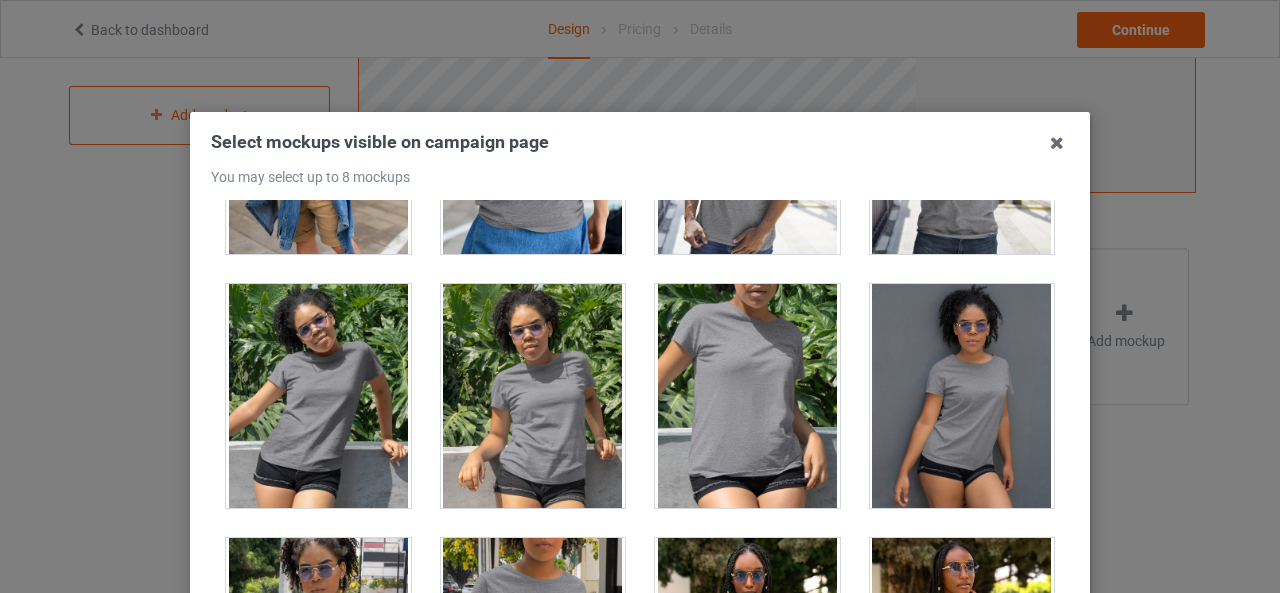 scroll, scrollTop: 11867, scrollLeft: 0, axis: vertical 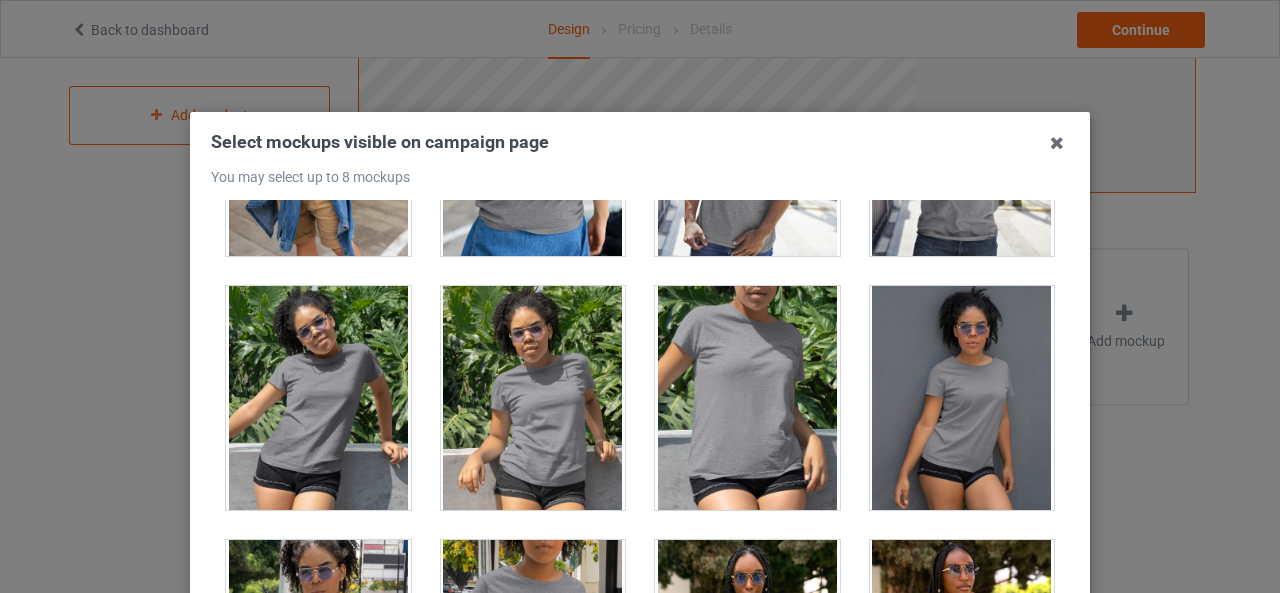 click at bounding box center [533, 398] 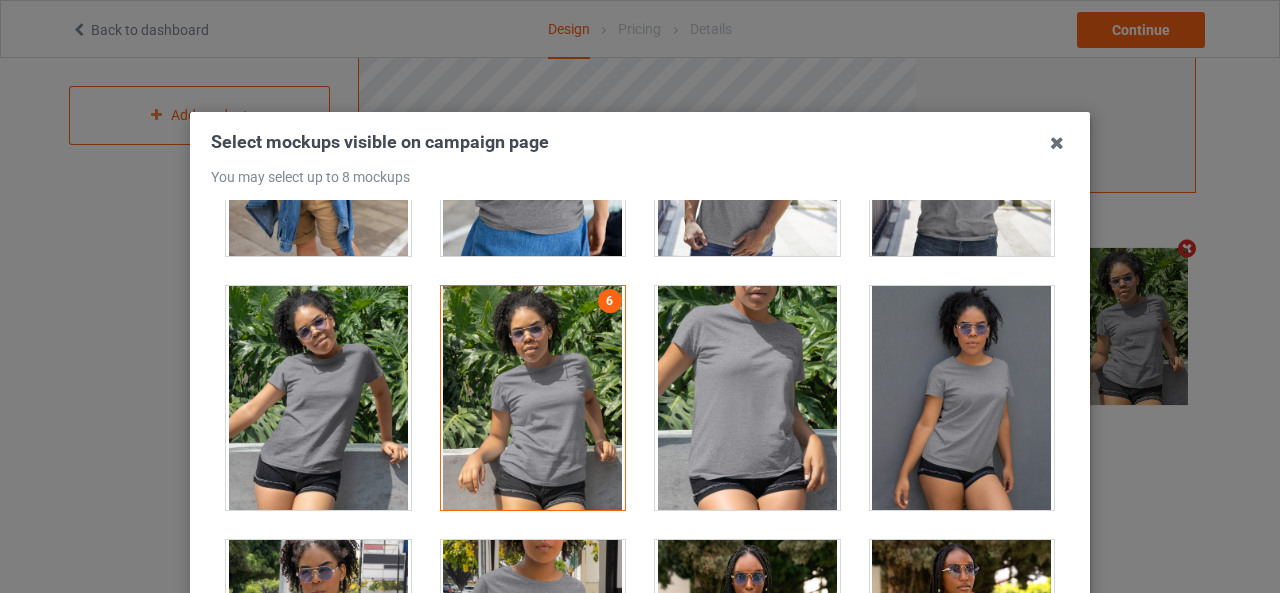 click at bounding box center [318, 398] 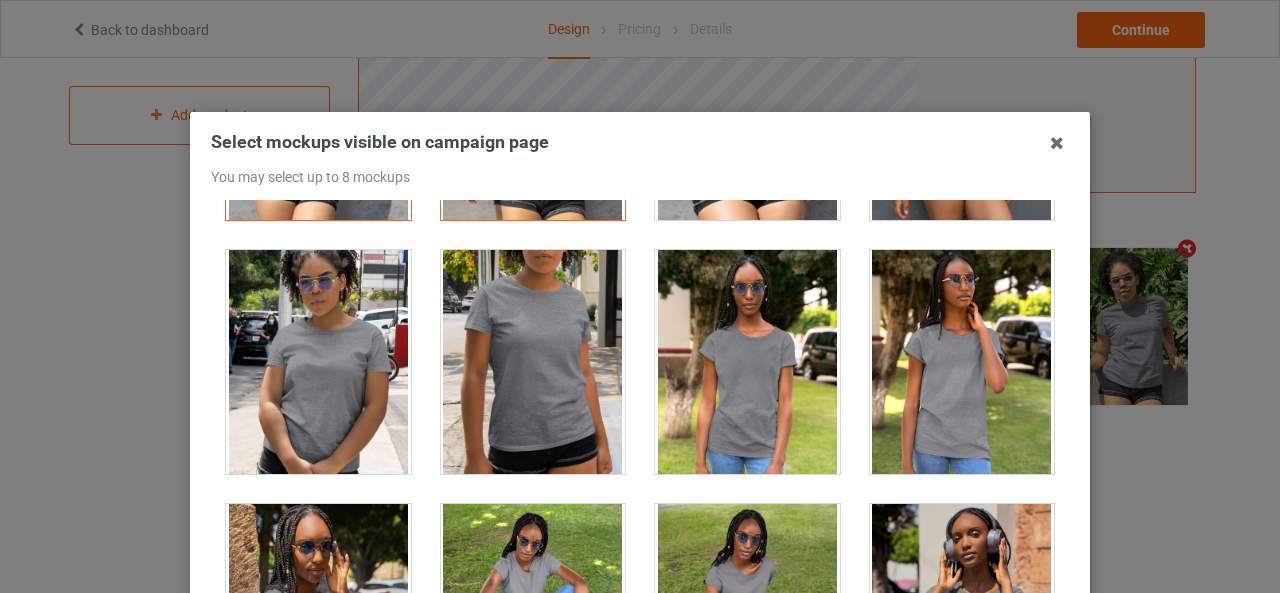 scroll, scrollTop: 12144, scrollLeft: 0, axis: vertical 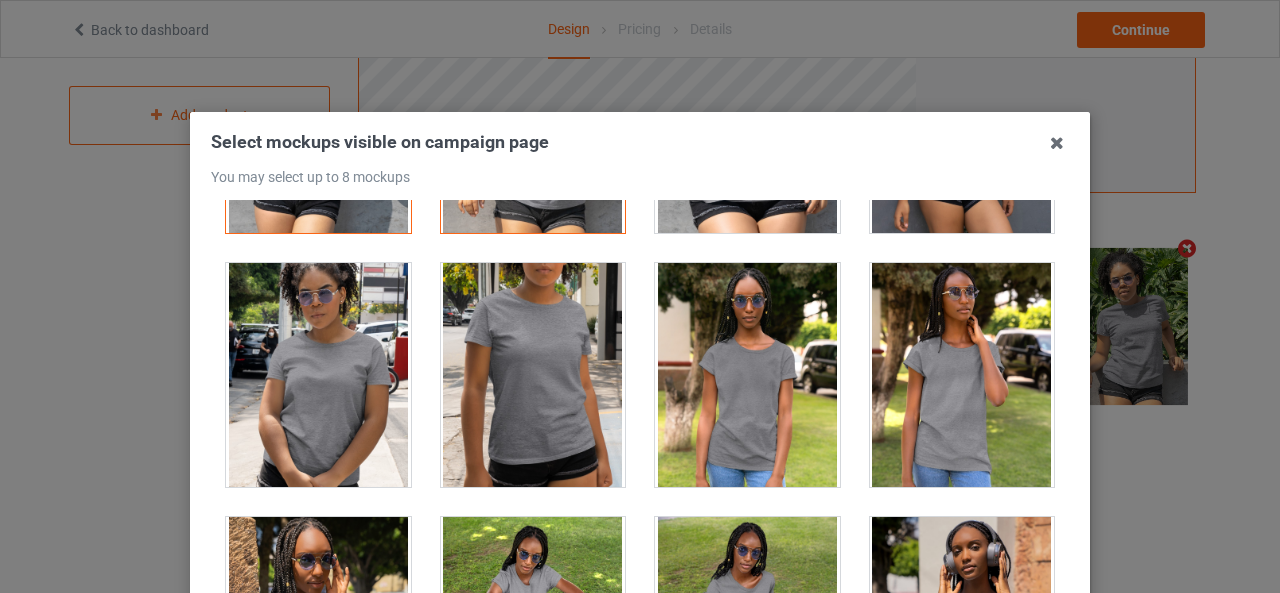 drag, startPoint x: 316, startPoint y: 371, endPoint x: 422, endPoint y: 359, distance: 106.677086 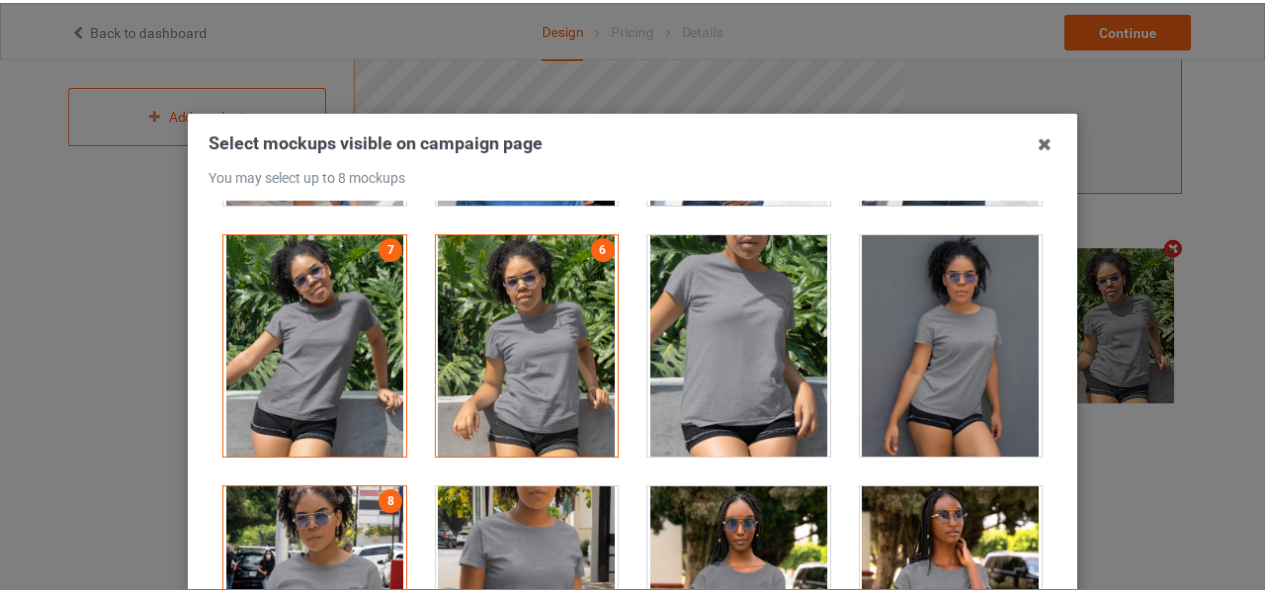 scroll, scrollTop: 11876, scrollLeft: 0, axis: vertical 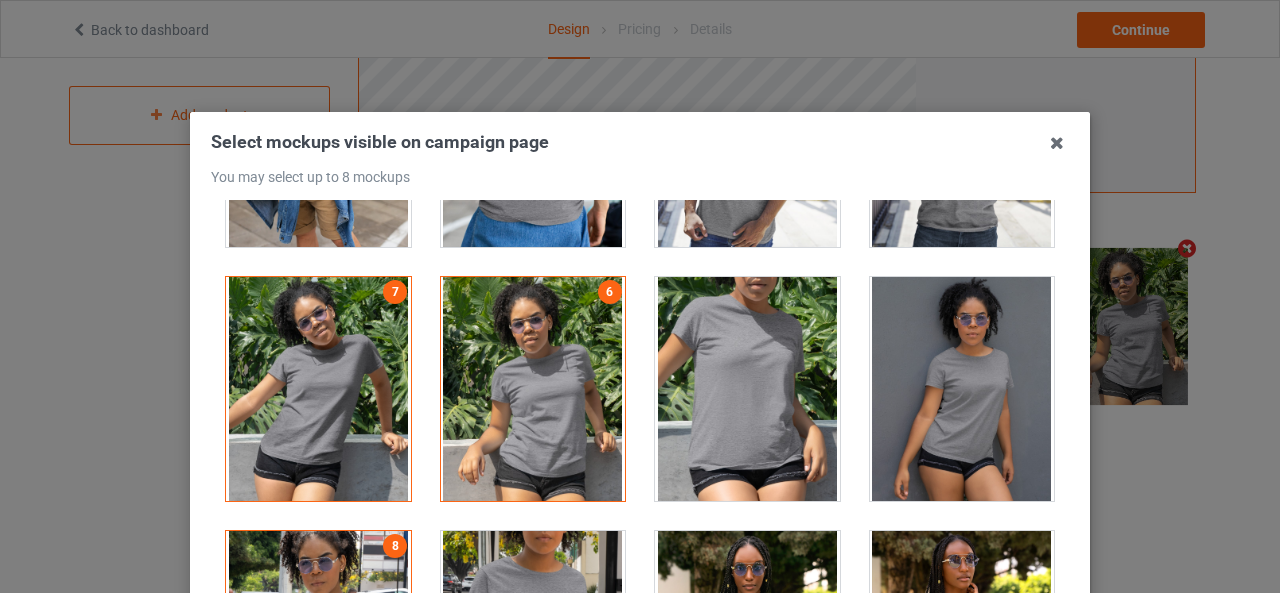 click at bounding box center (962, 389) 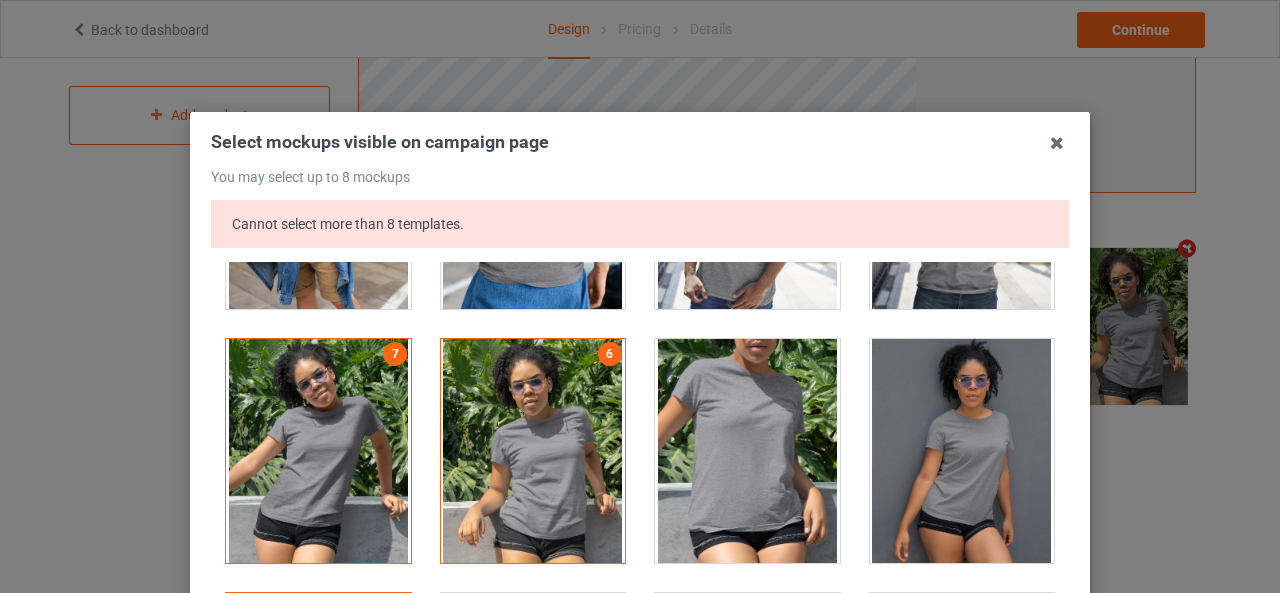 click at bounding box center [1057, 143] 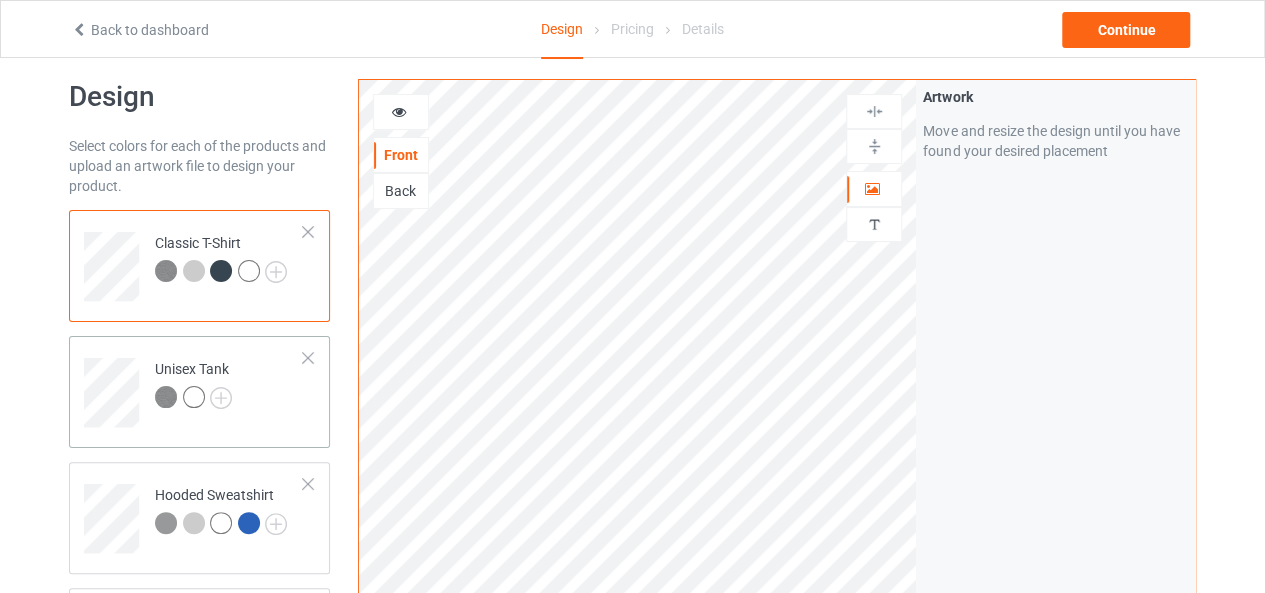 click on "Unisex Tank" at bounding box center [229, 385] 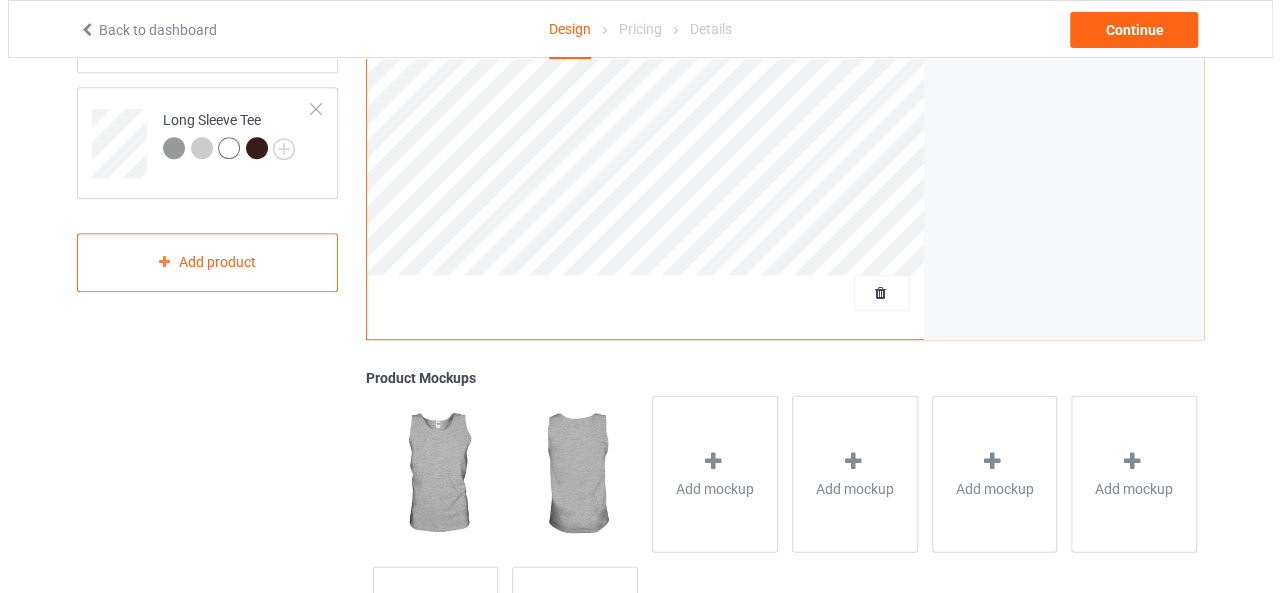 scroll, scrollTop: 700, scrollLeft: 0, axis: vertical 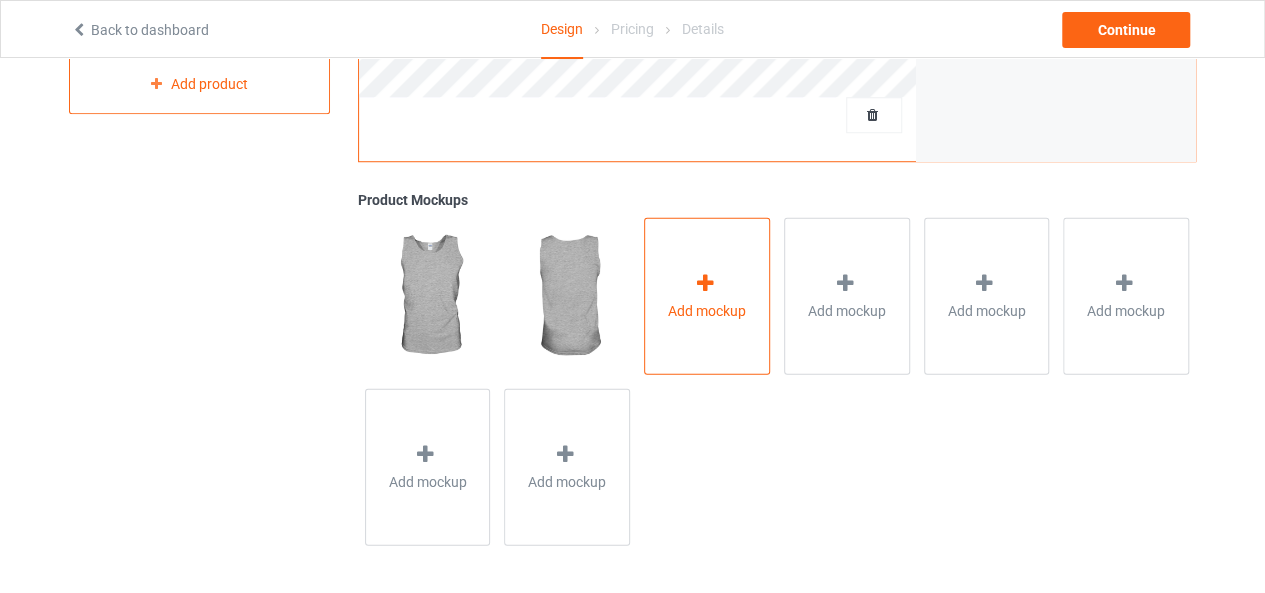 click on "Add mockup" at bounding box center [707, 295] 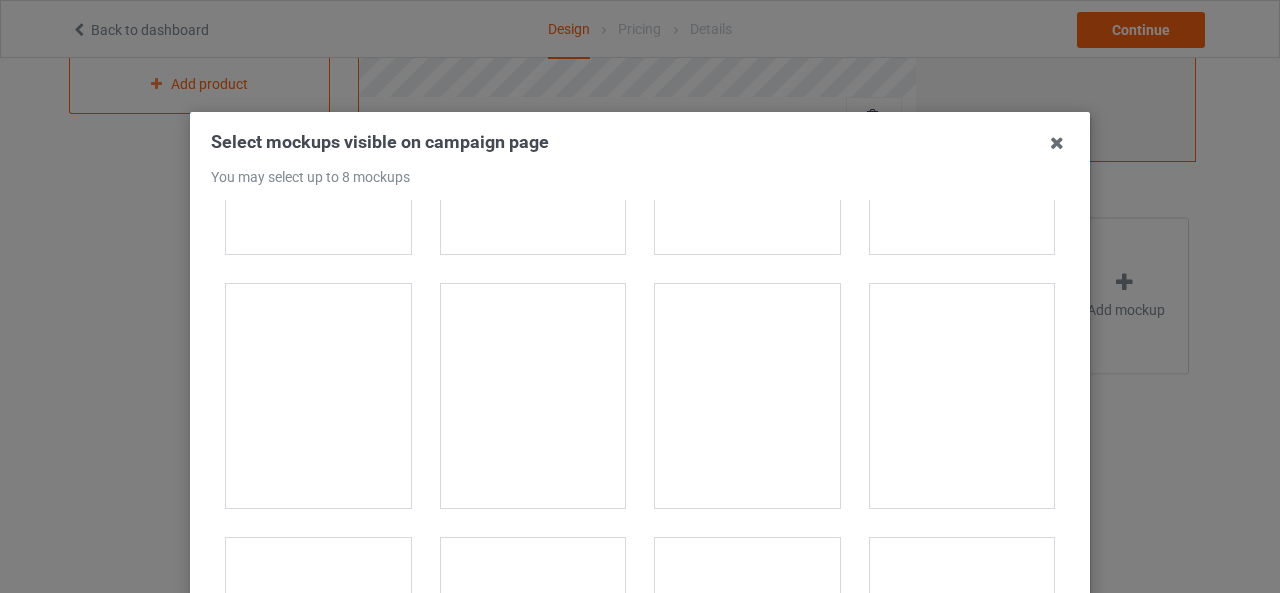 scroll, scrollTop: 438, scrollLeft: 0, axis: vertical 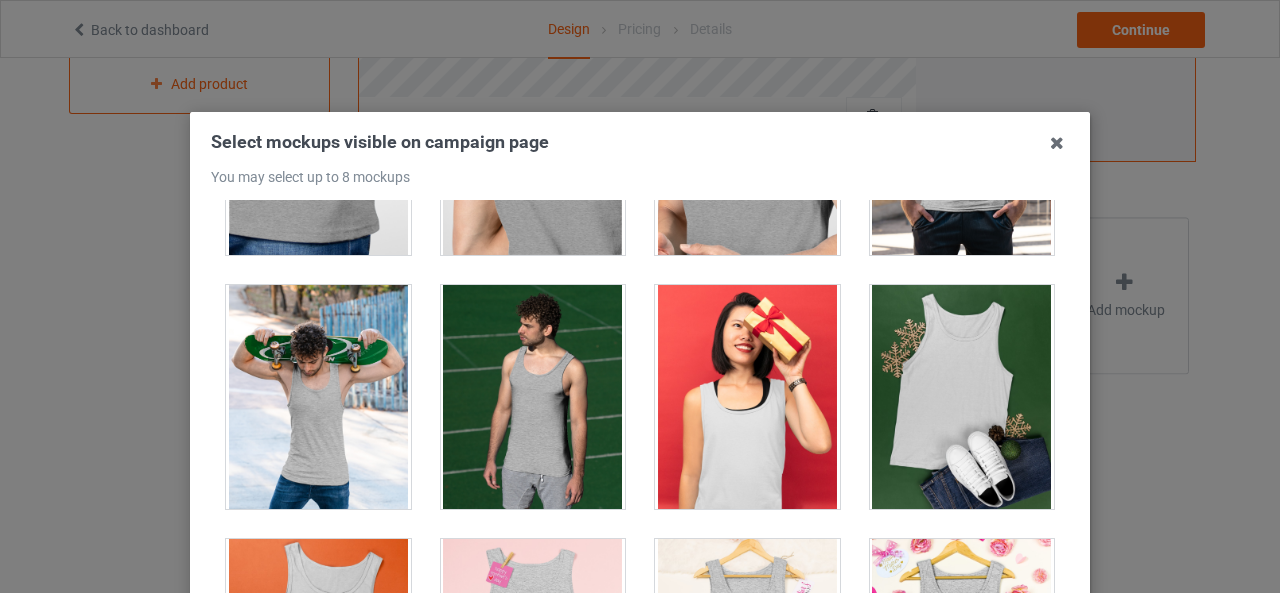 click at bounding box center (533, 397) 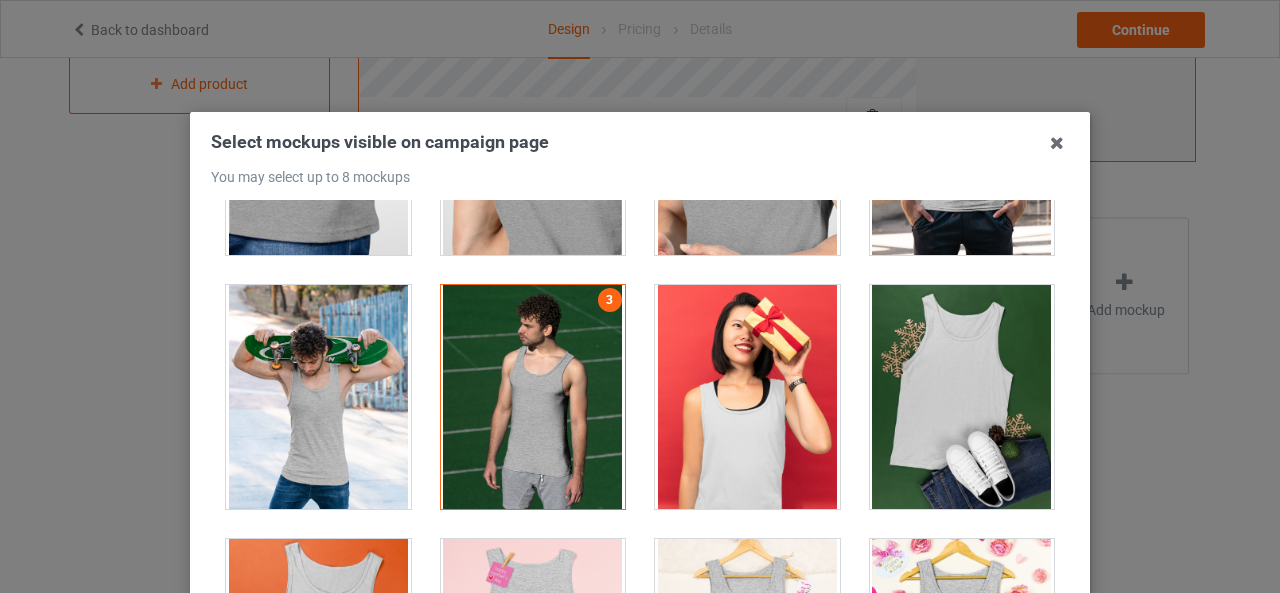 click at bounding box center (318, 397) 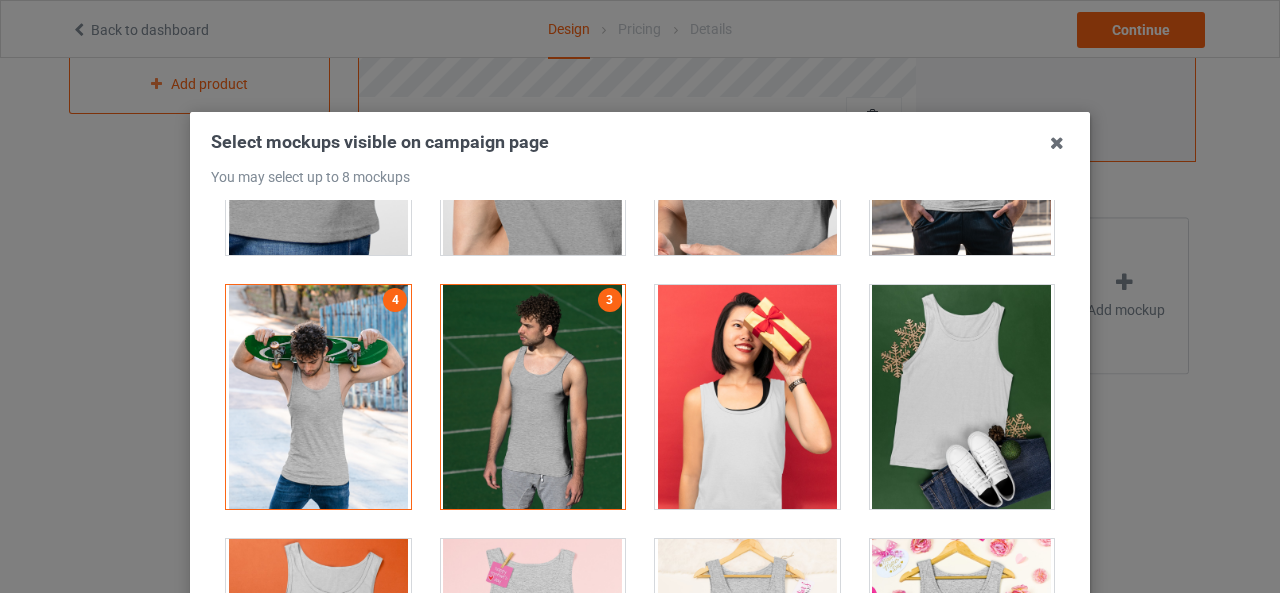 click at bounding box center (747, 397) 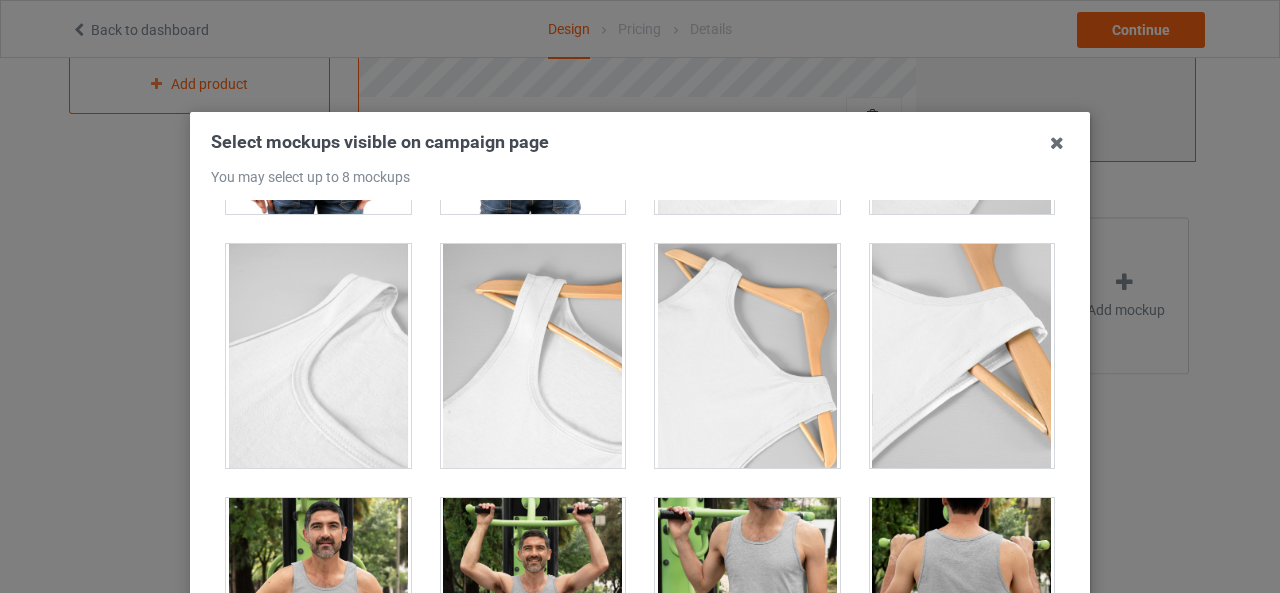 scroll, scrollTop: 3278, scrollLeft: 0, axis: vertical 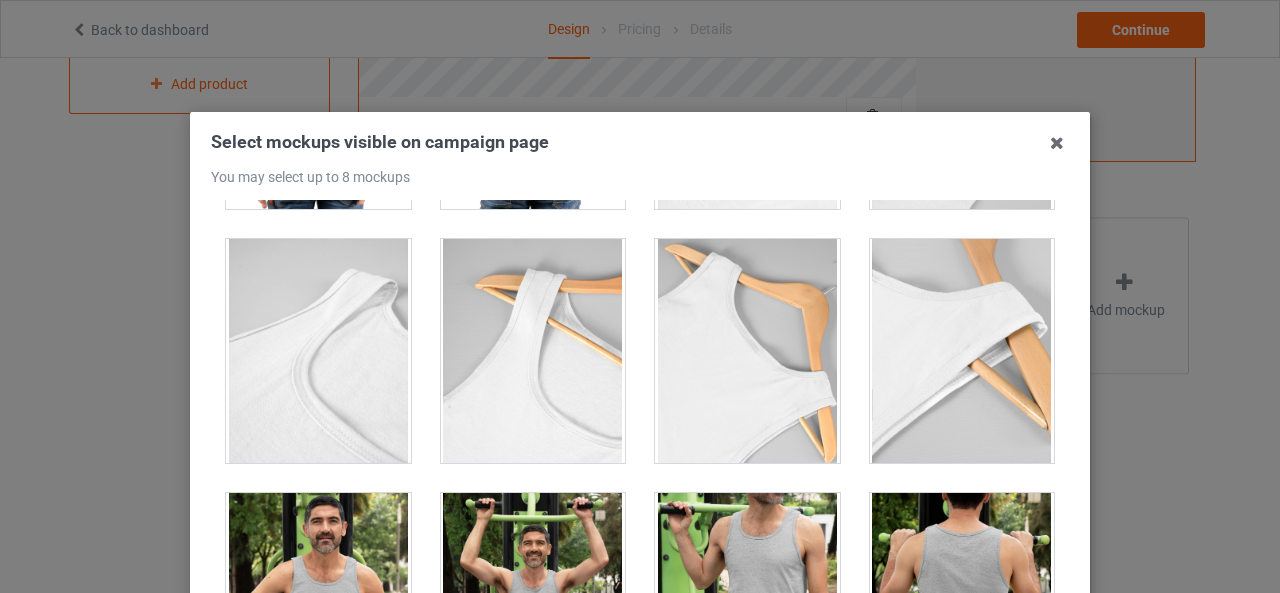 click at bounding box center (533, 351) 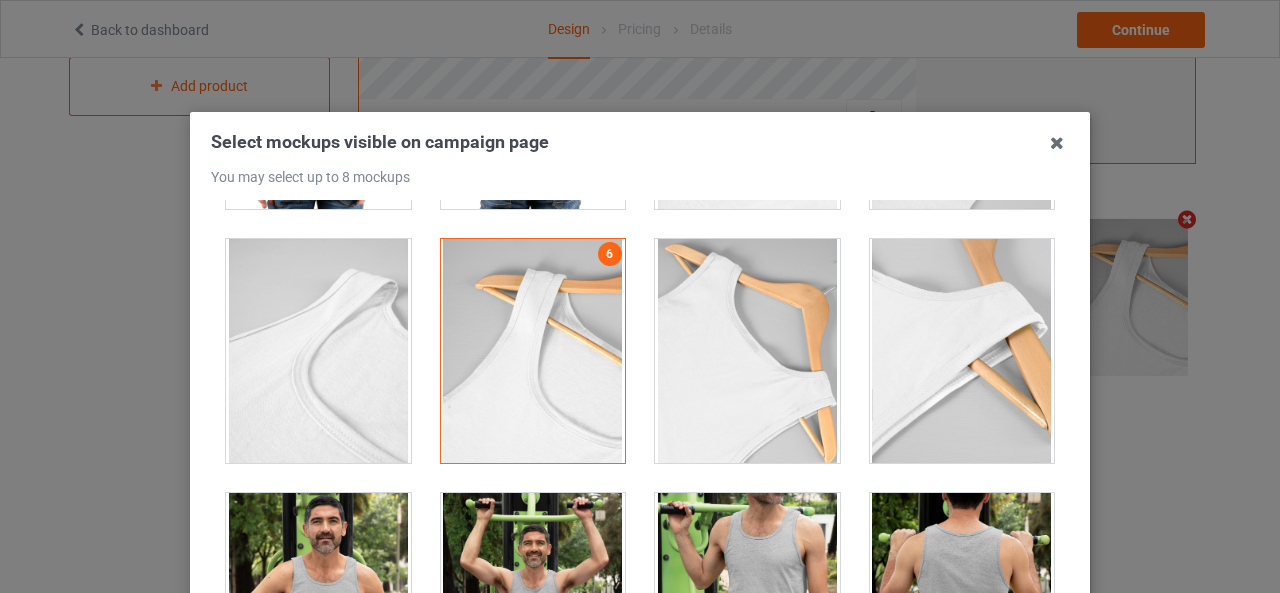 click at bounding box center [747, 351] 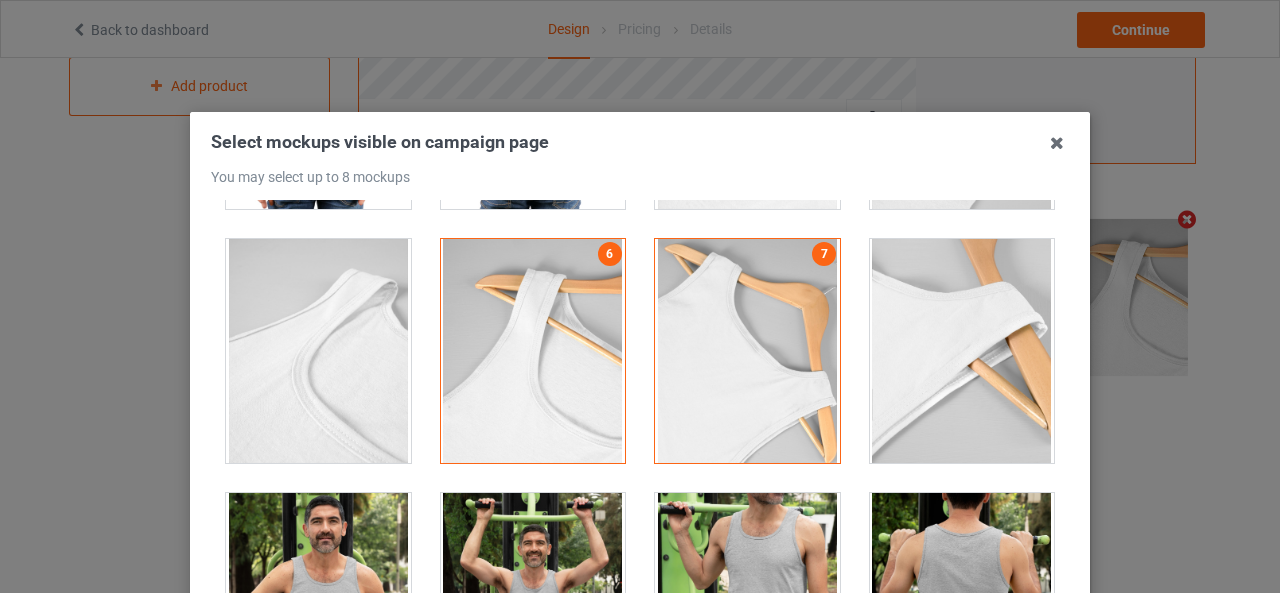 click at bounding box center (962, 351) 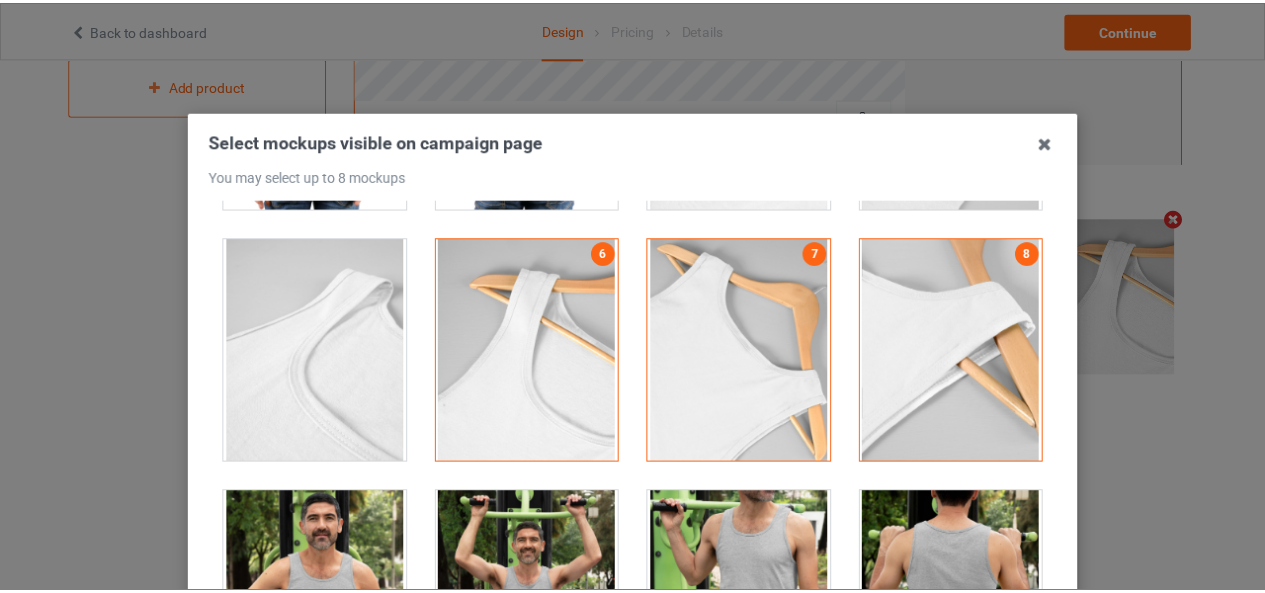 scroll, scrollTop: 698, scrollLeft: 0, axis: vertical 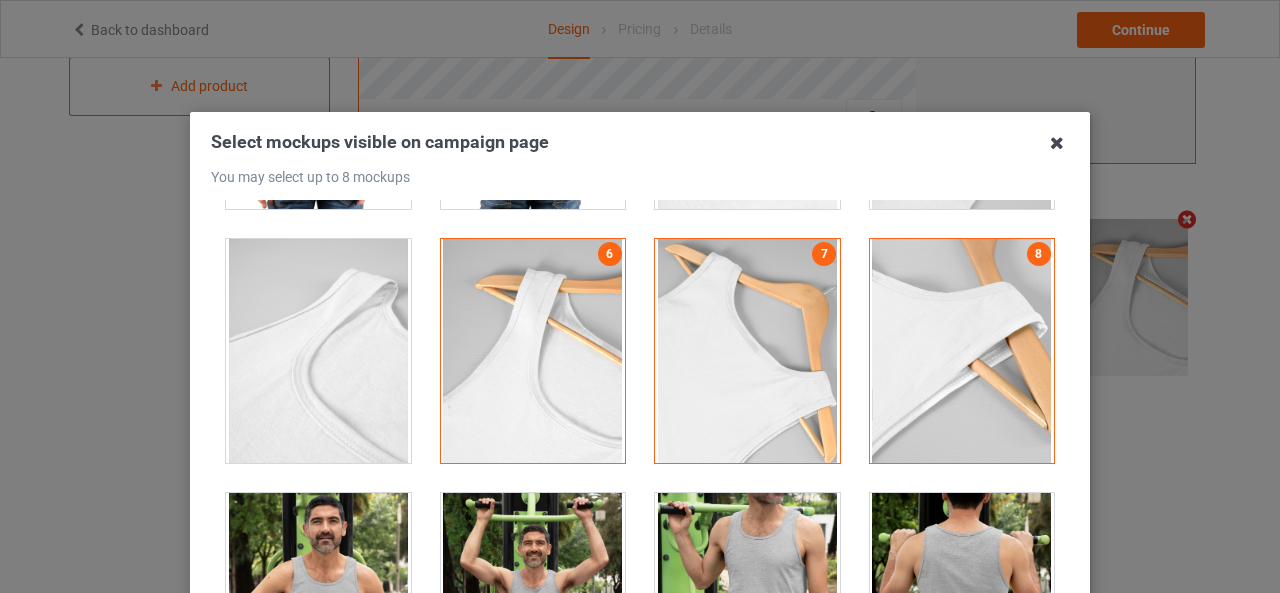 click at bounding box center (1057, 143) 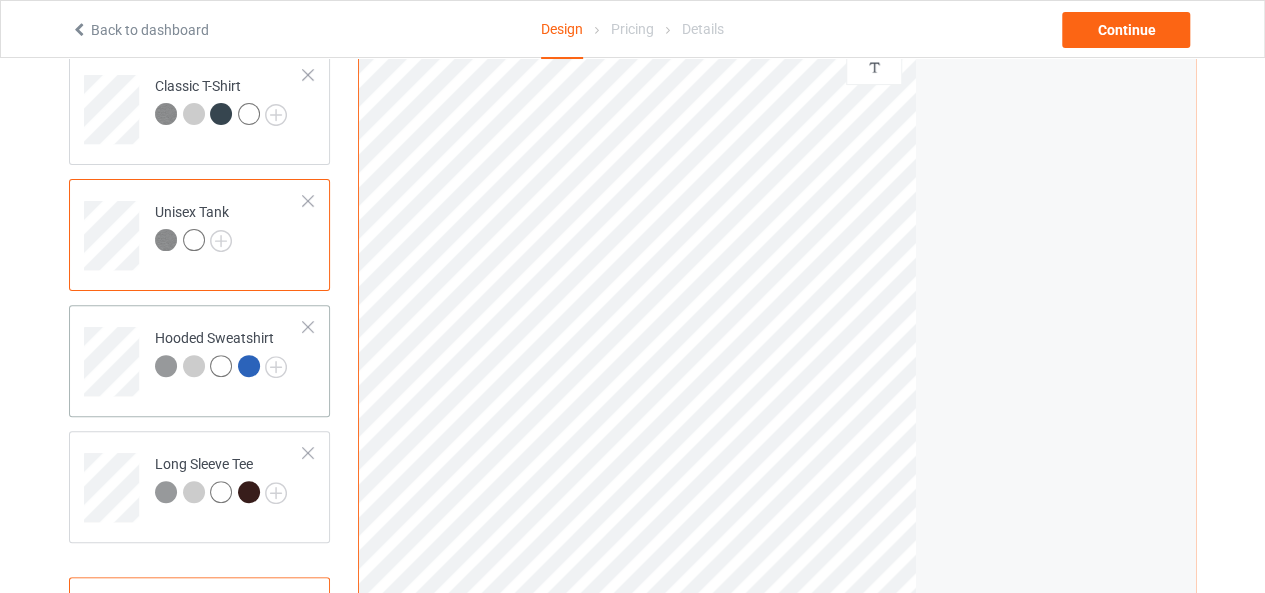 click on "Hooded Sweatshirt" at bounding box center [229, 354] 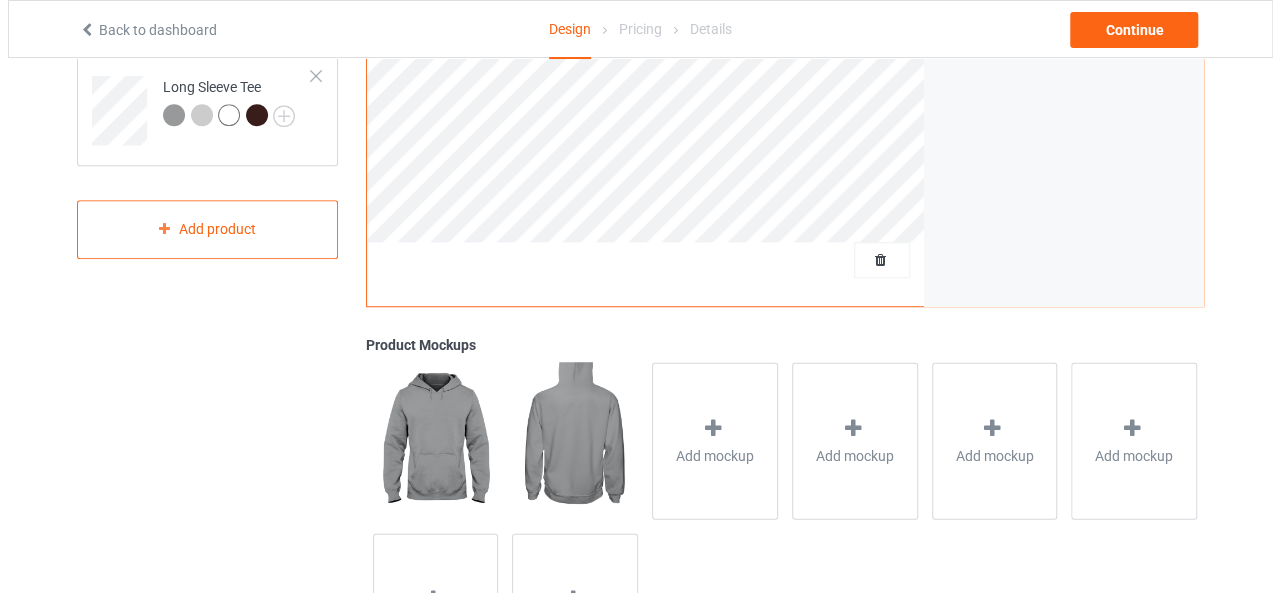 scroll, scrollTop: 700, scrollLeft: 0, axis: vertical 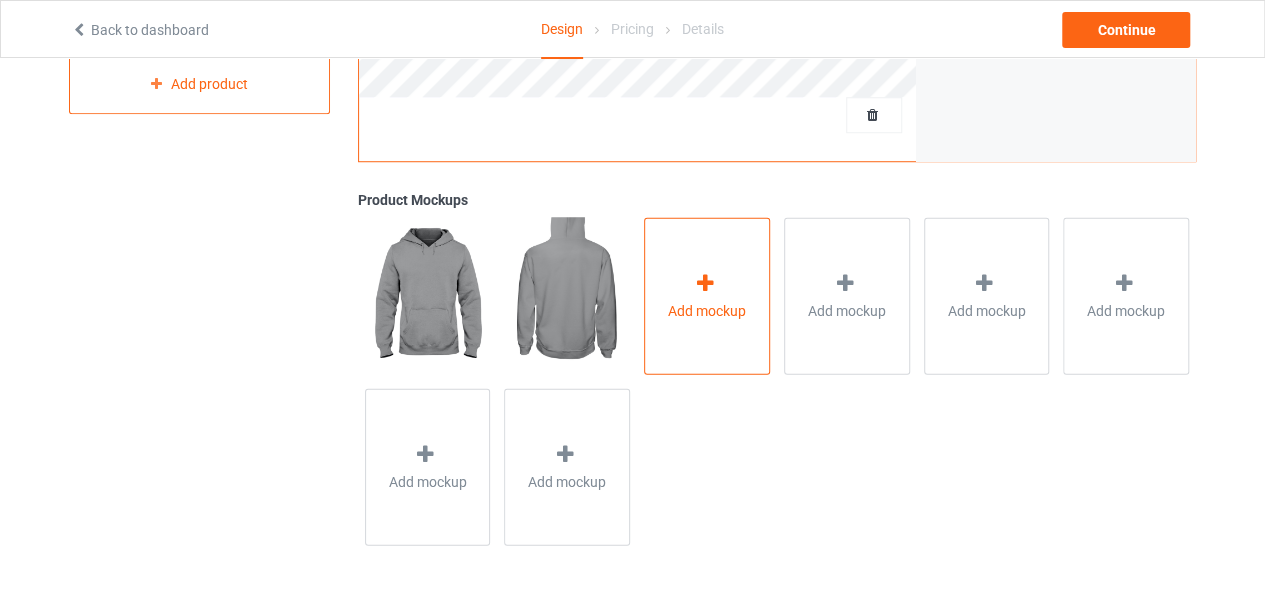 click on "Add mockup" at bounding box center [707, 295] 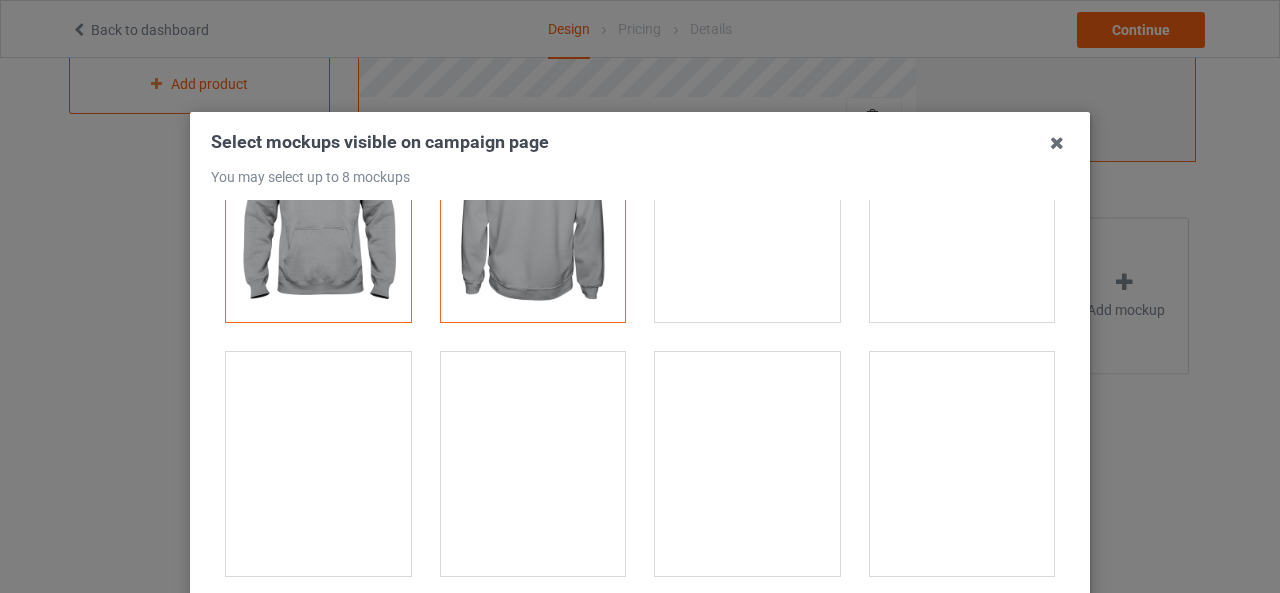 scroll, scrollTop: 118, scrollLeft: 0, axis: vertical 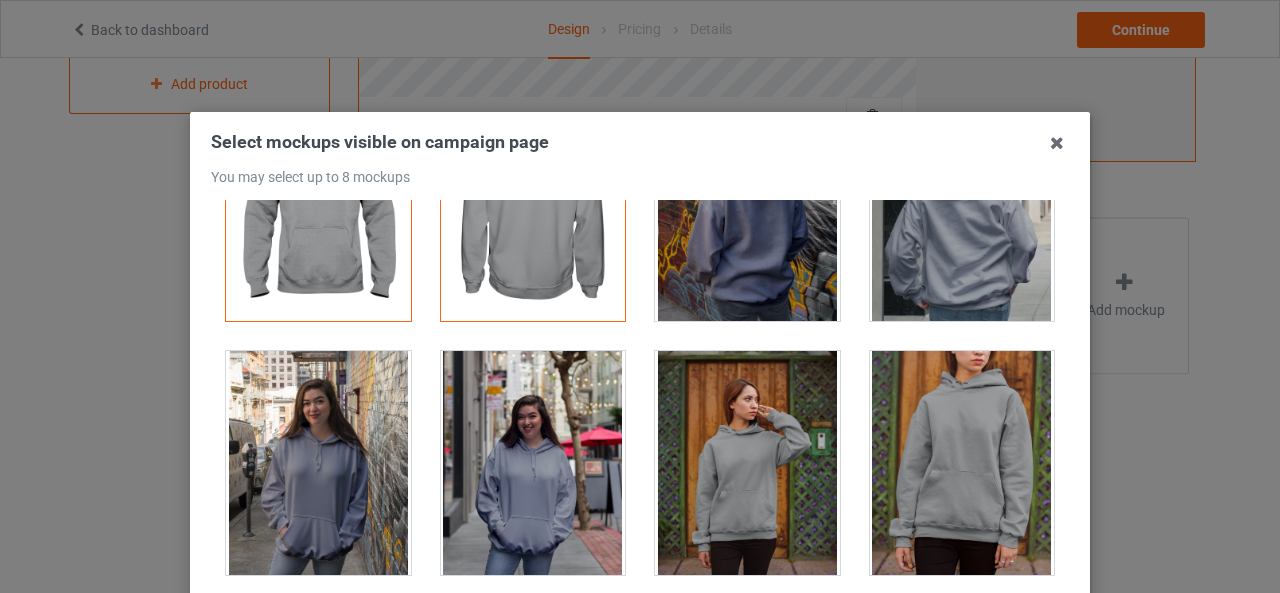 click at bounding box center [318, 463] 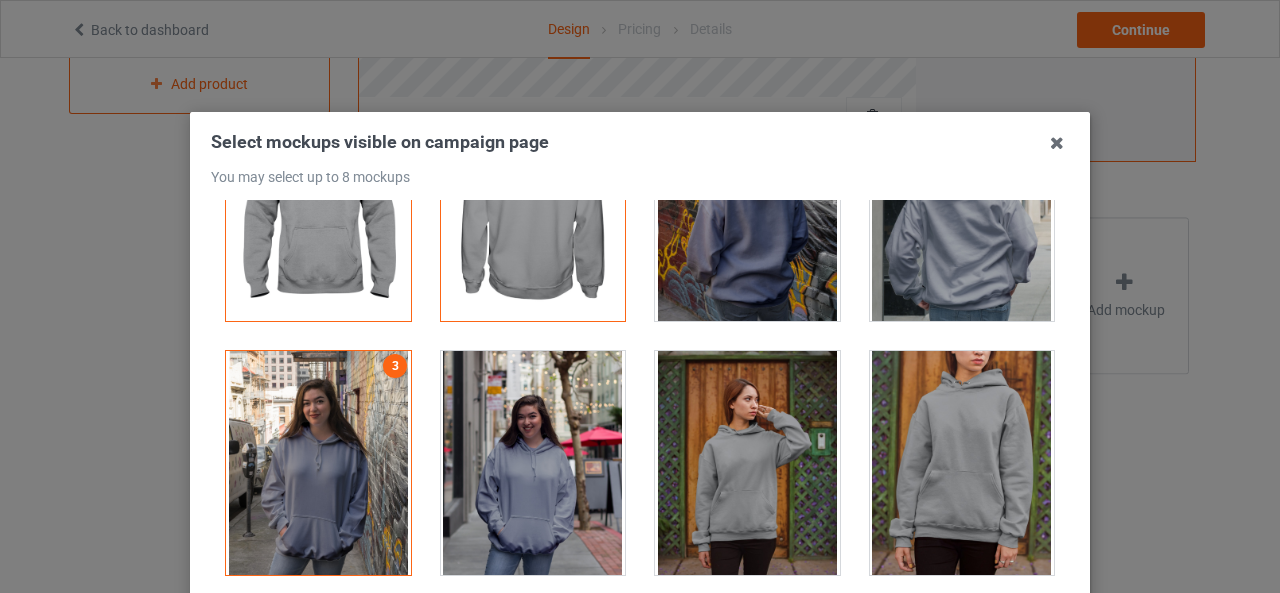 click at bounding box center [533, 463] 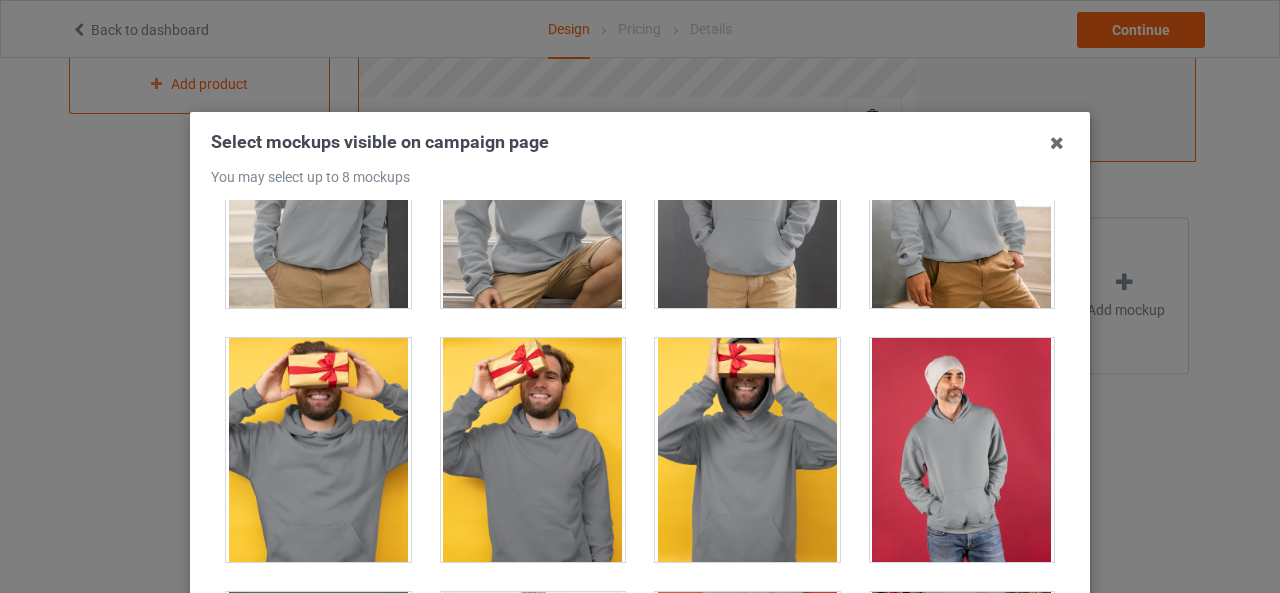 scroll, scrollTop: 3688, scrollLeft: 0, axis: vertical 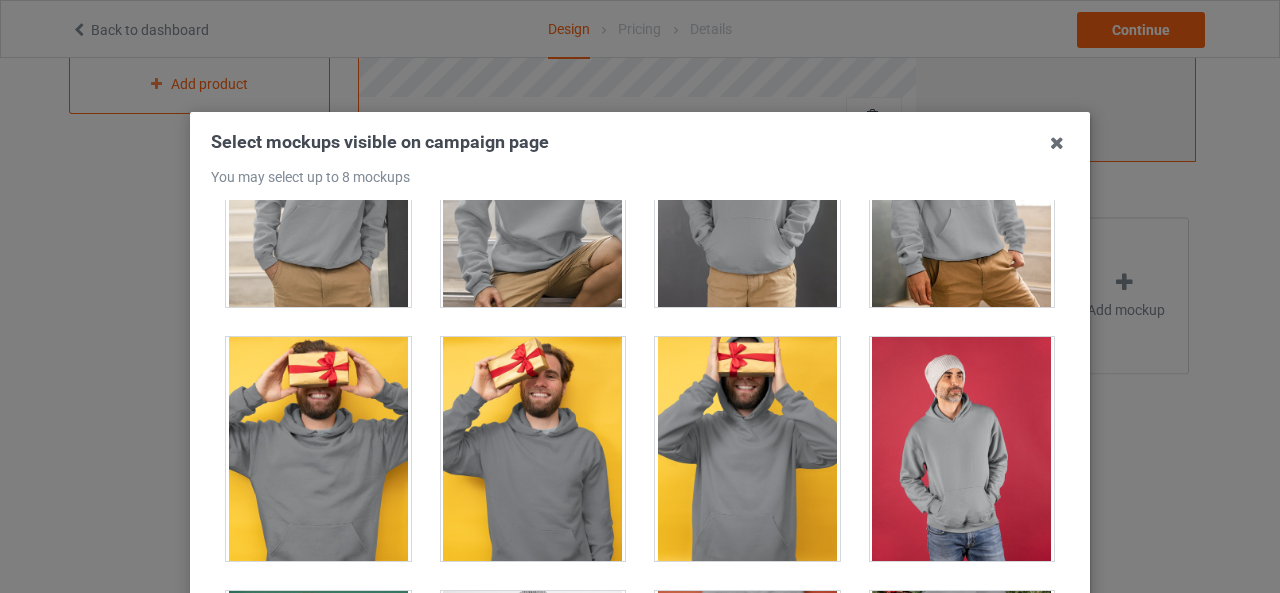 click at bounding box center (533, 449) 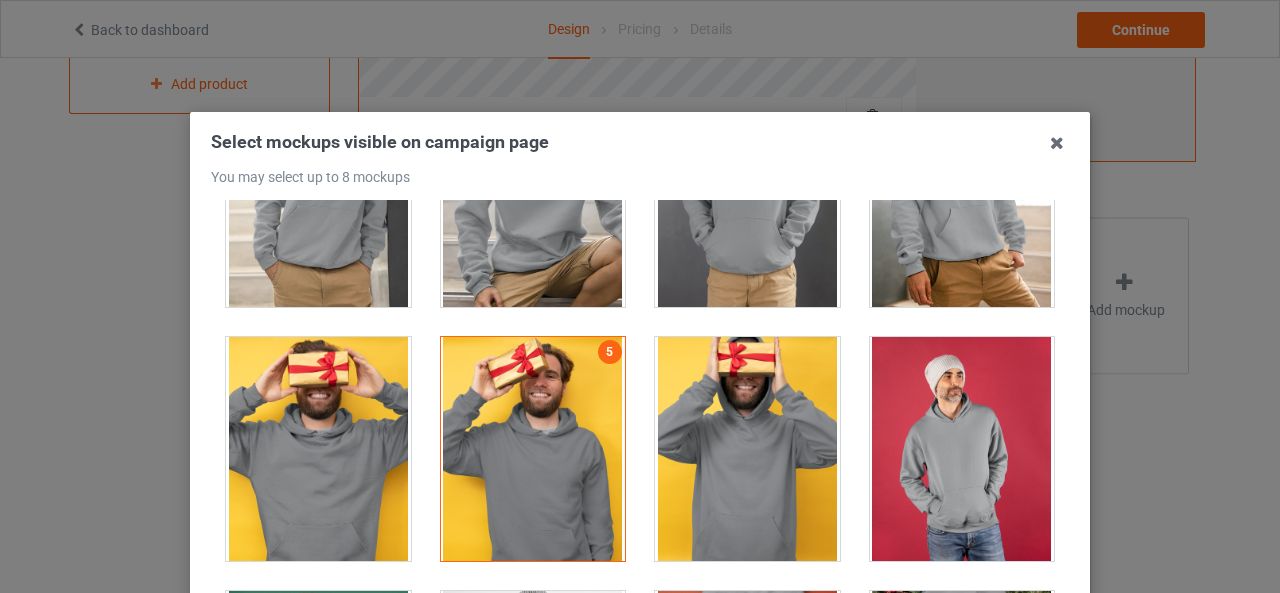 click at bounding box center [318, 449] 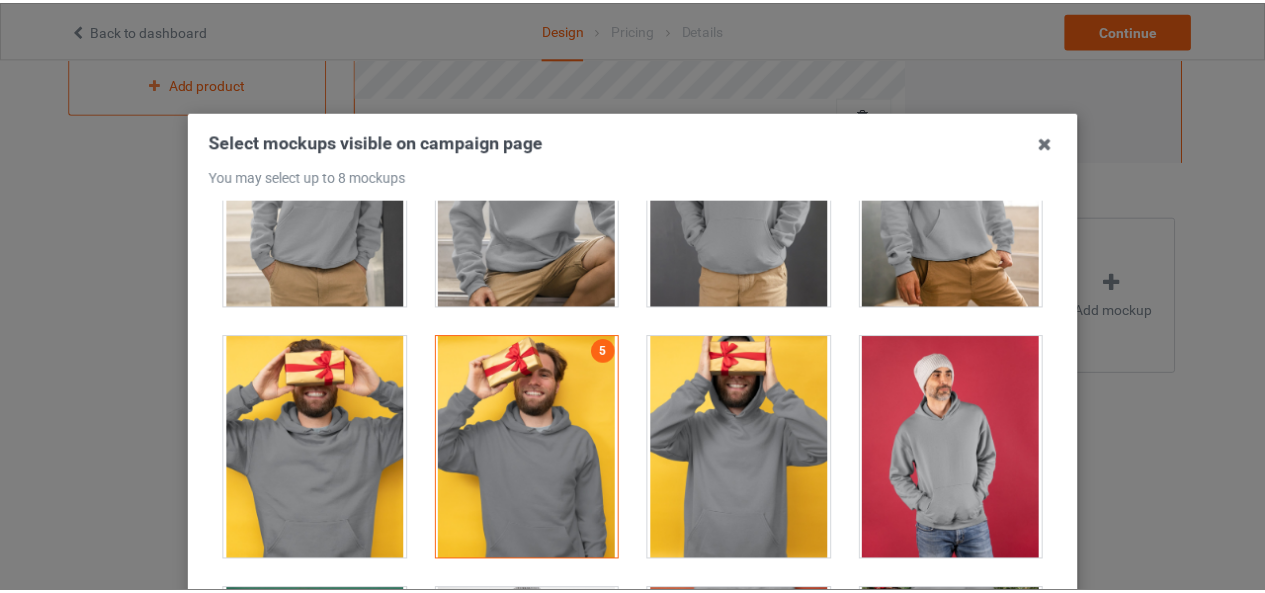 scroll, scrollTop: 698, scrollLeft: 0, axis: vertical 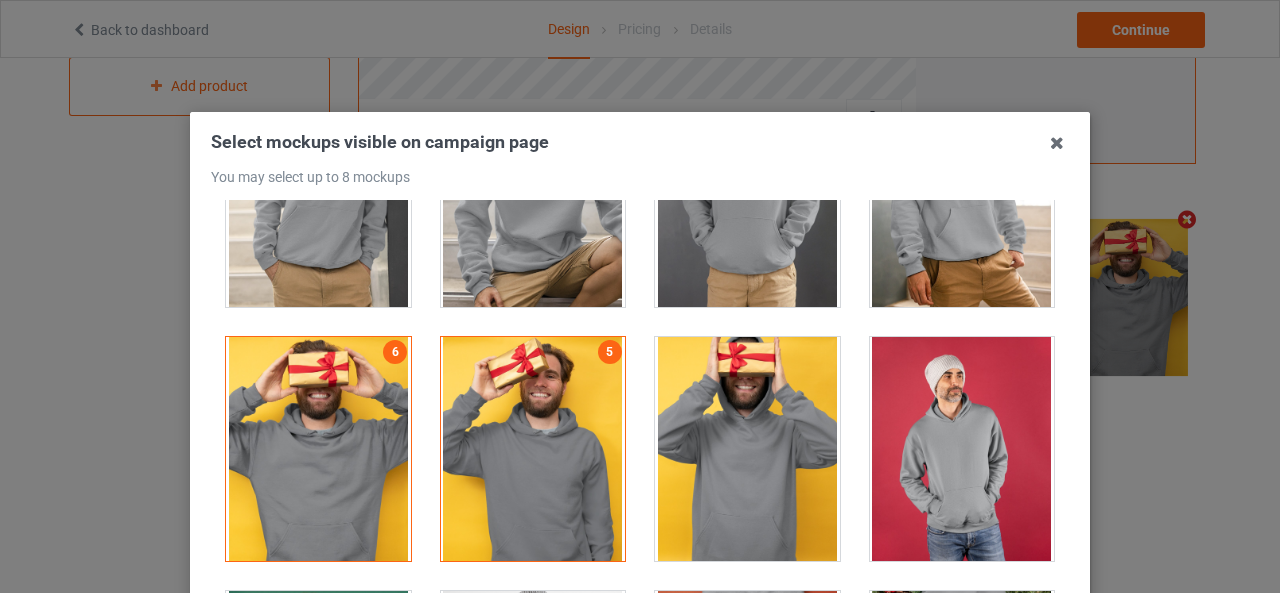 click at bounding box center (747, 449) 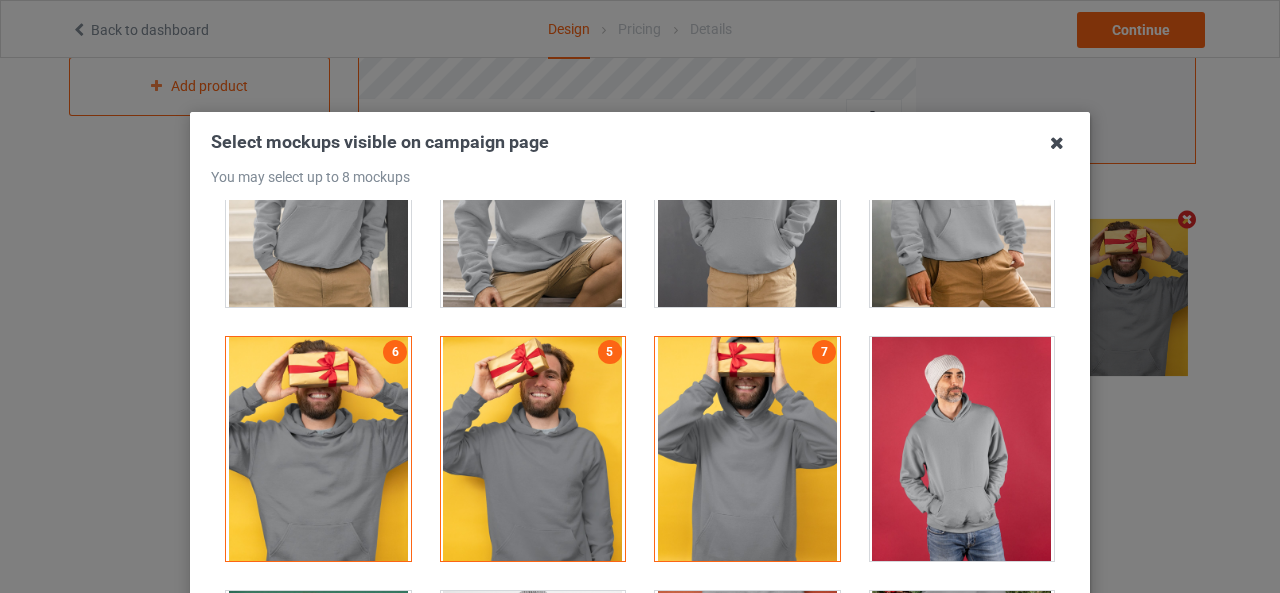 click at bounding box center [1057, 143] 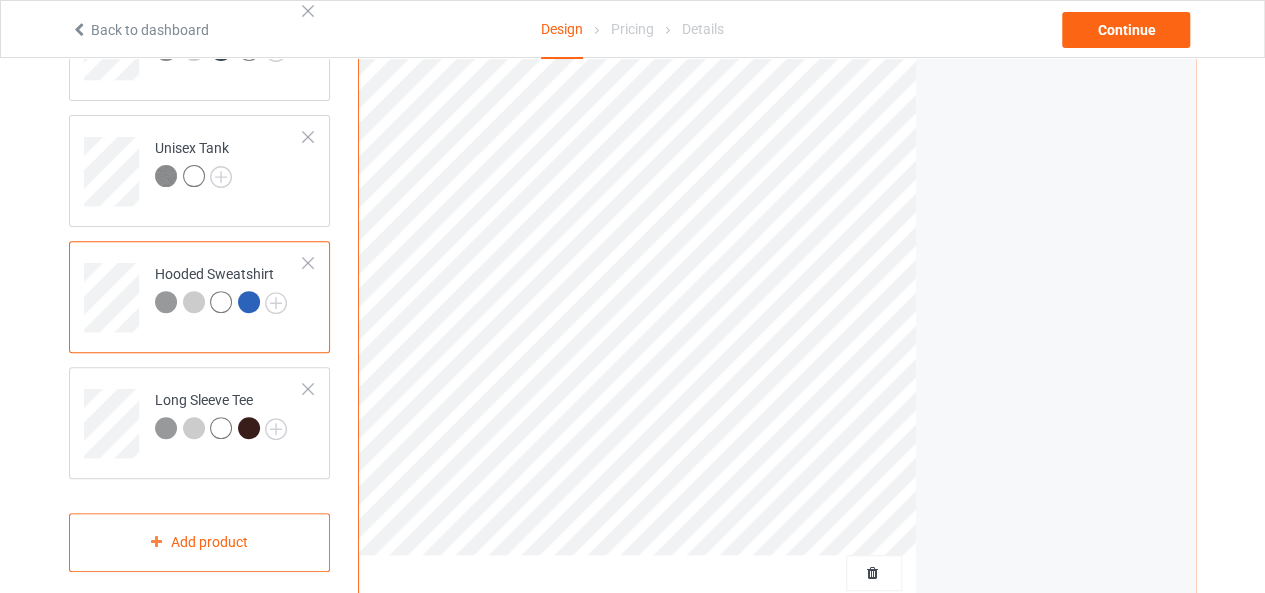 scroll, scrollTop: 240, scrollLeft: 0, axis: vertical 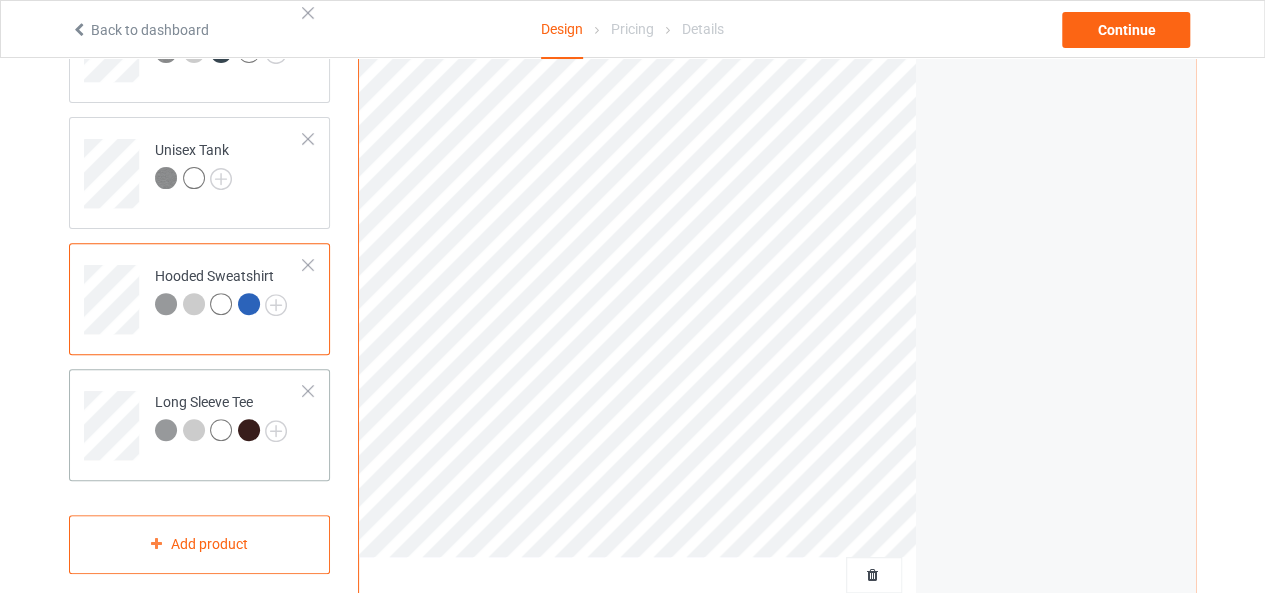 click on "Long Sleeve Tee" at bounding box center (229, 418) 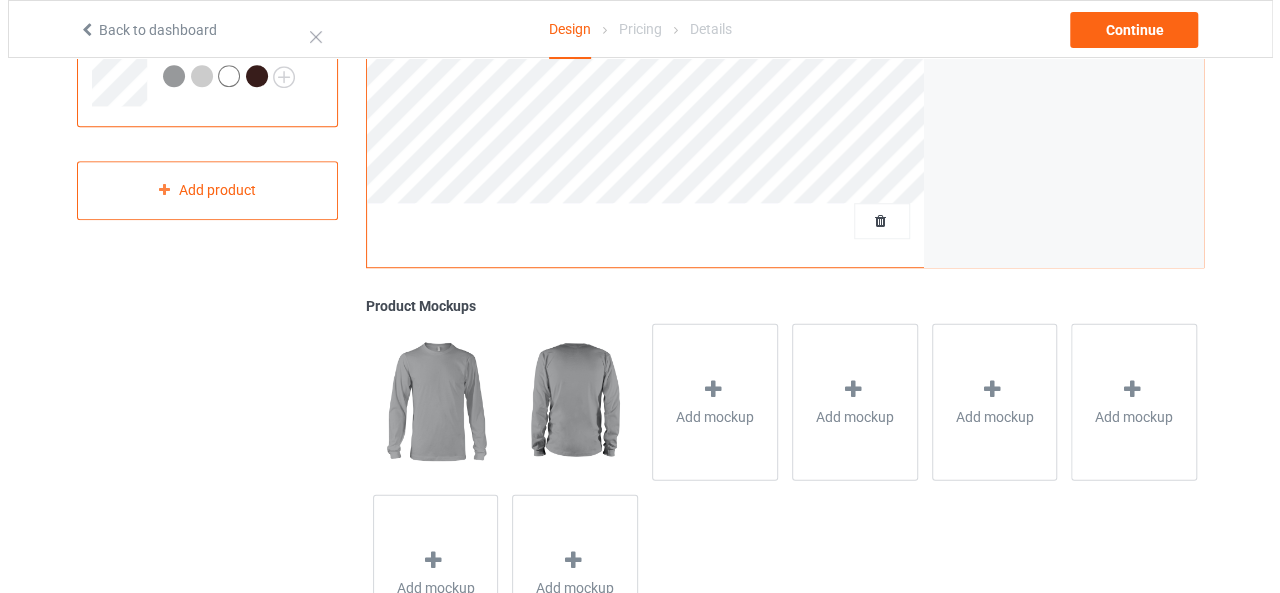 scroll, scrollTop: 628, scrollLeft: 0, axis: vertical 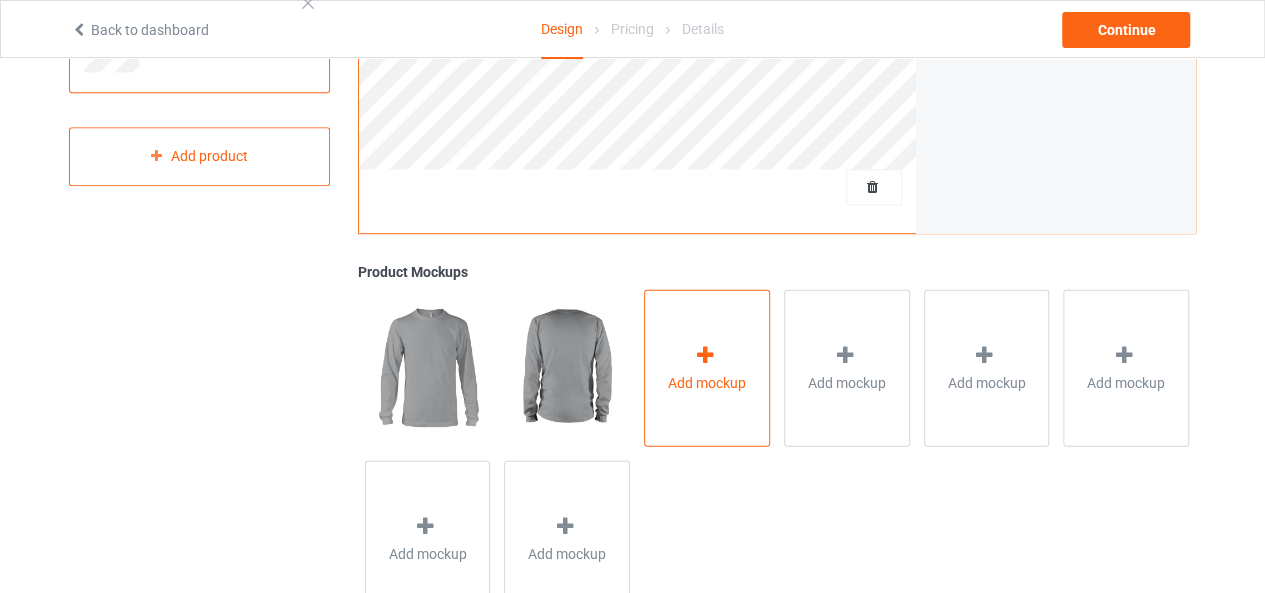 click on "Add mockup" at bounding box center [707, 367] 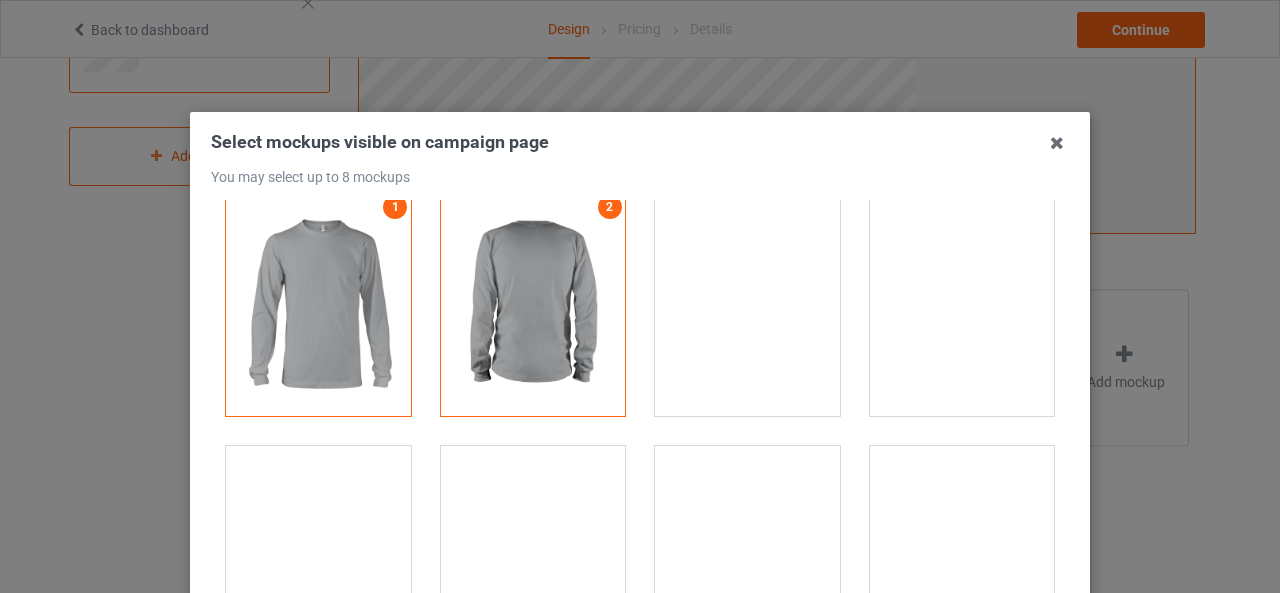 scroll, scrollTop: 0, scrollLeft: 0, axis: both 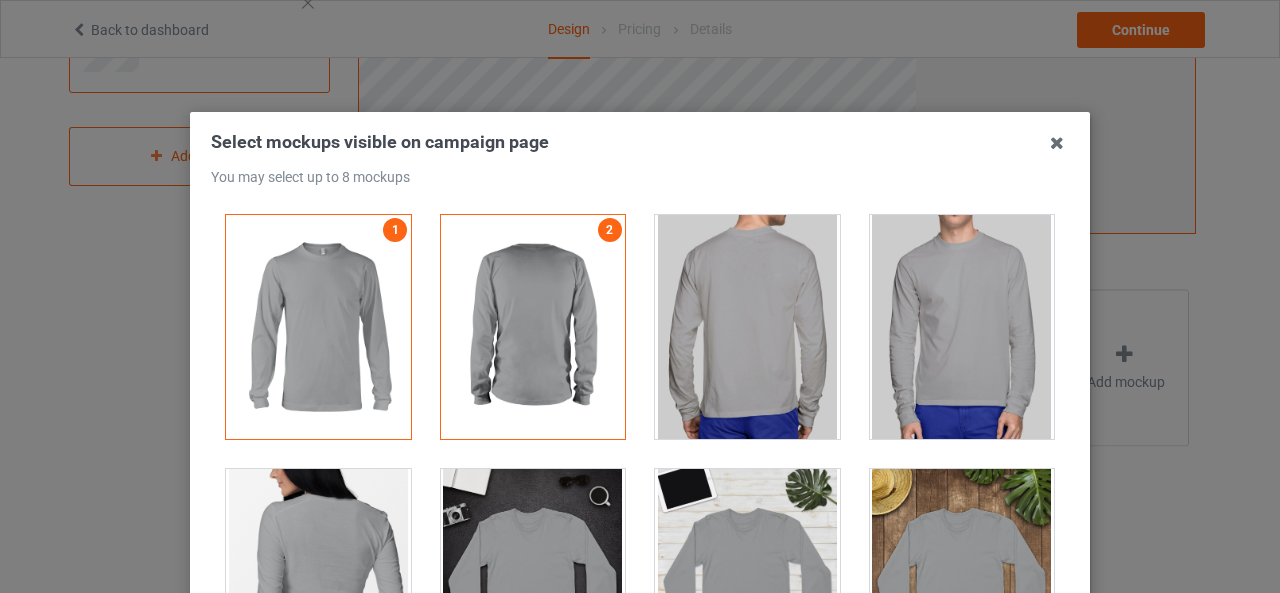 click at bounding box center [962, 327] 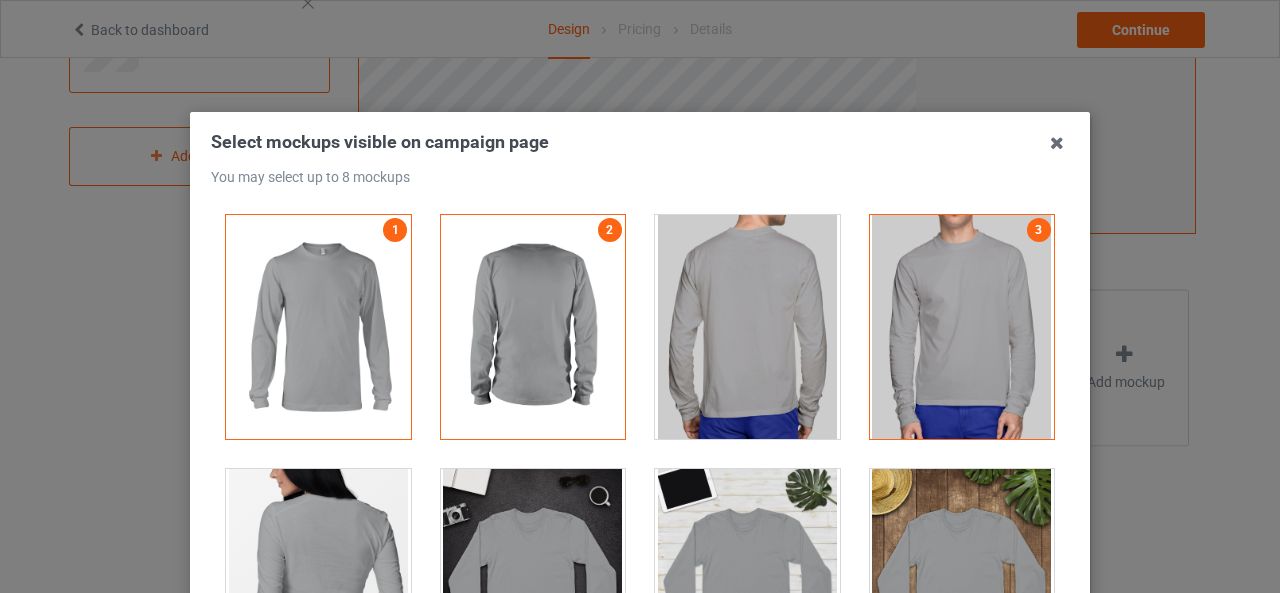 drag, startPoint x: 808, startPoint y: 289, endPoint x: 798, endPoint y: 297, distance: 12.806249 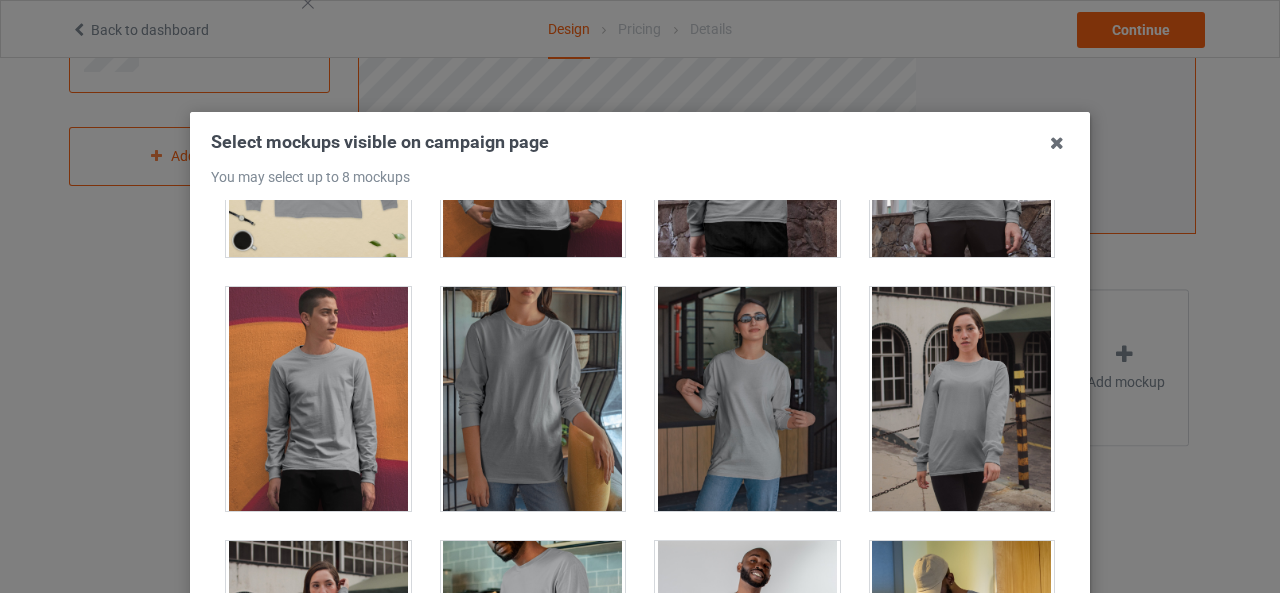 scroll, scrollTop: 692, scrollLeft: 0, axis: vertical 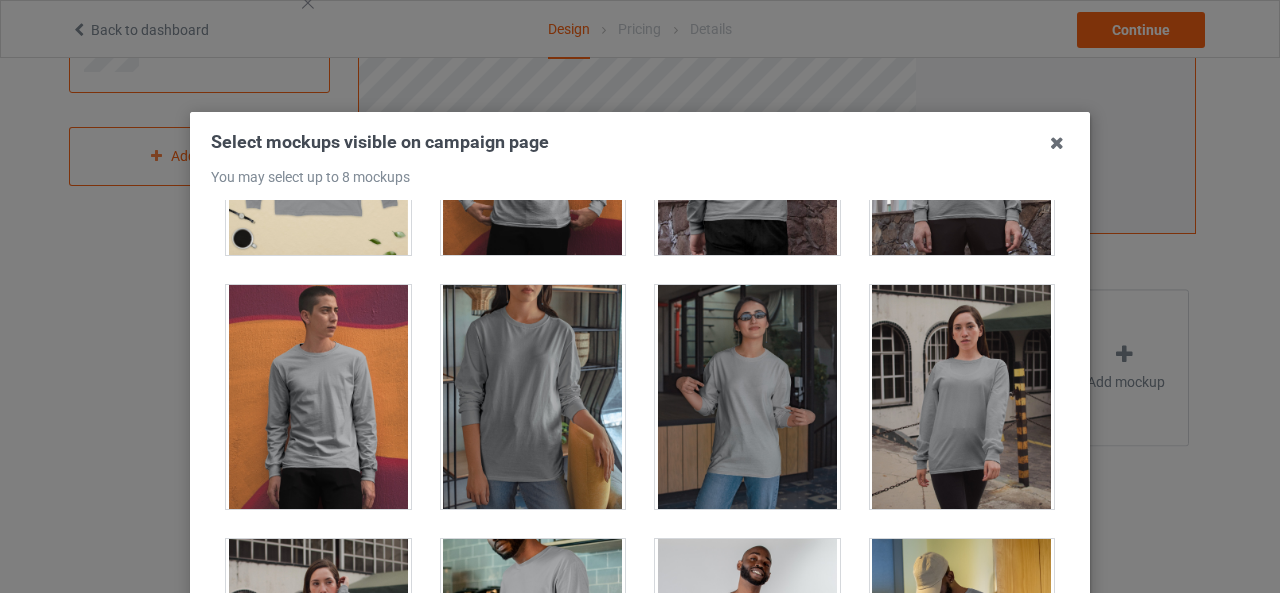 click at bounding box center (747, 397) 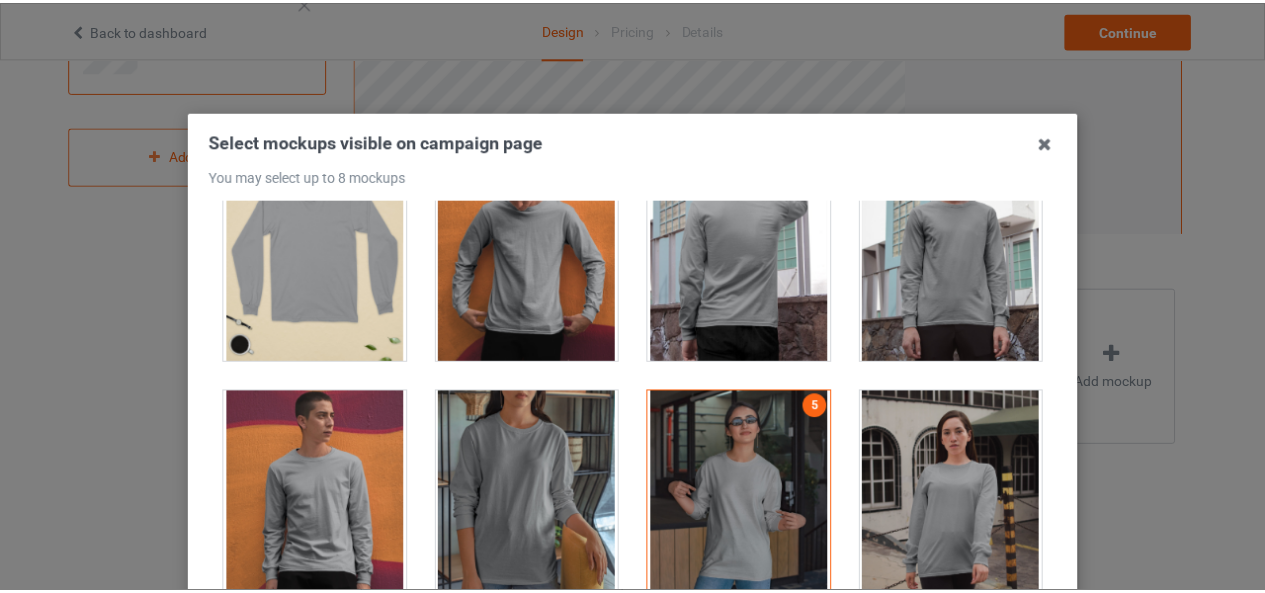 scroll, scrollTop: 541, scrollLeft: 0, axis: vertical 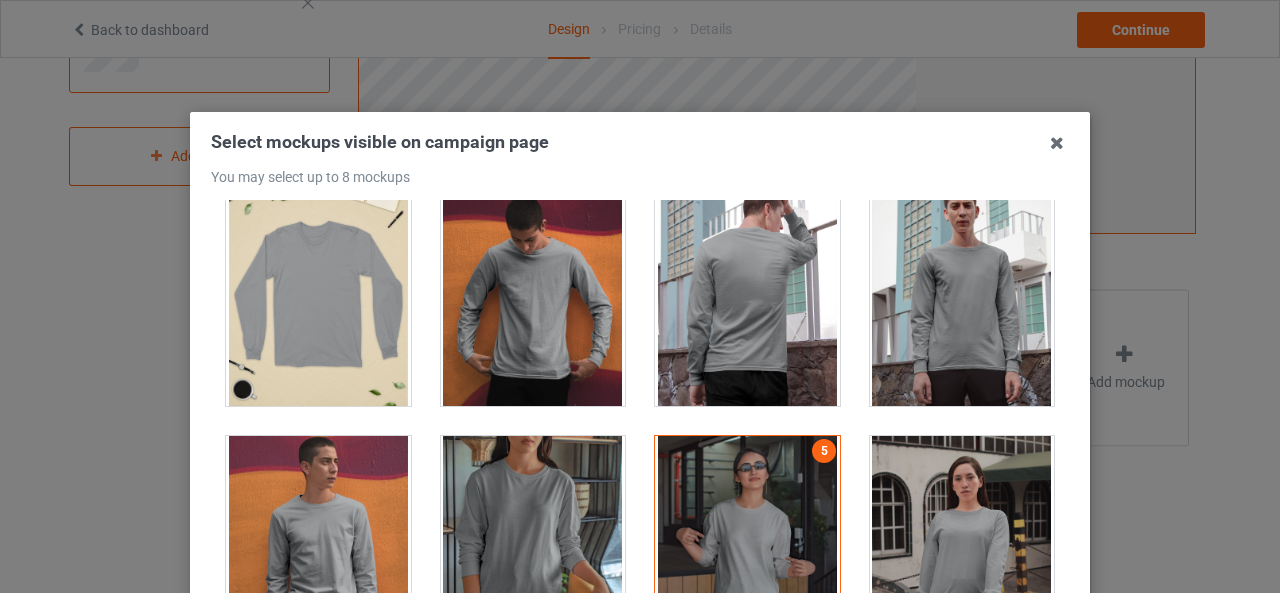 click at bounding box center [318, 548] 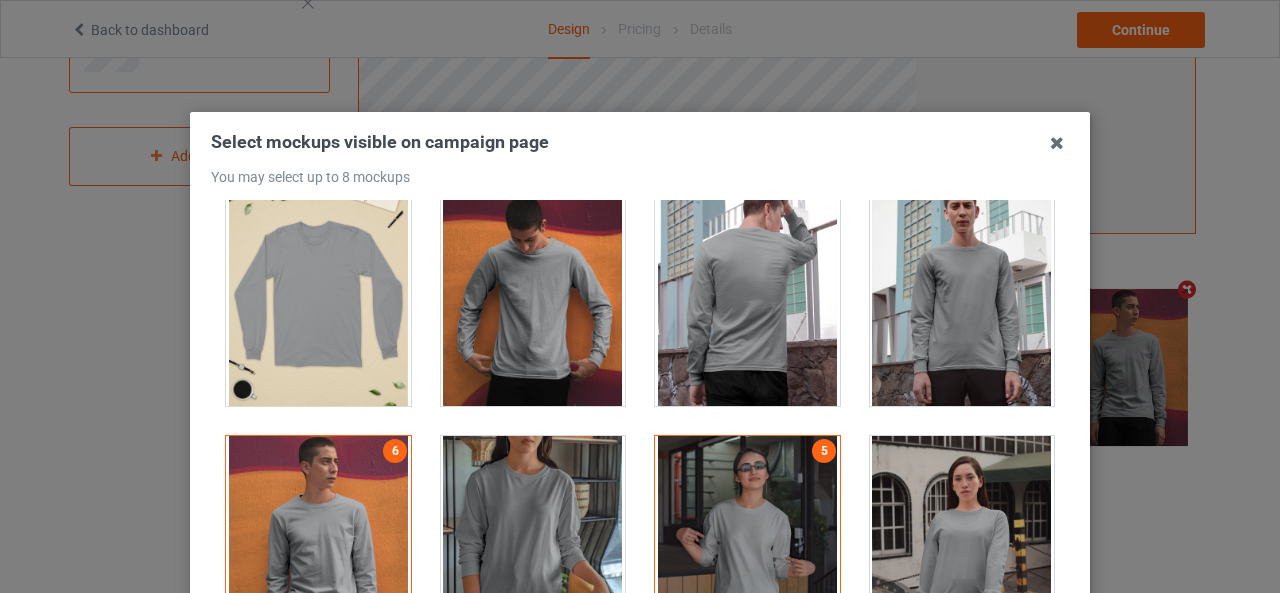 click at bounding box center [533, 294] 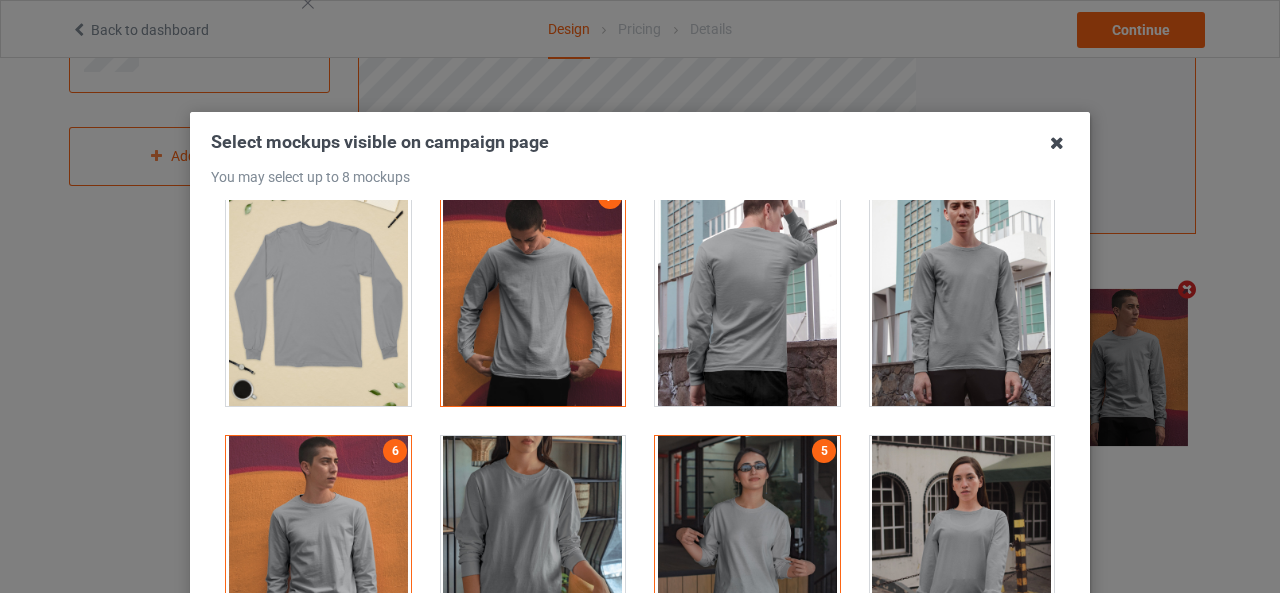 click at bounding box center (1057, 143) 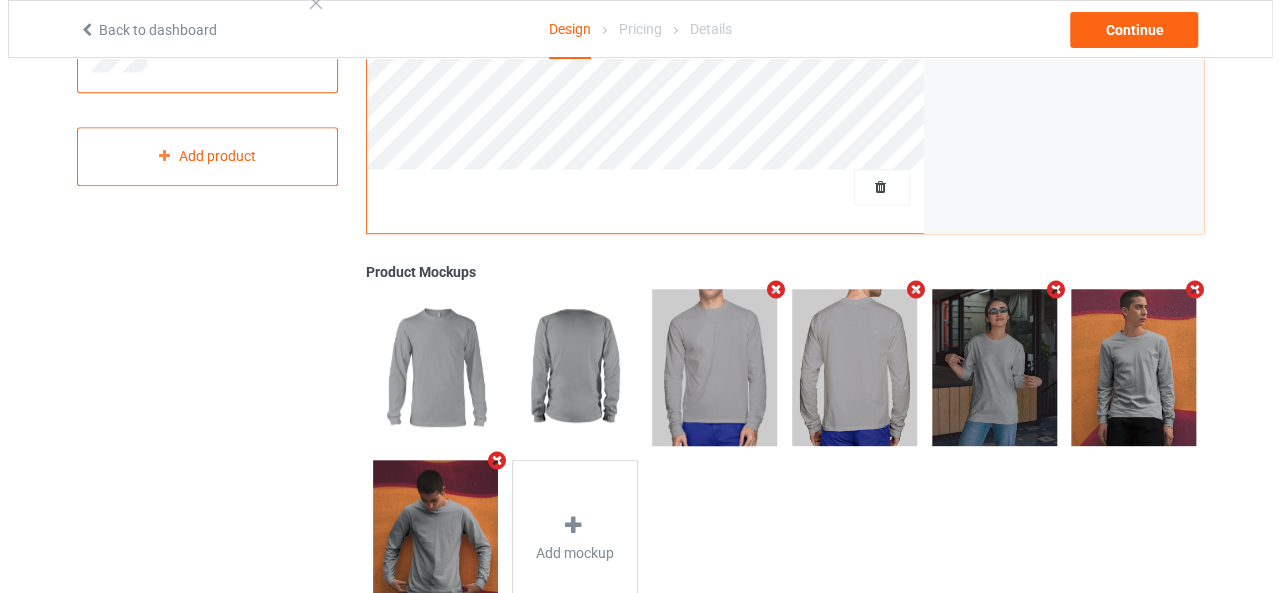 scroll, scrollTop: 698, scrollLeft: 0, axis: vertical 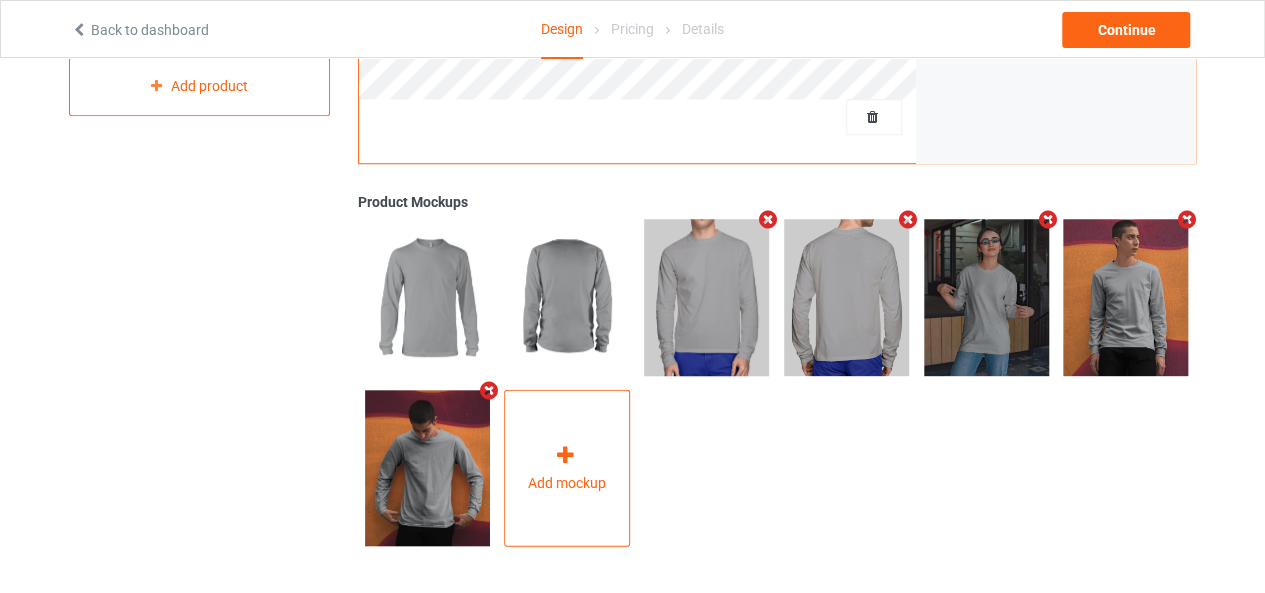 click at bounding box center (565, 454) 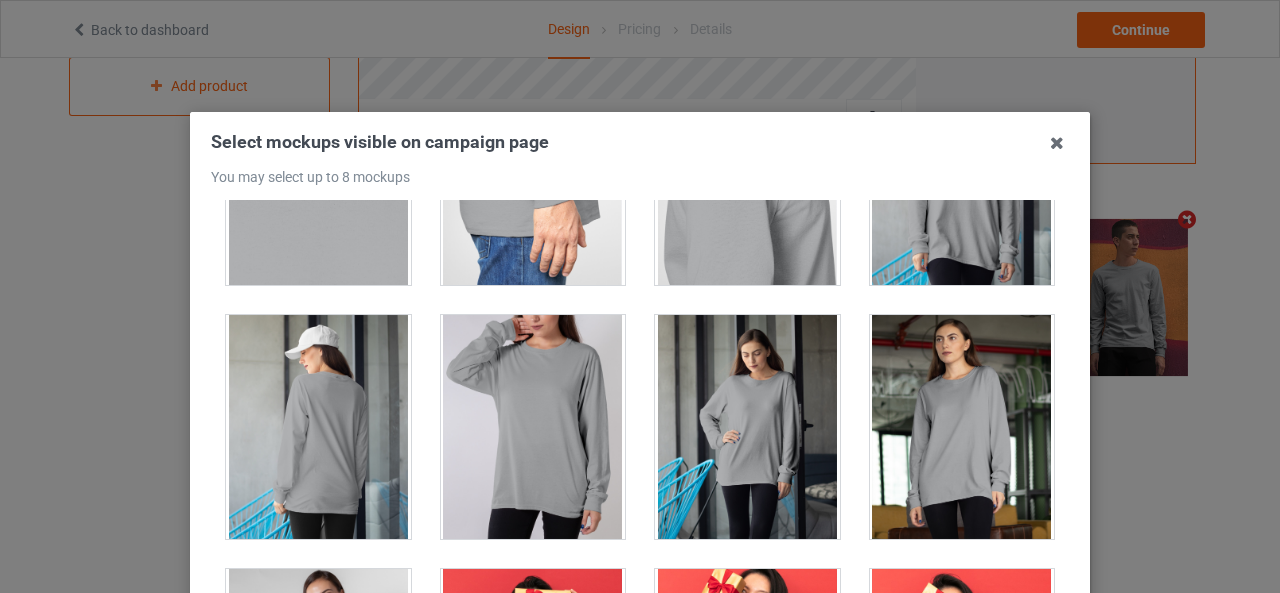 scroll, scrollTop: 1680, scrollLeft: 0, axis: vertical 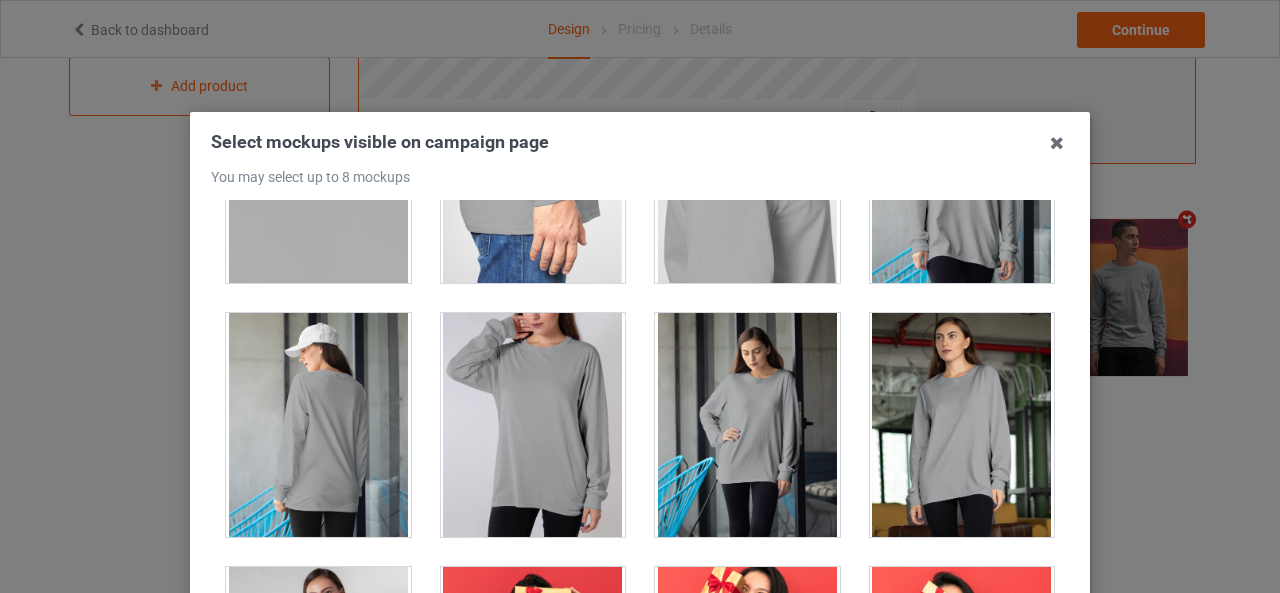 click at bounding box center [533, 425] 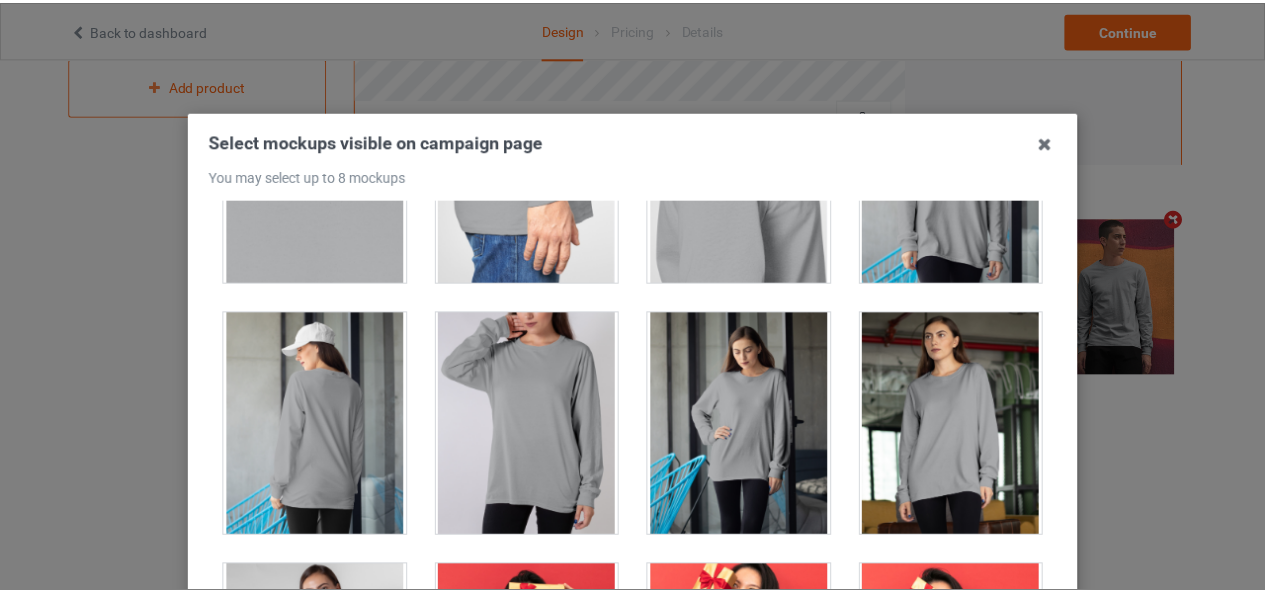 scroll, scrollTop: 698, scrollLeft: 0, axis: vertical 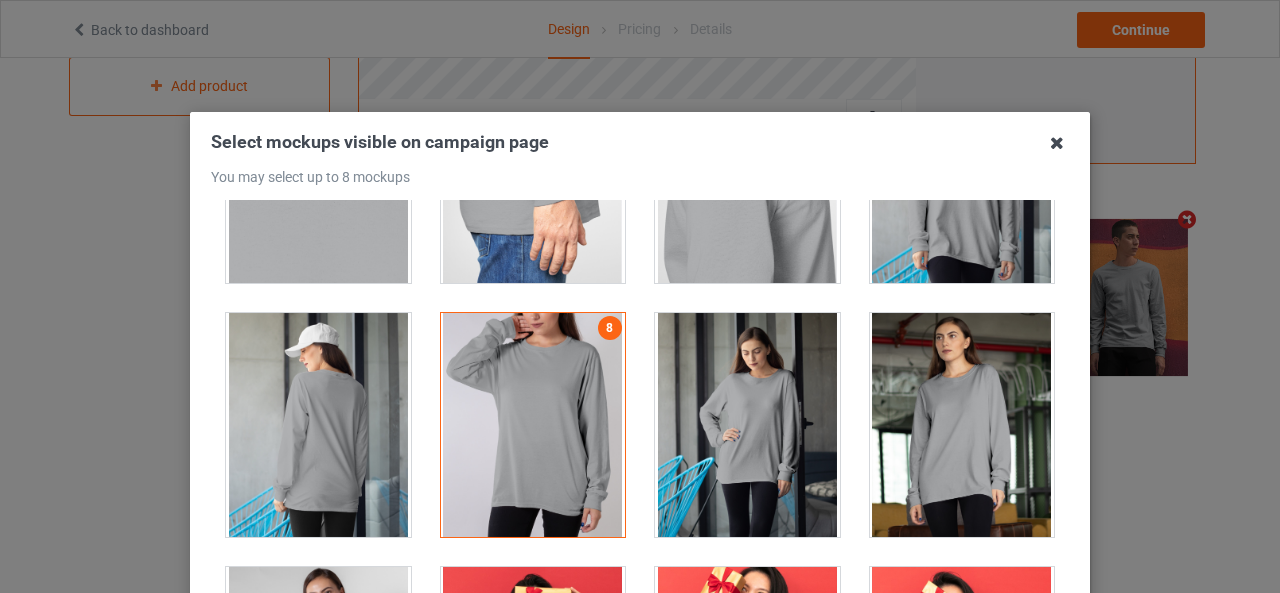 click at bounding box center (1057, 143) 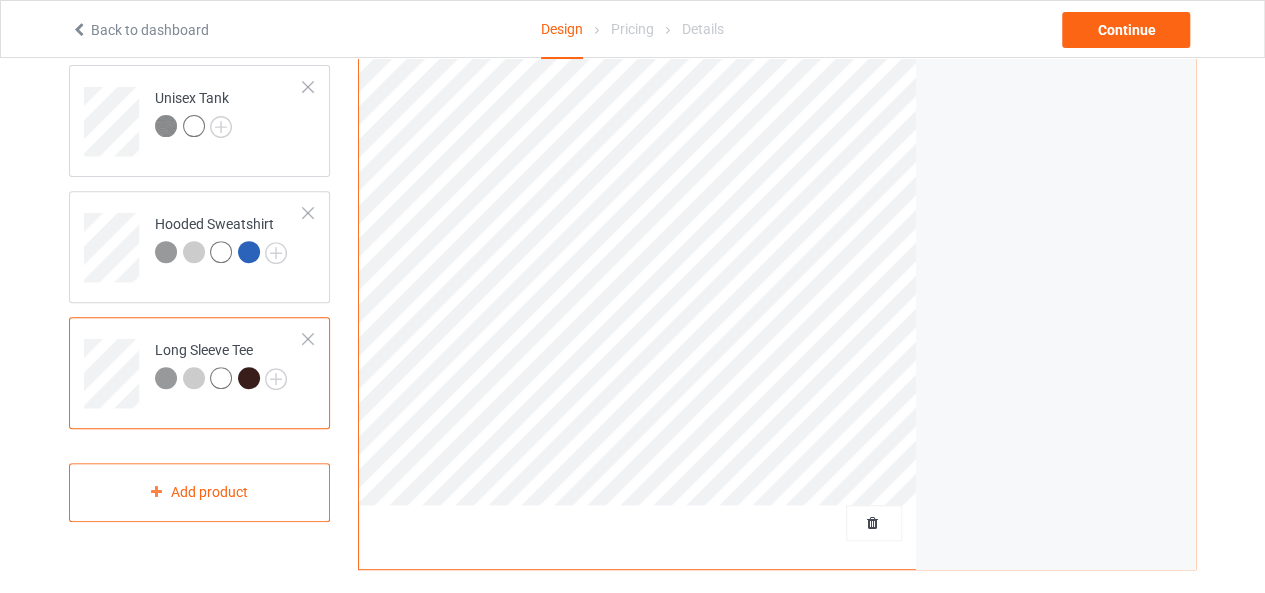 scroll, scrollTop: 165, scrollLeft: 0, axis: vertical 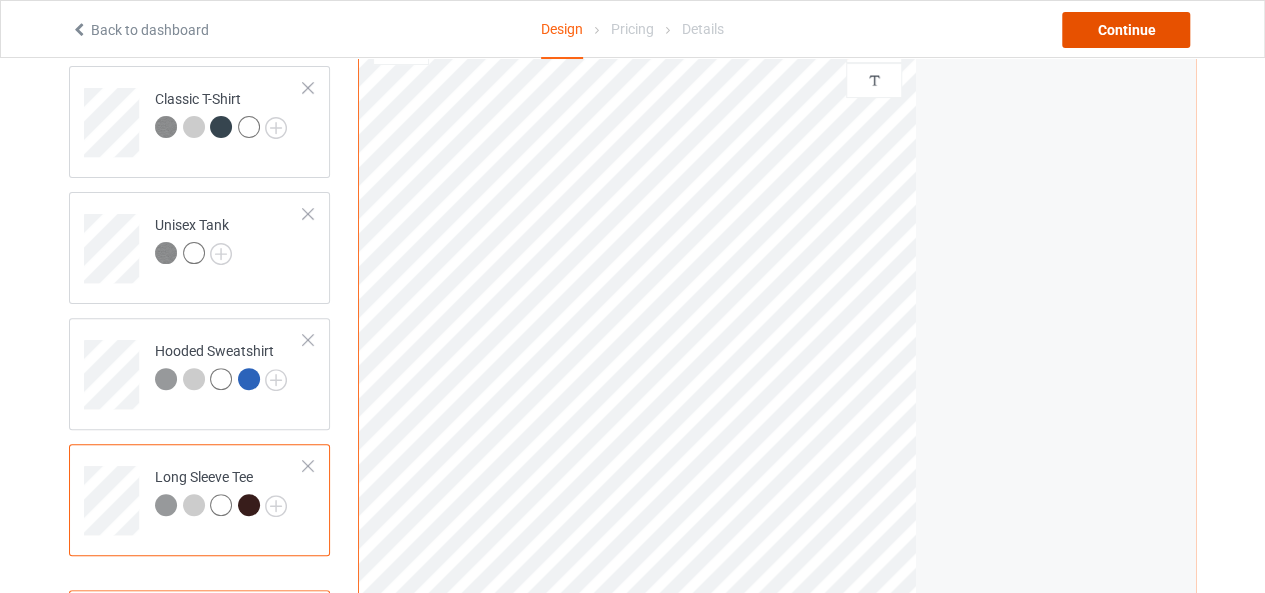 click on "Continue" at bounding box center [1126, 30] 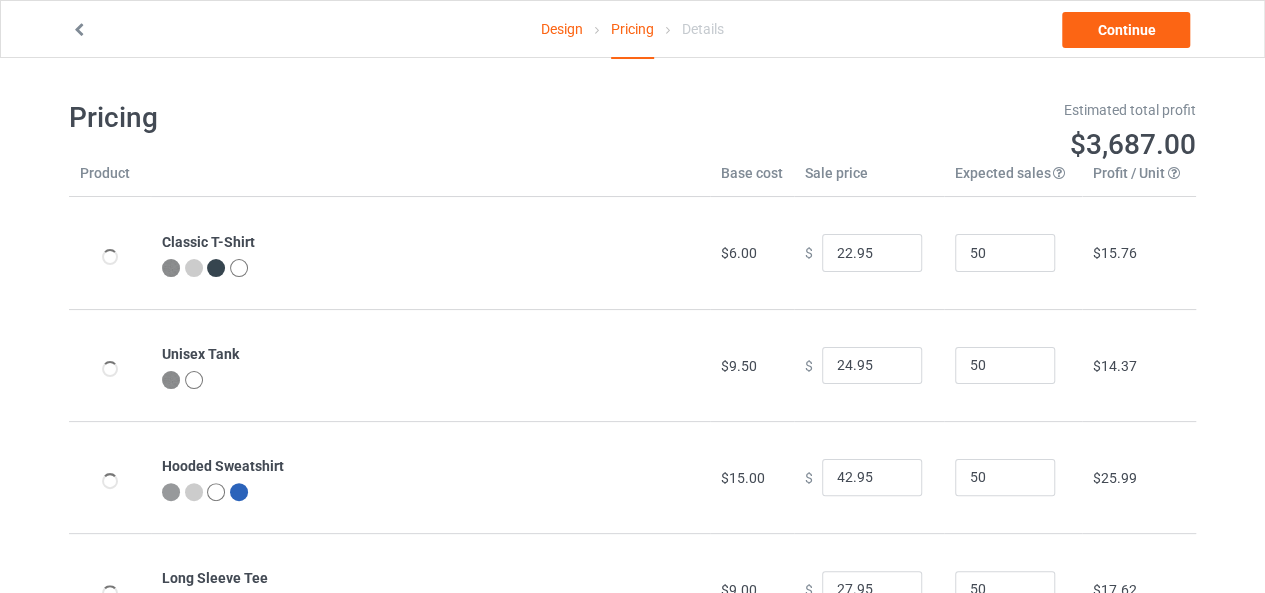 scroll, scrollTop: 93, scrollLeft: 0, axis: vertical 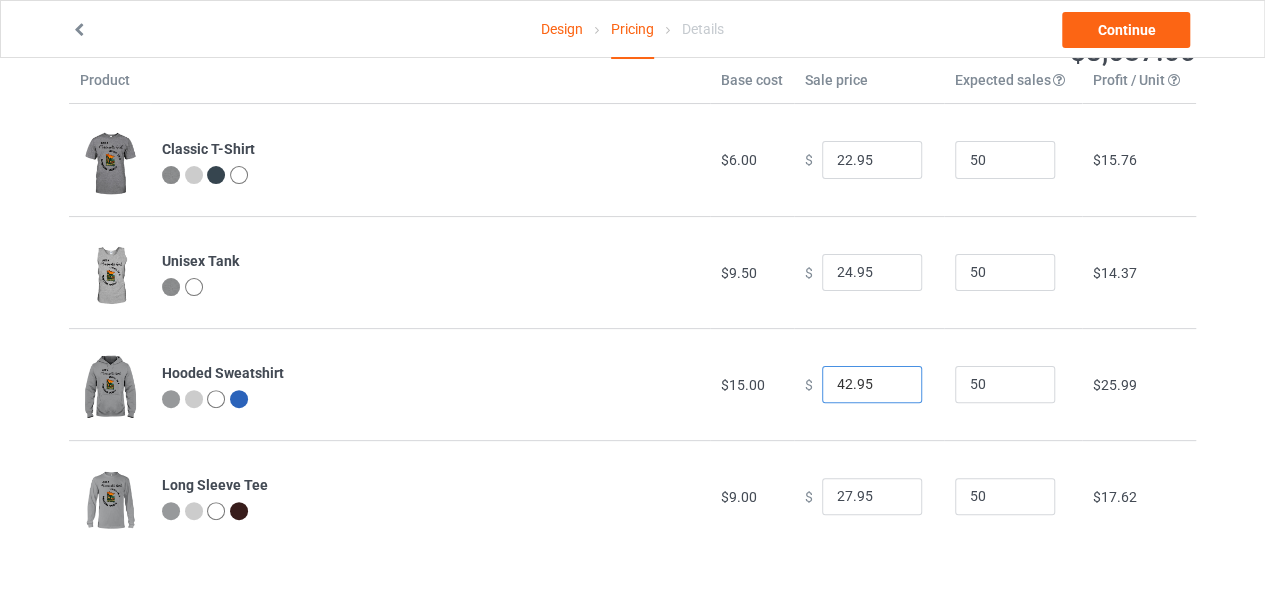 click on "$     42.95" at bounding box center (869, 384) 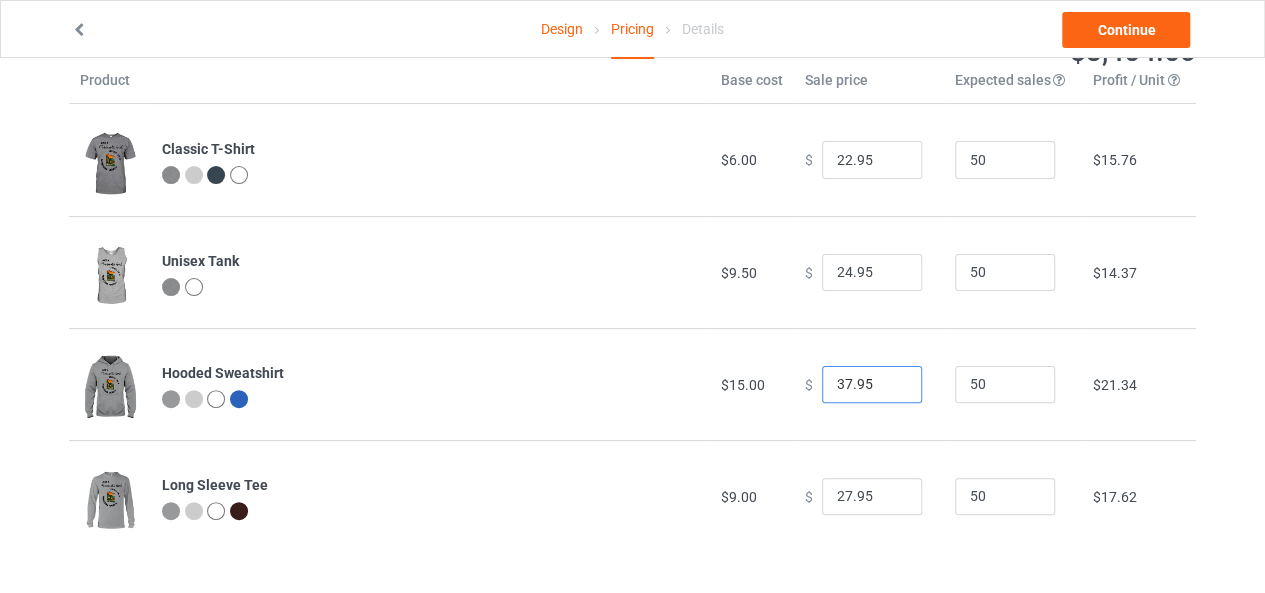 type on "37.95" 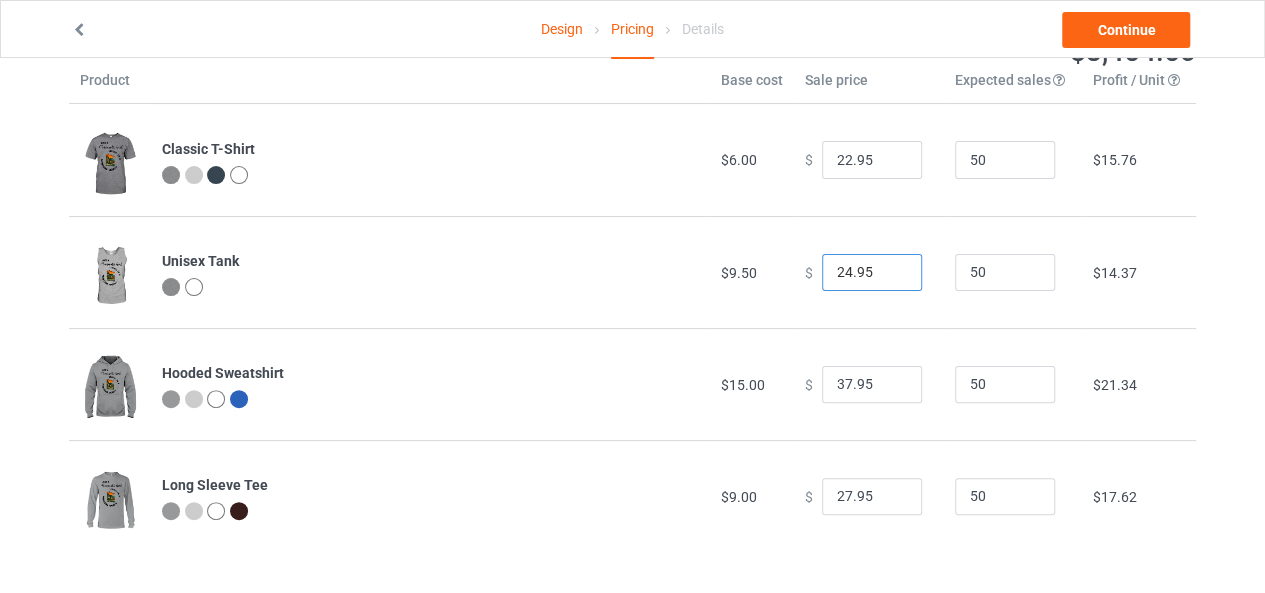 drag, startPoint x: 838, startPoint y: 267, endPoint x: 813, endPoint y: 269, distance: 25.079872 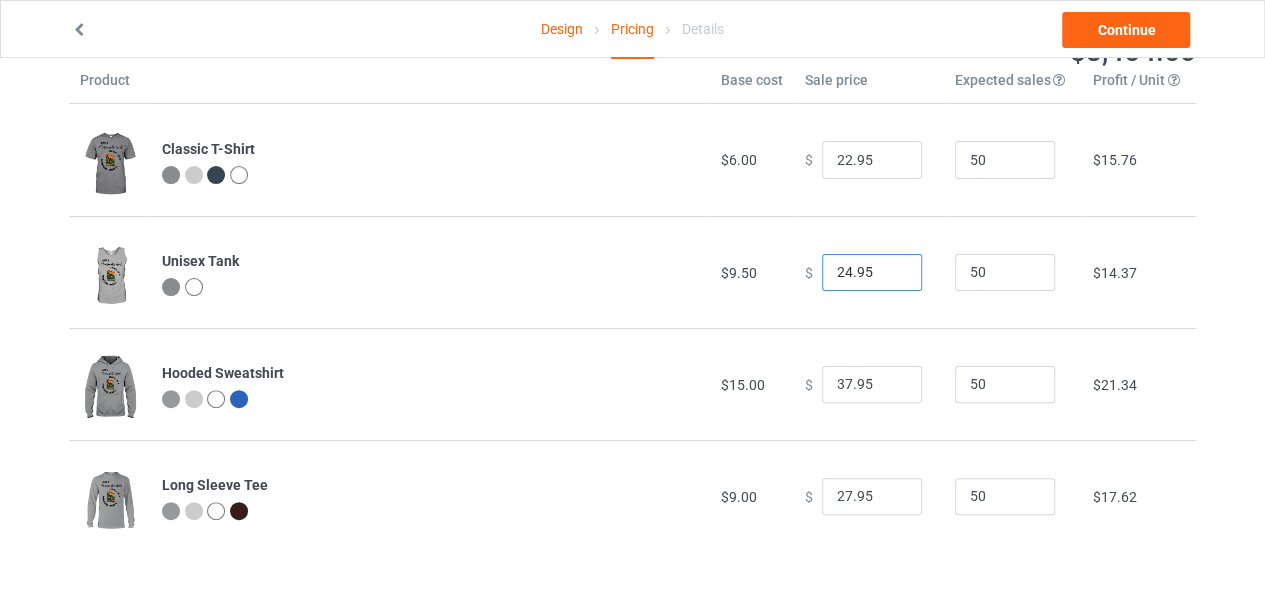 click on "24.95" at bounding box center [872, 273] 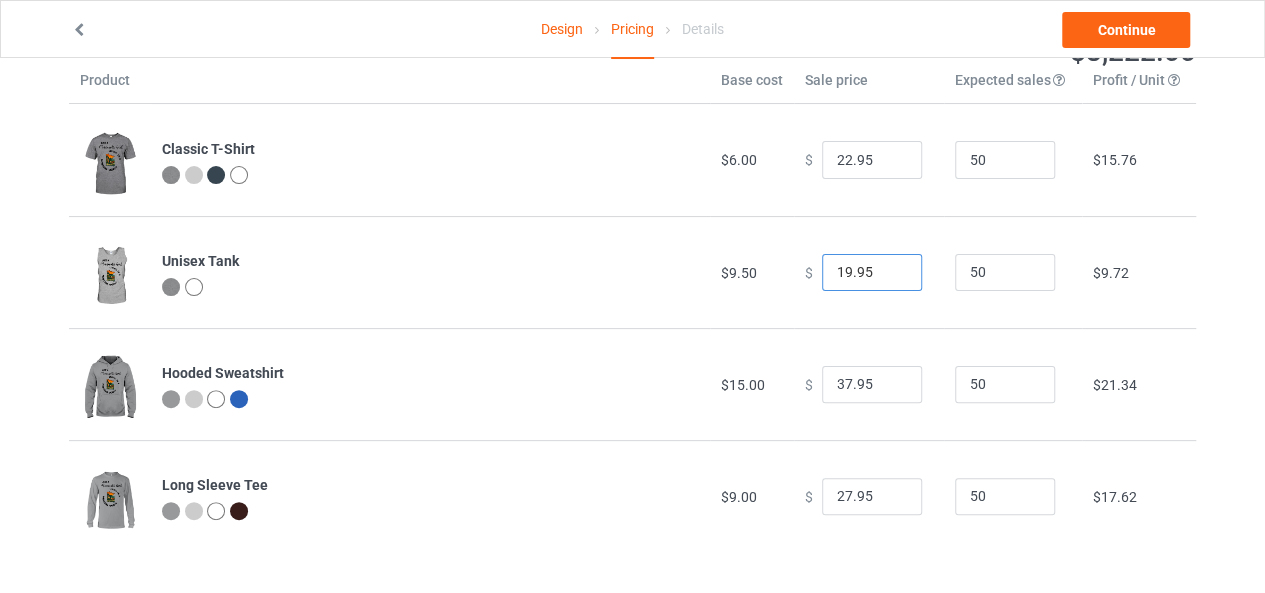 type on "19.95" 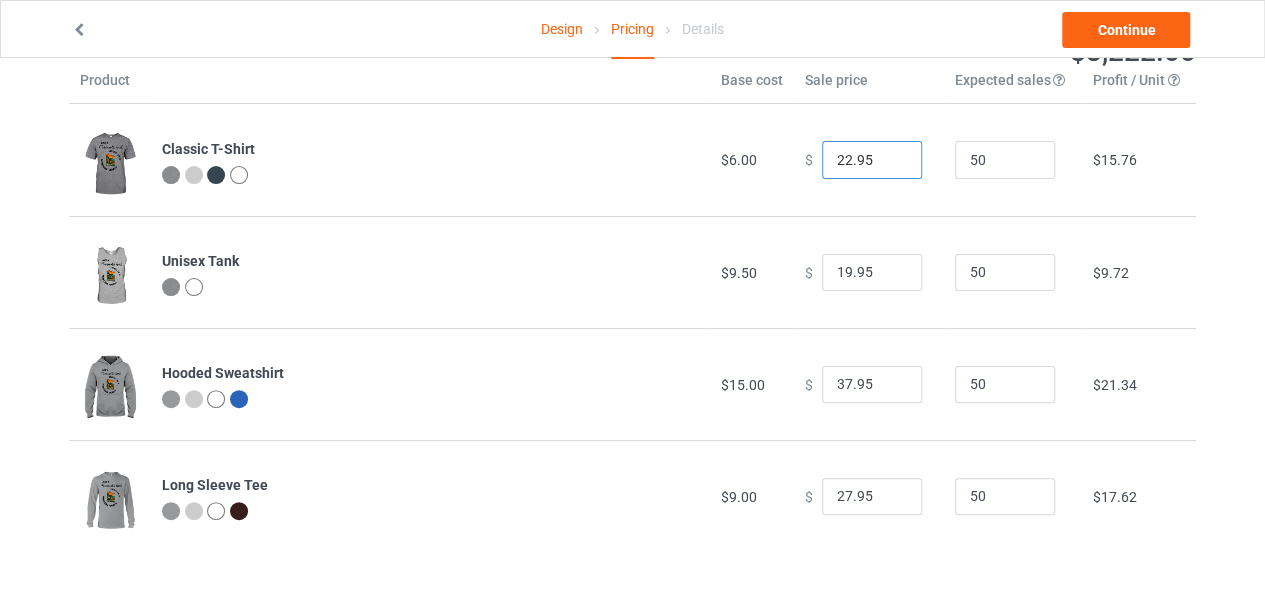 drag, startPoint x: 838, startPoint y: 151, endPoint x: 822, endPoint y: 151, distance: 16 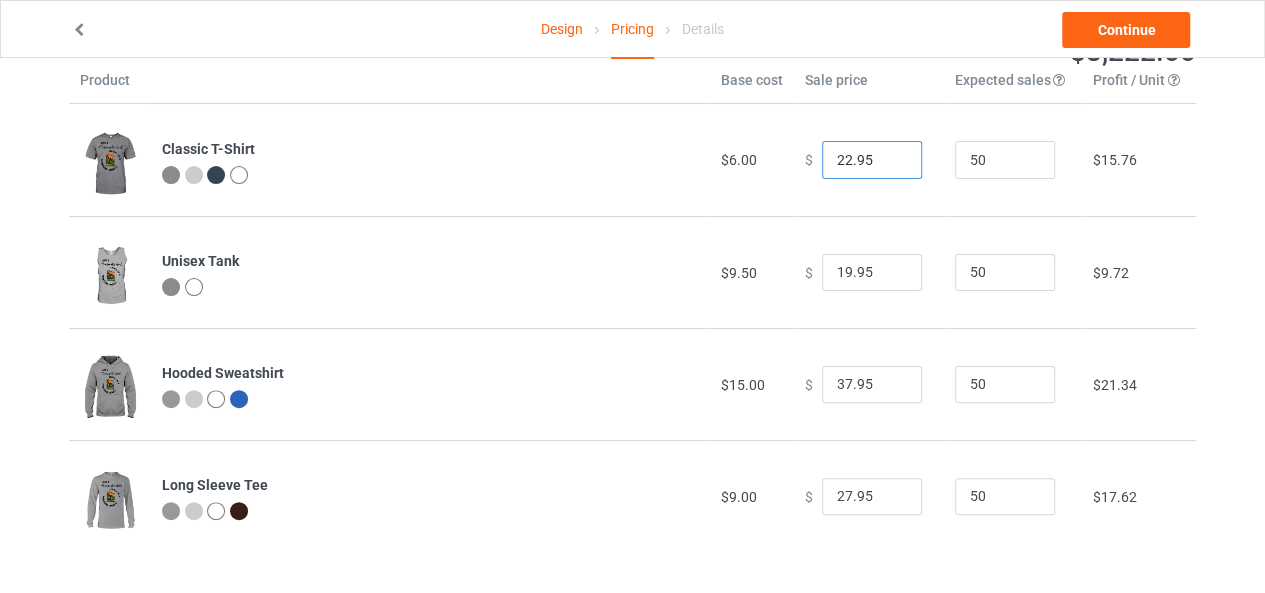 click on "22.95" at bounding box center [872, 160] 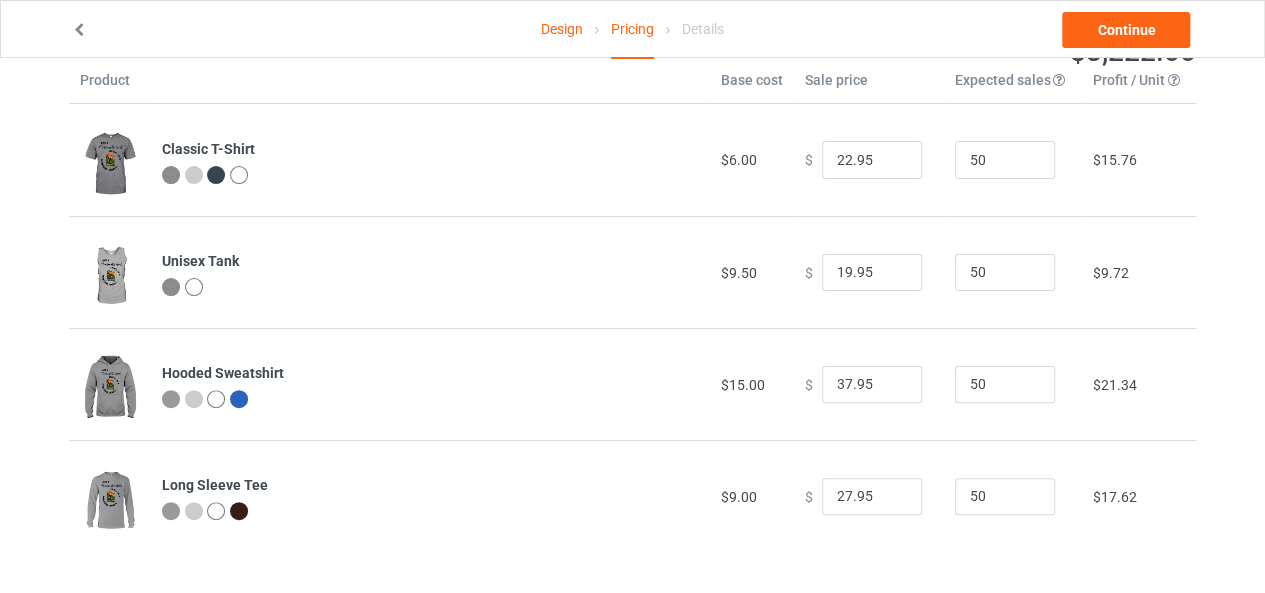 click on "$     19.95" at bounding box center (869, 272) 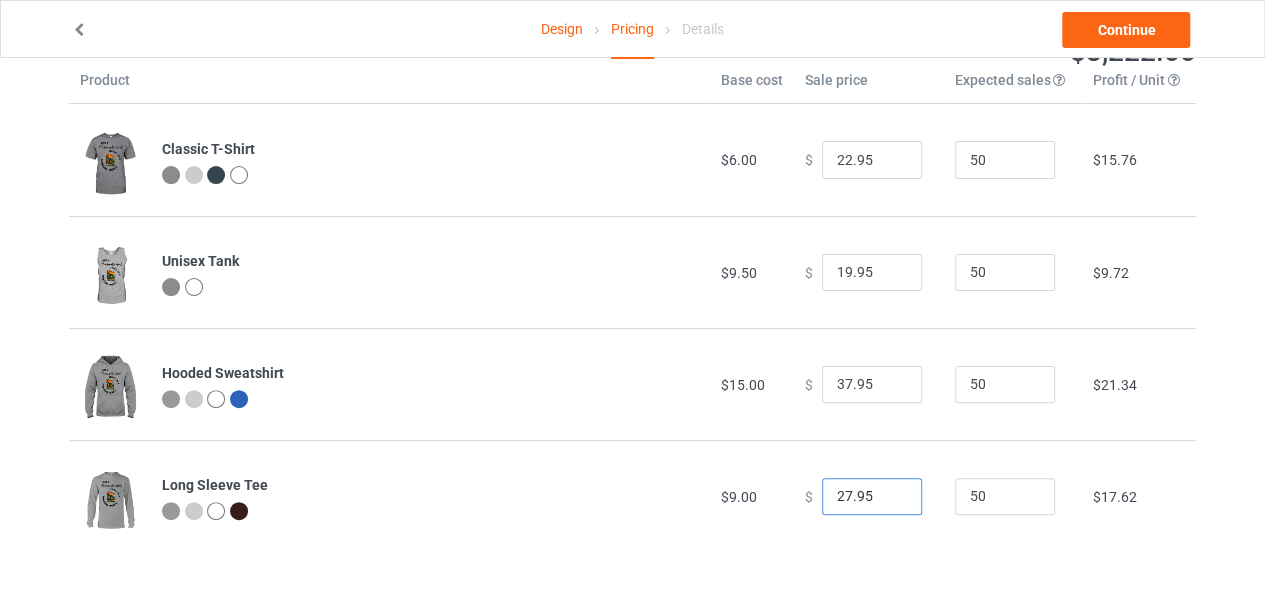 click on "27.95" at bounding box center (872, 497) 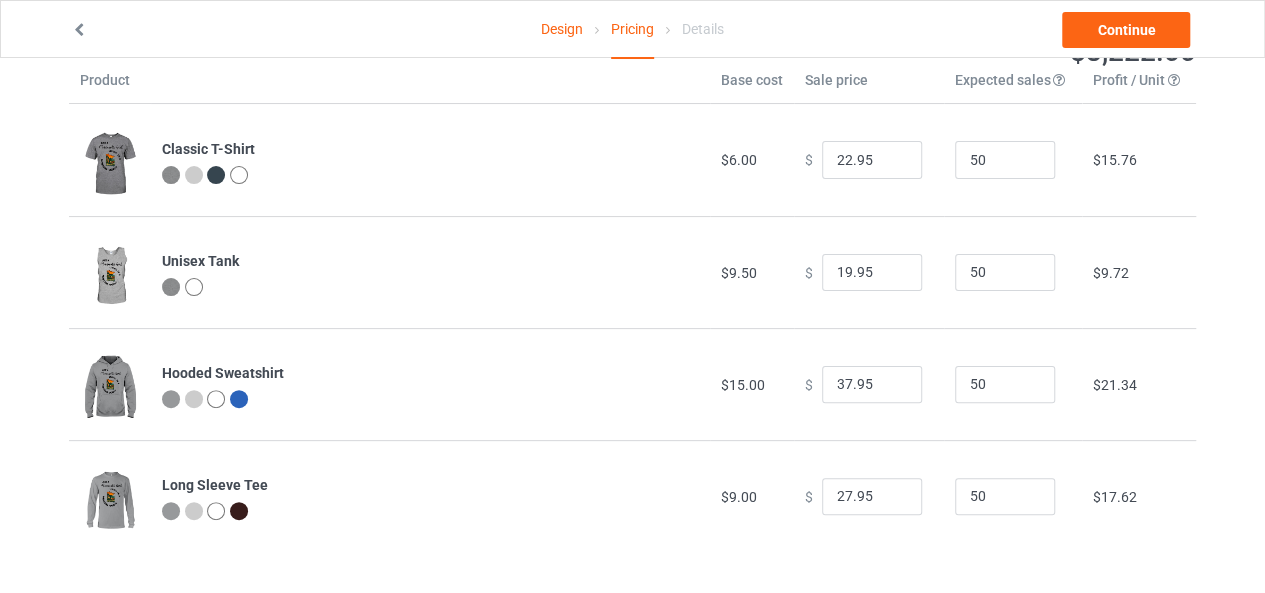 click on "$     37.95" at bounding box center [869, 384] 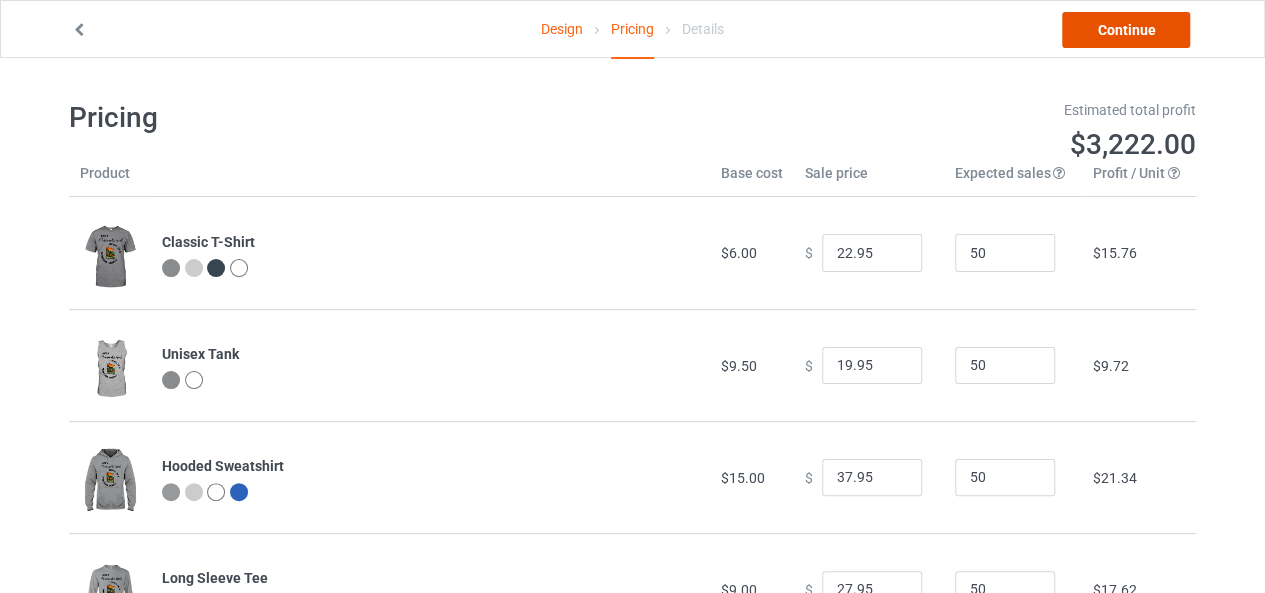 click on "Continue" at bounding box center (1126, 30) 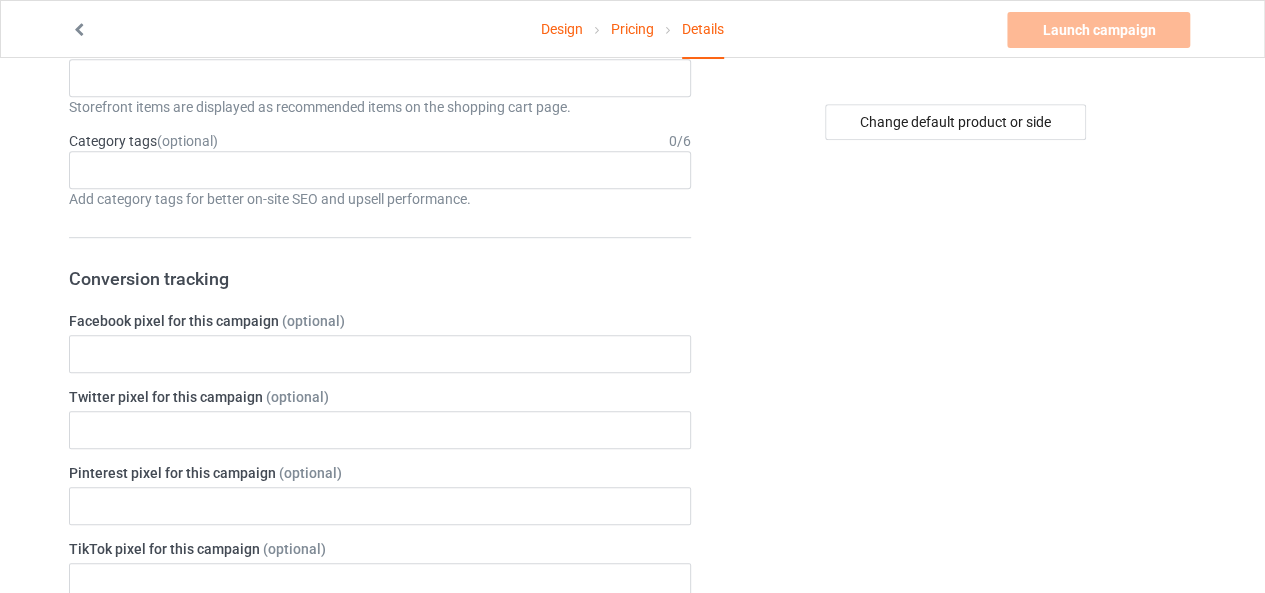 click on "Add category tags for better on-site SEO and upsell performance." at bounding box center [380, 199] 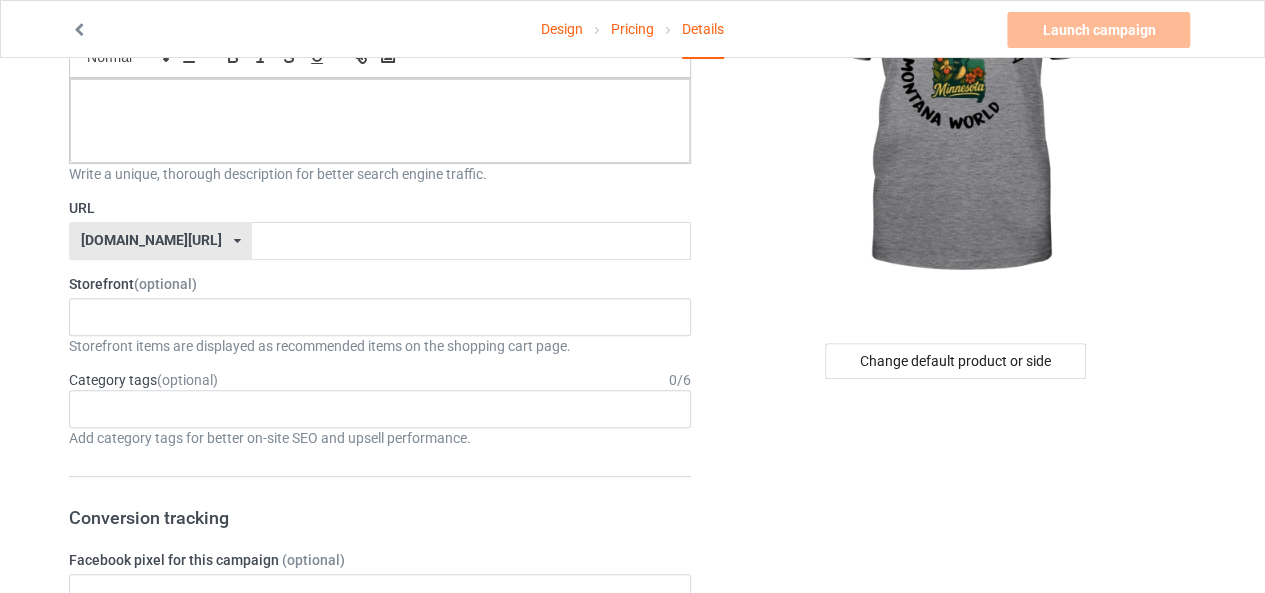 scroll, scrollTop: 236, scrollLeft: 0, axis: vertical 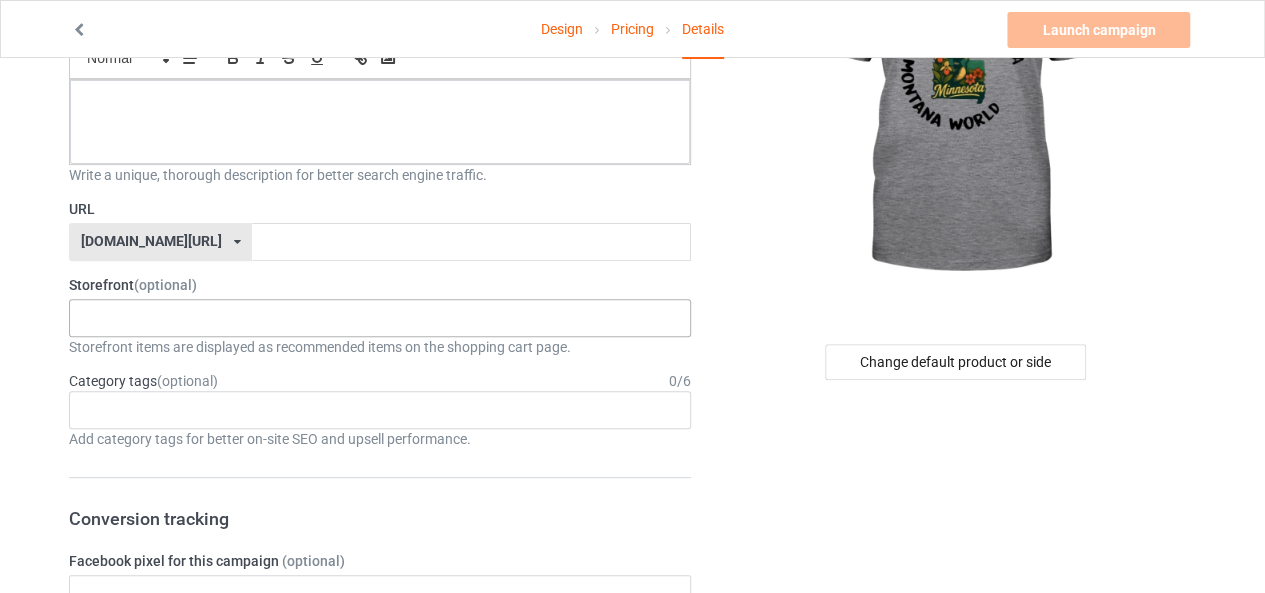 click on "USA SHIRTS GOLF SHIRTS 66e84a114894be002ed1068d 66e847864894be002ed1068c" at bounding box center (380, 318) 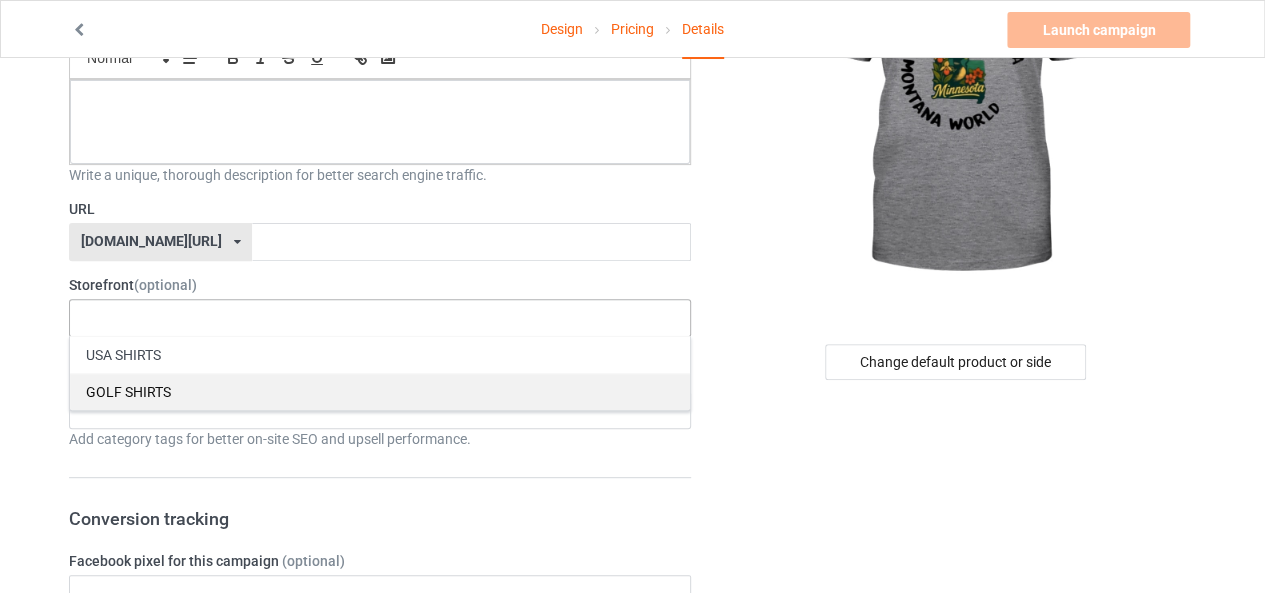 click on "USA SHIRTS" at bounding box center (380, 354) 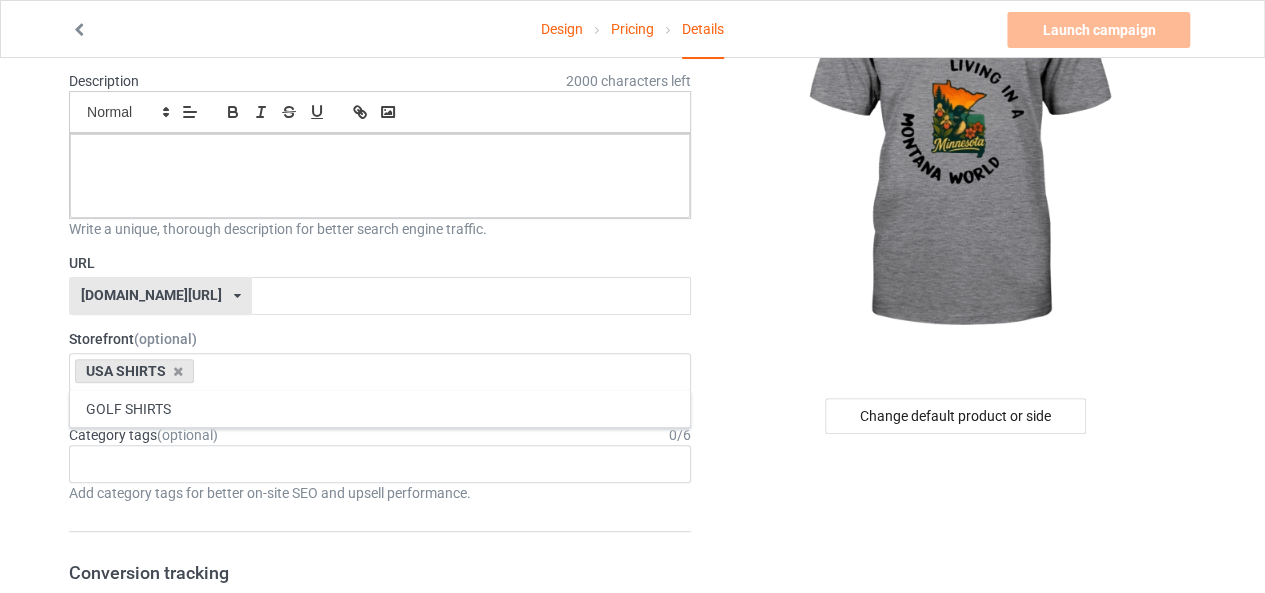 scroll, scrollTop: 179, scrollLeft: 0, axis: vertical 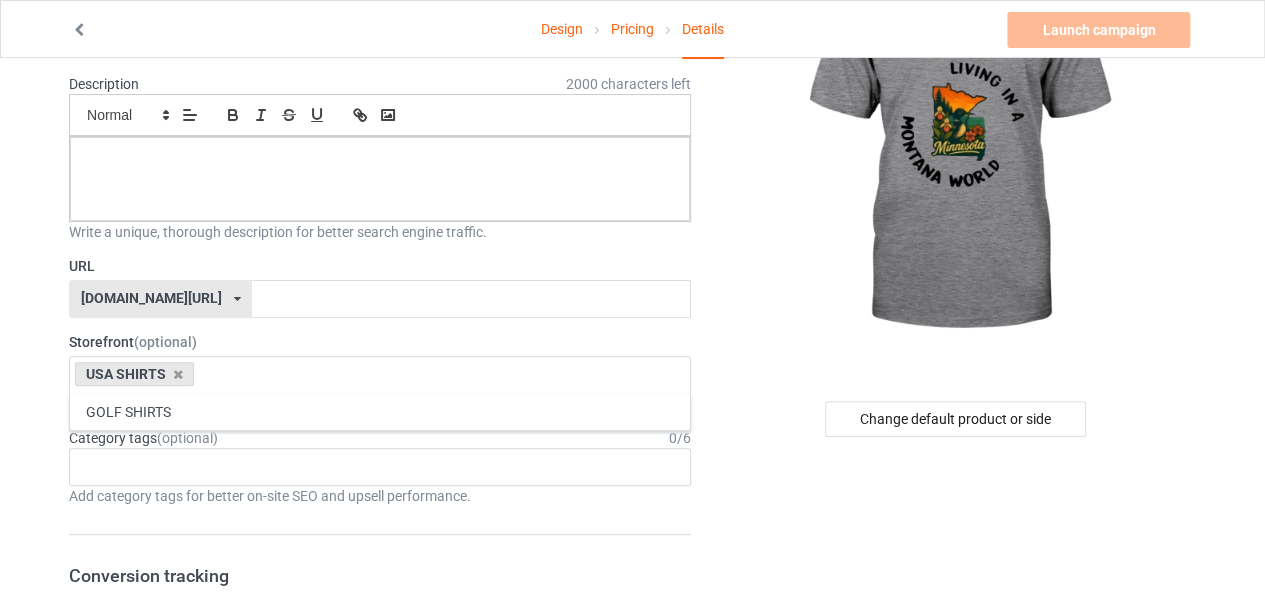 click on "URL" at bounding box center (380, 266) 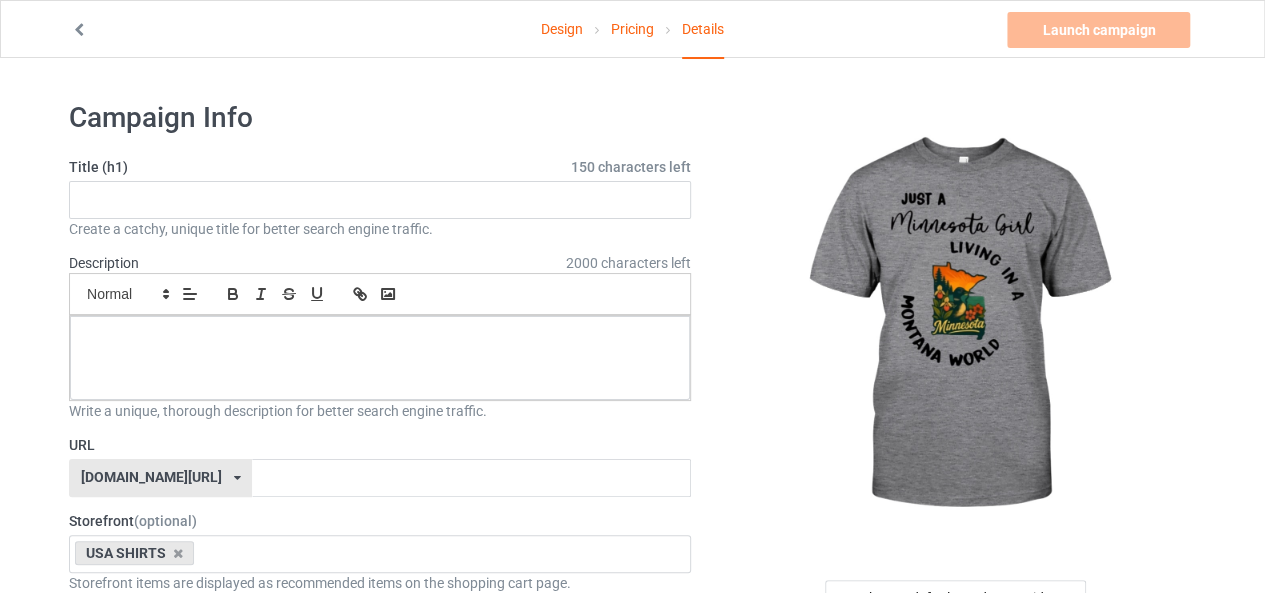 scroll, scrollTop: 14, scrollLeft: 0, axis: vertical 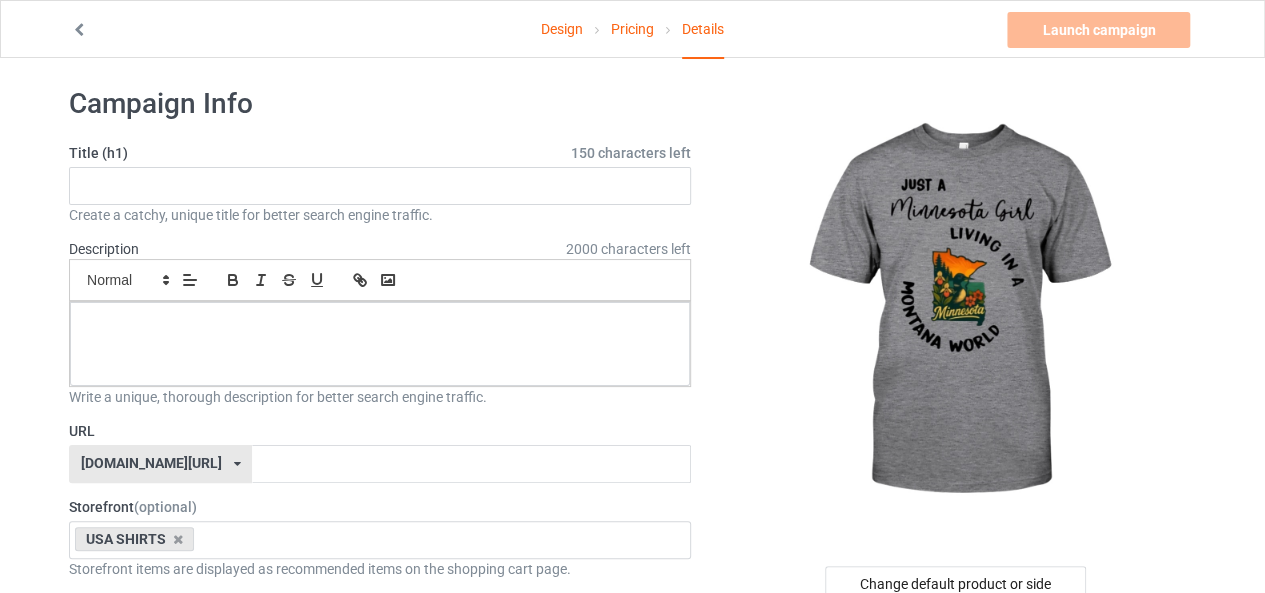 click on "Create a catchy, unique title for better search engine traffic." 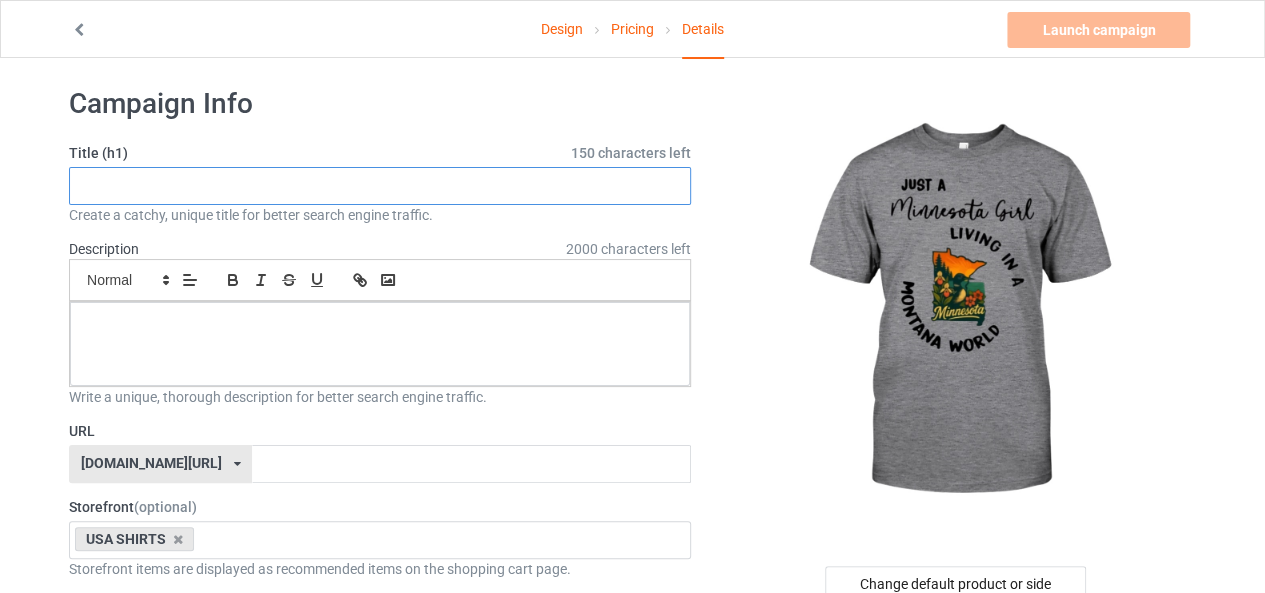 click at bounding box center [380, 186] 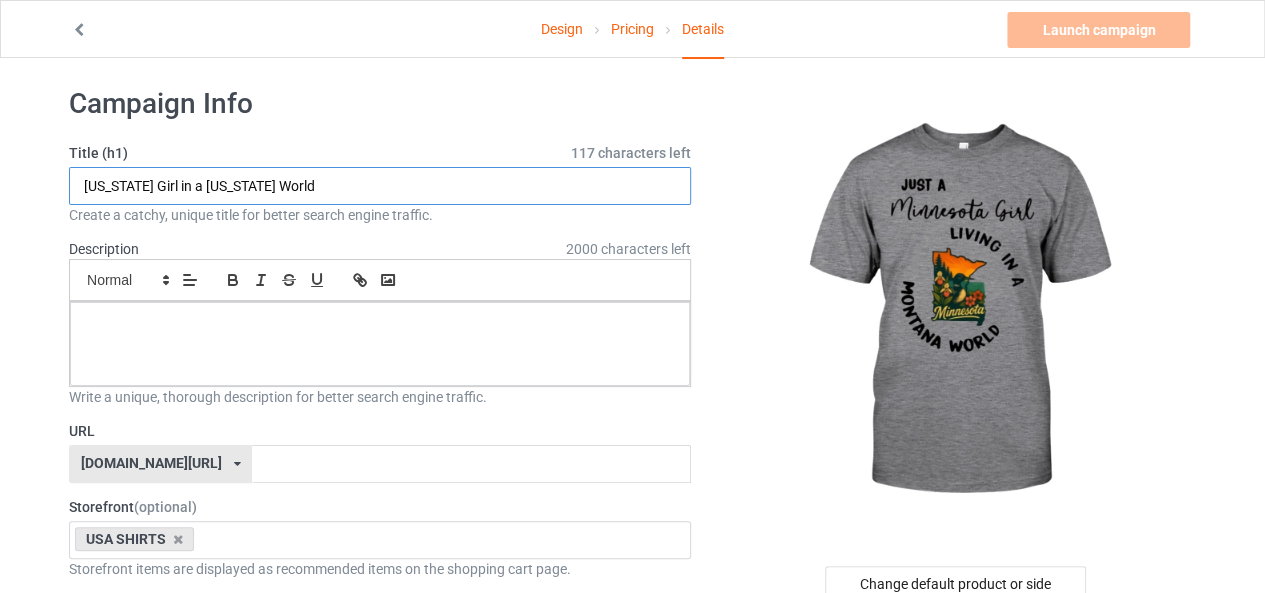 type on "[US_STATE] Girl in a [US_STATE] World" 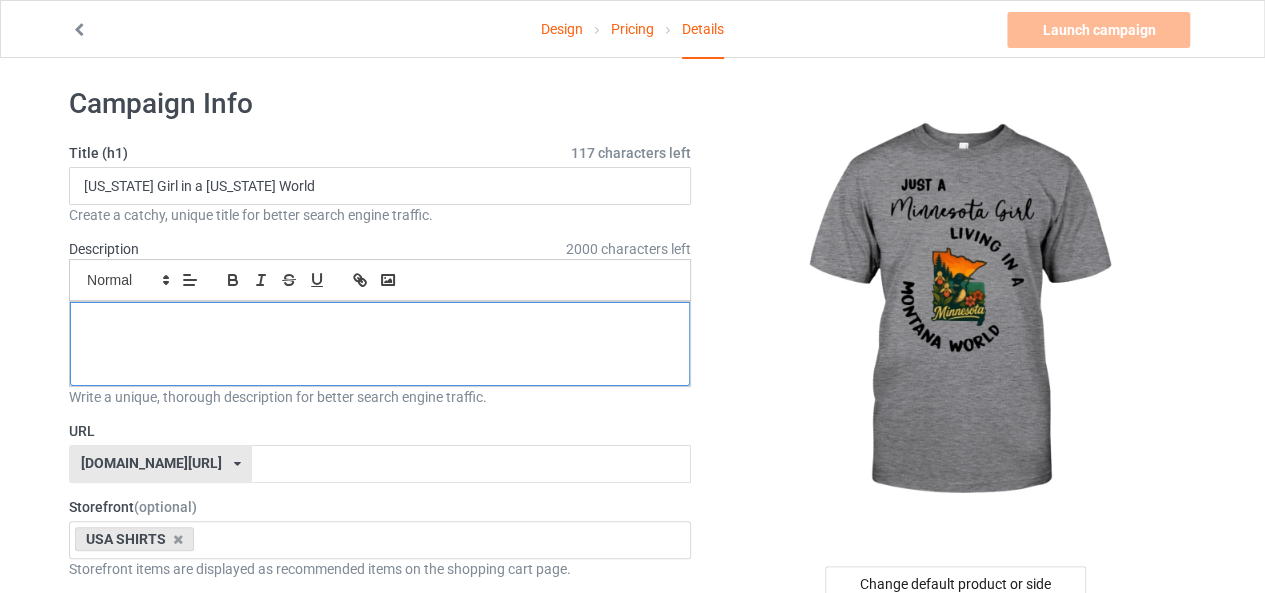 click at bounding box center [380, 344] 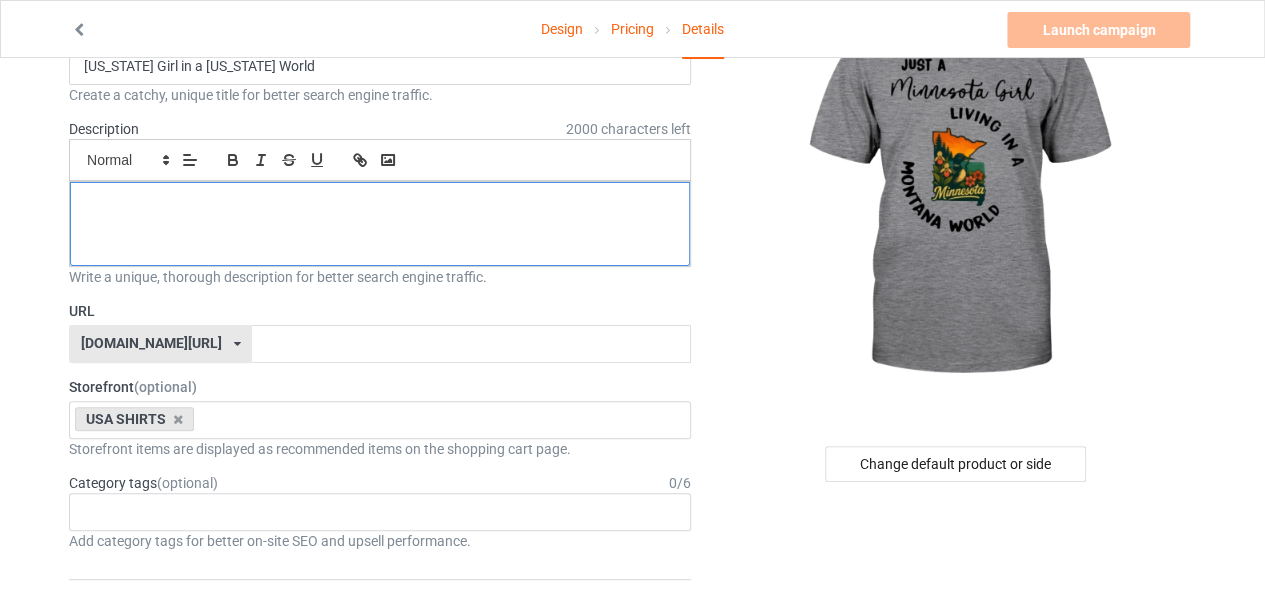 scroll, scrollTop: 135, scrollLeft: 0, axis: vertical 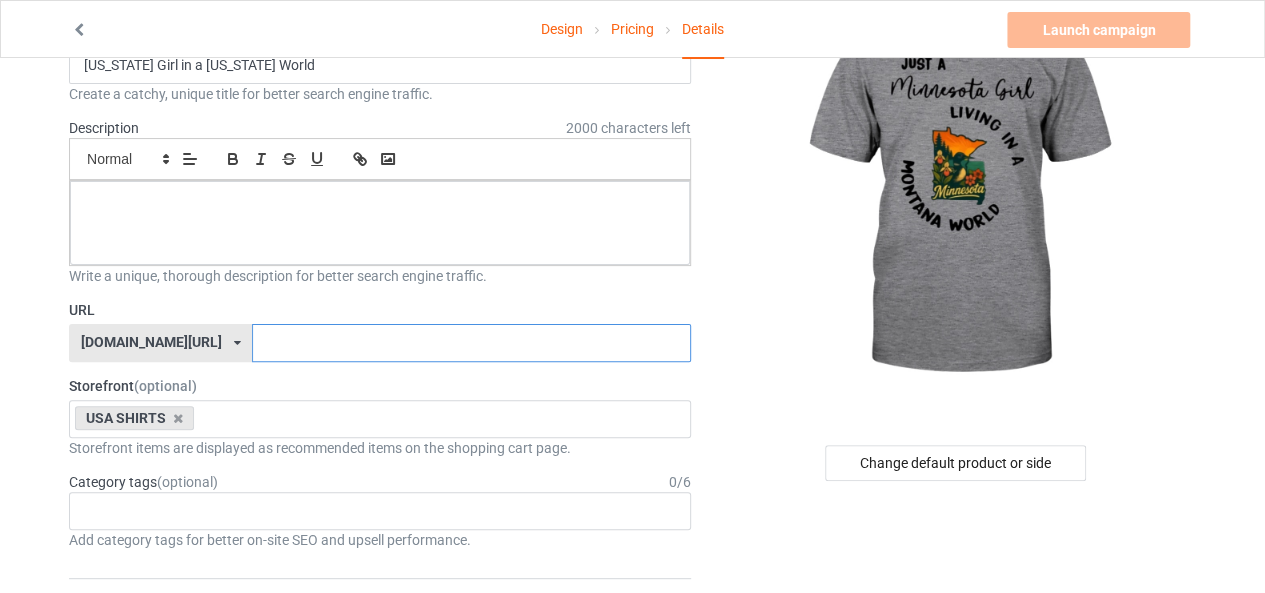 click at bounding box center [471, 343] 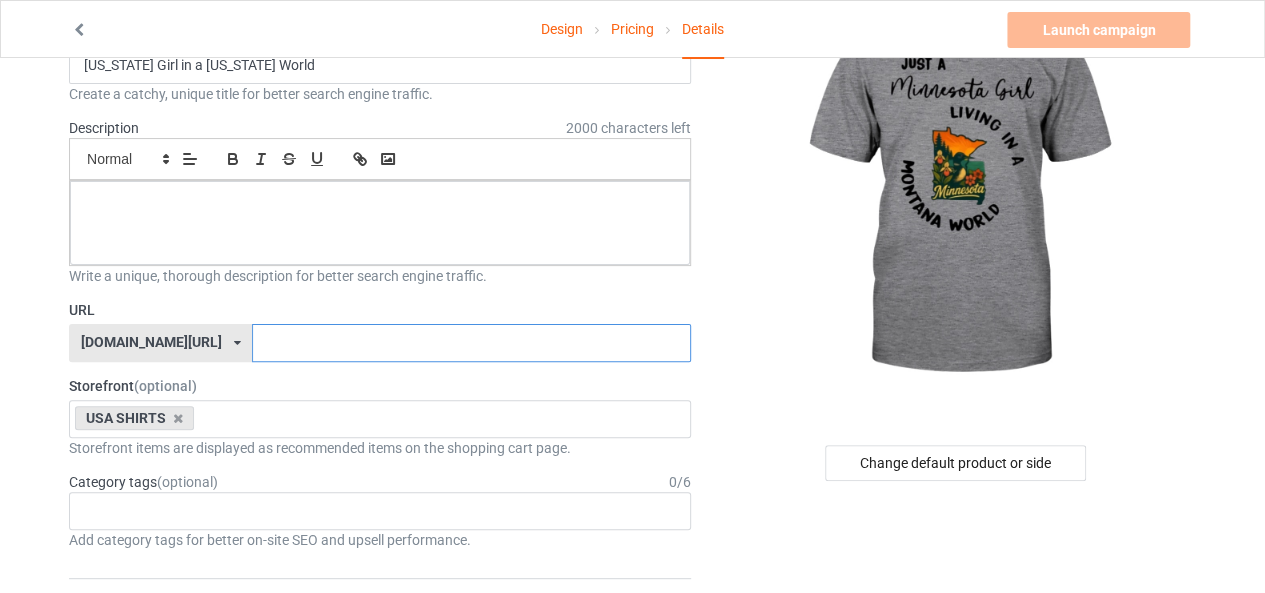 paste on "[US_STATE] Girl in a [US_STATE] World" 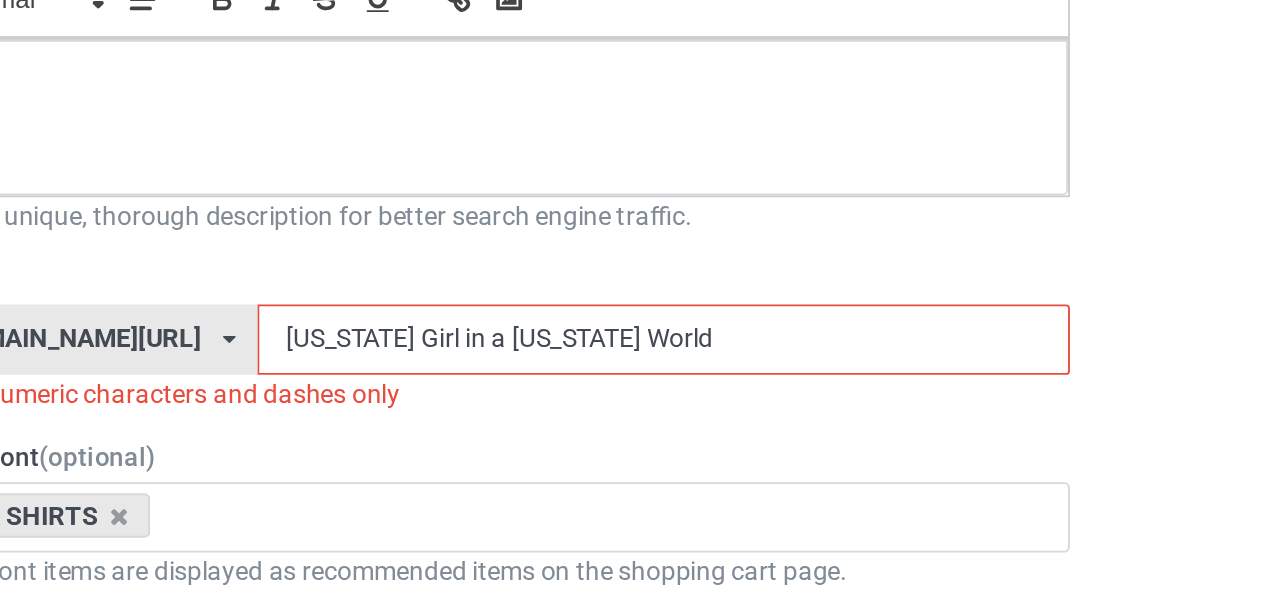 scroll, scrollTop: 135, scrollLeft: 0, axis: vertical 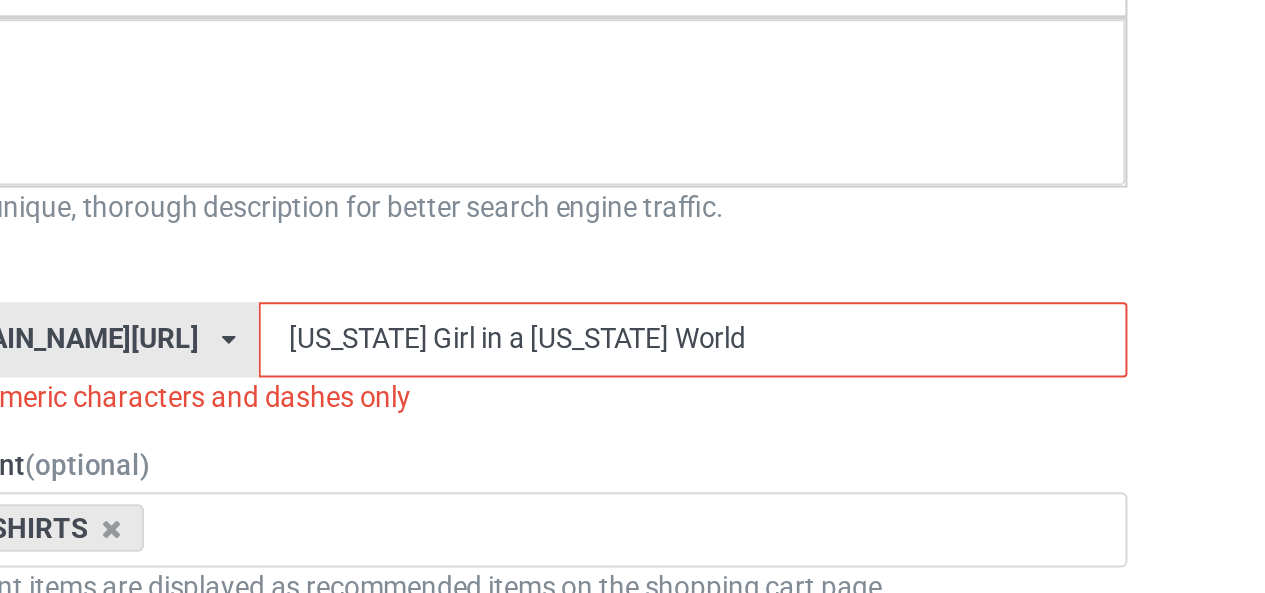 click on "[US_STATE] Girl in a [US_STATE] World" at bounding box center [471, 343] 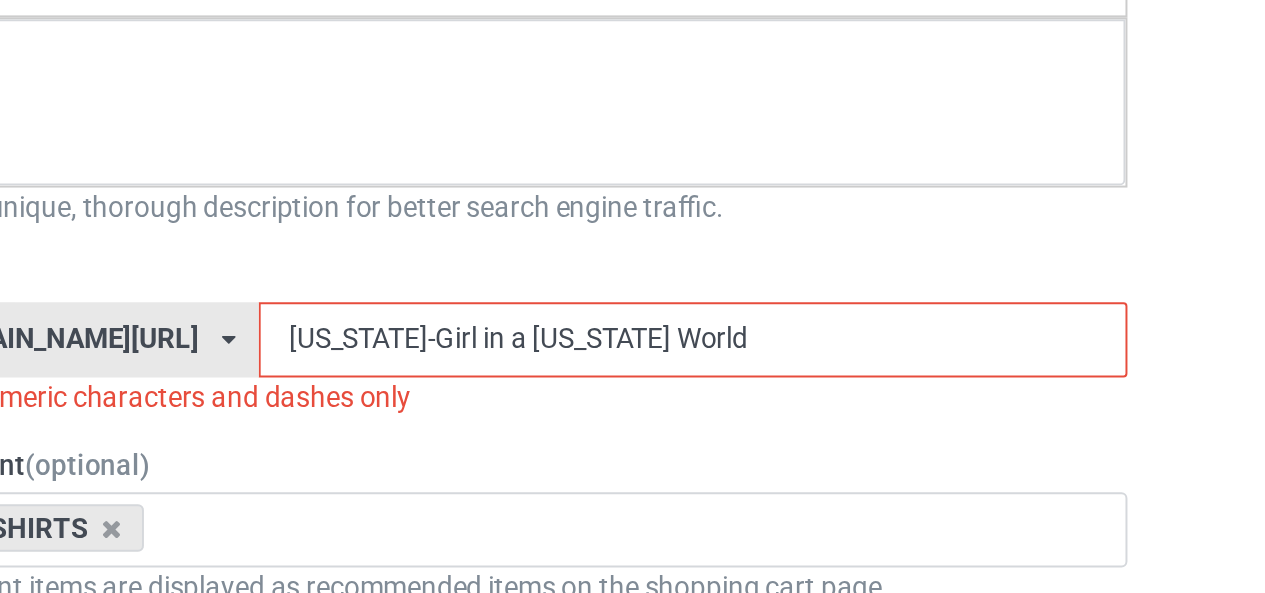 click on "[US_STATE]-Girl in a [US_STATE] World" at bounding box center [471, 343] 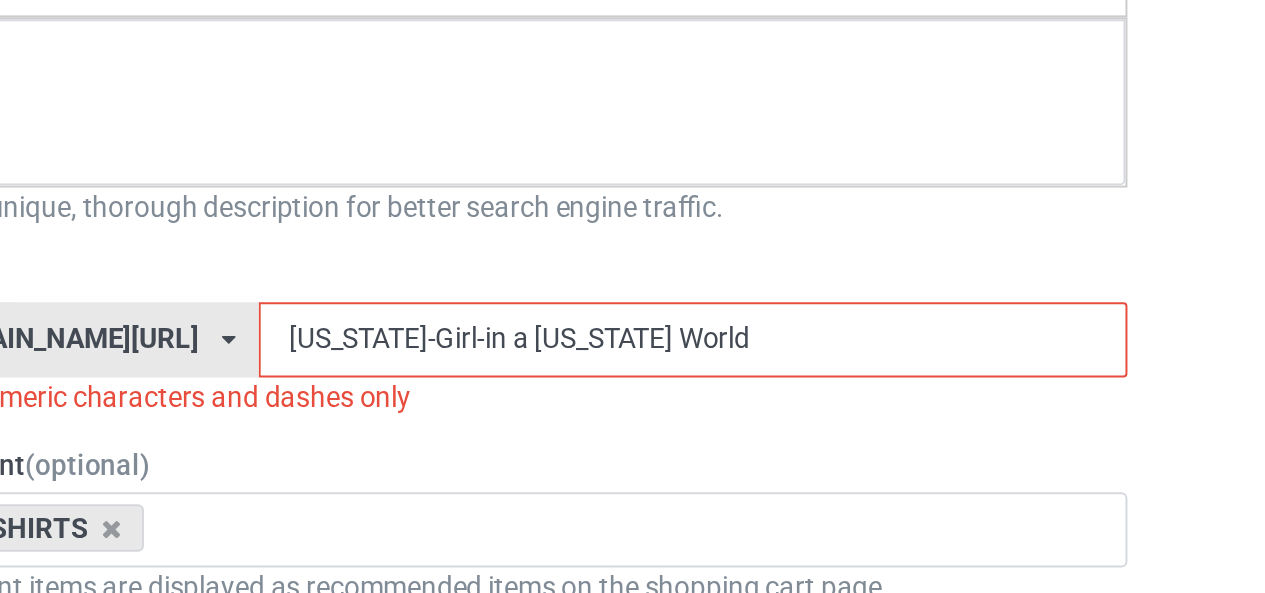 click on "[US_STATE]-Girl-in a [US_STATE] World" at bounding box center (471, 343) 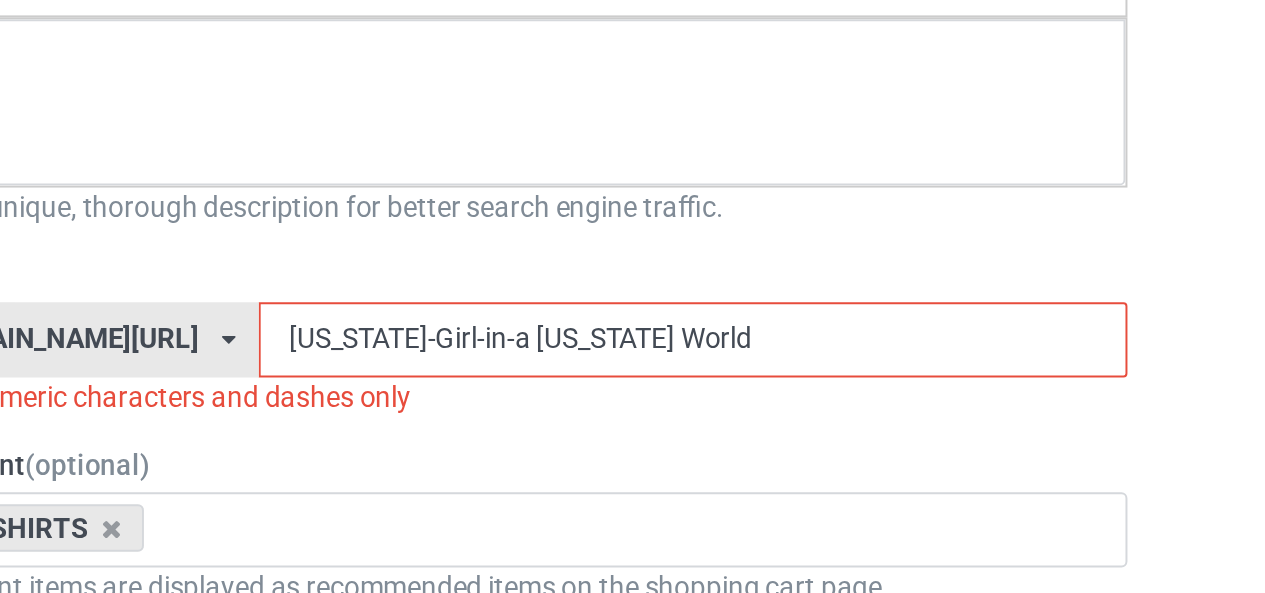 click on "[US_STATE]-Girl-in-a [US_STATE] World" at bounding box center (471, 343) 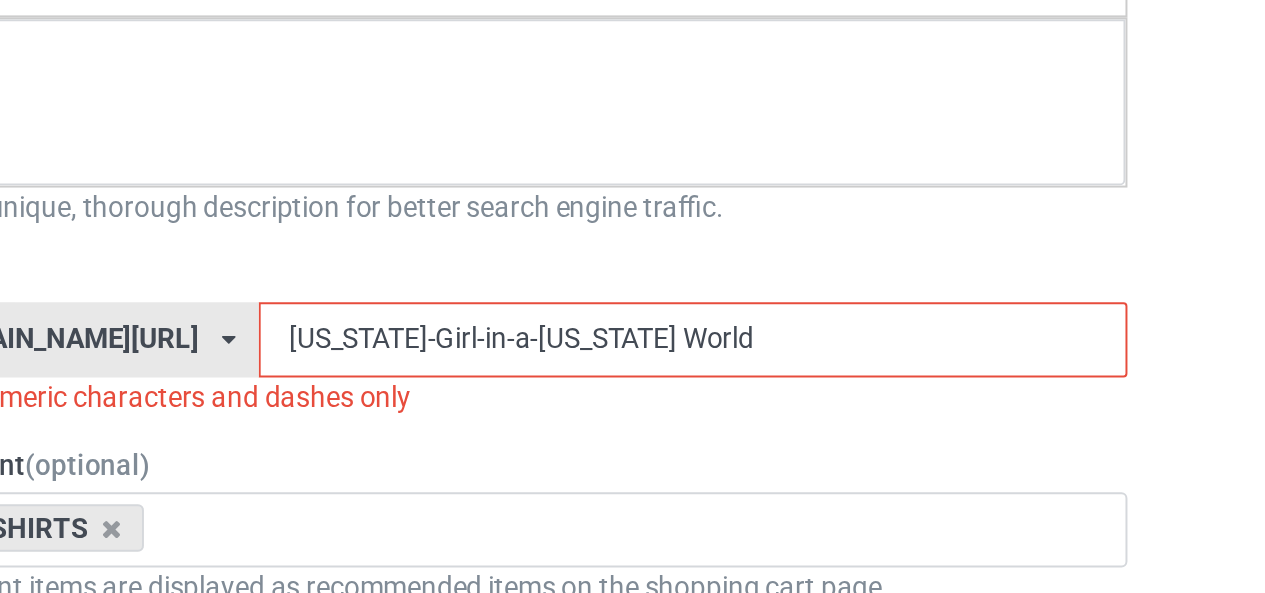 click on "[US_STATE]-Girl-in-a-[US_STATE] World" at bounding box center (471, 343) 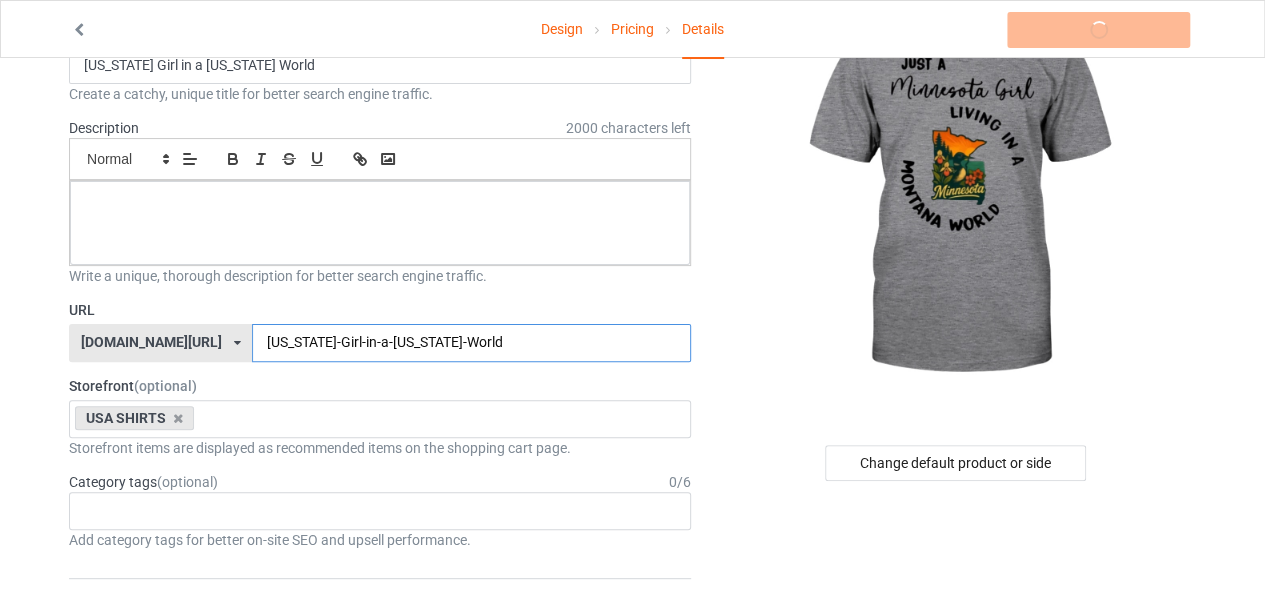 scroll, scrollTop: 0, scrollLeft: 0, axis: both 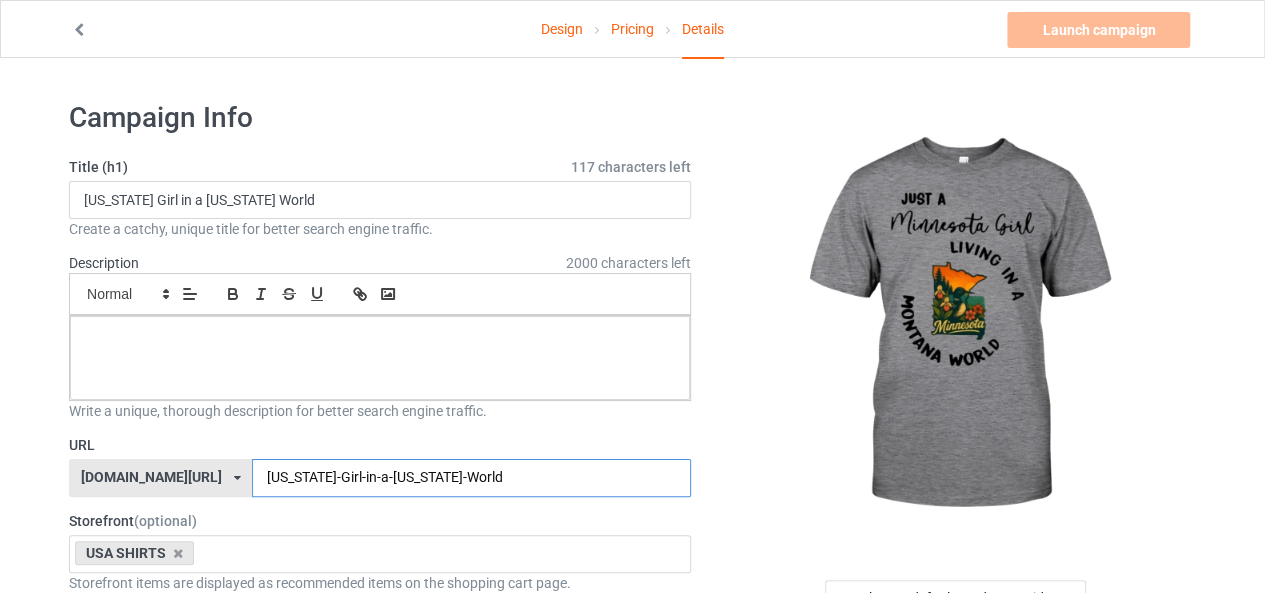 type on "[US_STATE]-Girl-in-a-[US_STATE]-World" 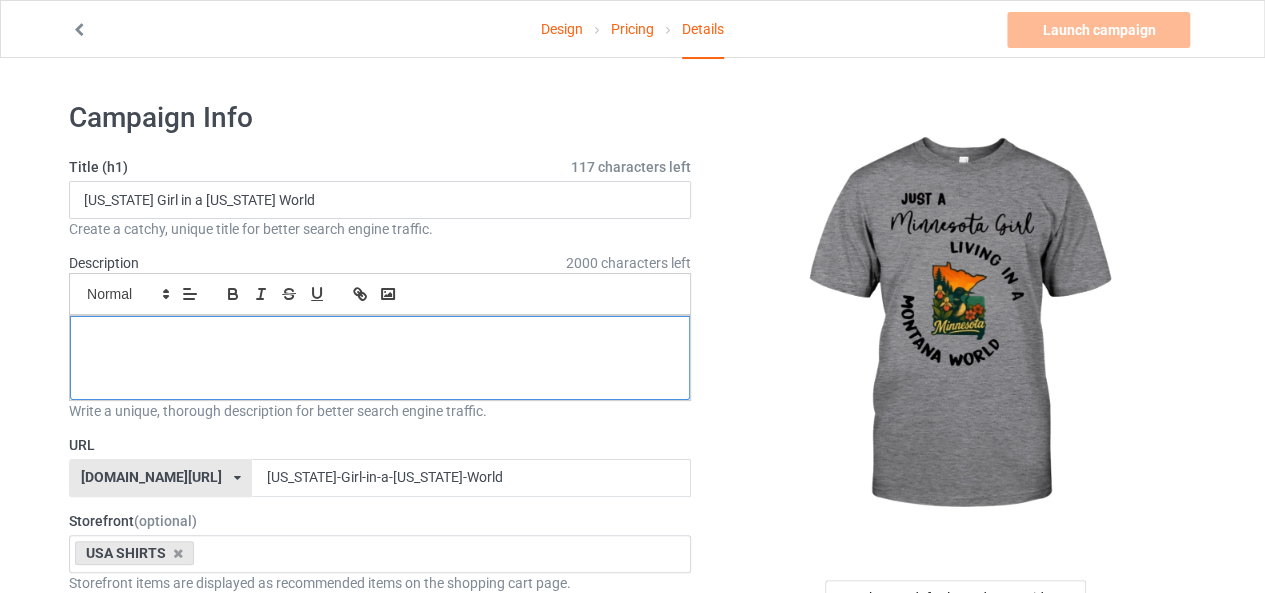 click at bounding box center (380, 358) 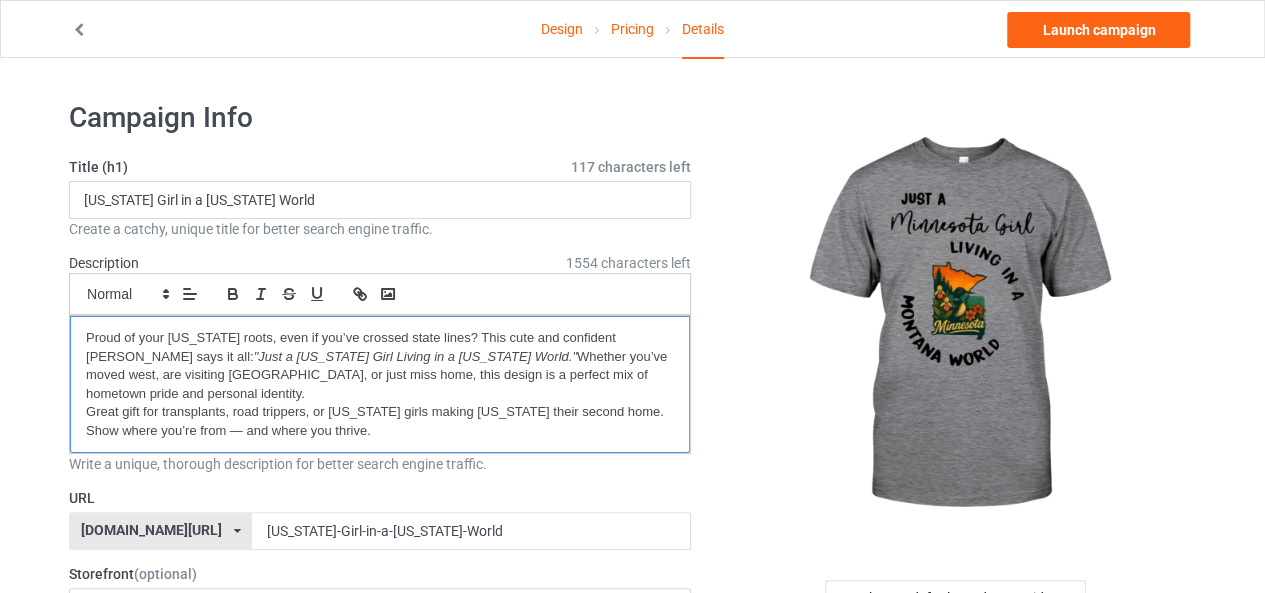 scroll, scrollTop: 0, scrollLeft: 0, axis: both 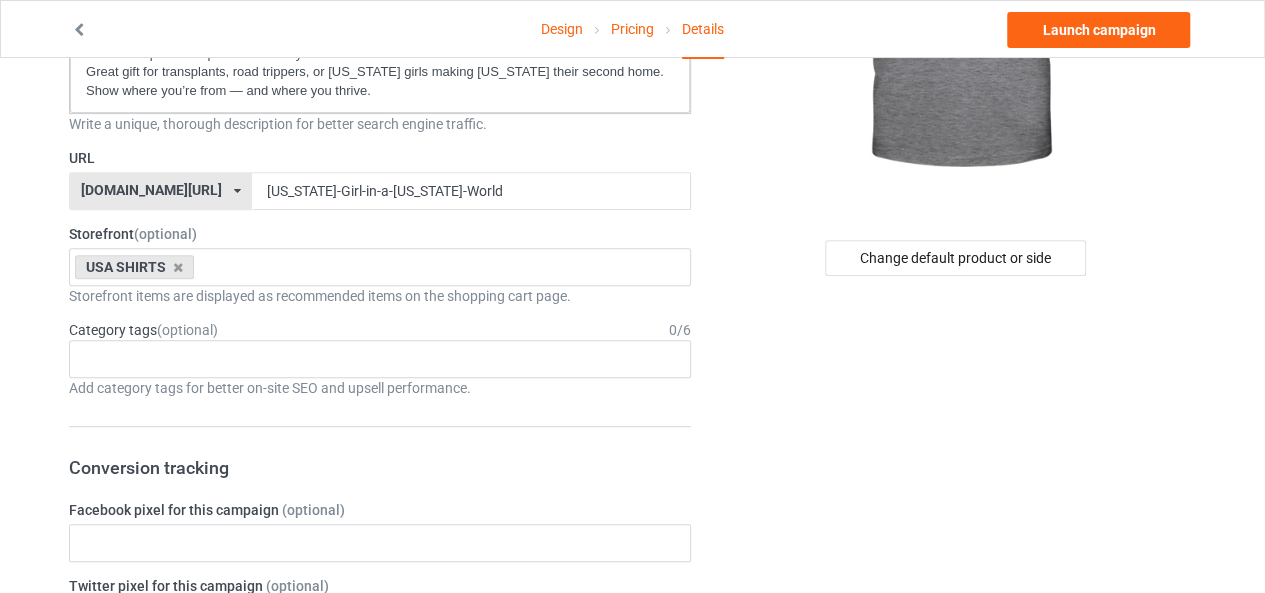 click on "Add category tags for better on-site SEO and upsell performance." at bounding box center [380, 388] 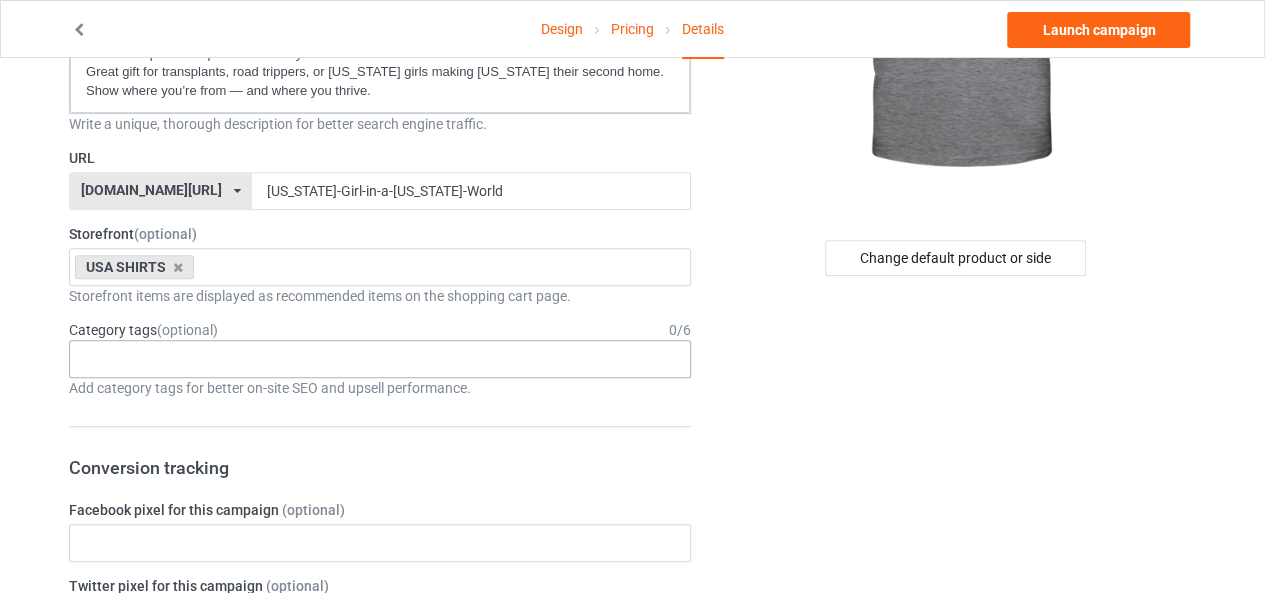 click on "Age > [DEMOGRAPHIC_DATA] > 1 Age > [DEMOGRAPHIC_DATA] Months > 1 Month Age > [DEMOGRAPHIC_DATA] Months Age > [DEMOGRAPHIC_DATA] Age > [DEMOGRAPHIC_DATA] > 10 Age > [DEMOGRAPHIC_DATA] Months > 10 Month Age > [DEMOGRAPHIC_DATA] > 100 Sports > Running > 10K Run Age > [DEMOGRAPHIC_DATA] > 11 Age > [DEMOGRAPHIC_DATA] Months > 11 Month Age > [DEMOGRAPHIC_DATA] > 12 Age > [DEMOGRAPHIC_DATA] Months > 12 Month Age > [DEMOGRAPHIC_DATA] > 13 Age > [DEMOGRAPHIC_DATA] > 14 Age > [DEMOGRAPHIC_DATA] > 15 Sports > Running > 15K Run Age > [DEMOGRAPHIC_DATA] > 16 Age > [DEMOGRAPHIC_DATA] > 17 Age > [DEMOGRAPHIC_DATA] > 18 Age > [DEMOGRAPHIC_DATA] > 19 Age > Decades > 1920s Age > Decades > 1930s Age > Decades > 1940s Age > Decades > 1950s Age > Decades > 1960s Age > Decades > 1970s Age > Decades > 1980s Age > Decades > 1990s Age > [DEMOGRAPHIC_DATA] > 2 Age > [DEMOGRAPHIC_DATA] Months > 2 Month Age > [DEMOGRAPHIC_DATA] > 20 Age > [DEMOGRAPHIC_DATA] Age > Decades > 2000s Age > Decades > 2010s Age > [DEMOGRAPHIC_DATA] > 21 Age > [DEMOGRAPHIC_DATA] > 22 Age > [DEMOGRAPHIC_DATA] > 23 Age > [DEMOGRAPHIC_DATA] > 24 Age > [DEMOGRAPHIC_DATA] > 25 Age > [DEMOGRAPHIC_DATA] > 26 Age > [DEMOGRAPHIC_DATA] > 27 Age > [DEMOGRAPHIC_DATA] > 28 Age > [DEMOGRAPHIC_DATA] > 29 Age > [DEMOGRAPHIC_DATA] > 3 Age > [DEMOGRAPHIC_DATA] Months > 3 Month Sports > Basketball > 3-Pointer Age > [DEMOGRAPHIC_DATA] > 30 Age > [DEMOGRAPHIC_DATA] > 31 Age > [DEMOGRAPHIC_DATA] > 32 Age > [DEMOGRAPHIC_DATA] > 33 Age > [DEMOGRAPHIC_DATA] > 34 Age > [DEMOGRAPHIC_DATA] > 35 Age Jobs 1" at bounding box center (380, 359) 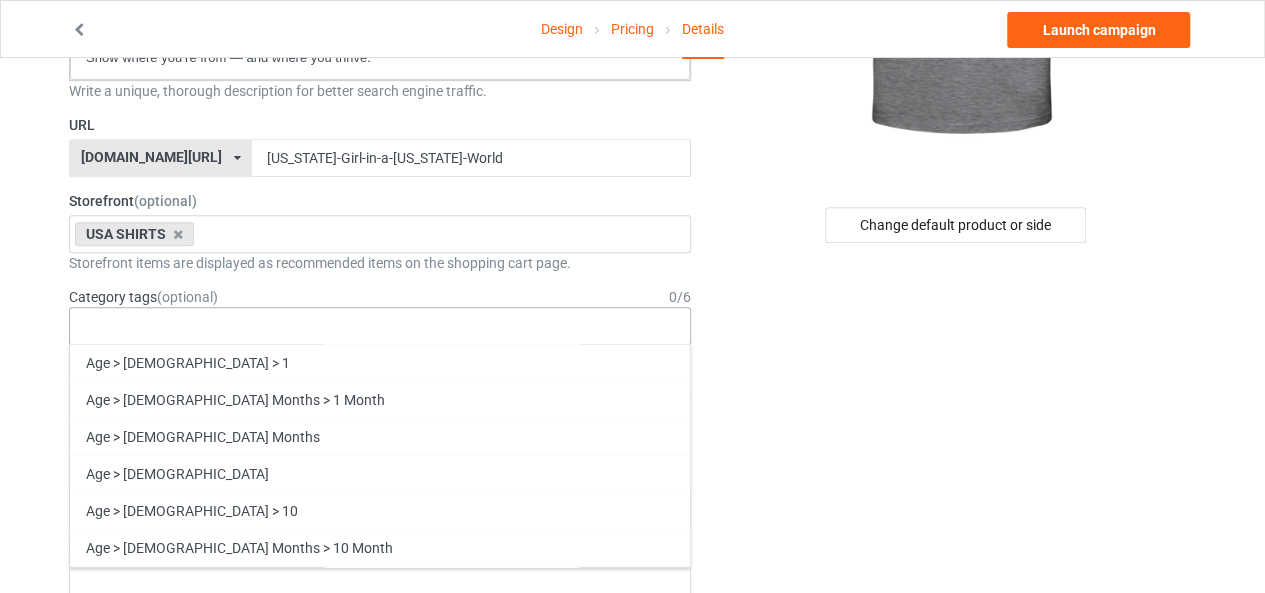 scroll, scrollTop: 368, scrollLeft: 0, axis: vertical 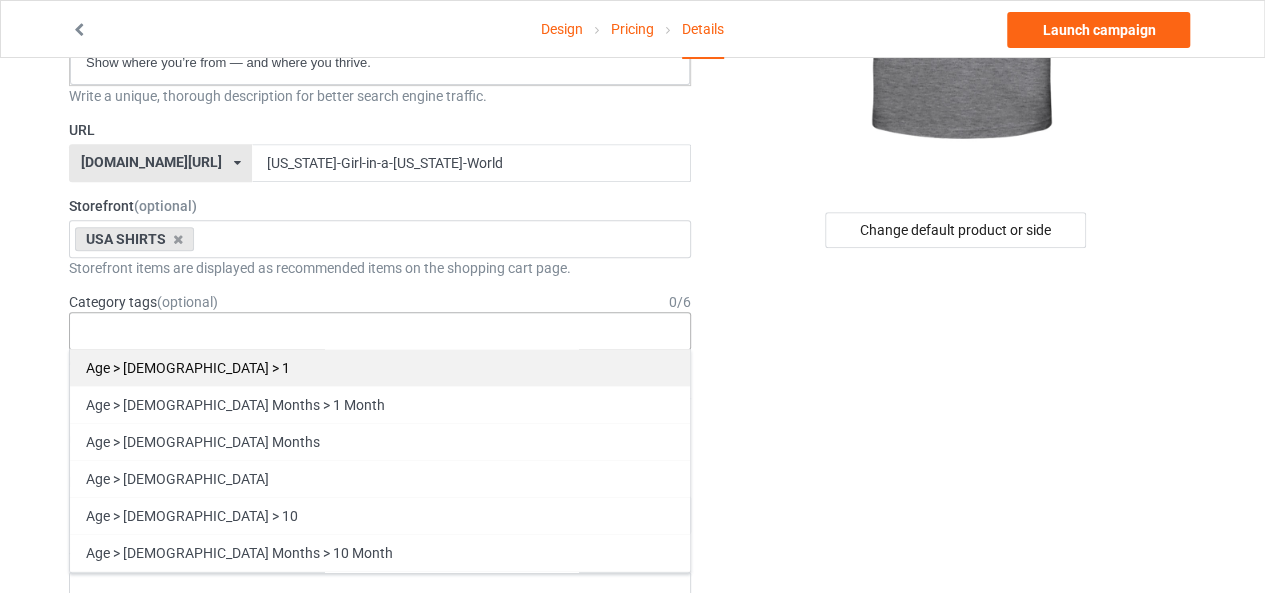 click on "Age > [DEMOGRAPHIC_DATA] > 1" at bounding box center [380, 367] 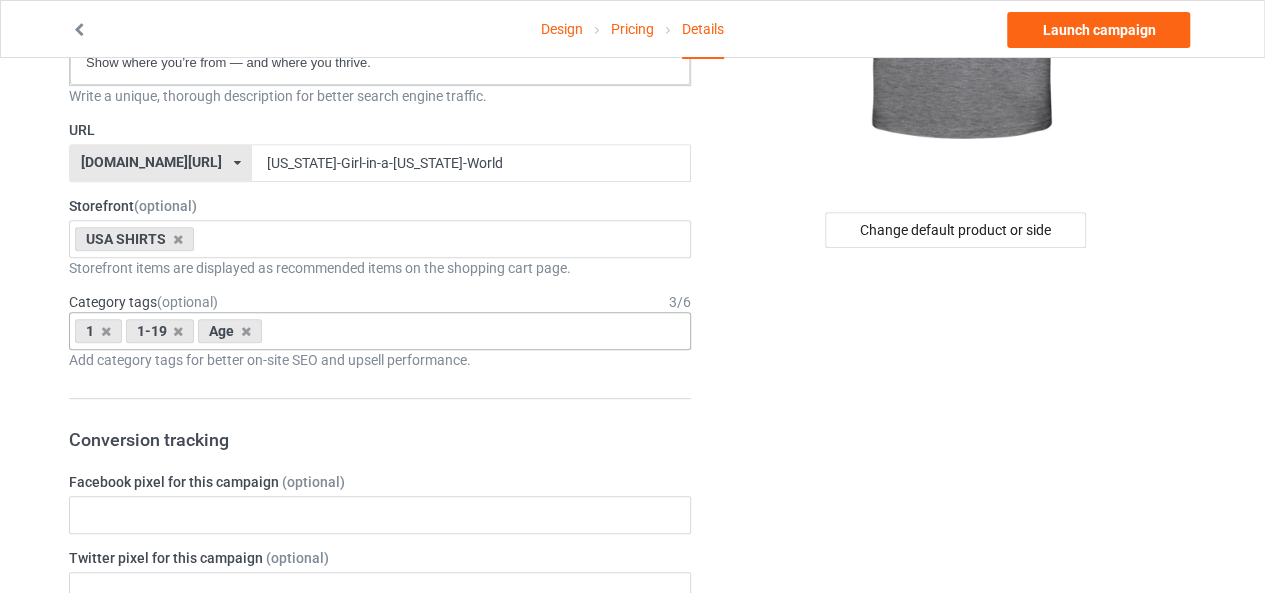 click on "Change default product or side" at bounding box center [957, 753] 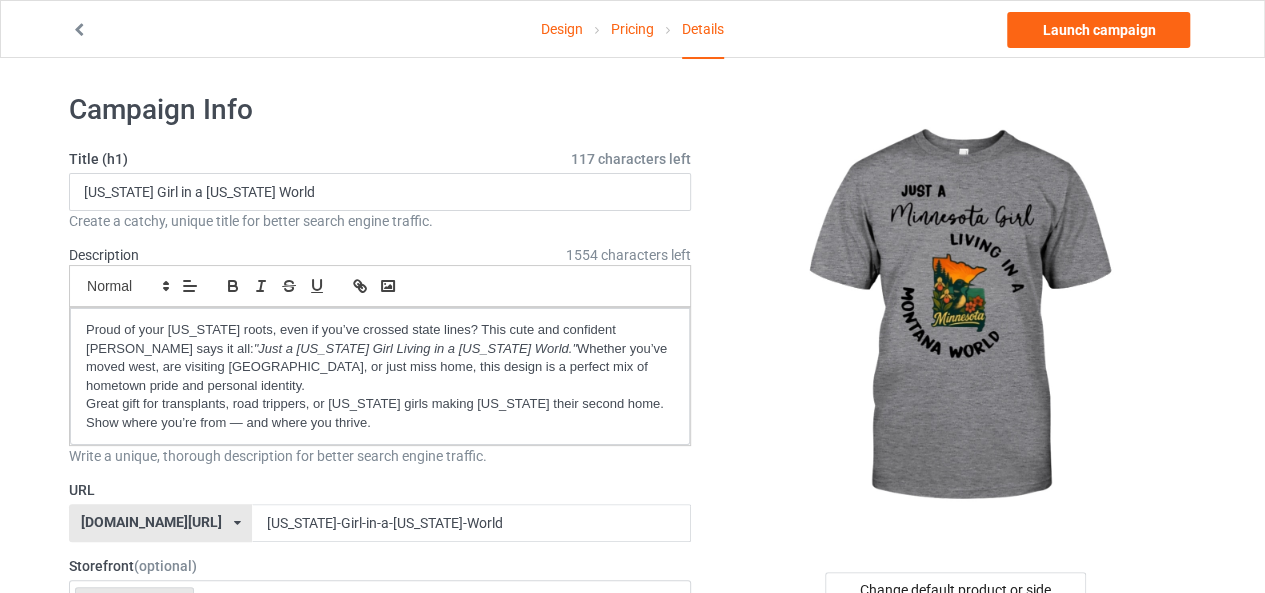 scroll, scrollTop: 9, scrollLeft: 0, axis: vertical 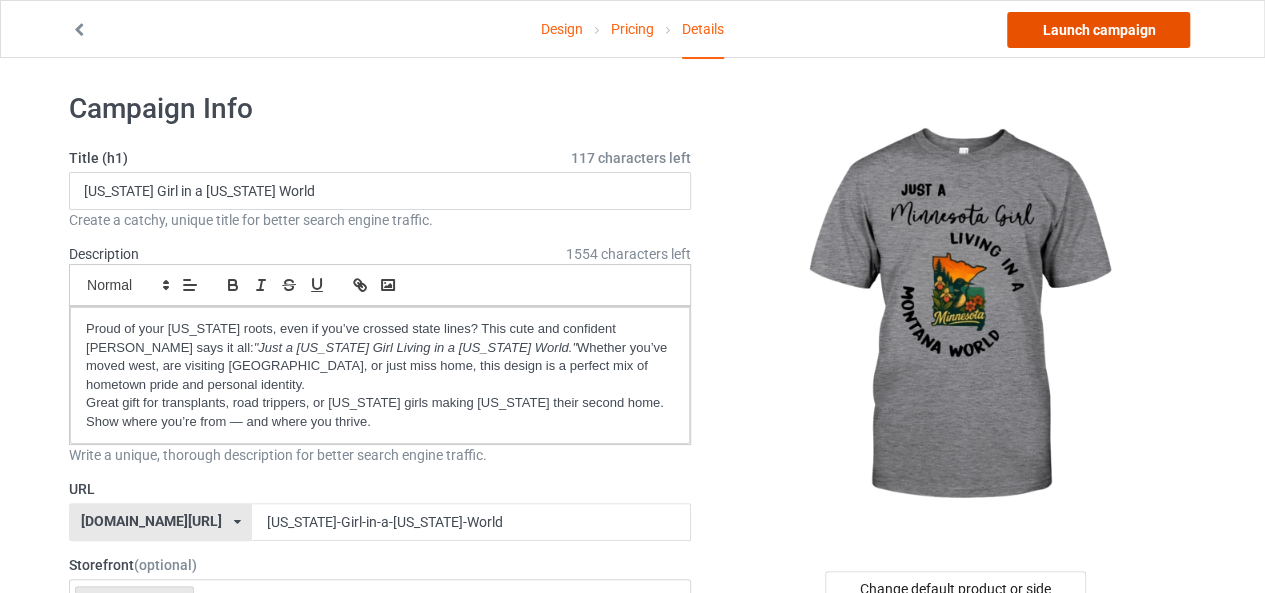 click on "Launch campaign" at bounding box center [1098, 30] 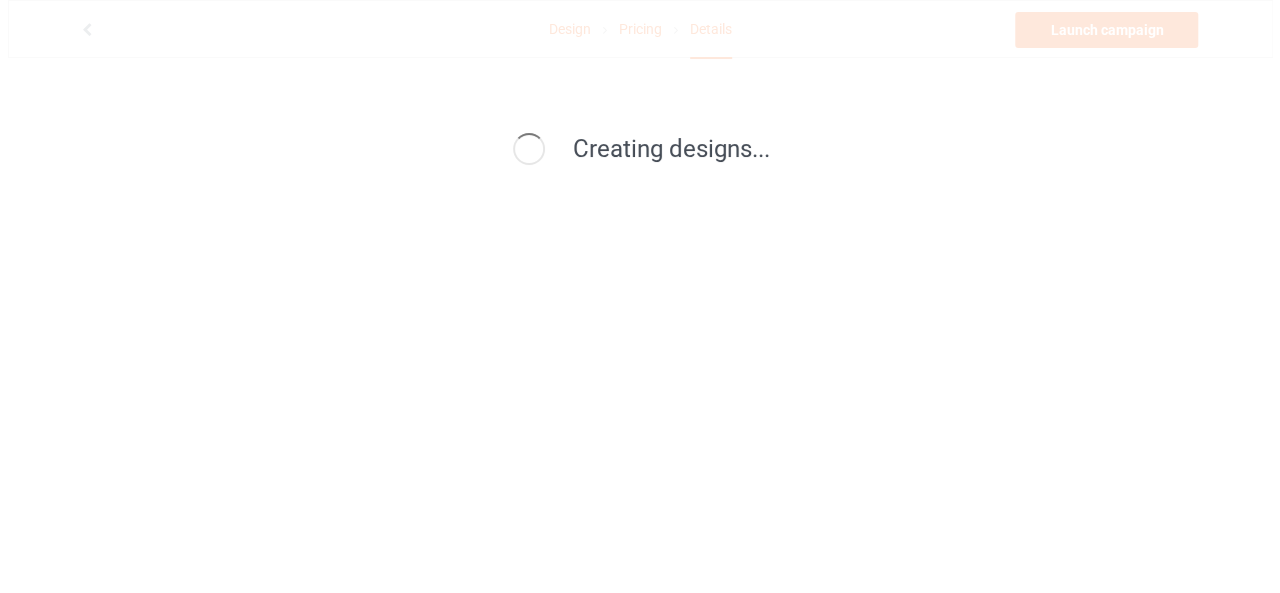 scroll, scrollTop: 0, scrollLeft: 0, axis: both 